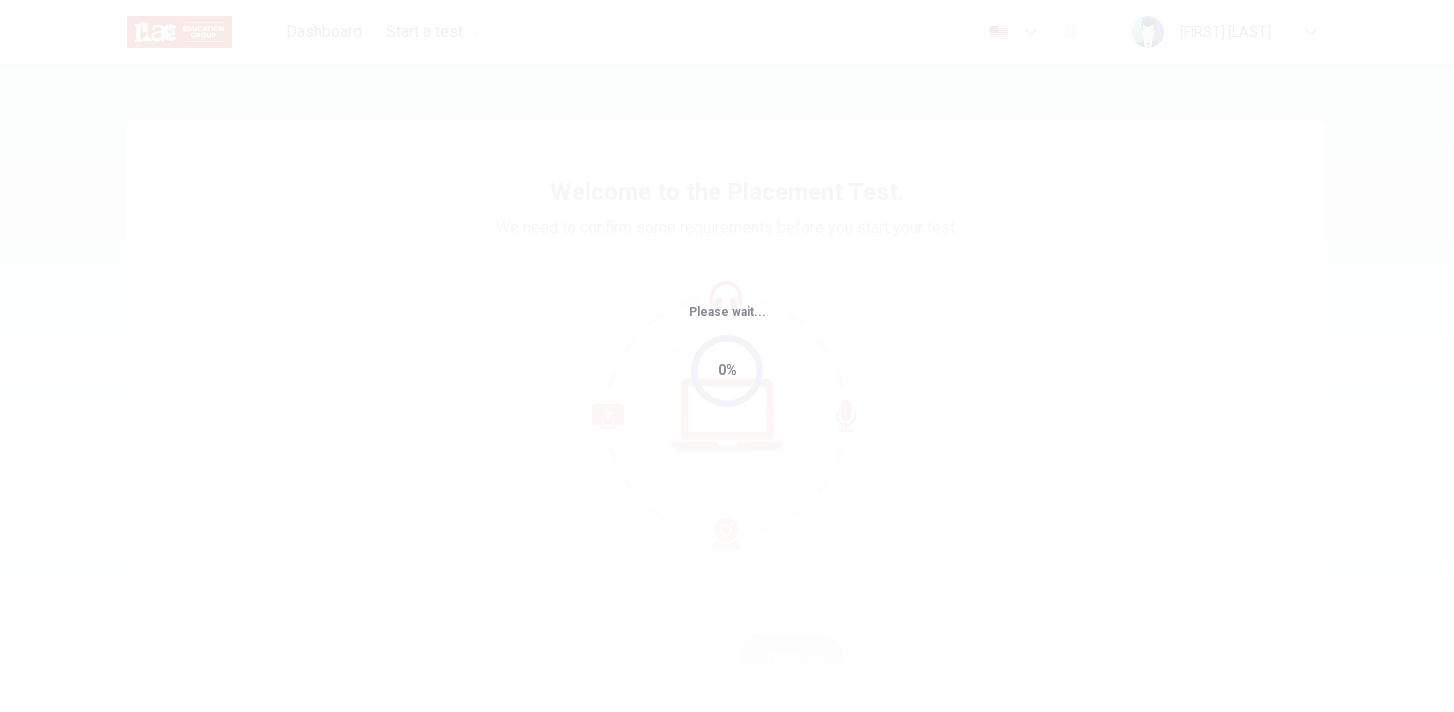 scroll, scrollTop: 0, scrollLeft: 0, axis: both 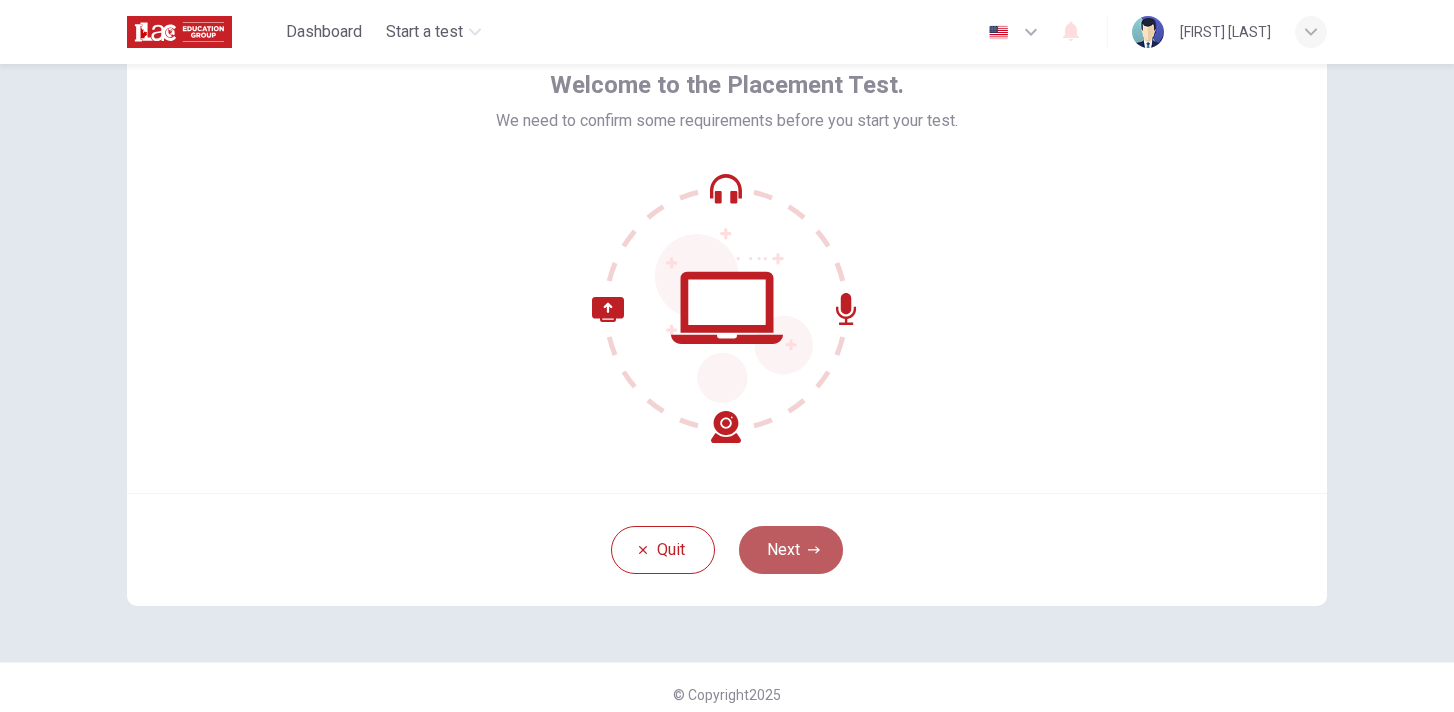 click on "Next" at bounding box center (791, 550) 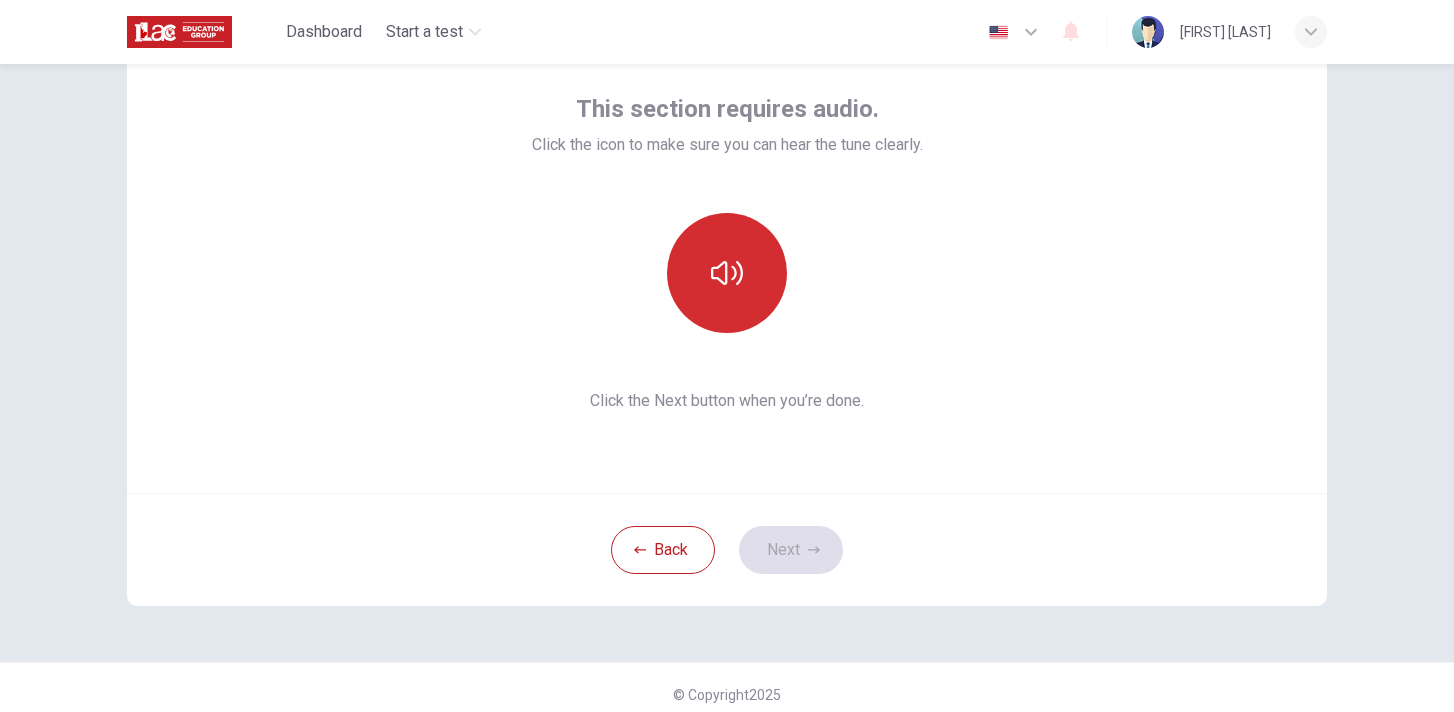 click at bounding box center (727, 273) 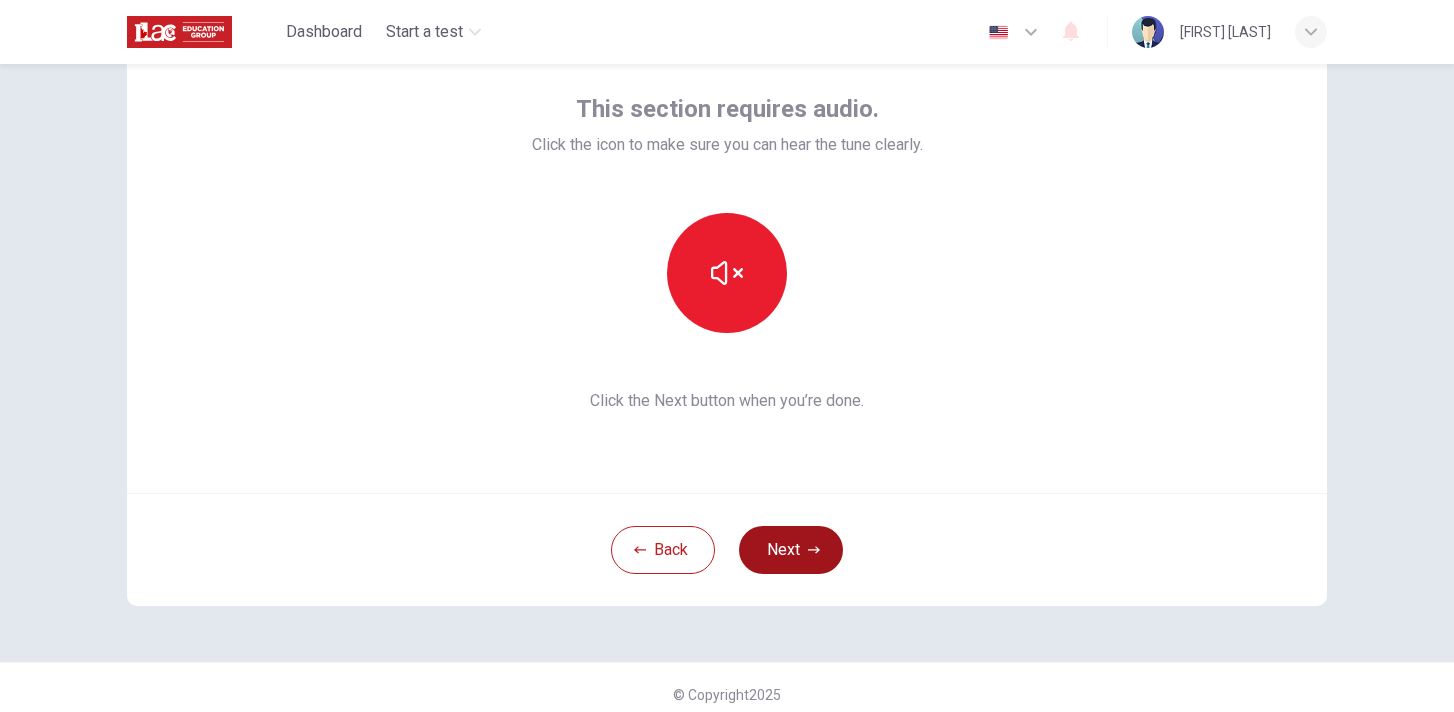 click on "Next" at bounding box center [791, 550] 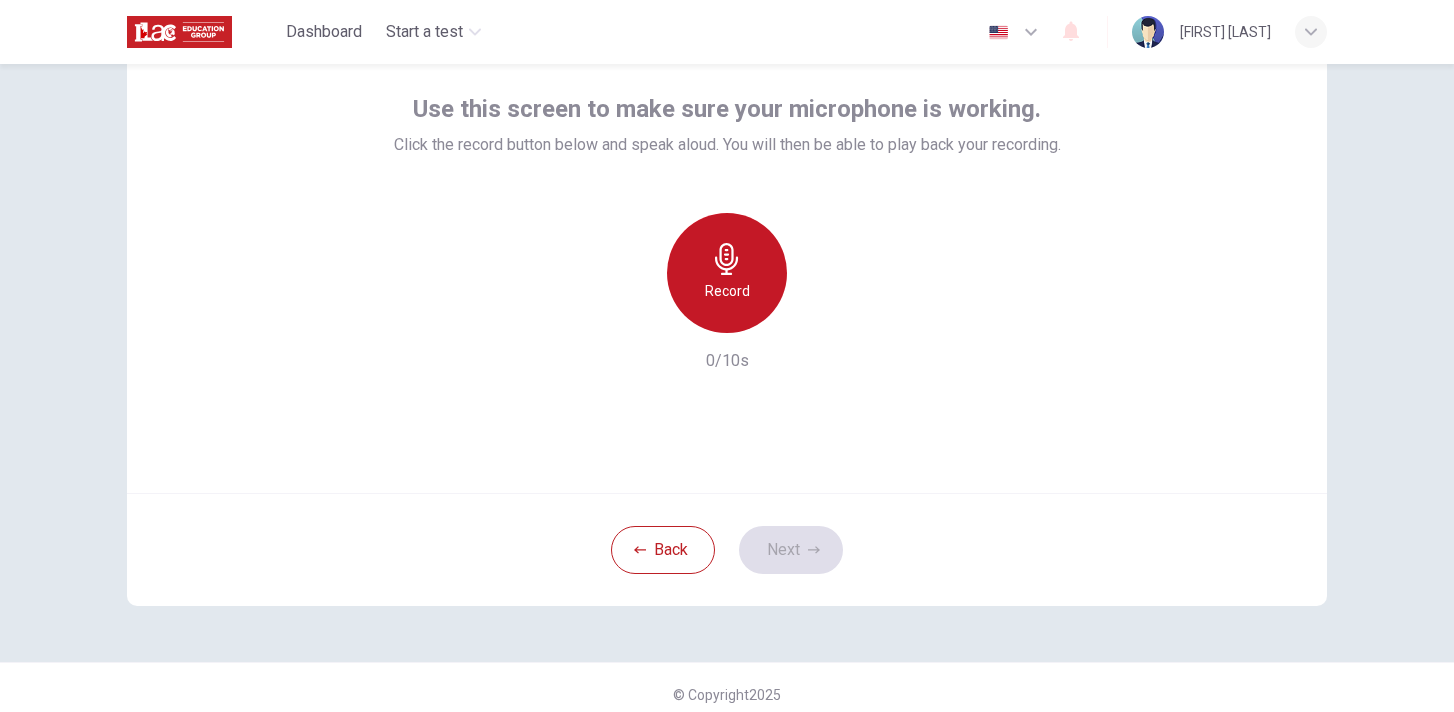 click on "Record" at bounding box center [727, 291] 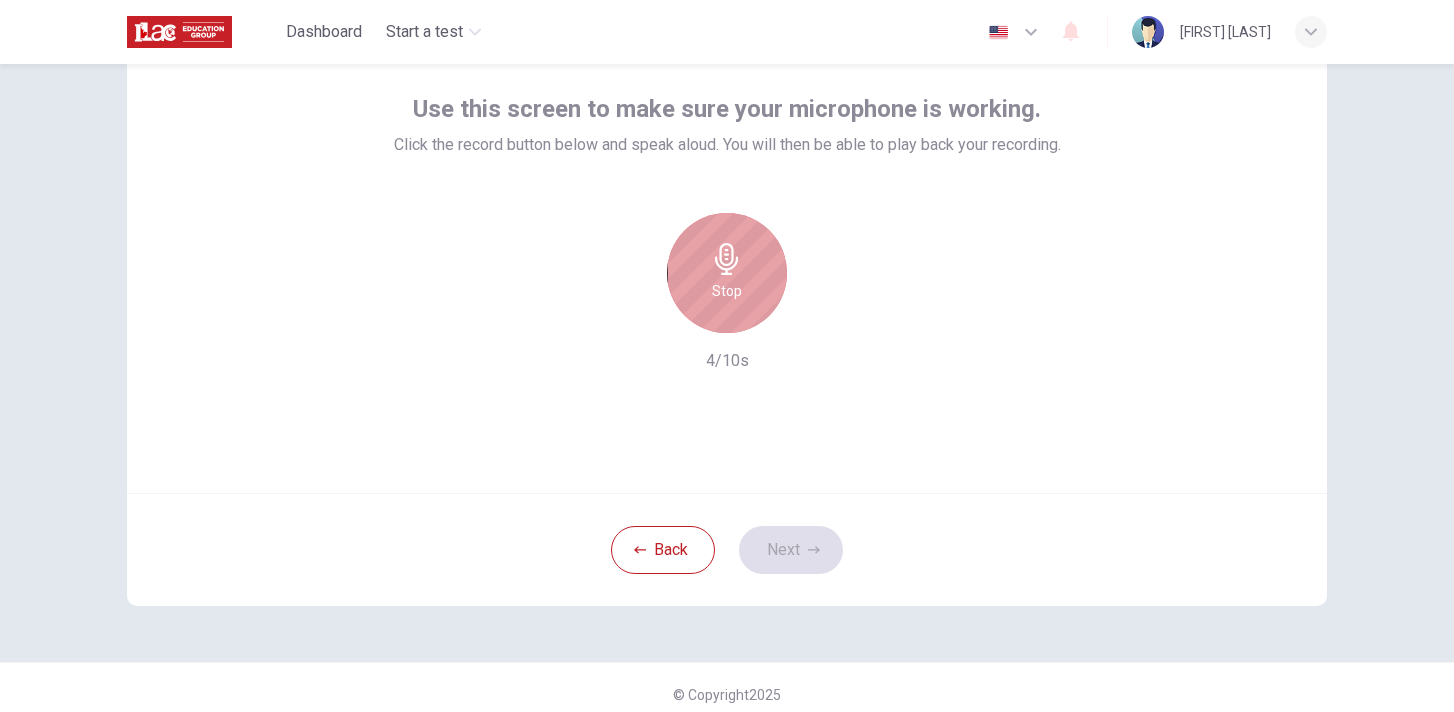 click on "Stop" at bounding box center [727, 273] 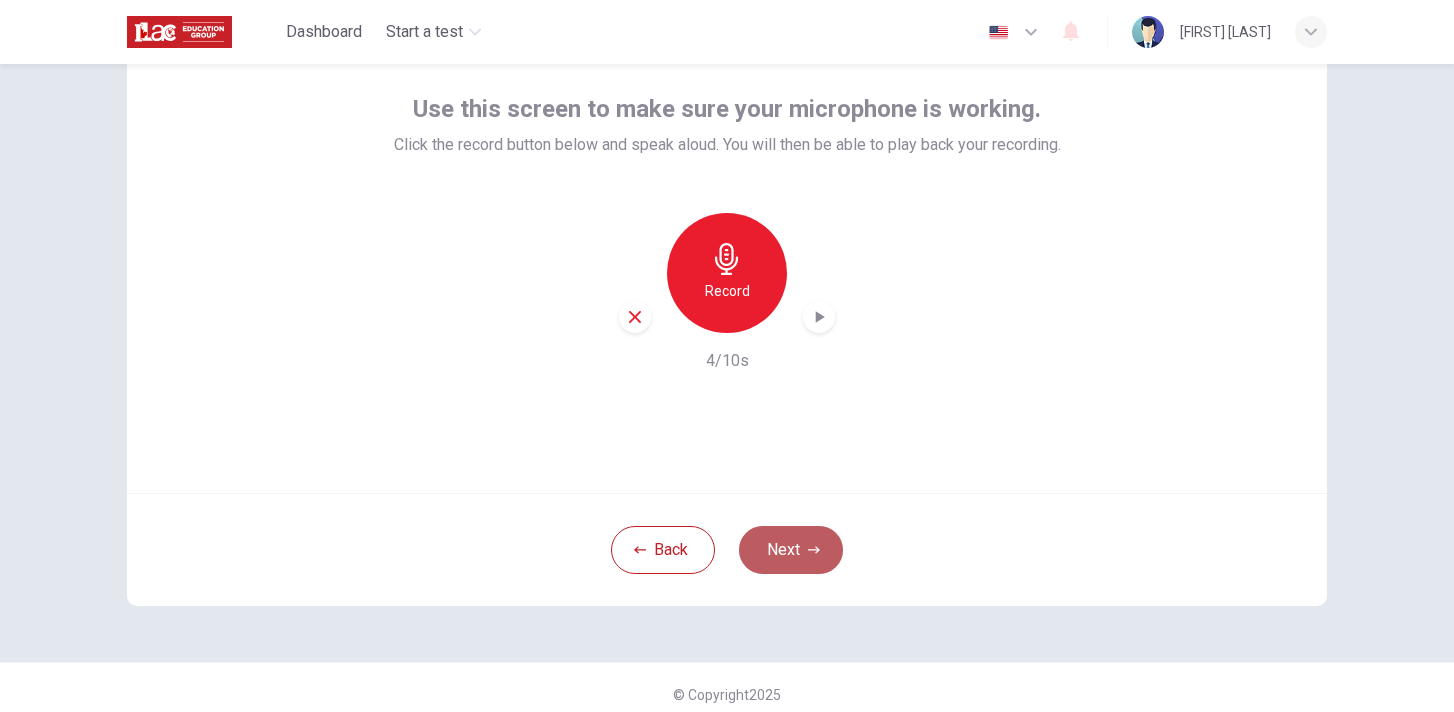 click on "Next" at bounding box center [791, 550] 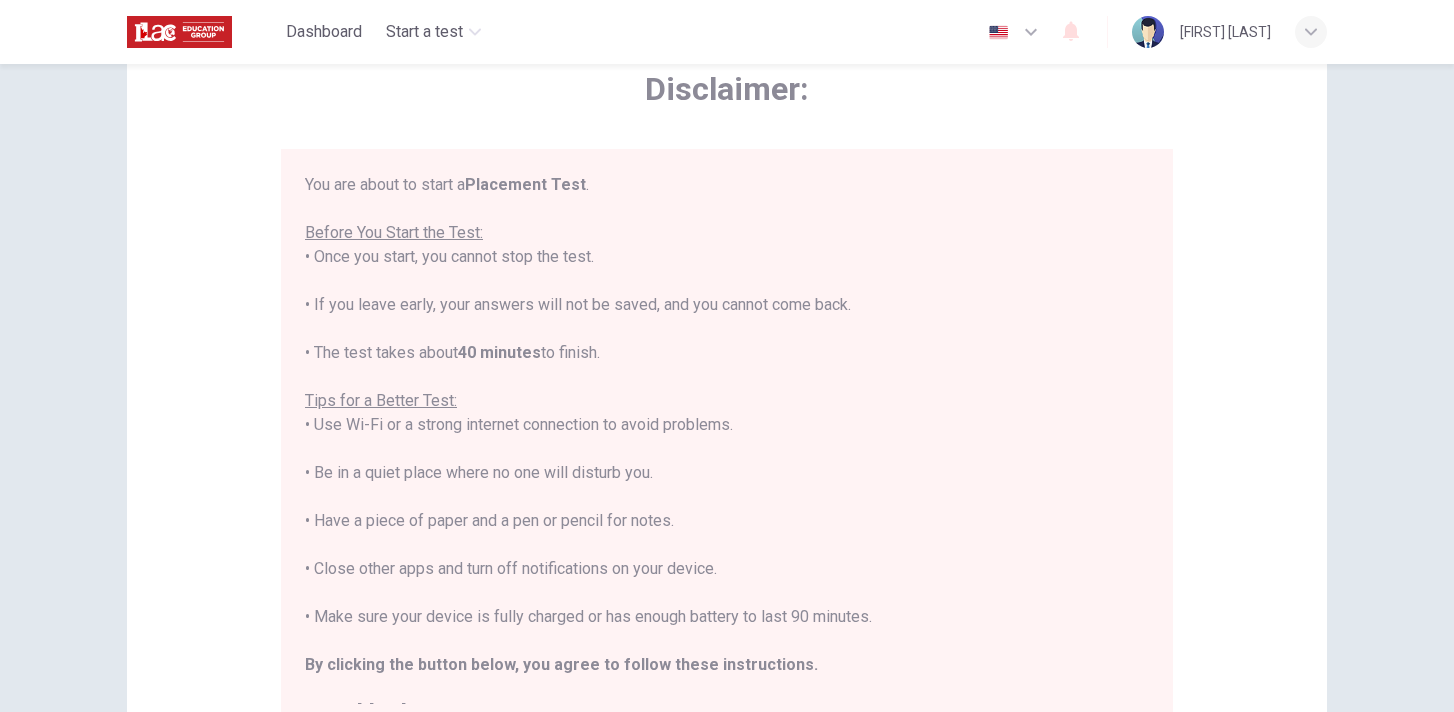 scroll, scrollTop: 23, scrollLeft: 0, axis: vertical 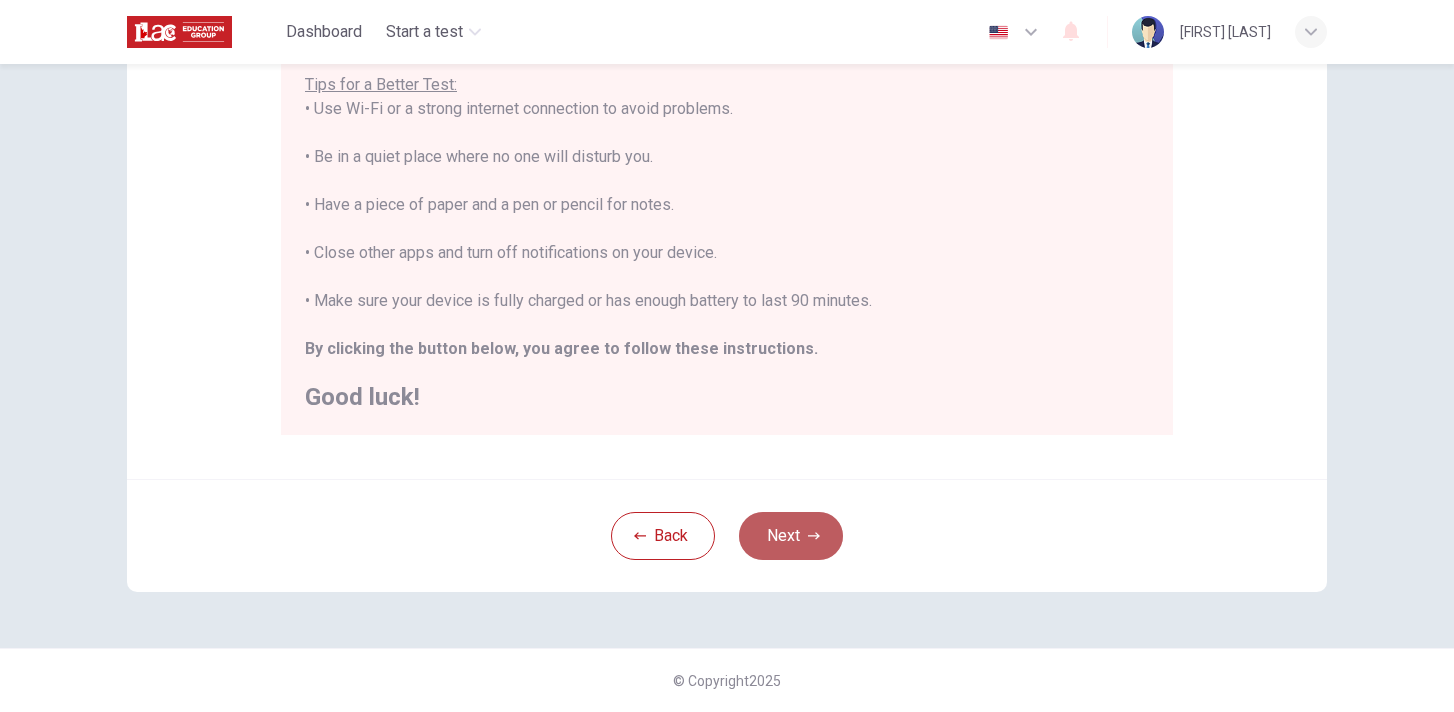 click 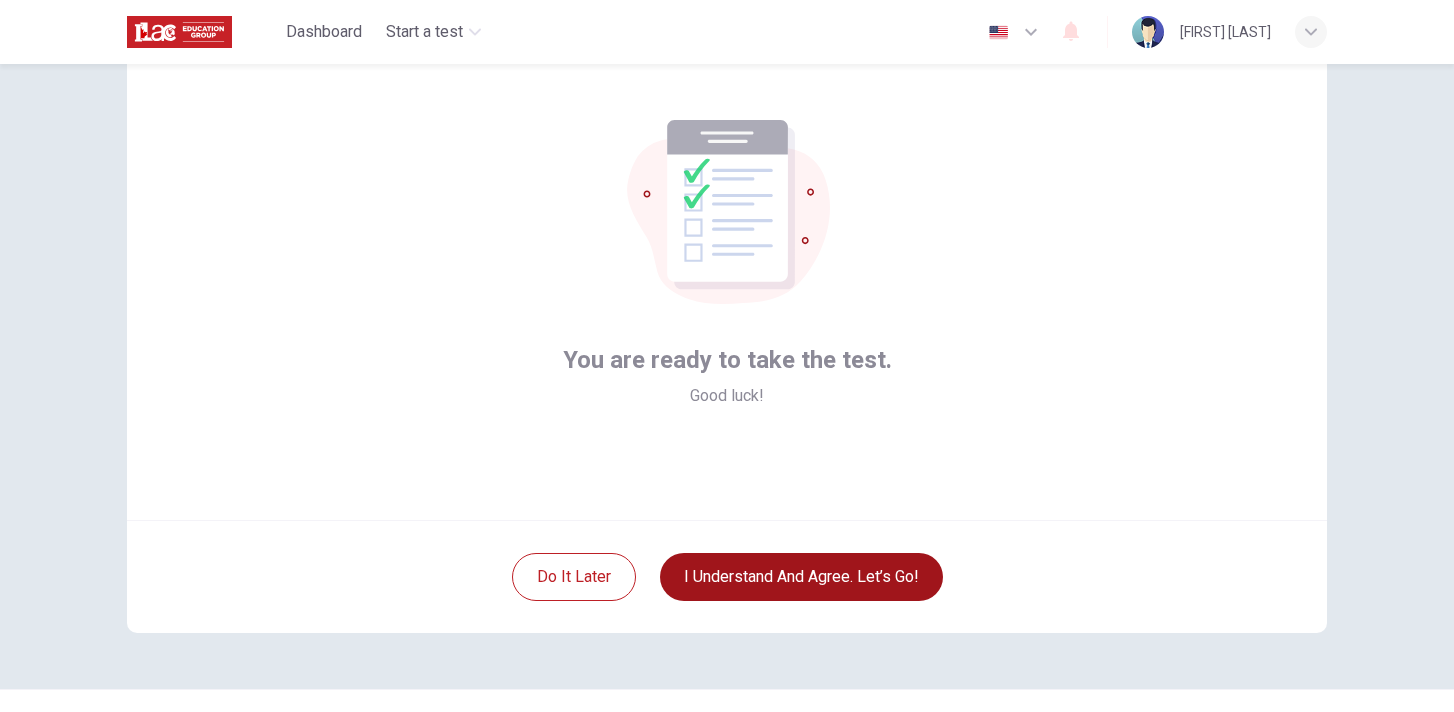 scroll, scrollTop: 77, scrollLeft: 0, axis: vertical 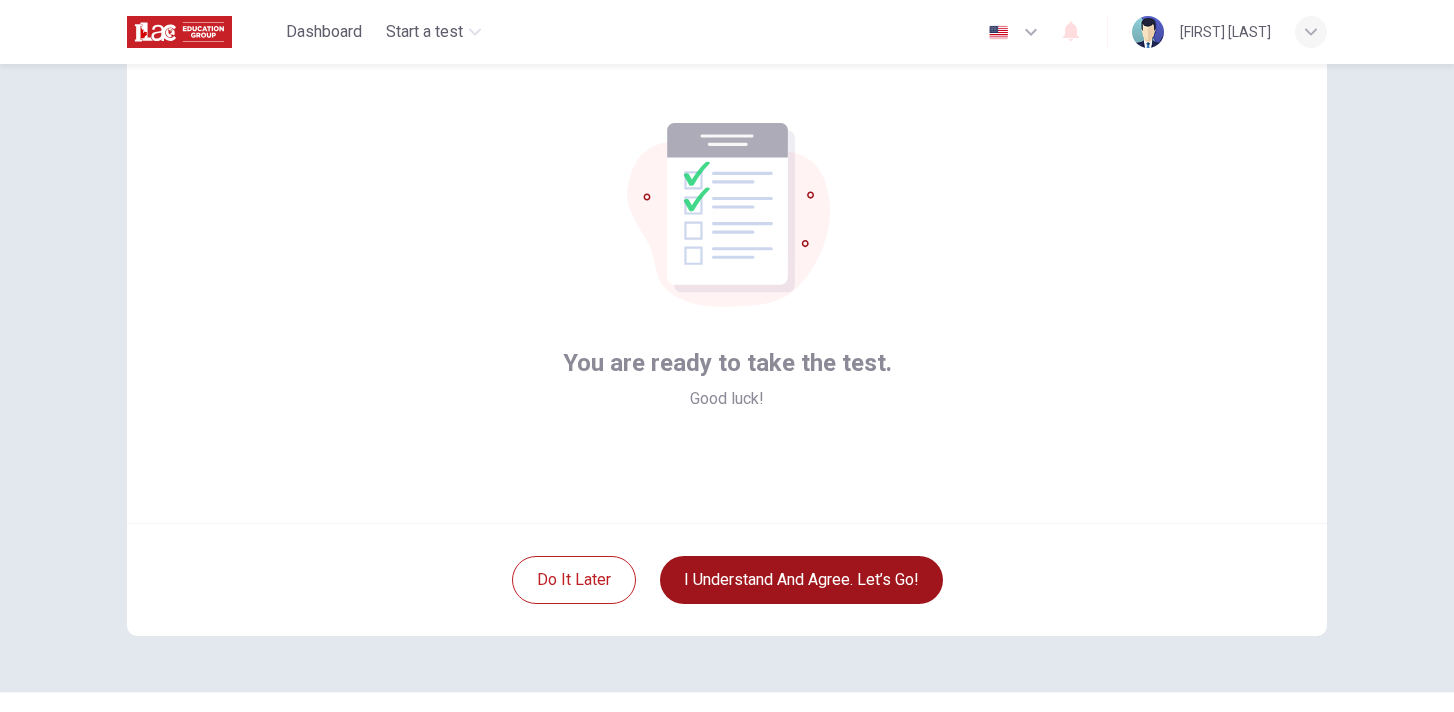 click on "I understand and agree. Let’s go!" at bounding box center [801, 580] 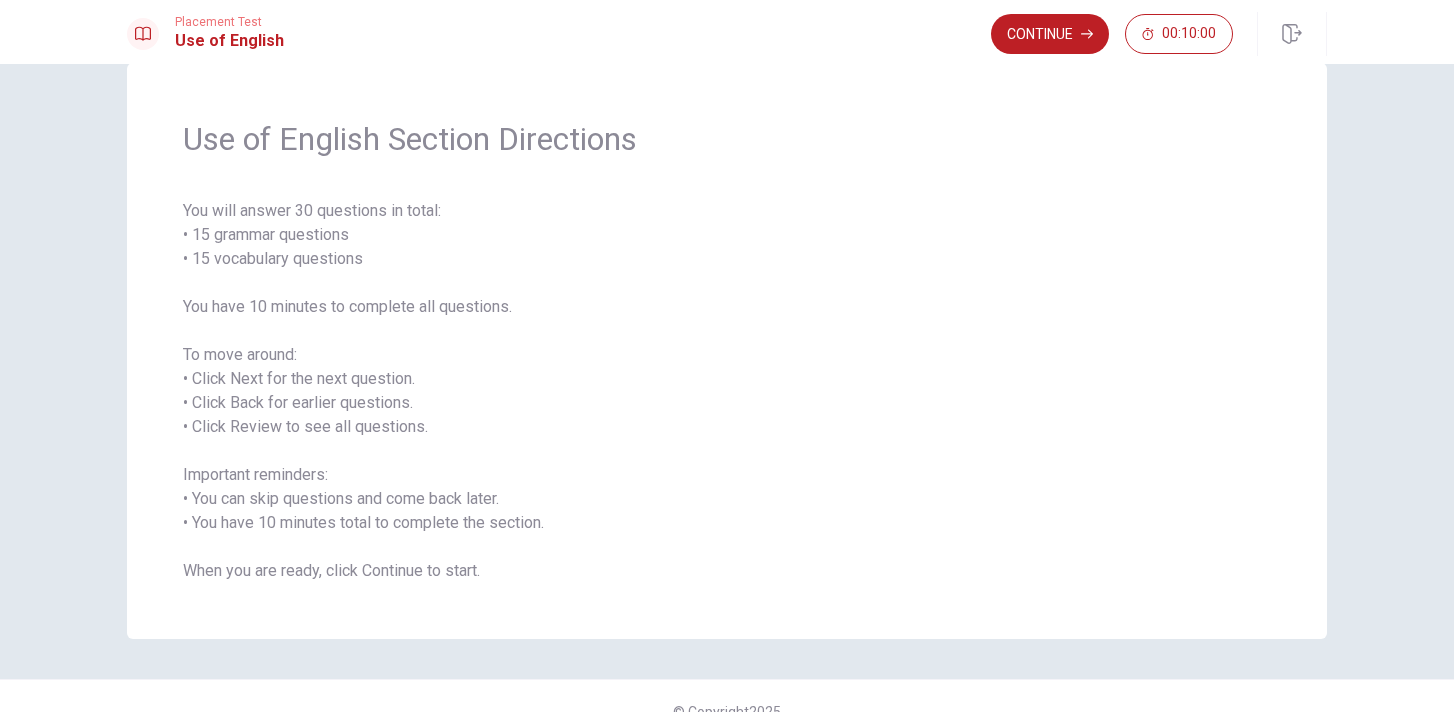 scroll, scrollTop: 0, scrollLeft: 0, axis: both 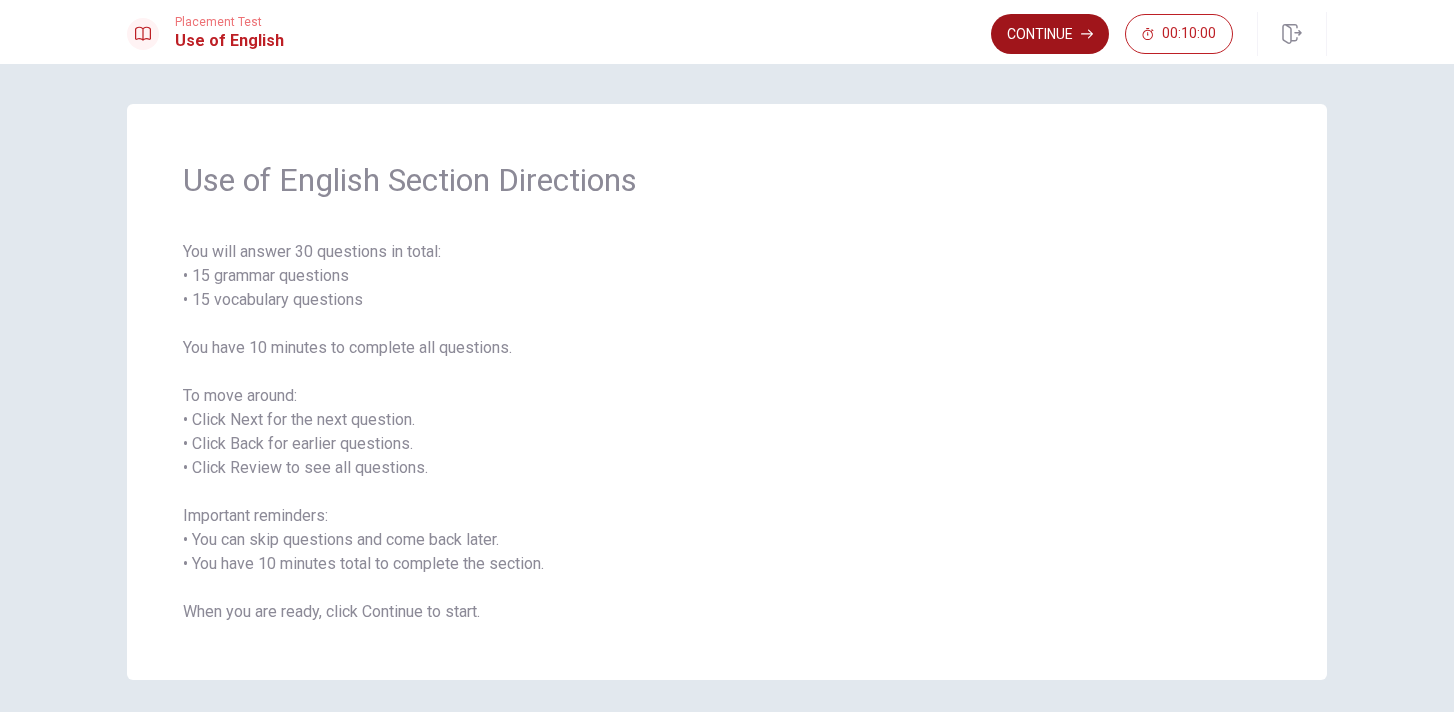 click on "Continue" at bounding box center [1050, 34] 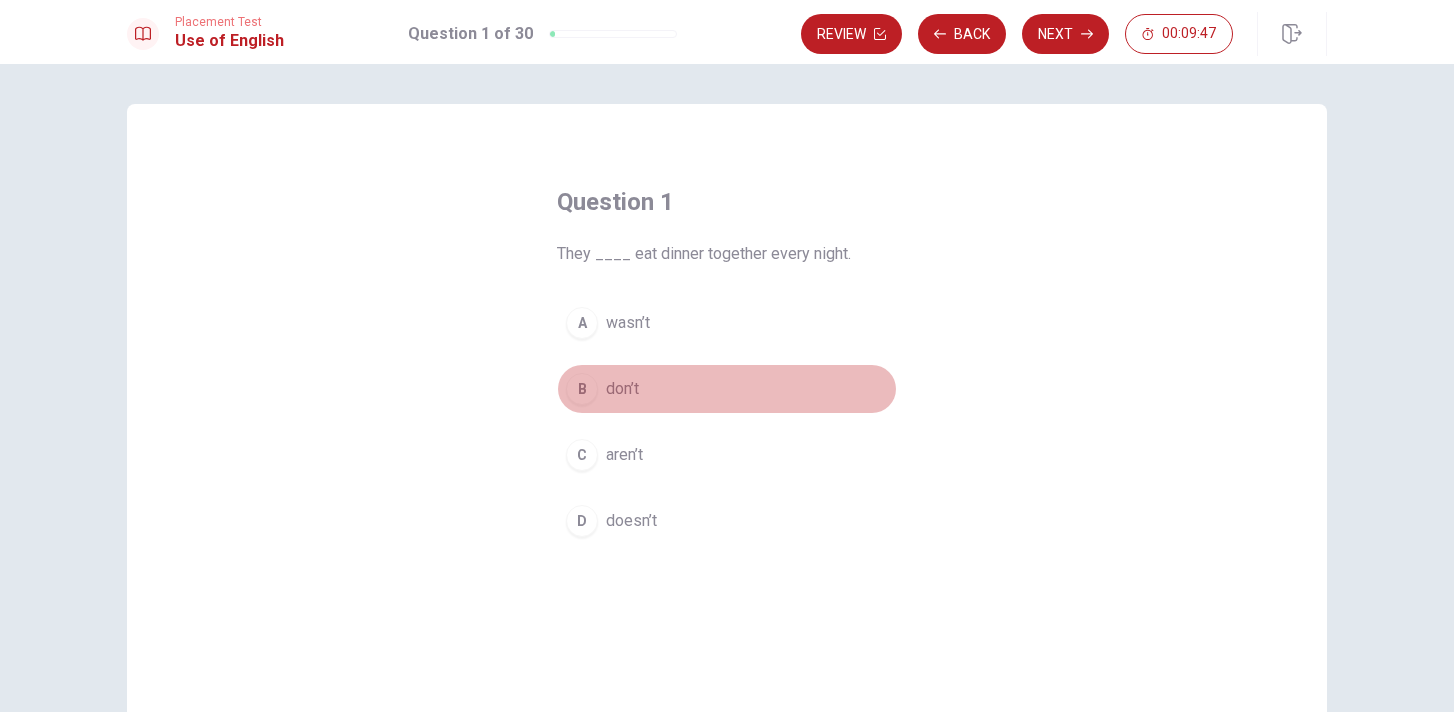 click on "B" at bounding box center (582, 389) 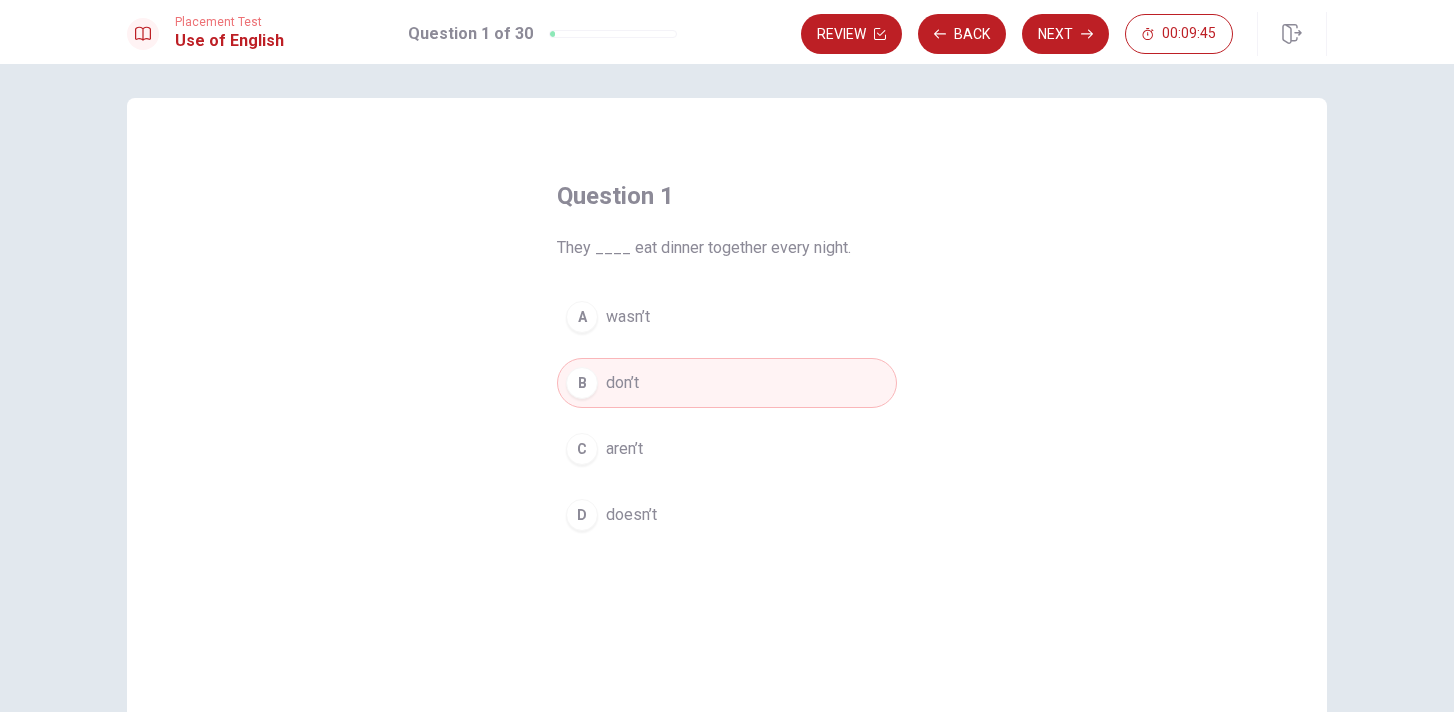 scroll, scrollTop: 0, scrollLeft: 0, axis: both 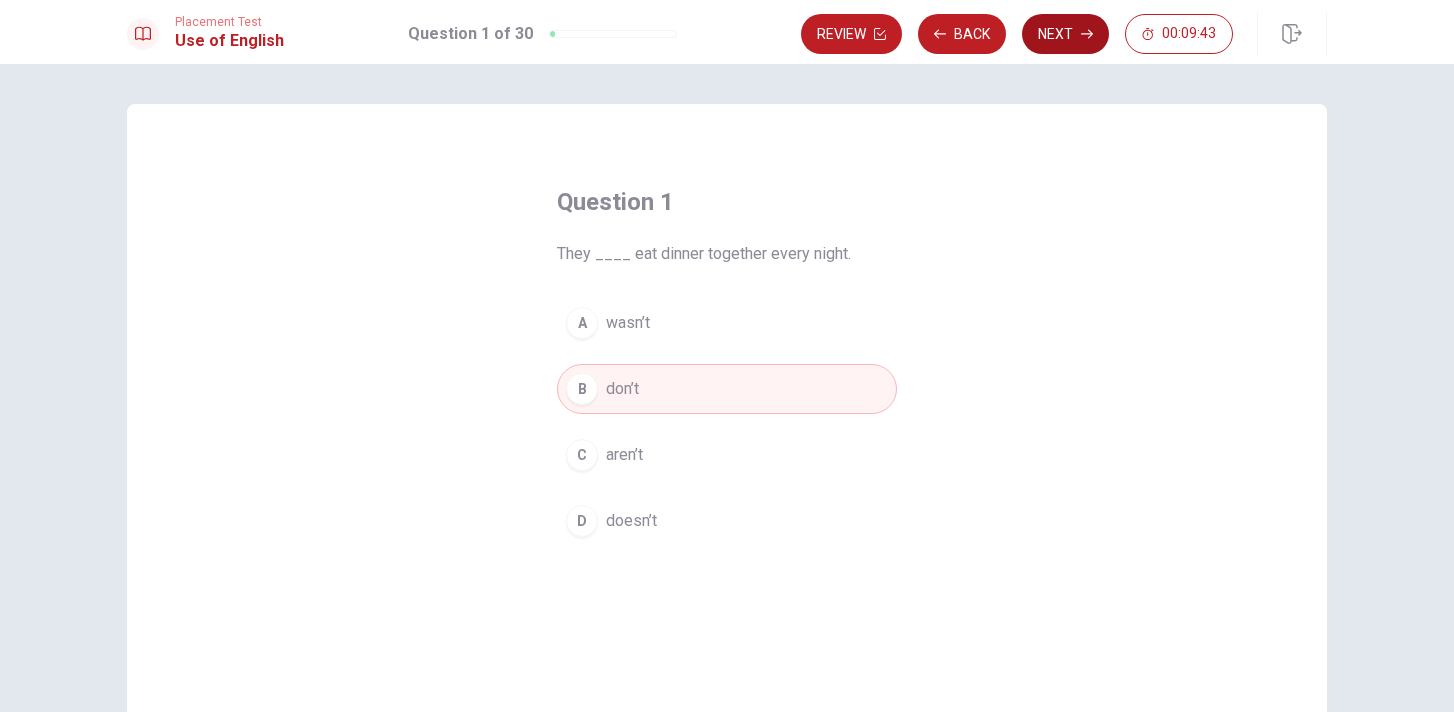 click on "Next" at bounding box center (1065, 34) 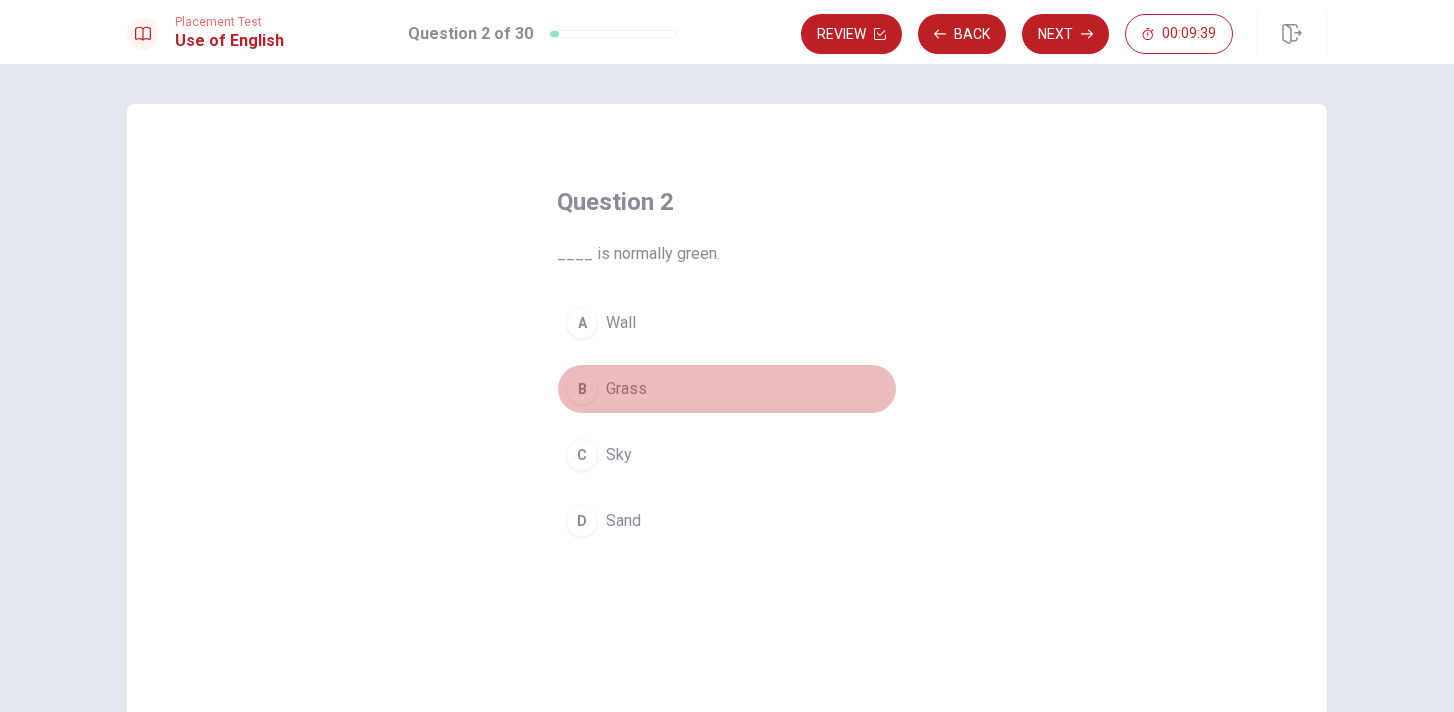 click on "B" at bounding box center [582, 389] 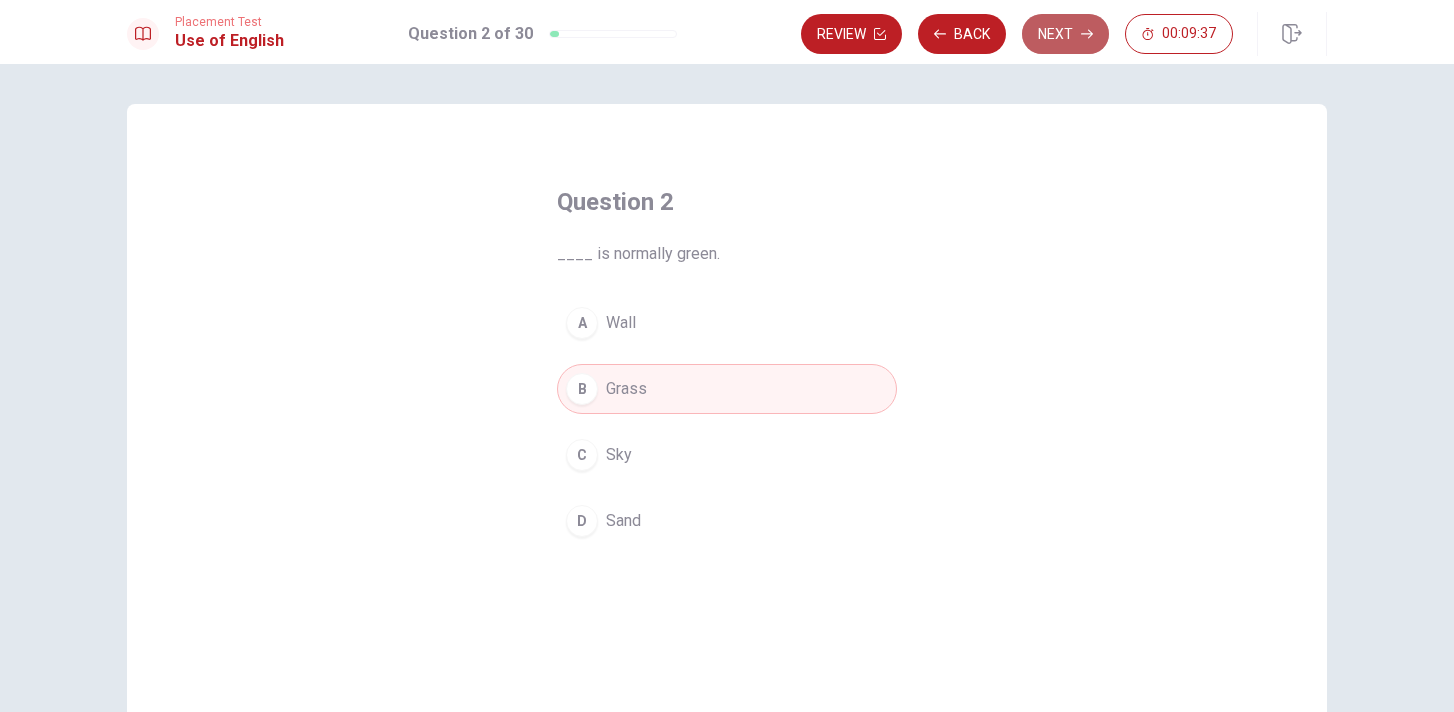 click on "Next" at bounding box center [1065, 34] 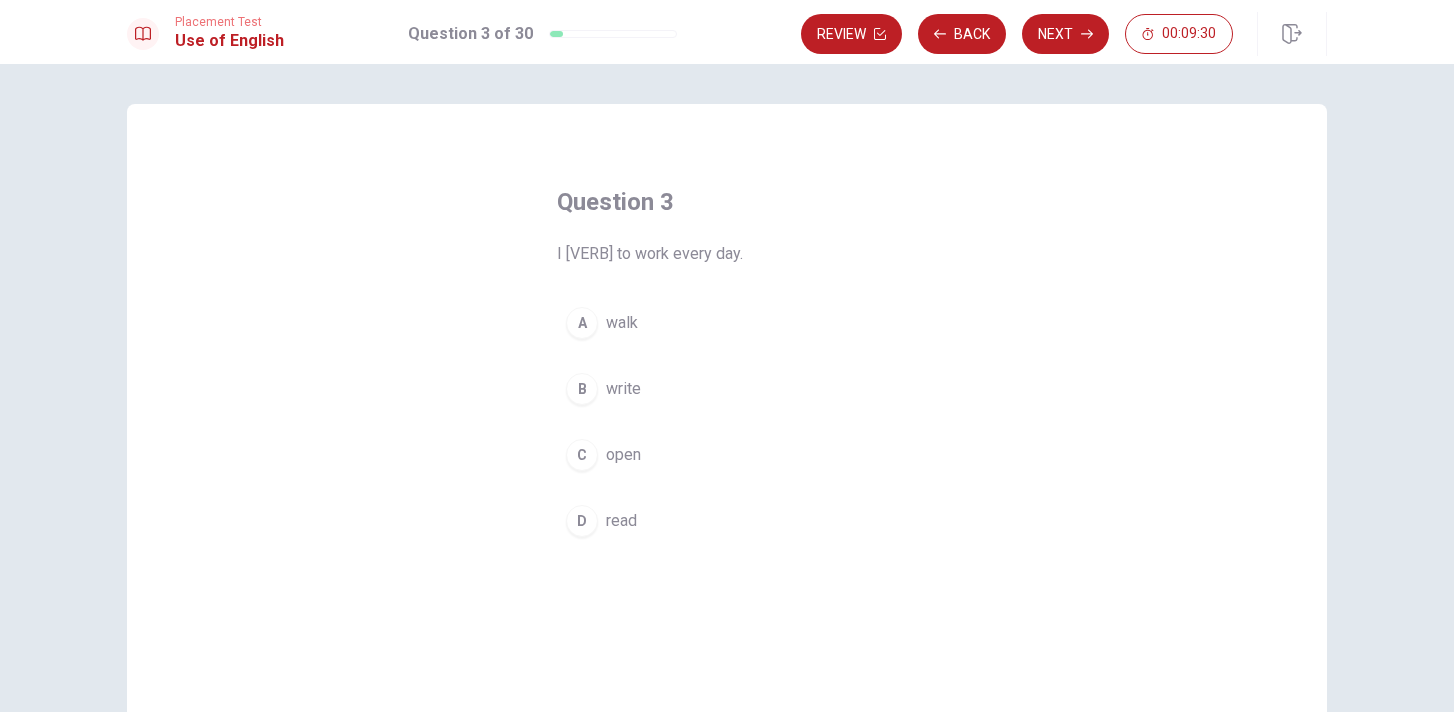 click on "A" at bounding box center (582, 323) 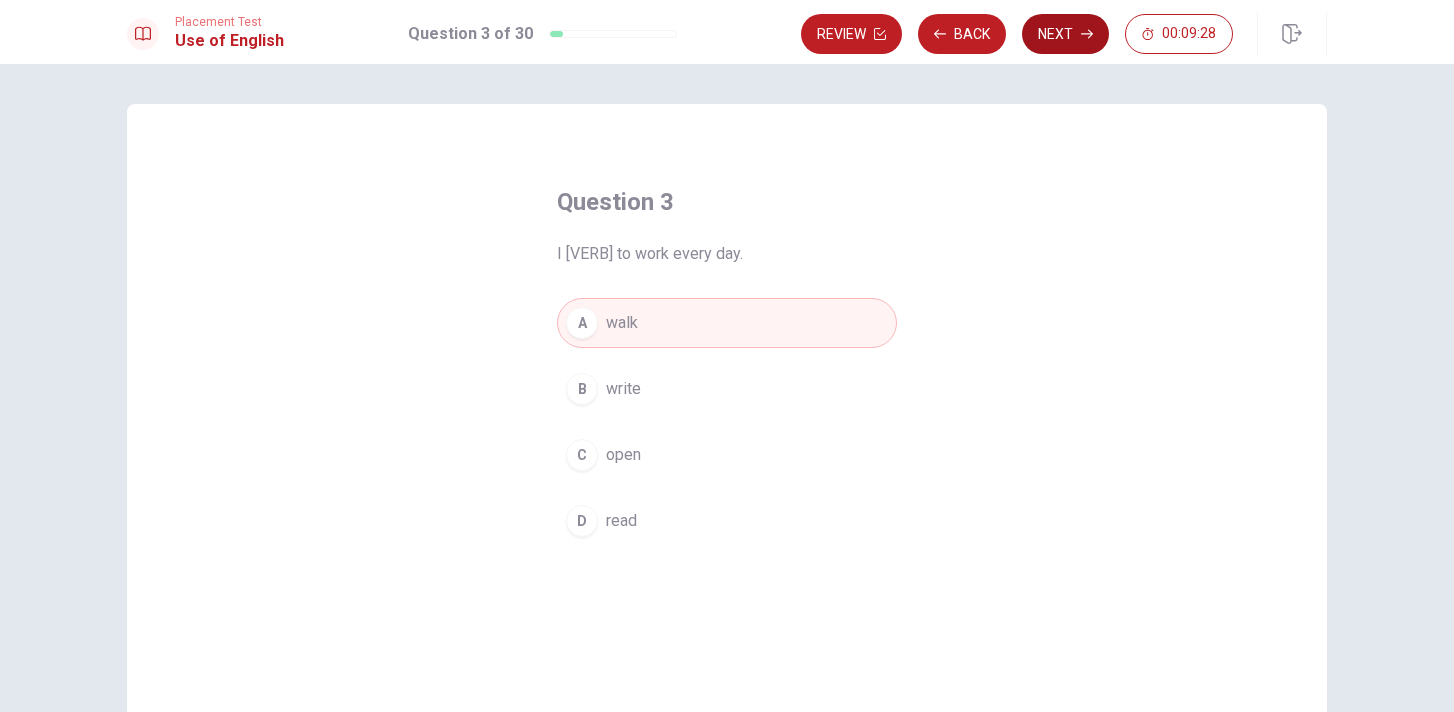 click on "Next" at bounding box center [1065, 34] 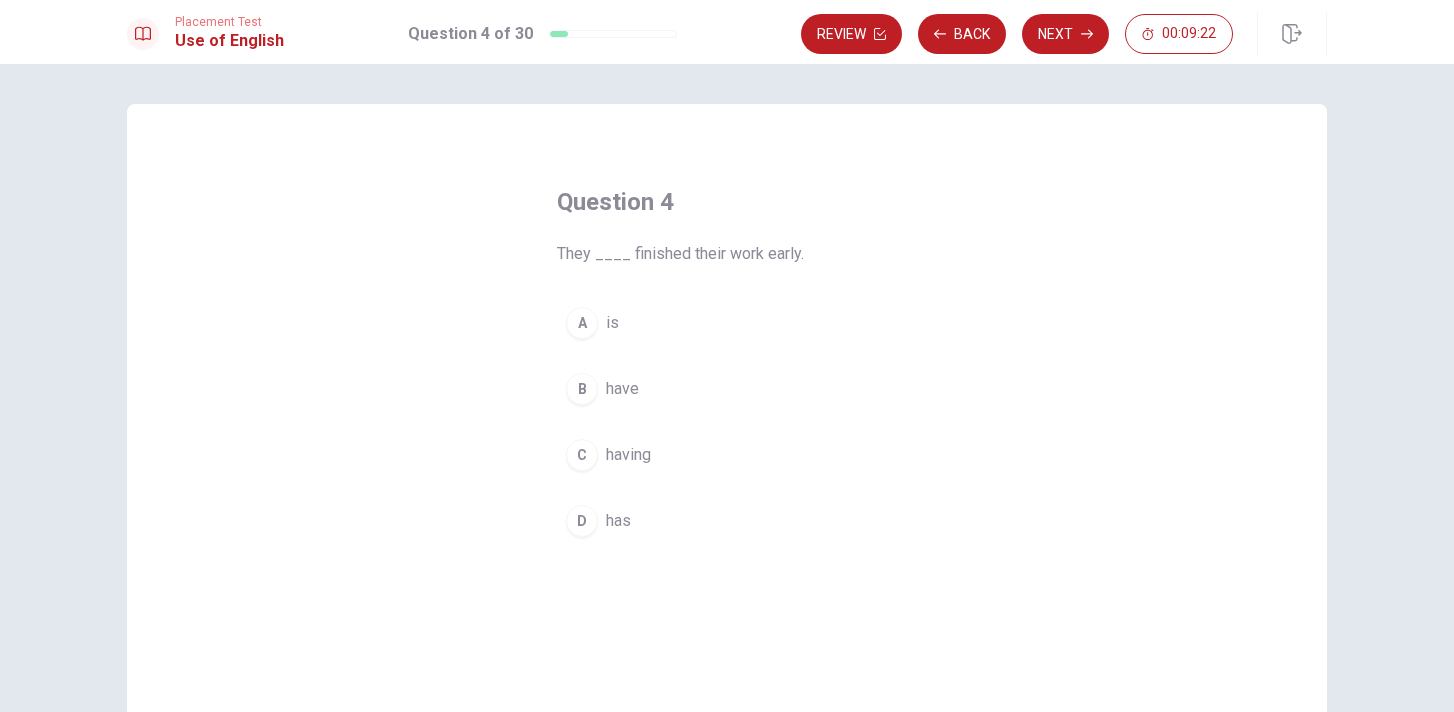 click on "B" at bounding box center [582, 389] 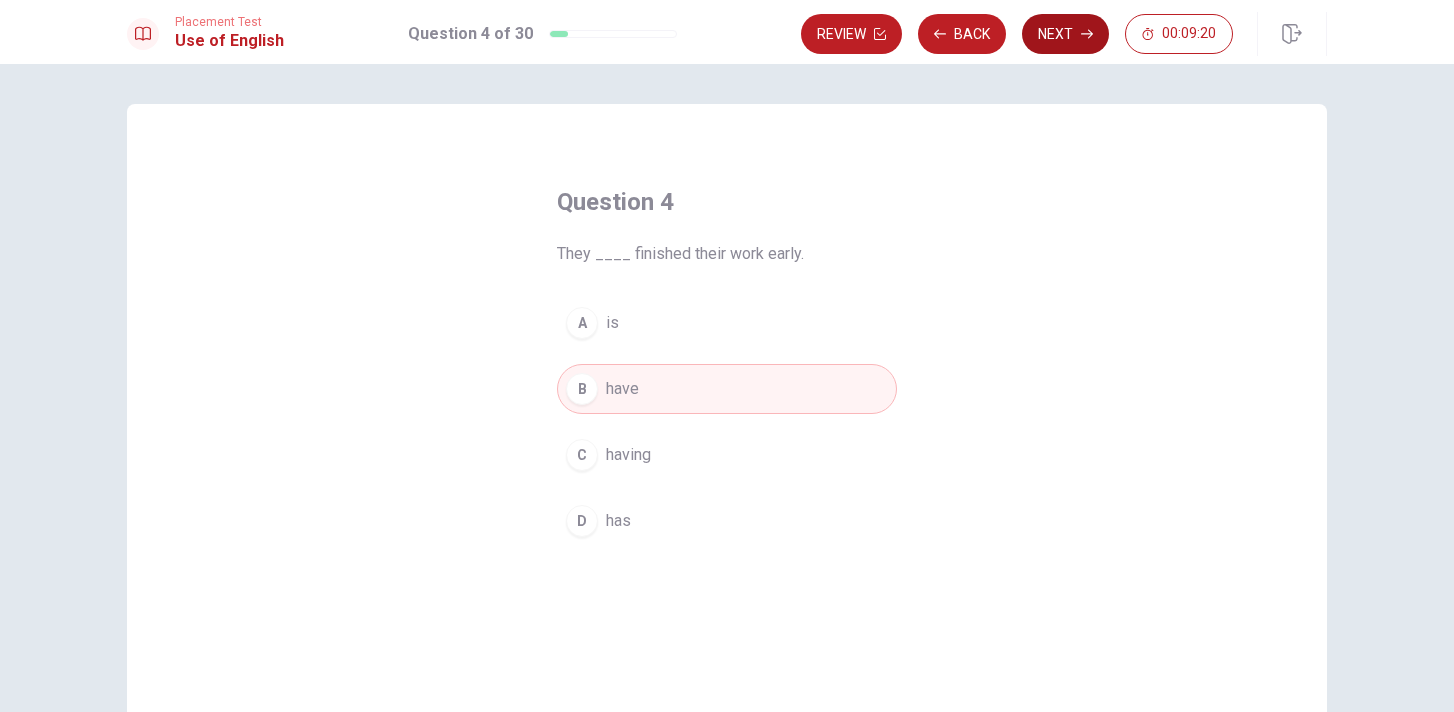 click on "Next" at bounding box center (1065, 34) 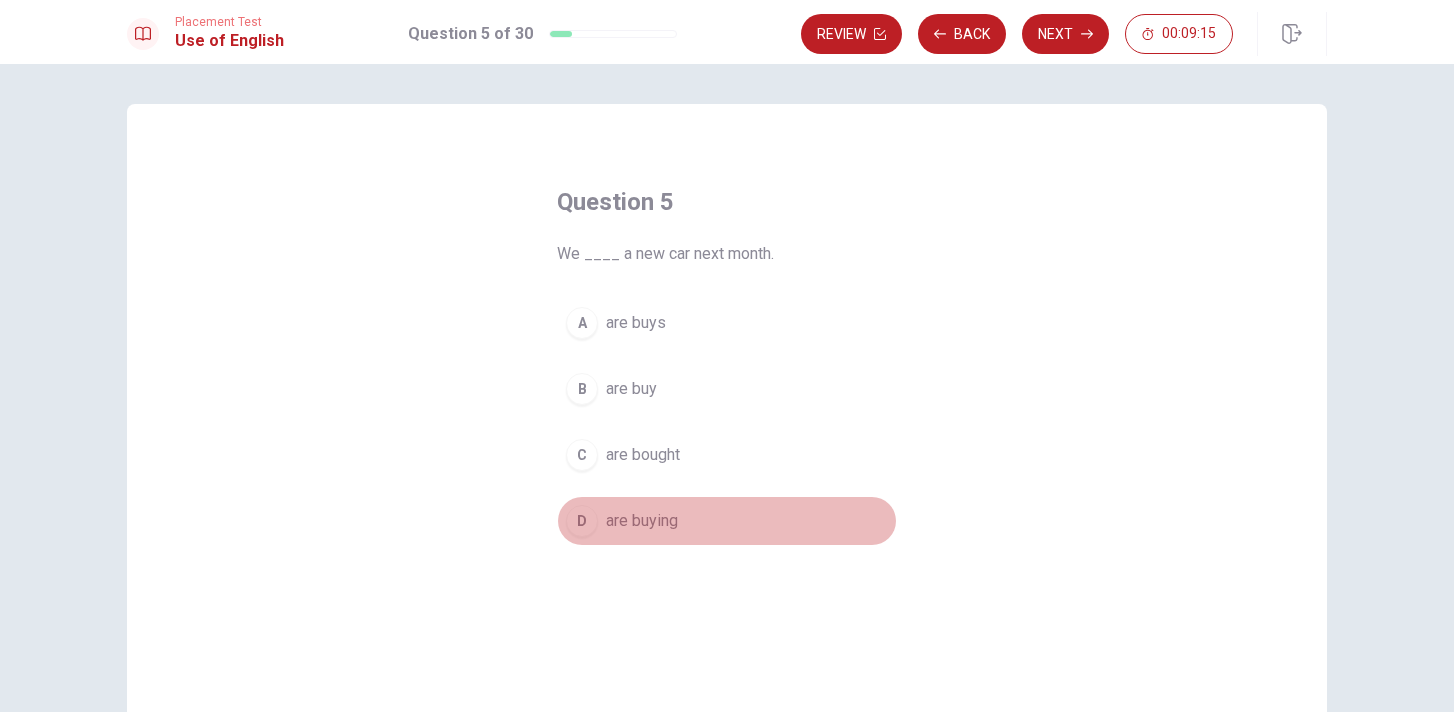 click on "D" at bounding box center (582, 521) 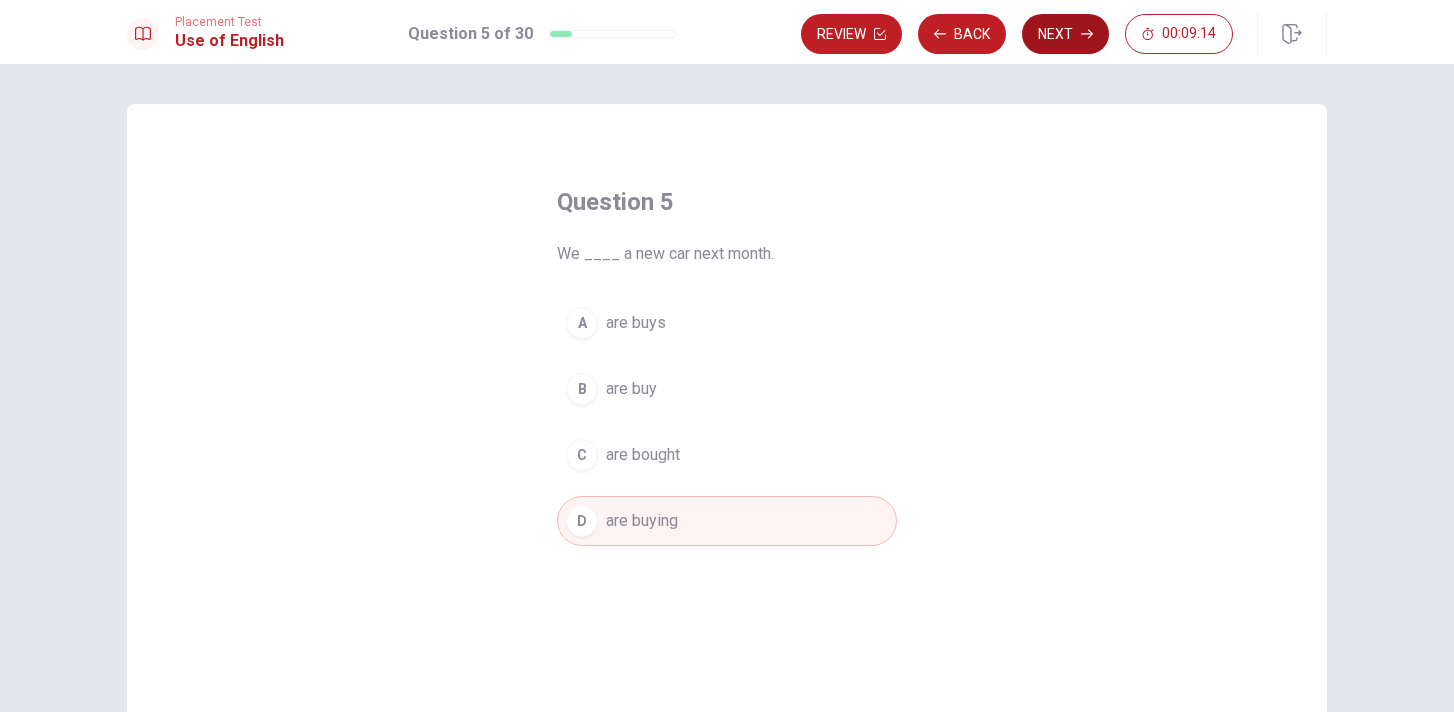 click on "Next" at bounding box center (1065, 34) 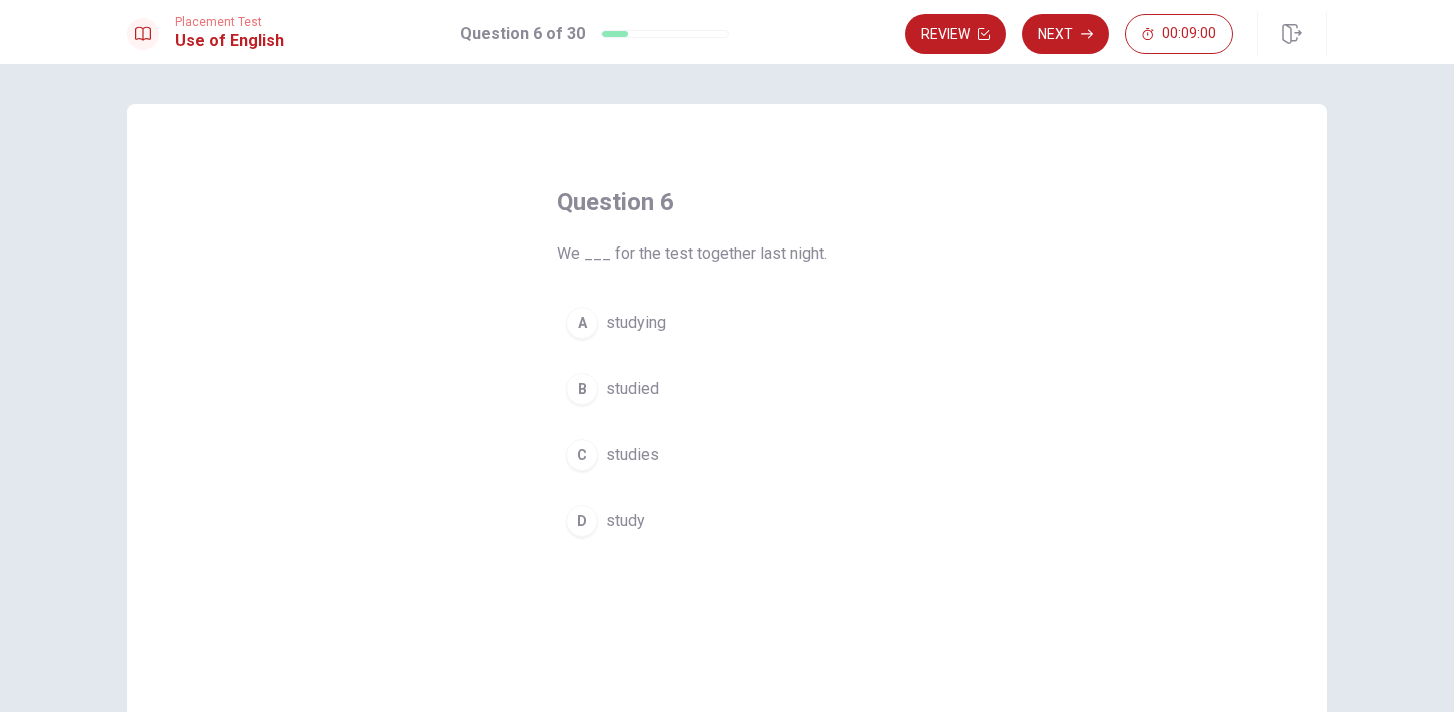 click on "B" at bounding box center [582, 389] 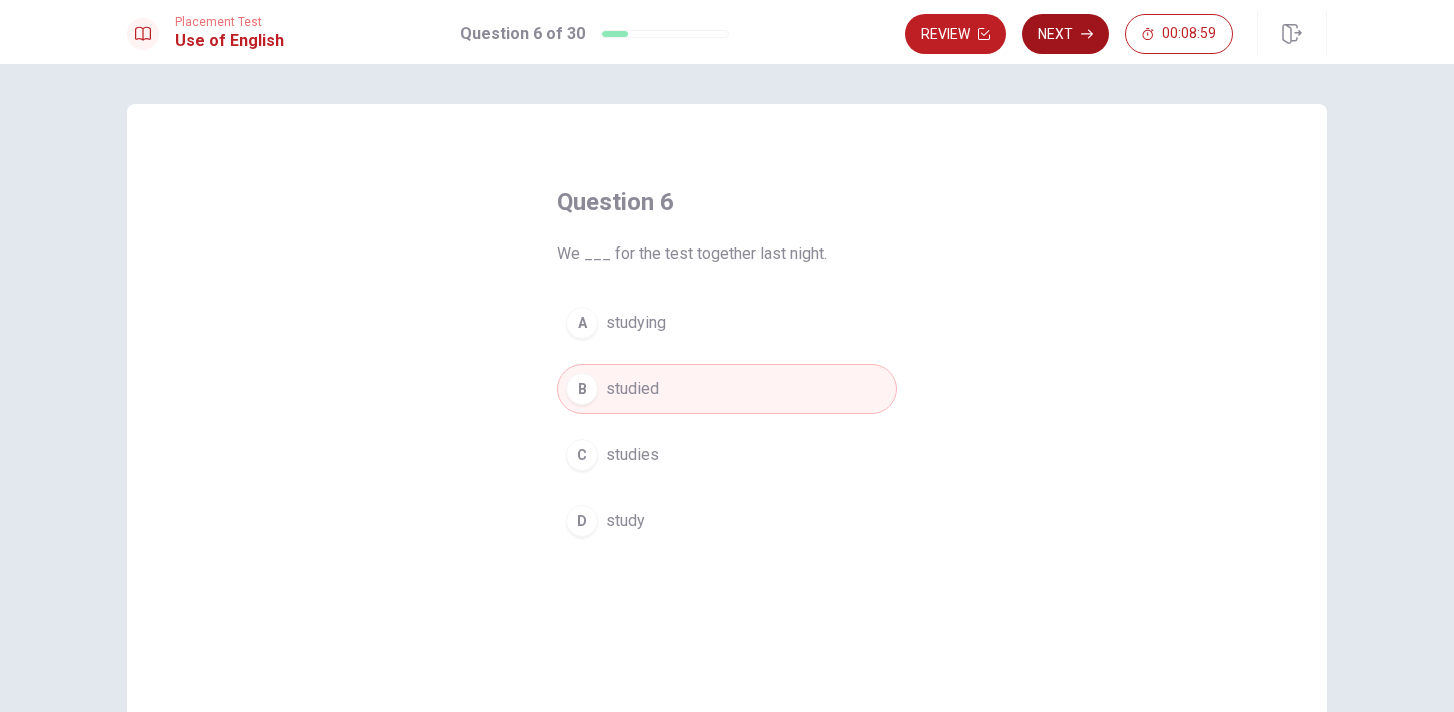 click 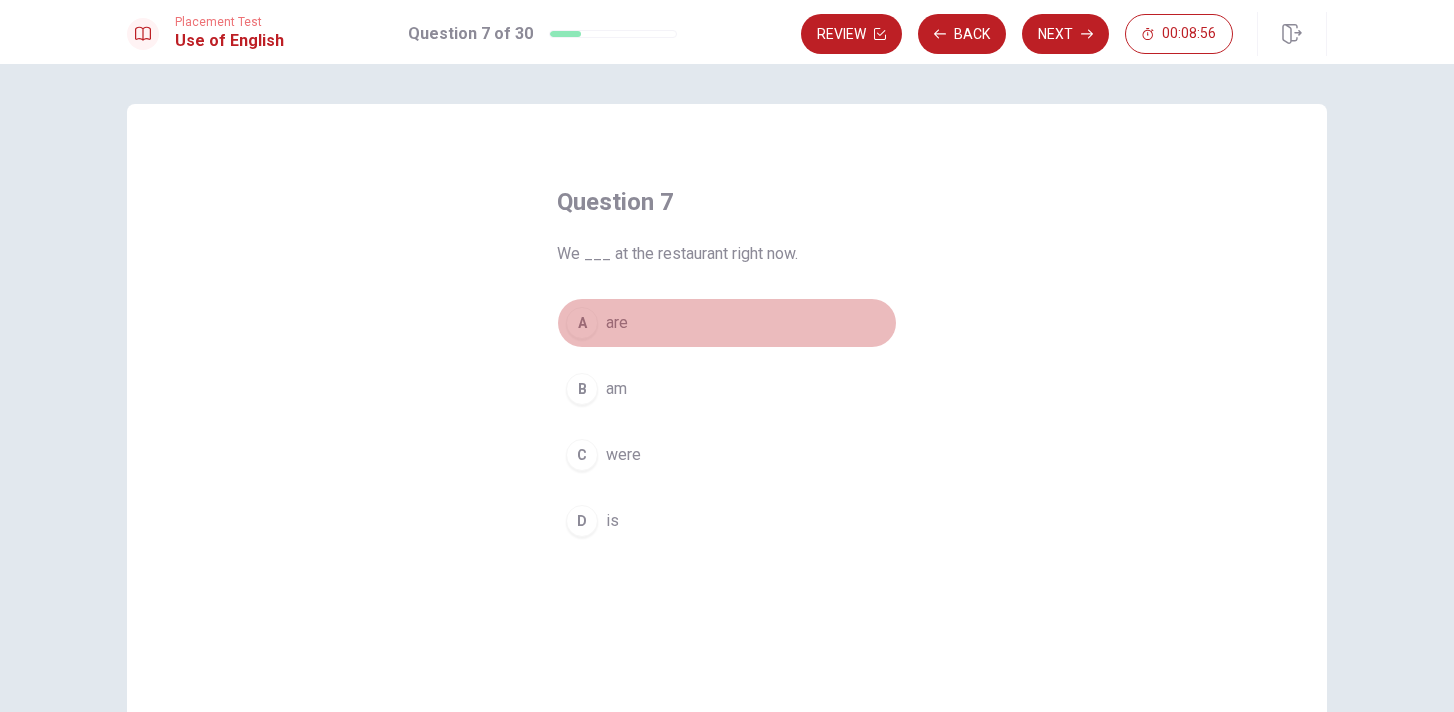 click on "A" at bounding box center [582, 323] 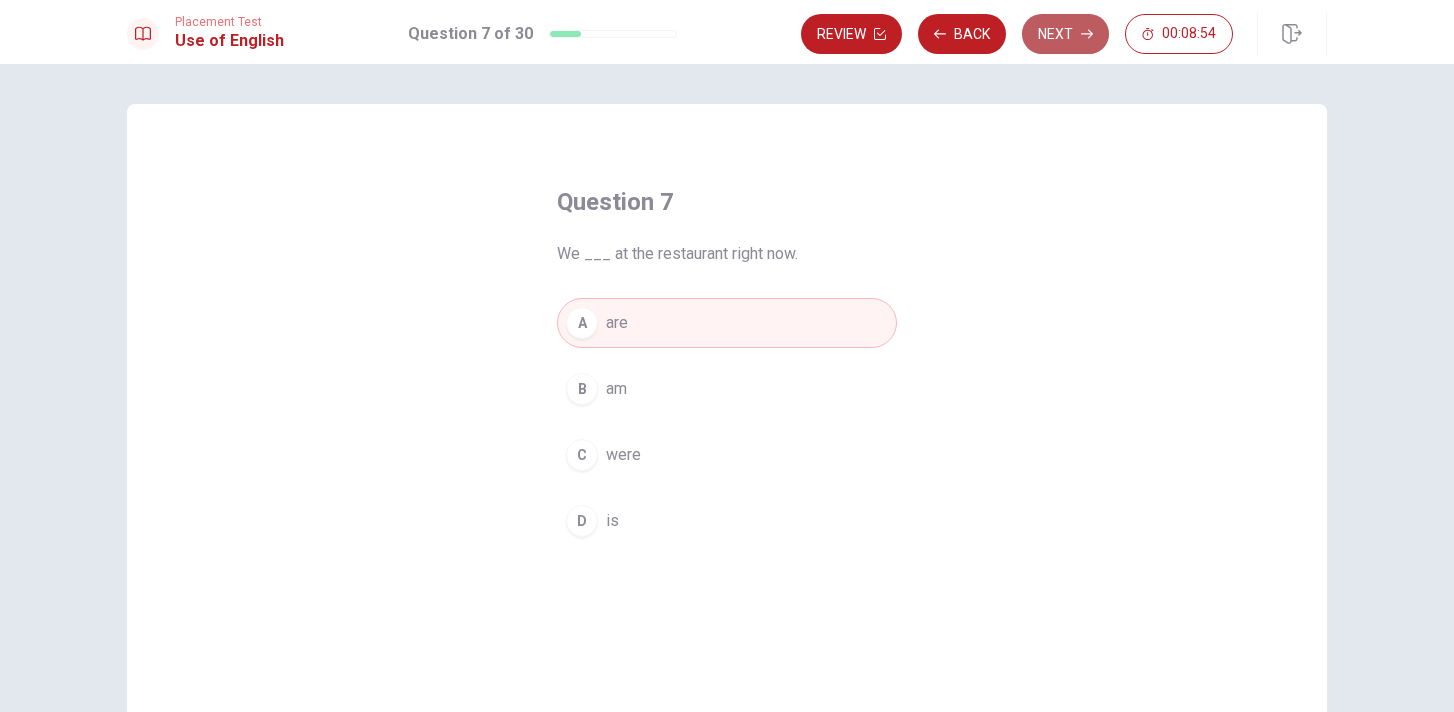 click on "Next" at bounding box center (1065, 34) 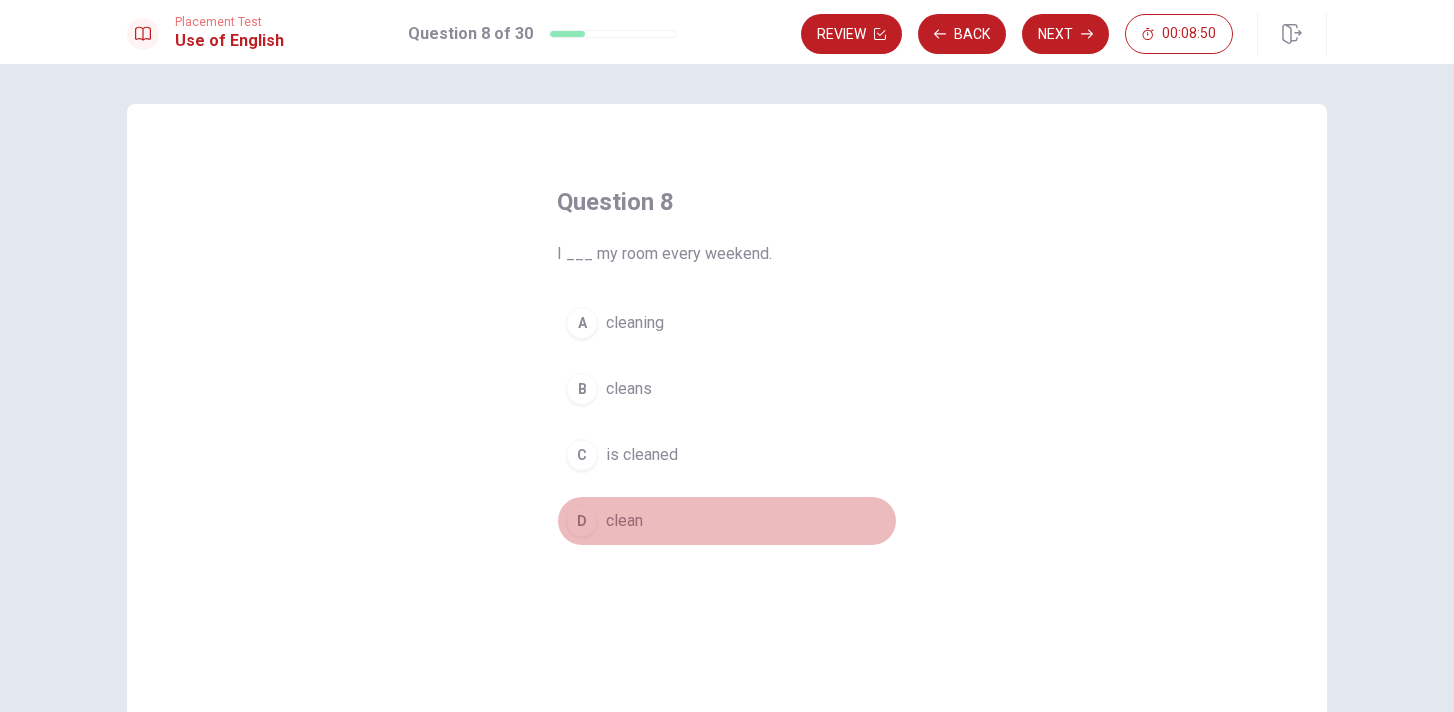 click on "D" at bounding box center (582, 521) 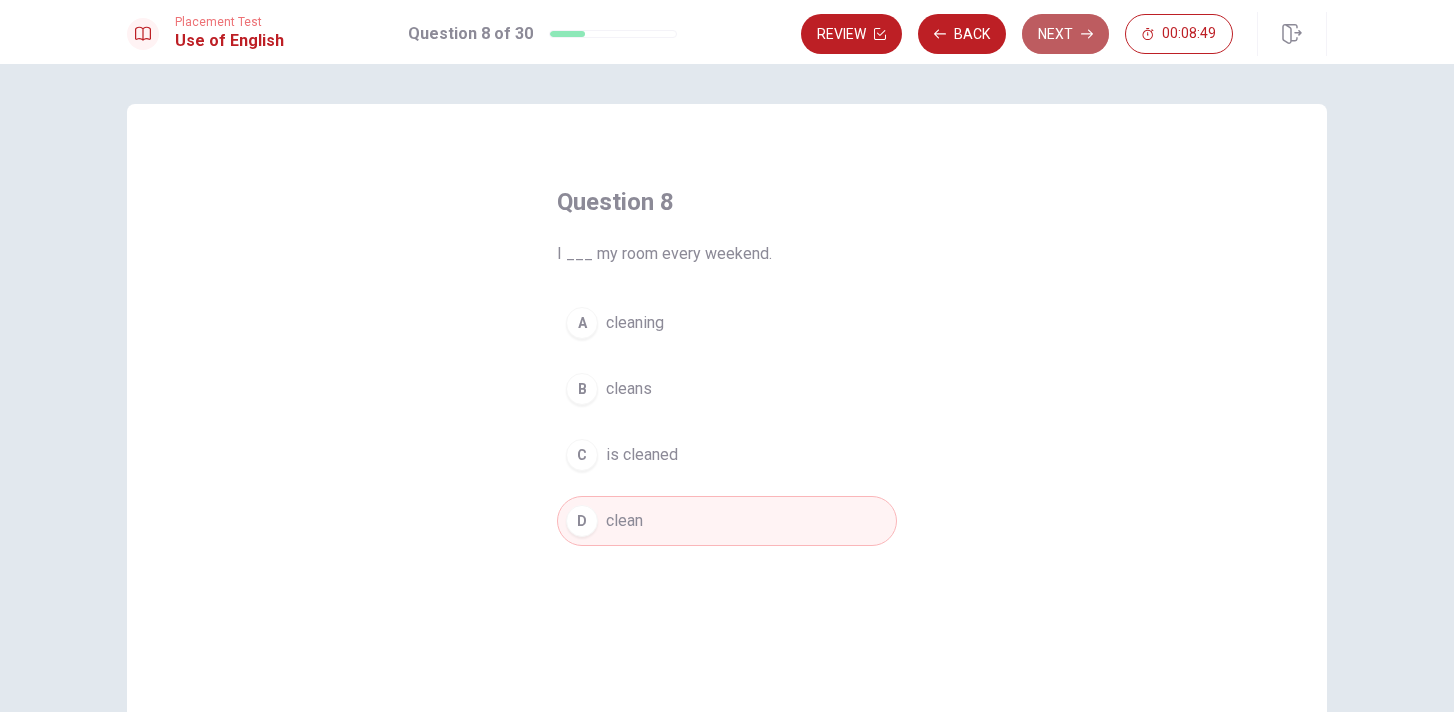 click on "Next" at bounding box center (1065, 34) 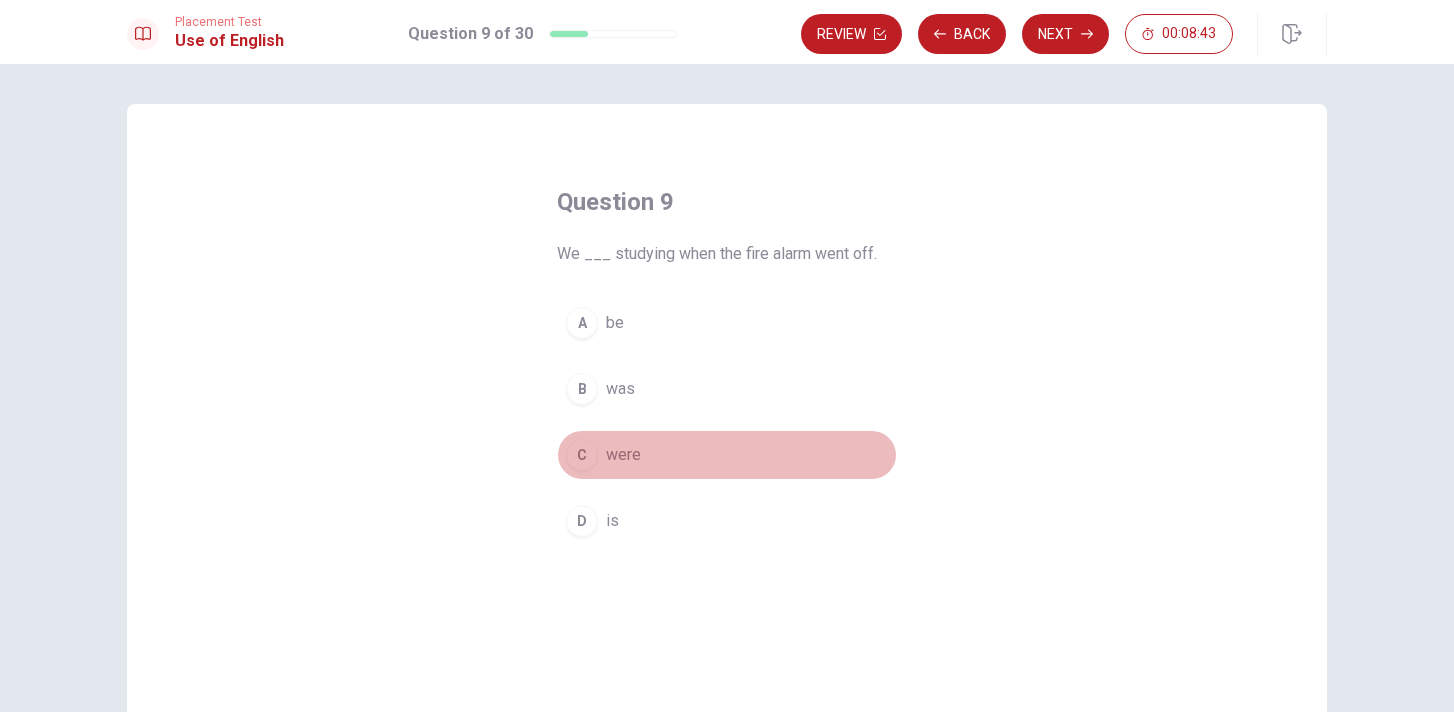 click on "C" at bounding box center [582, 455] 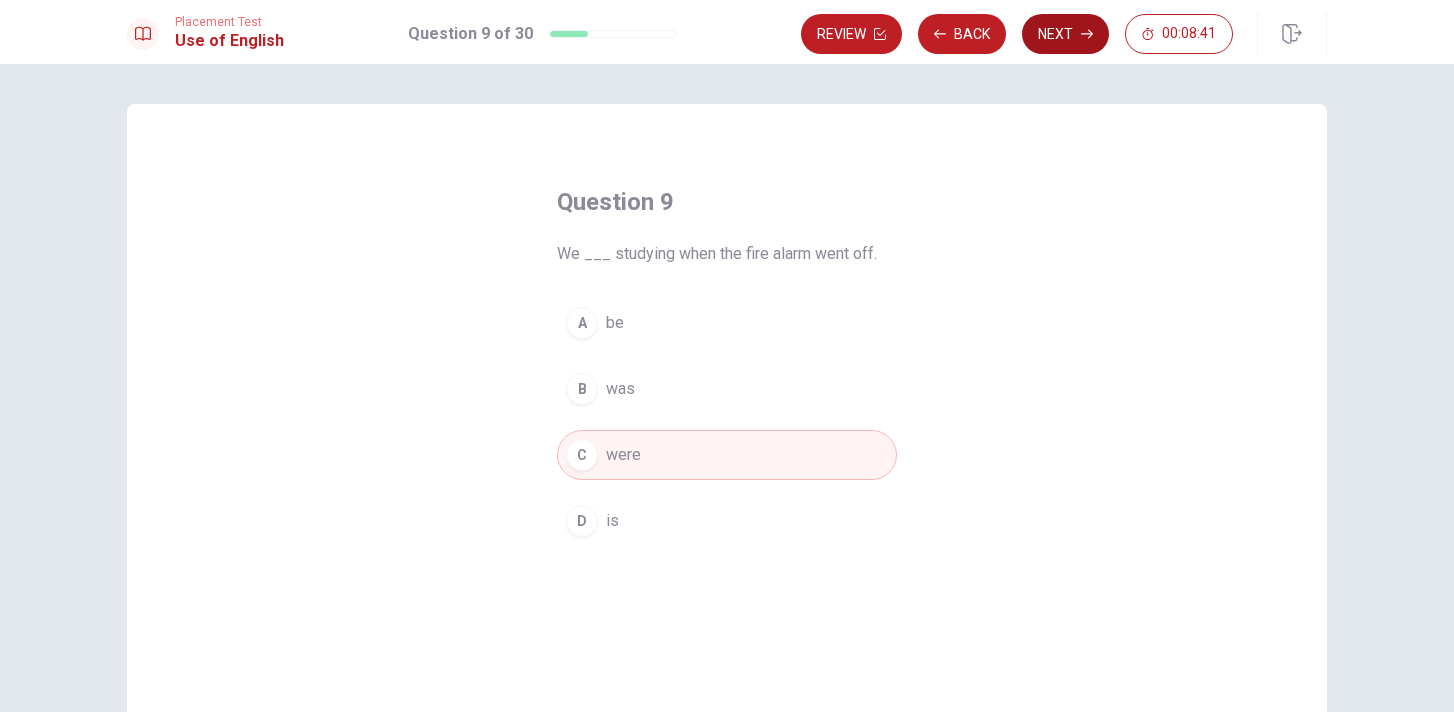 click on "Next" at bounding box center (1065, 34) 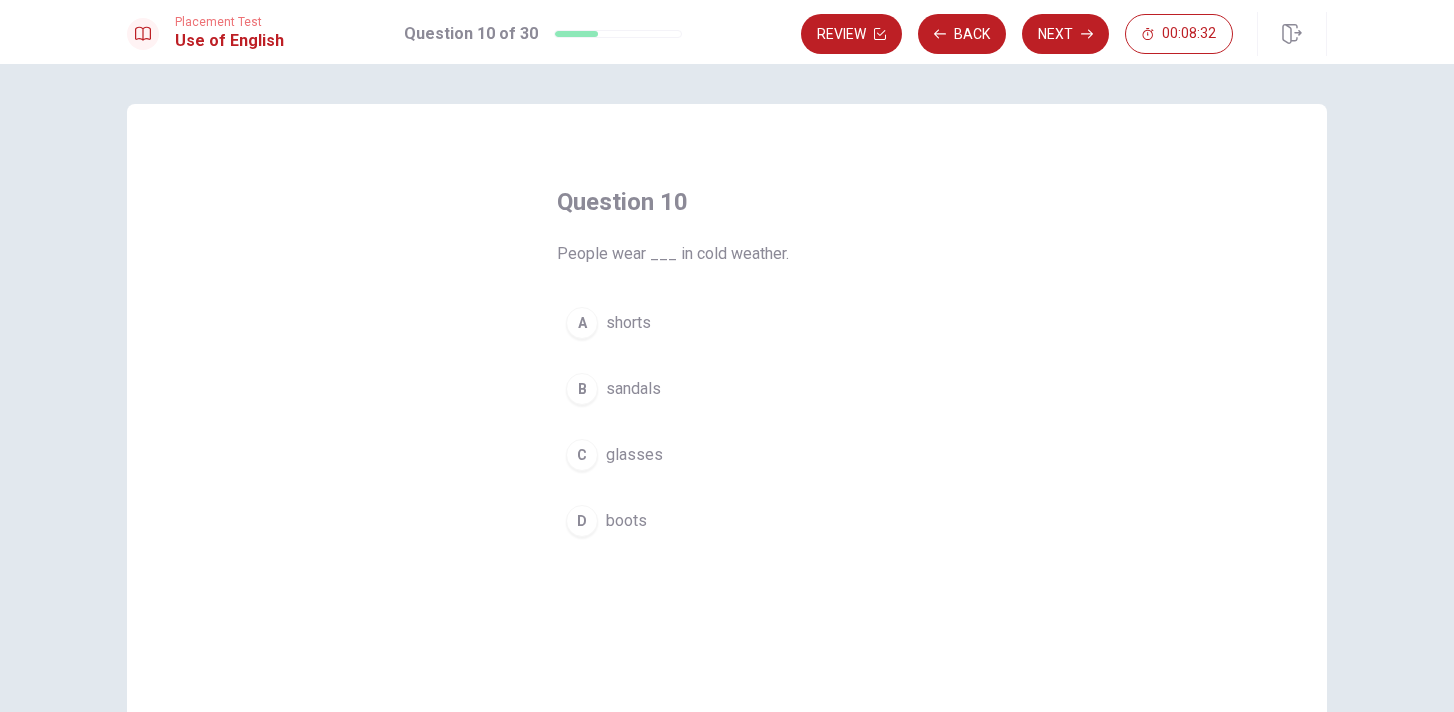 click on "D" at bounding box center (582, 521) 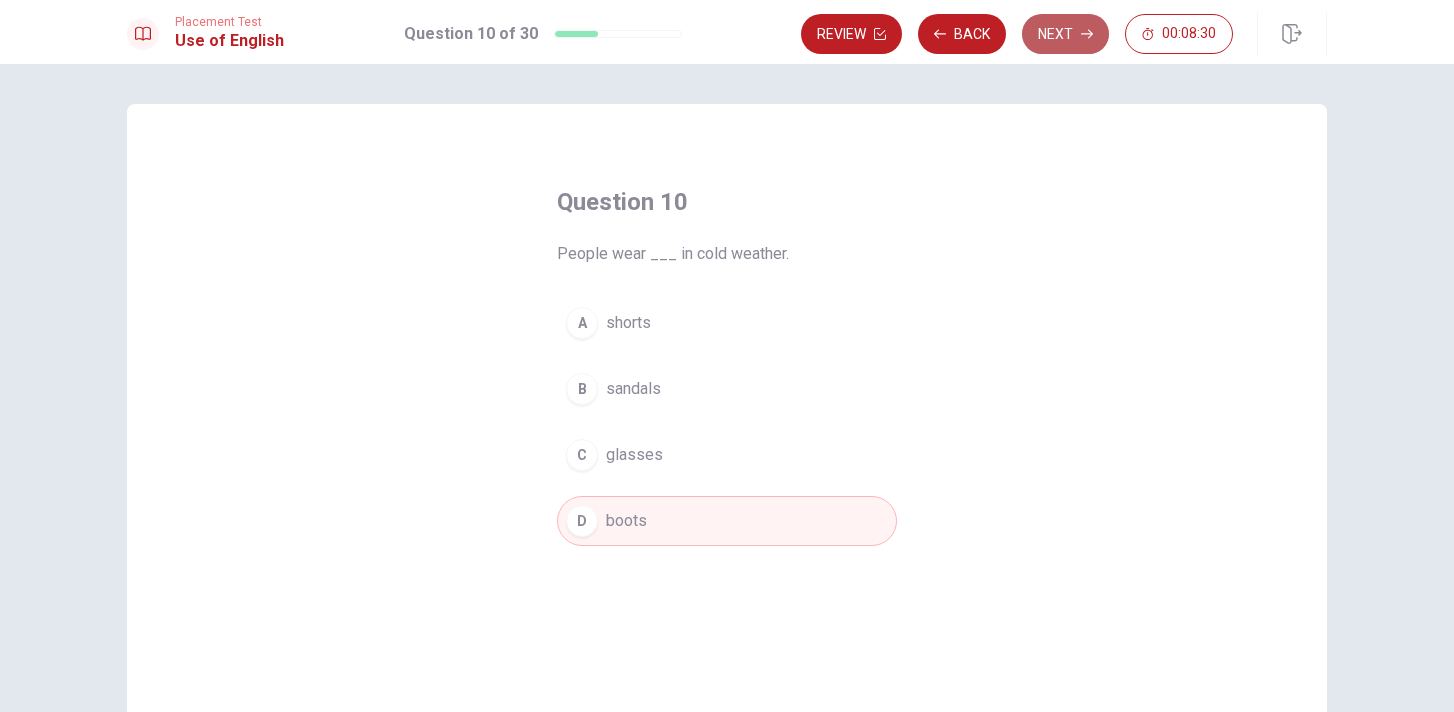 click on "Next" at bounding box center [1065, 34] 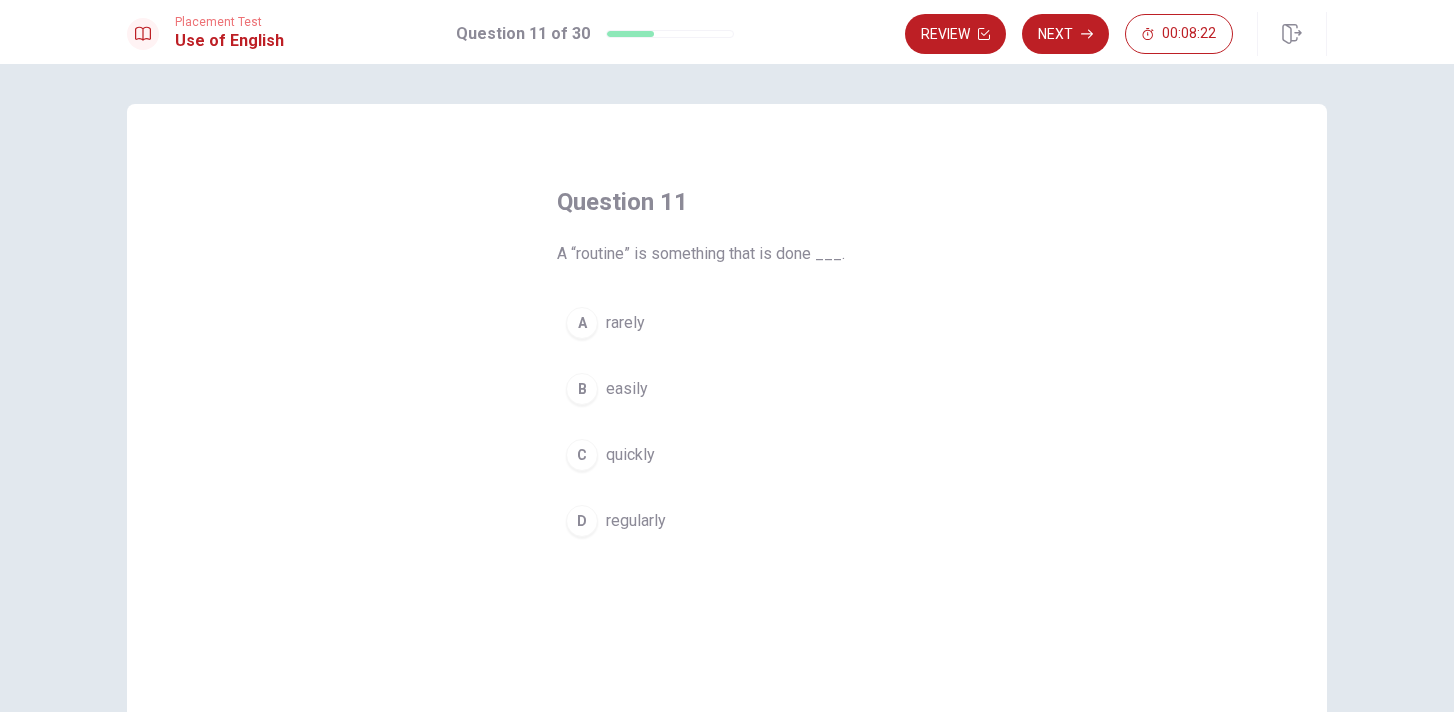 click on "D" at bounding box center (582, 521) 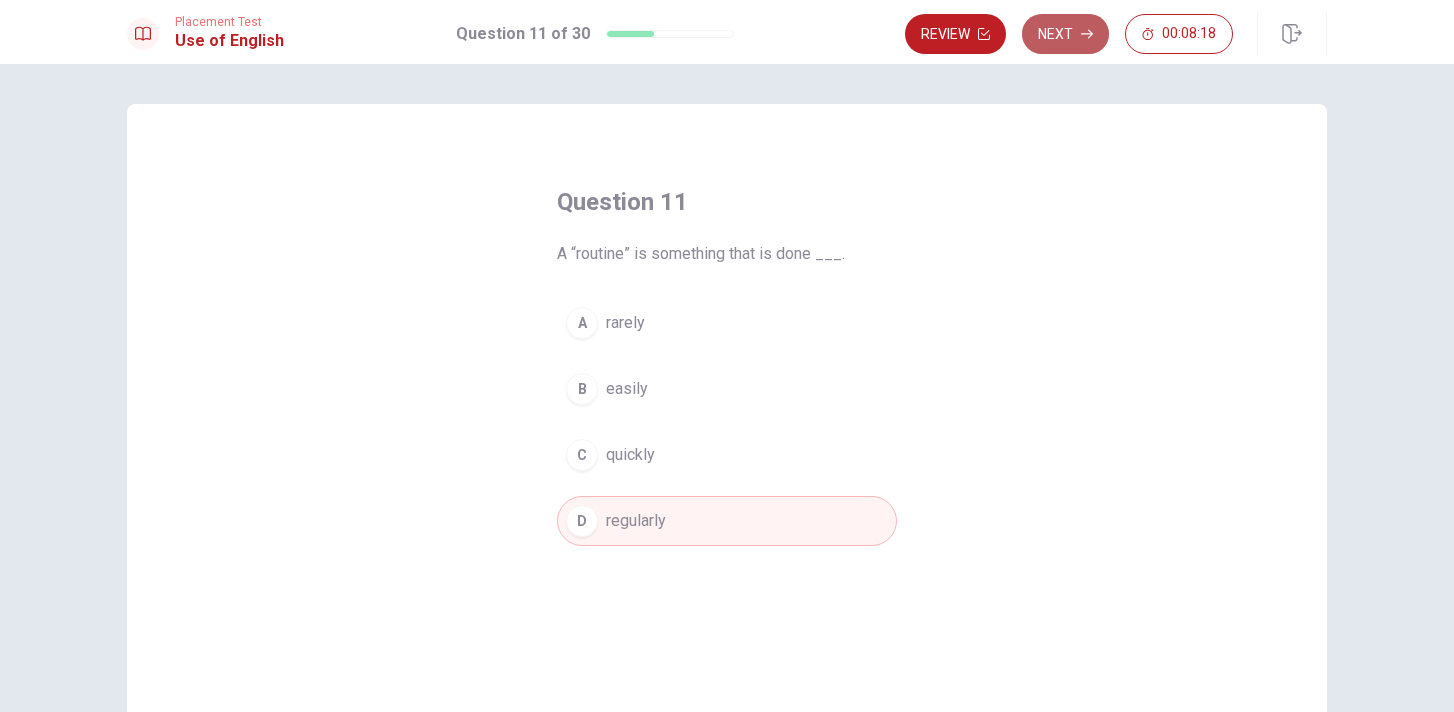 click 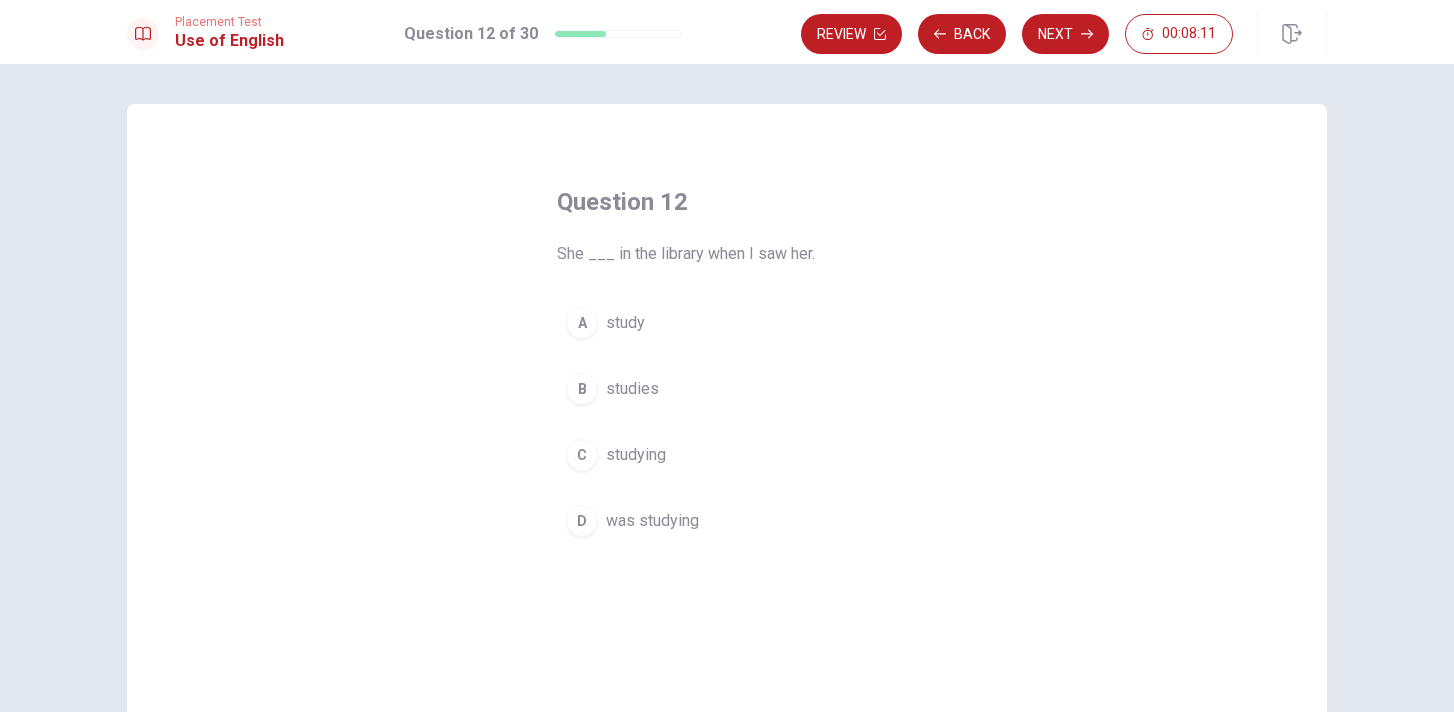 click on "D" at bounding box center [582, 521] 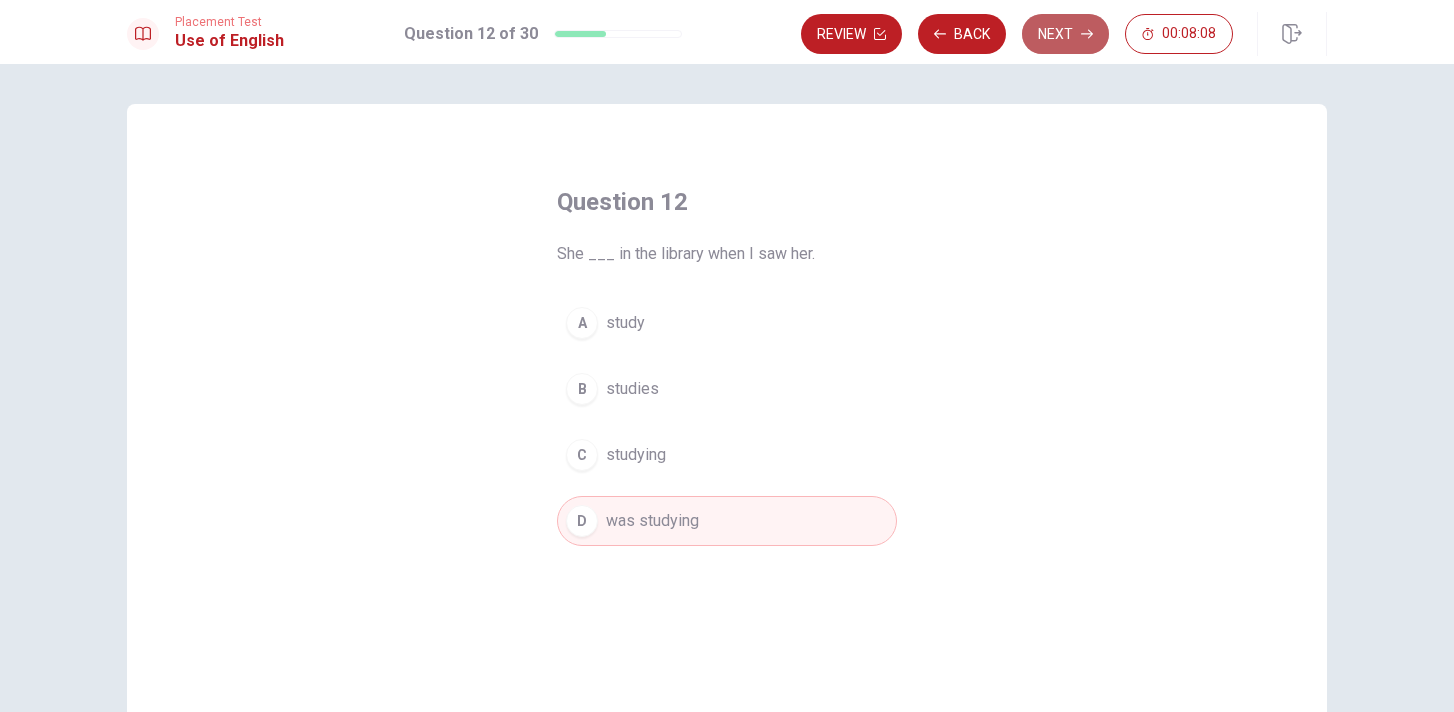 click on "Next" at bounding box center (1065, 34) 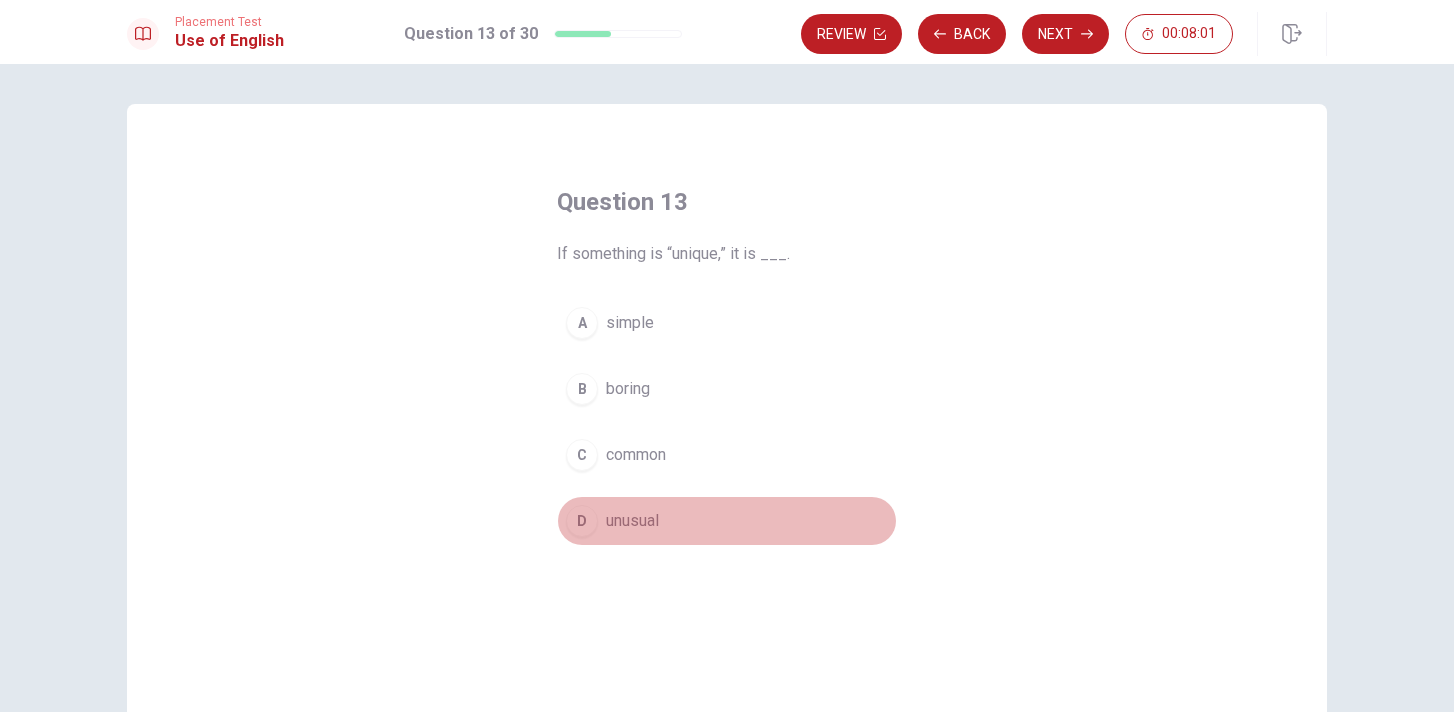 click on "D" at bounding box center [582, 521] 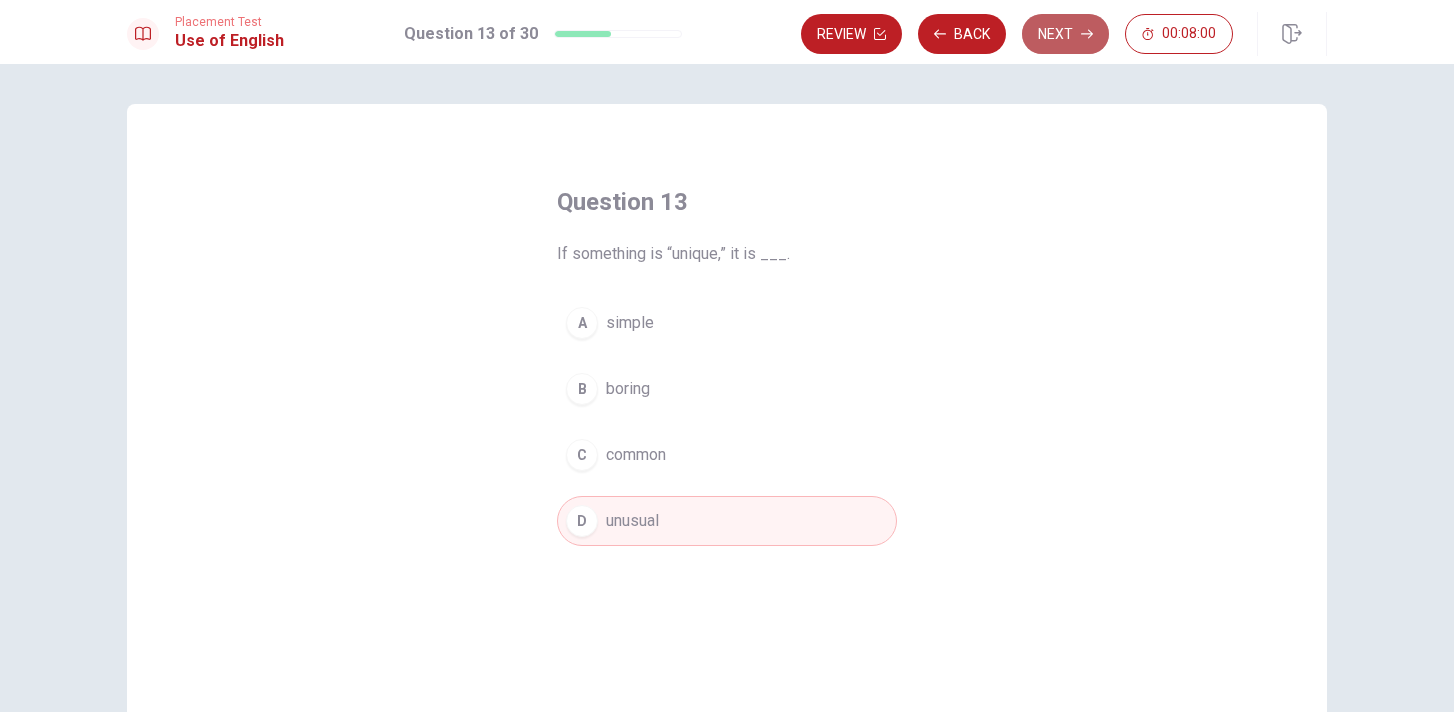 click on "Next" at bounding box center (1065, 34) 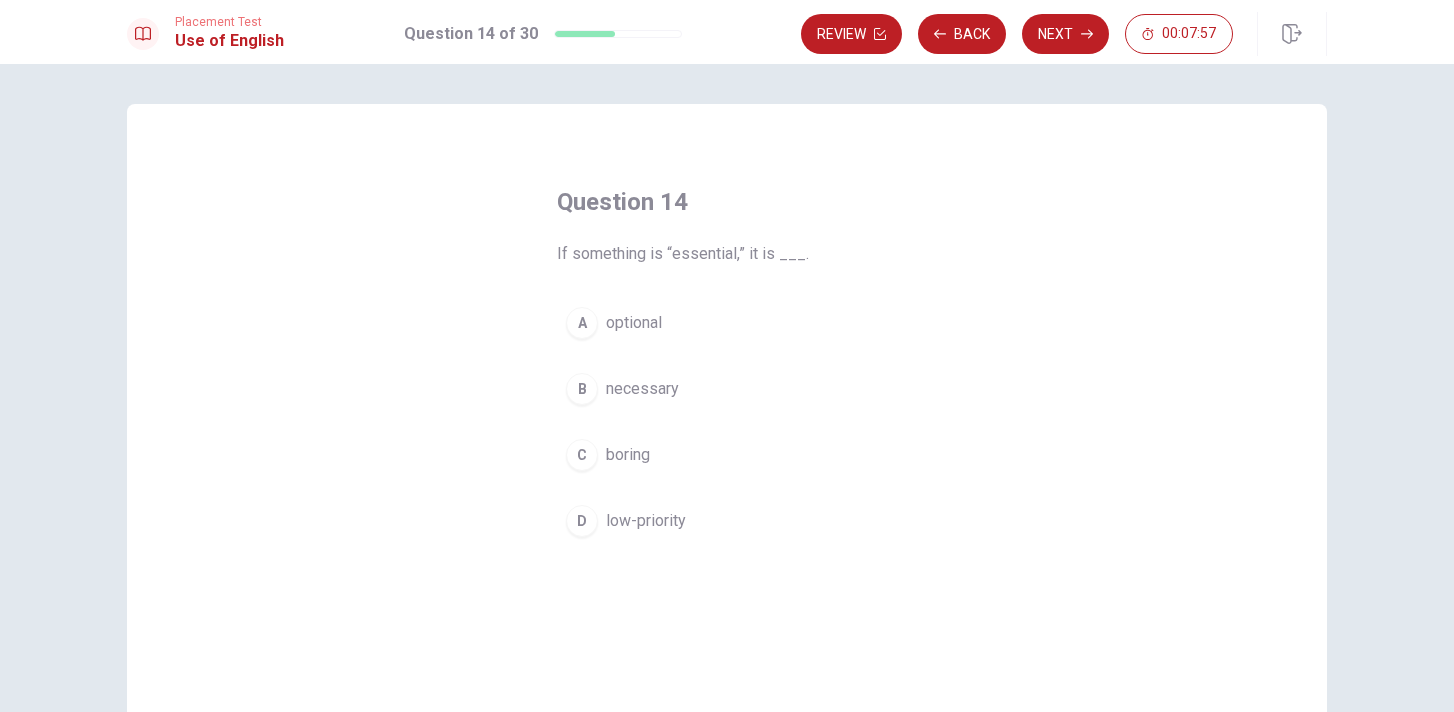 click on "B" at bounding box center (582, 389) 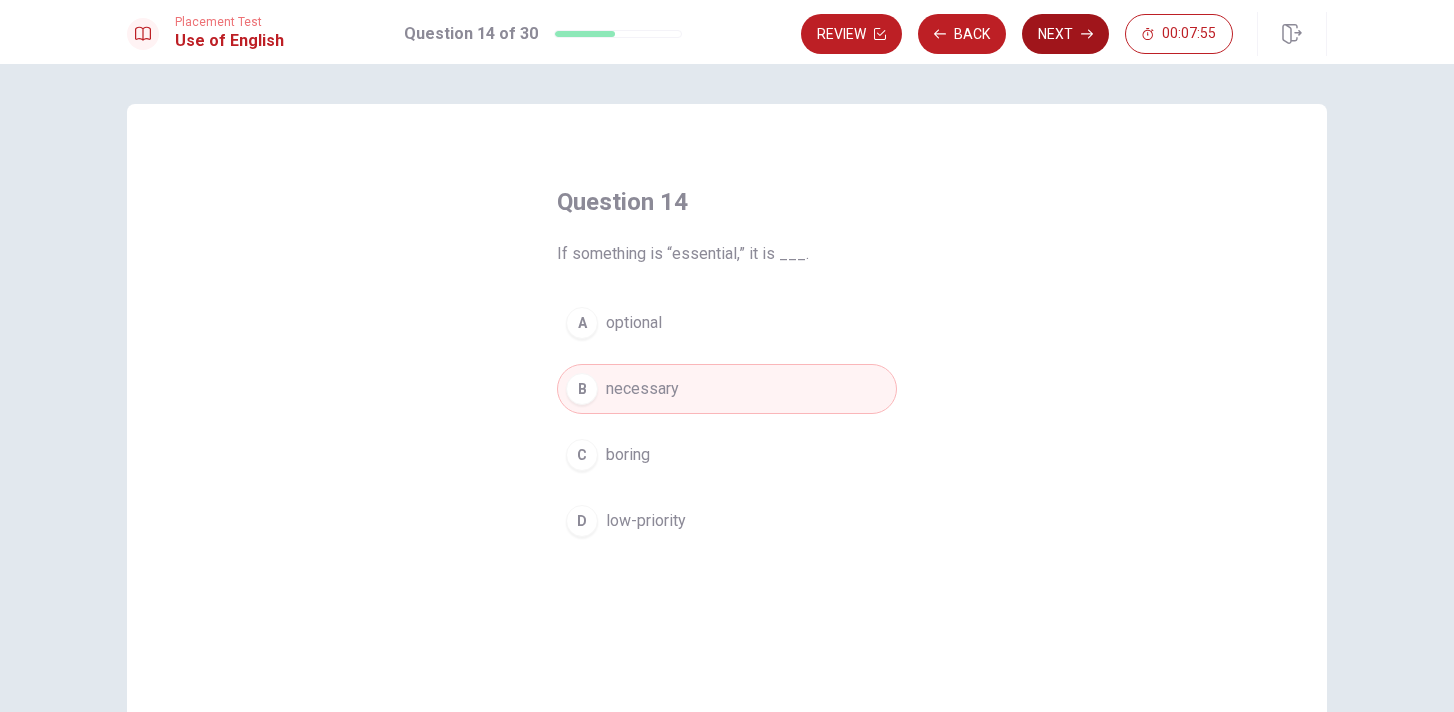click on "Next" at bounding box center (1065, 34) 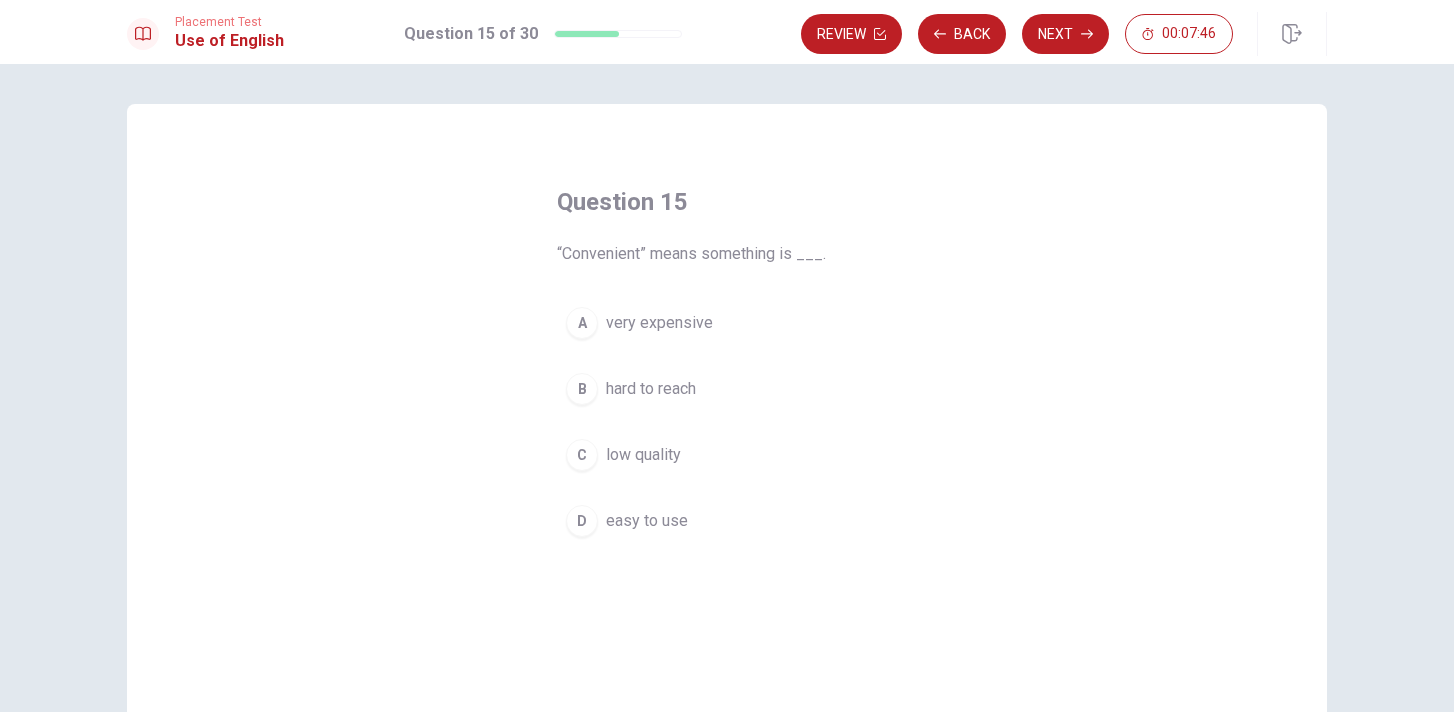 click on "D" at bounding box center (582, 521) 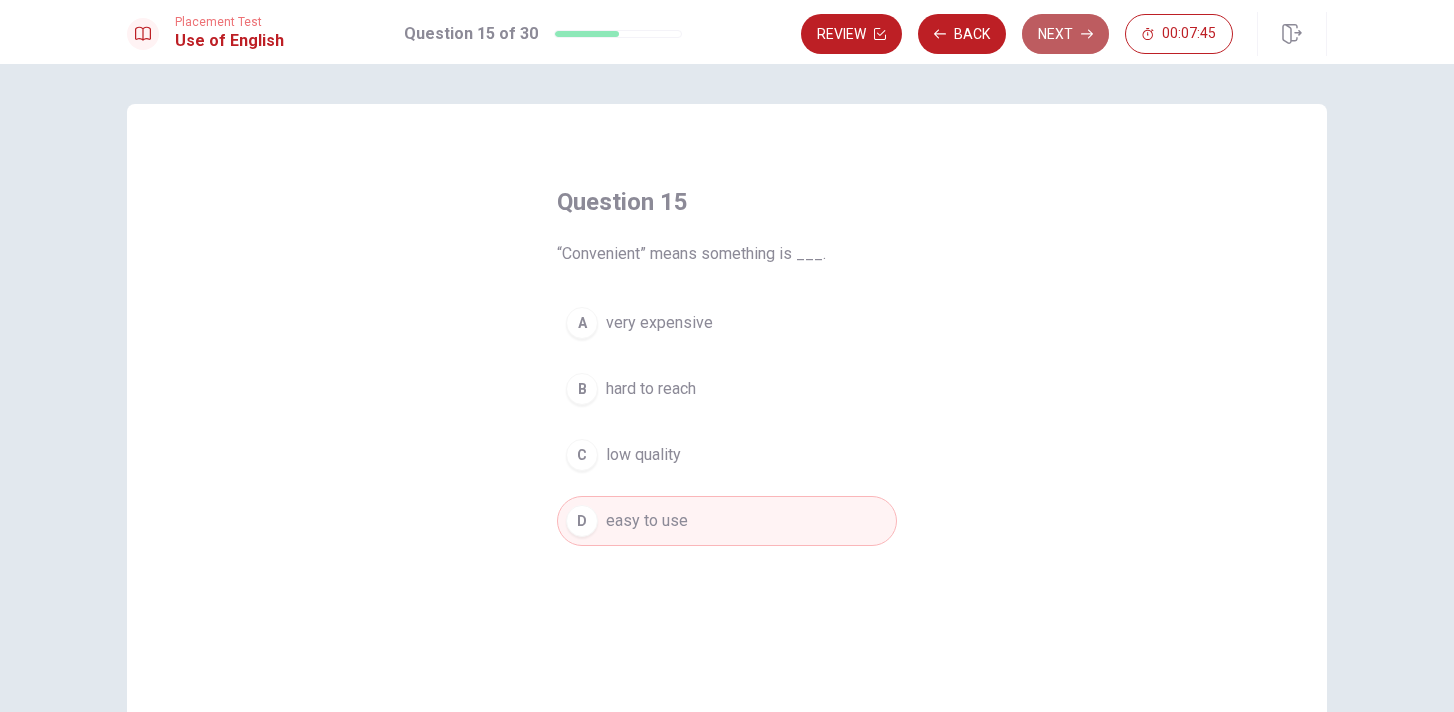 click on "Next" at bounding box center [1065, 34] 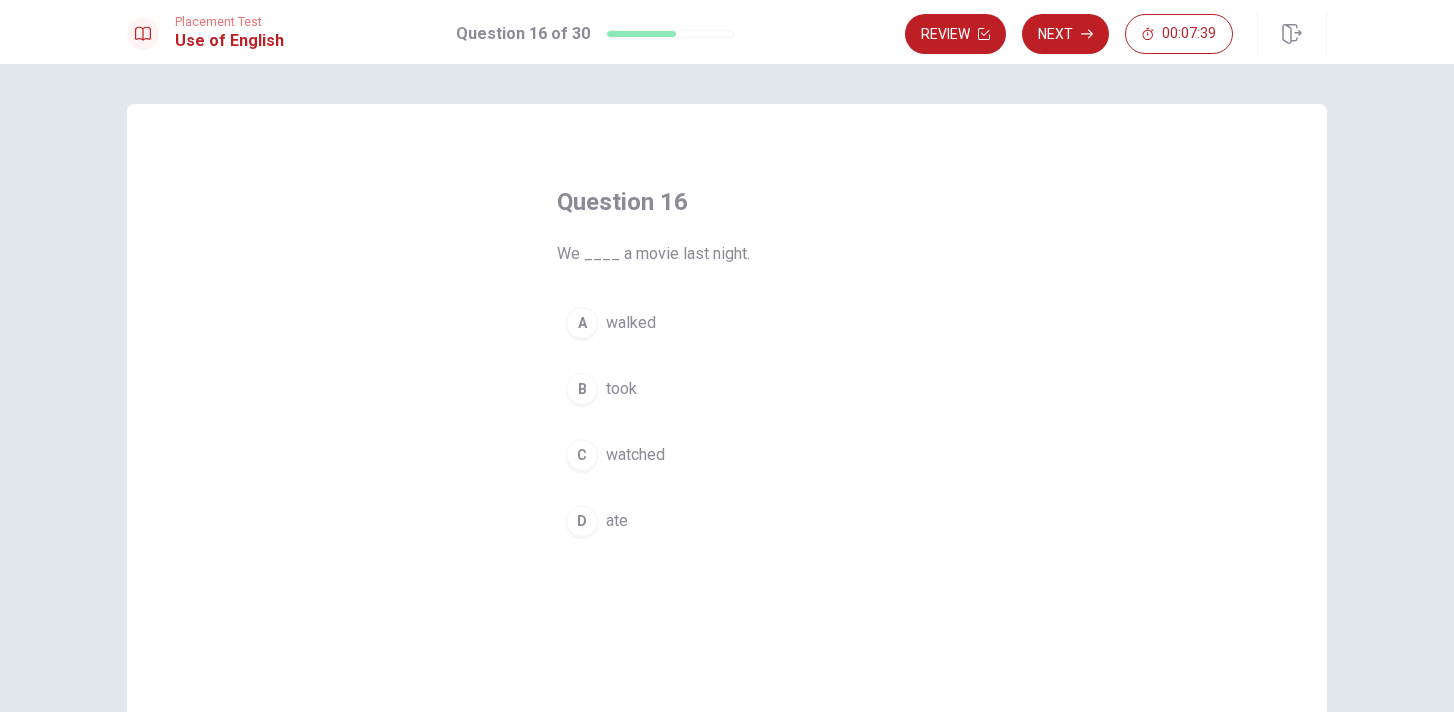 click on "C" at bounding box center [582, 455] 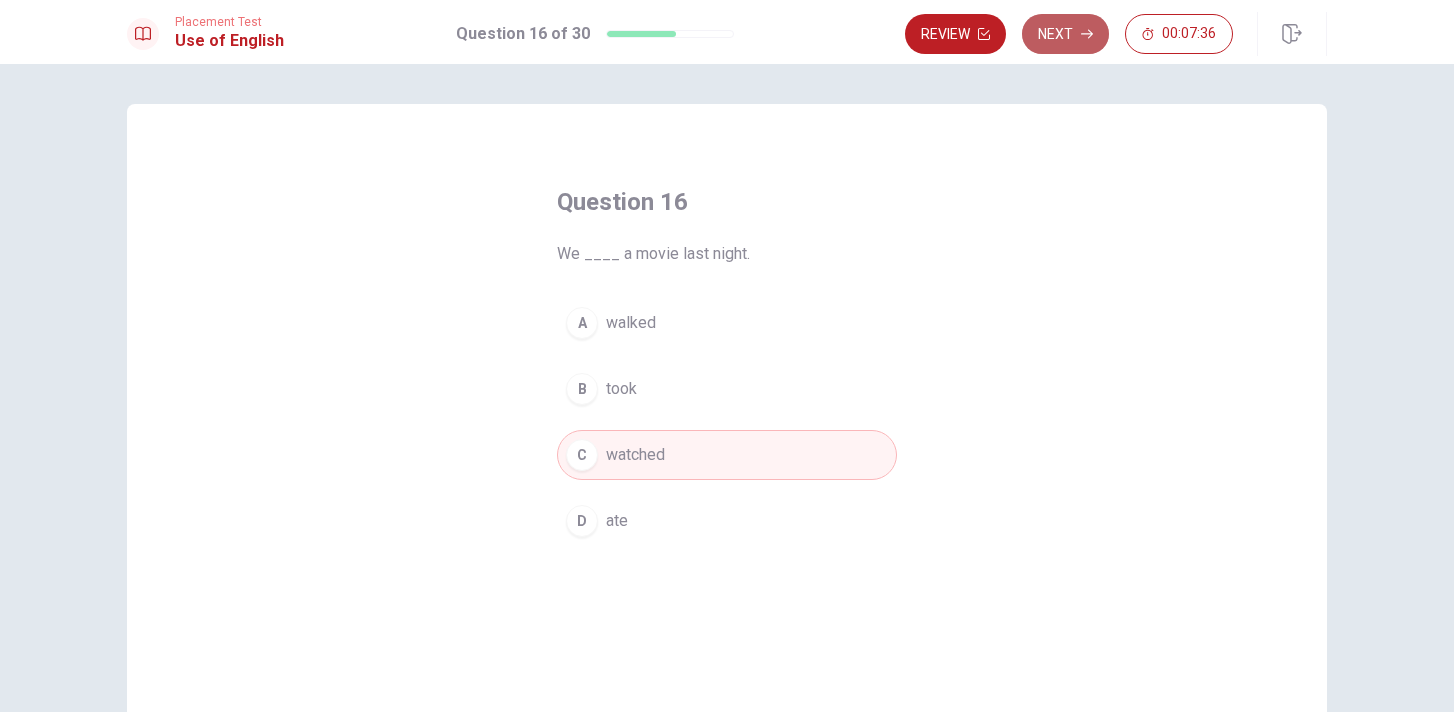 click on "Next" at bounding box center (1065, 34) 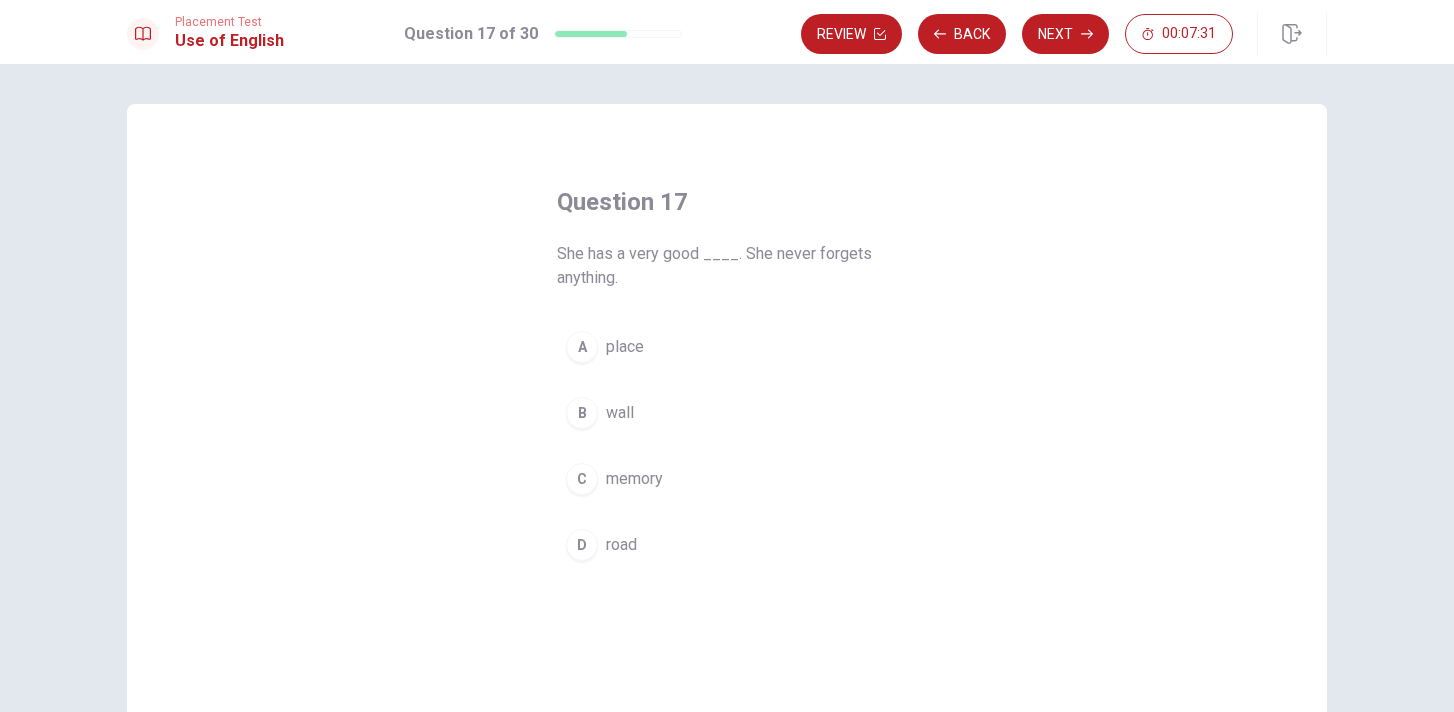 click on "C memory" at bounding box center (727, 479) 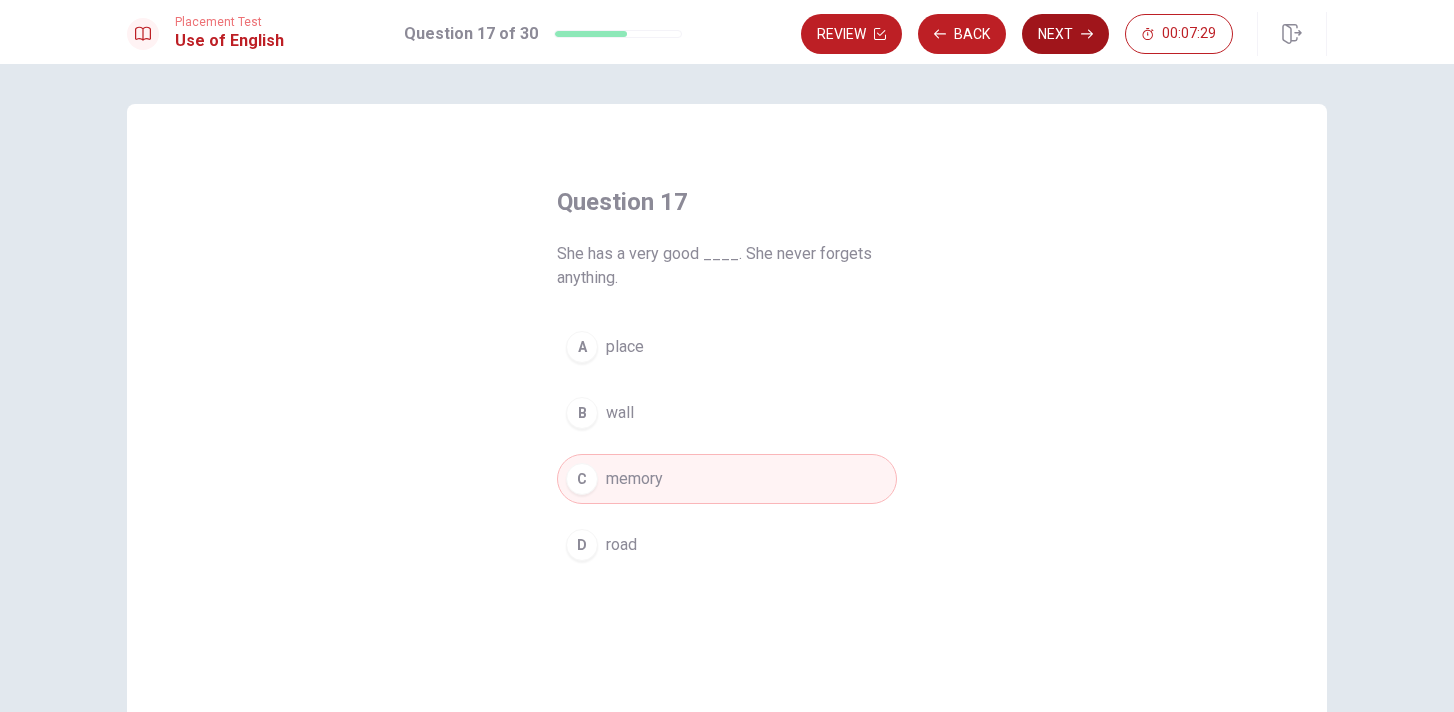 click on "Next" at bounding box center (1065, 34) 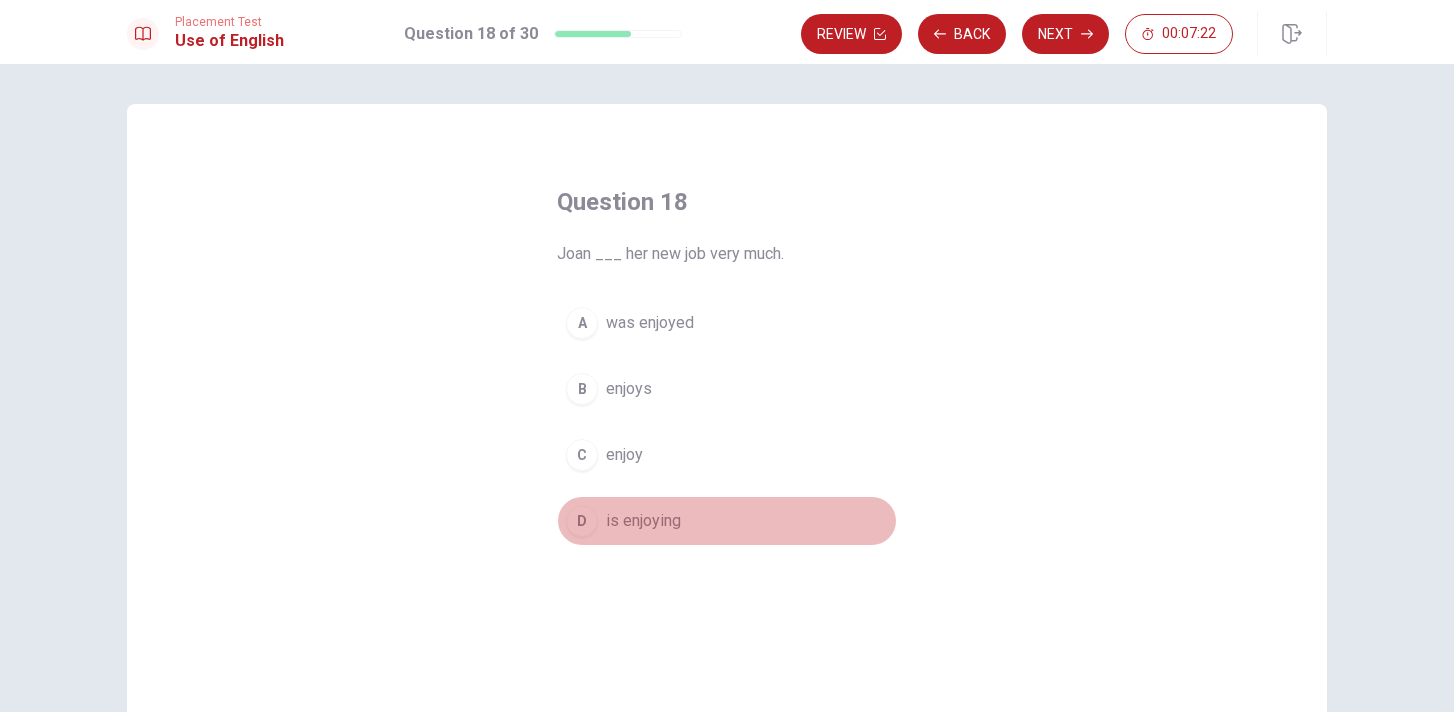 click on "D" at bounding box center [582, 521] 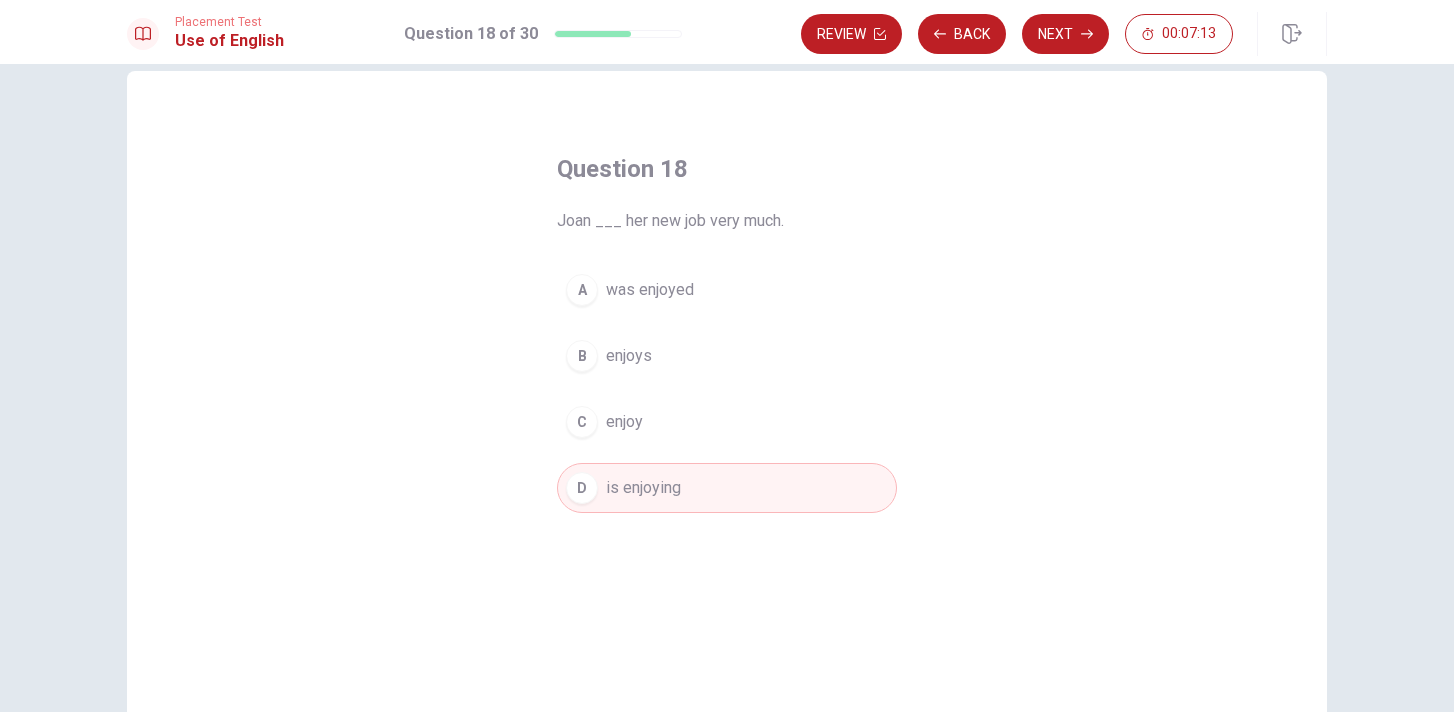 scroll, scrollTop: 25, scrollLeft: 0, axis: vertical 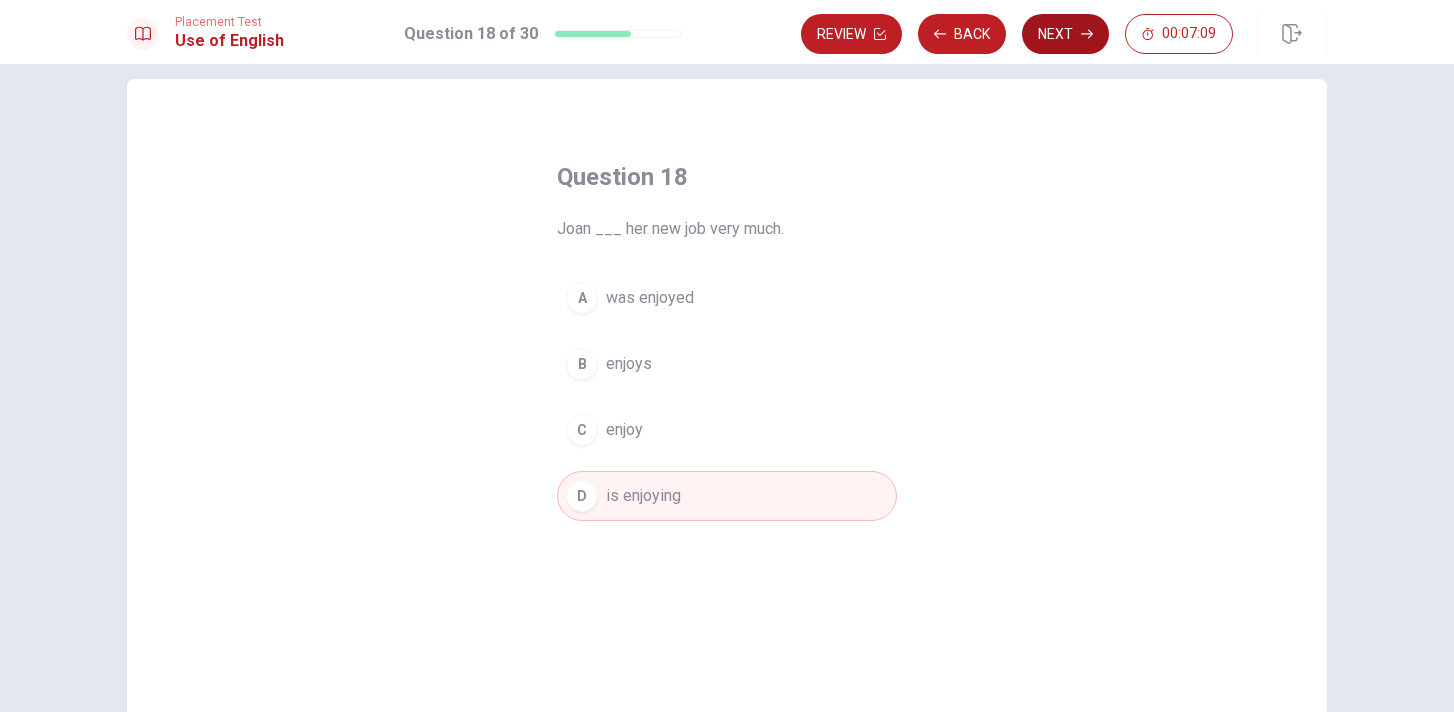 click on "Next" at bounding box center [1065, 34] 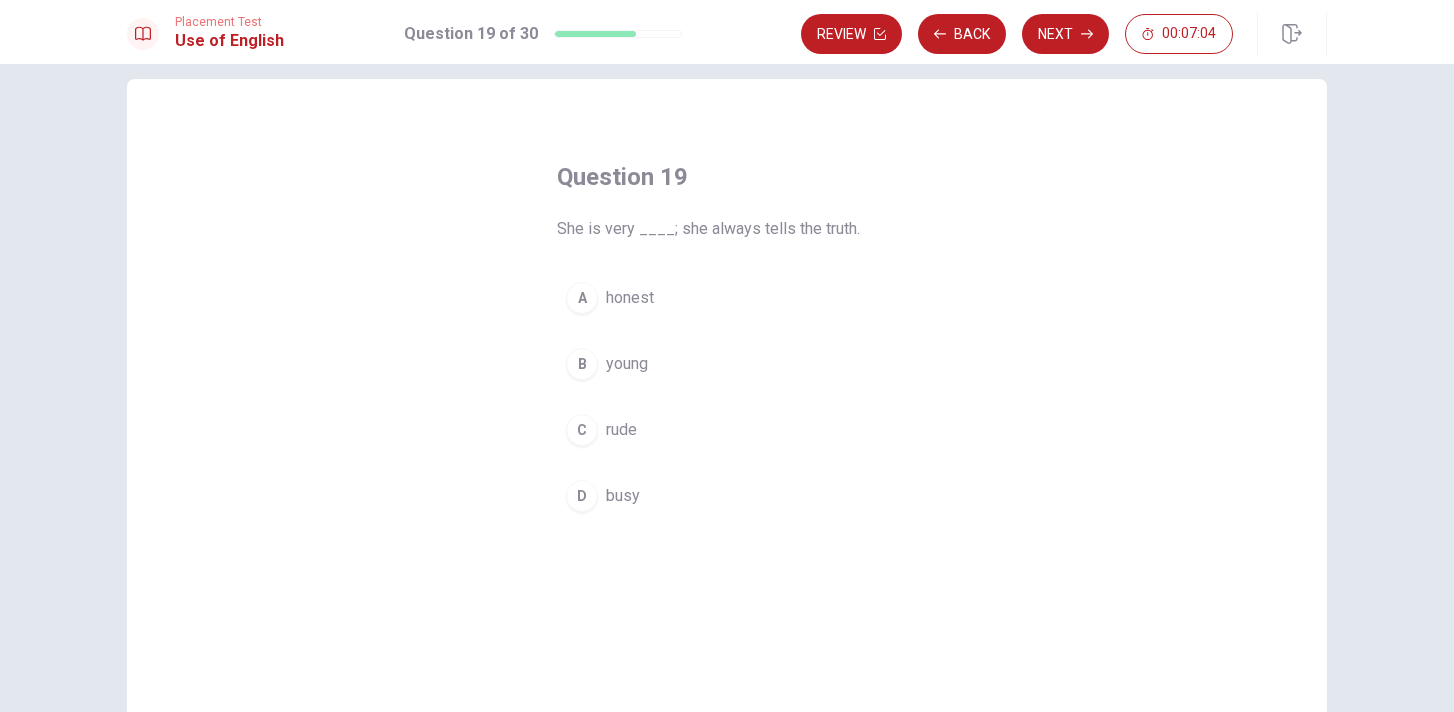 click on "A" at bounding box center [582, 298] 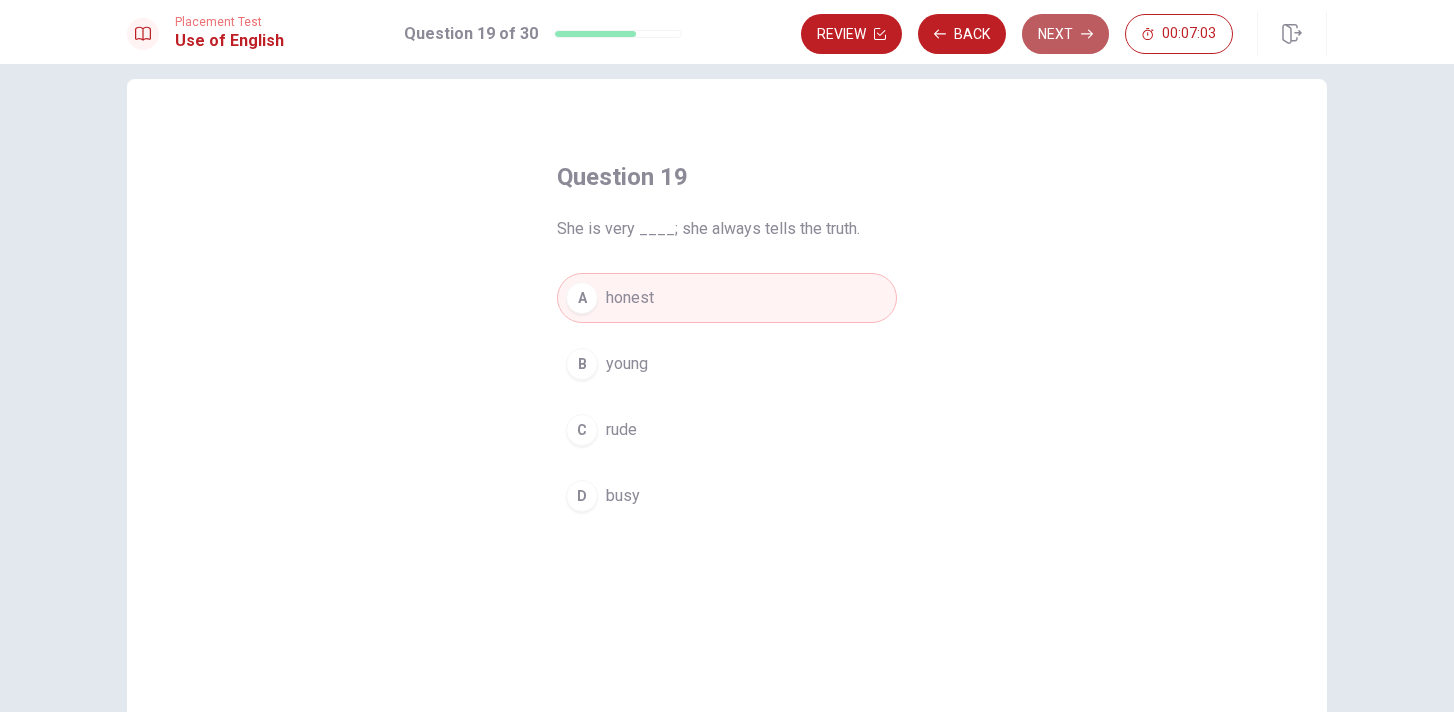 click on "Next" at bounding box center (1065, 34) 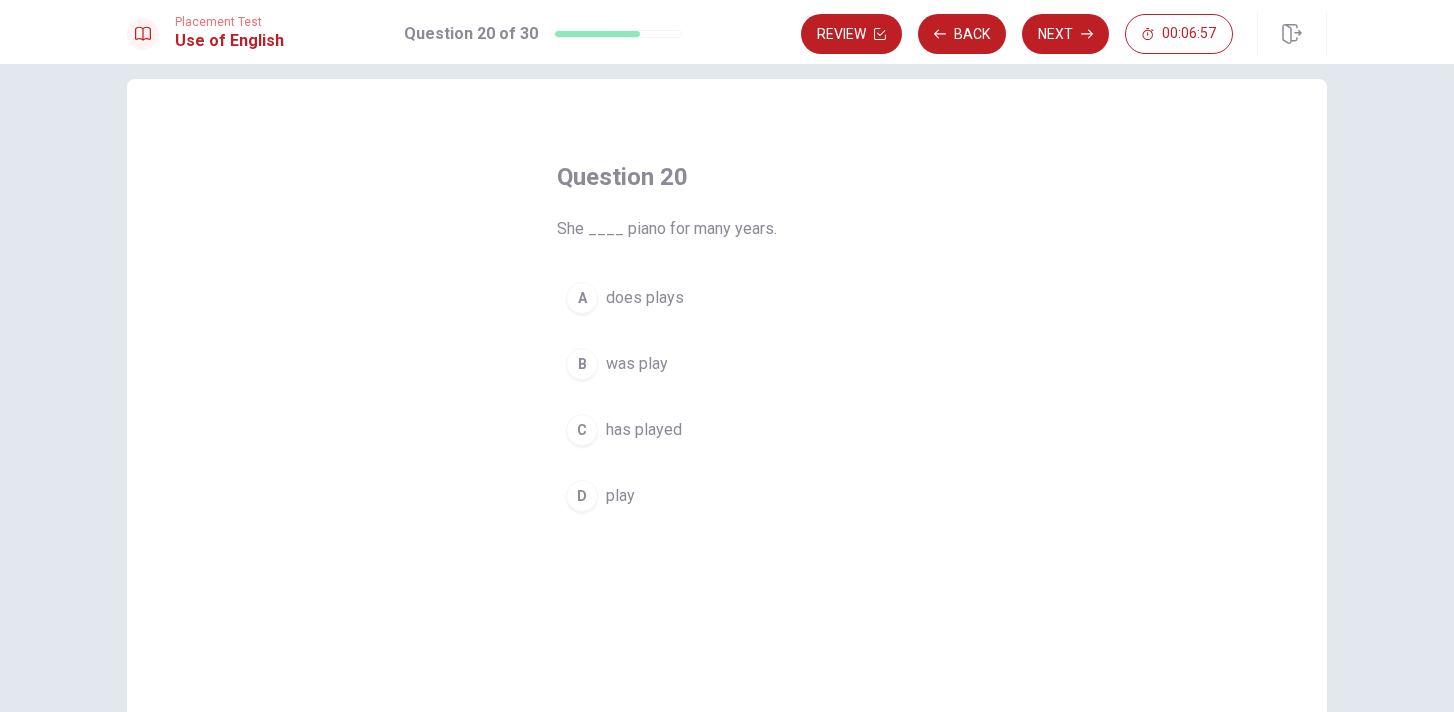 click on "C" at bounding box center (582, 430) 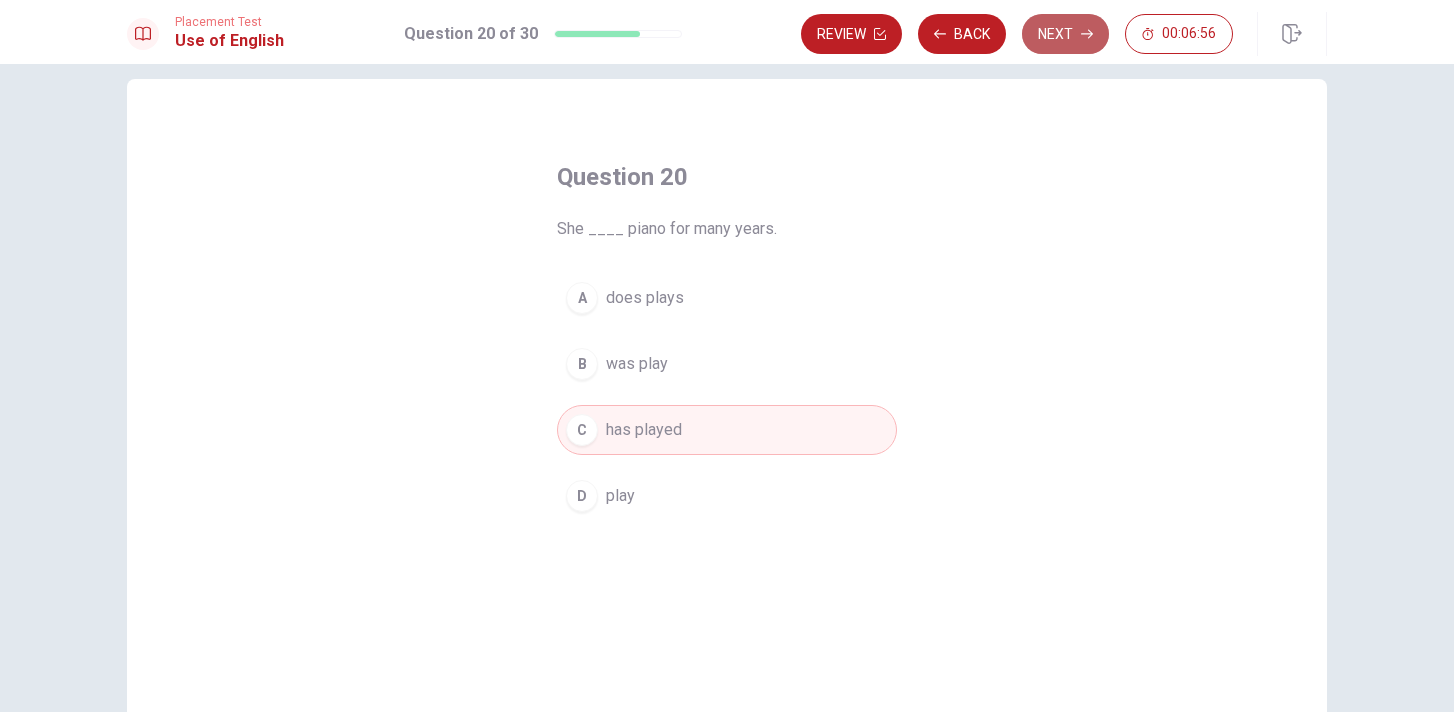 click on "Next" at bounding box center [1065, 34] 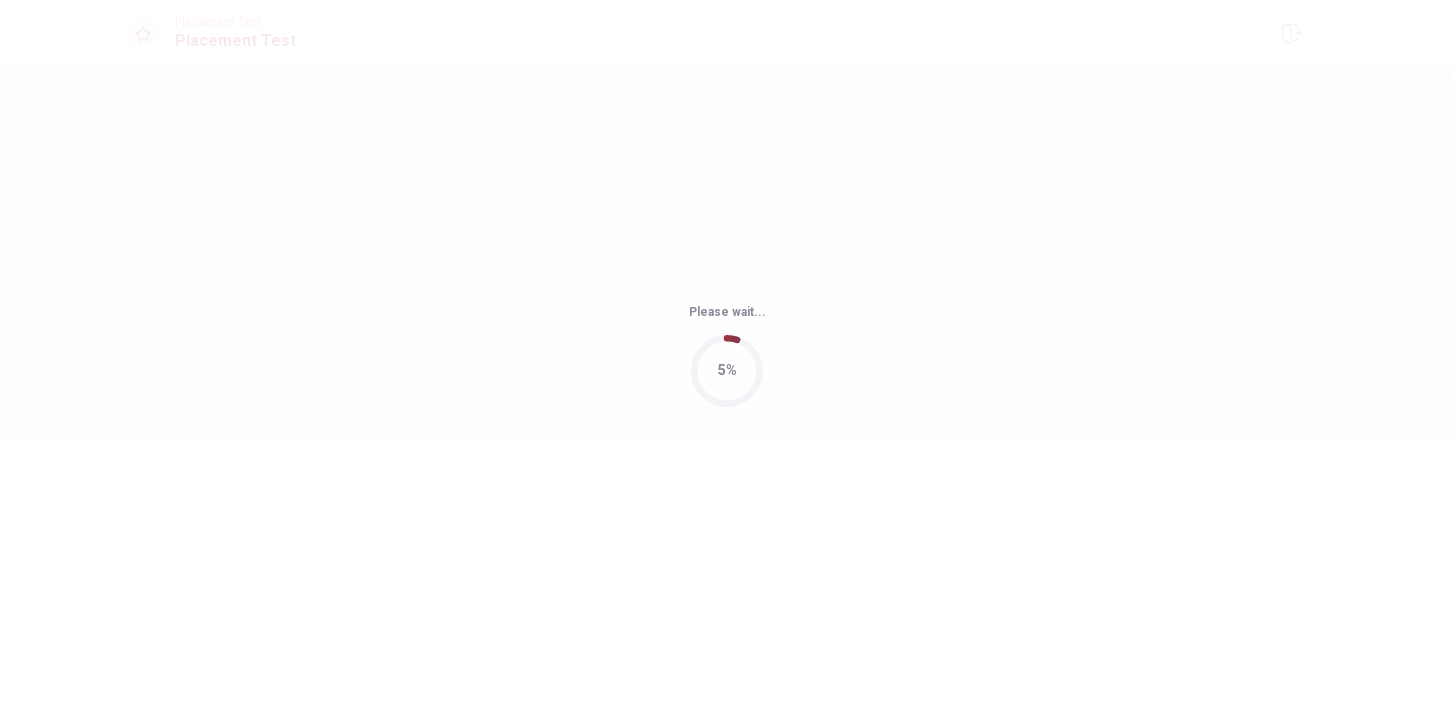 scroll, scrollTop: 0, scrollLeft: 0, axis: both 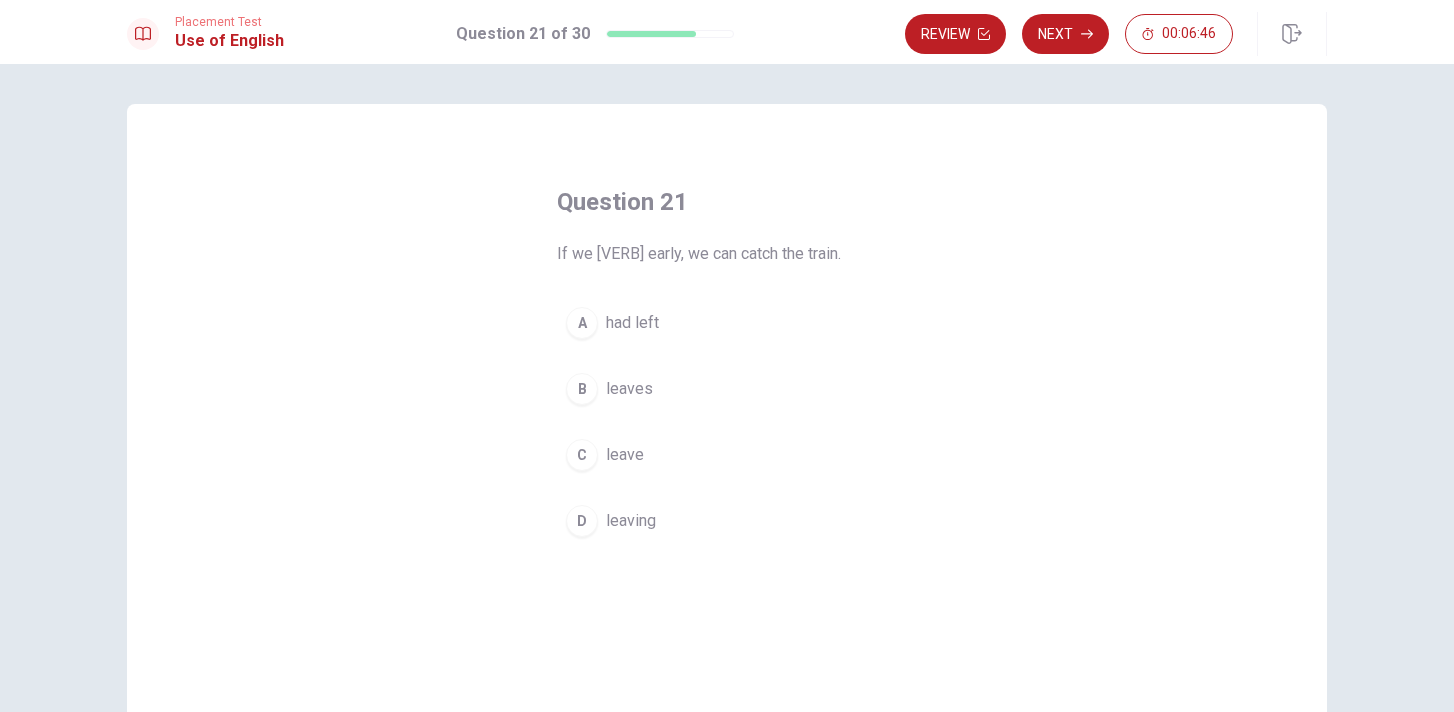 click on "C" at bounding box center (582, 455) 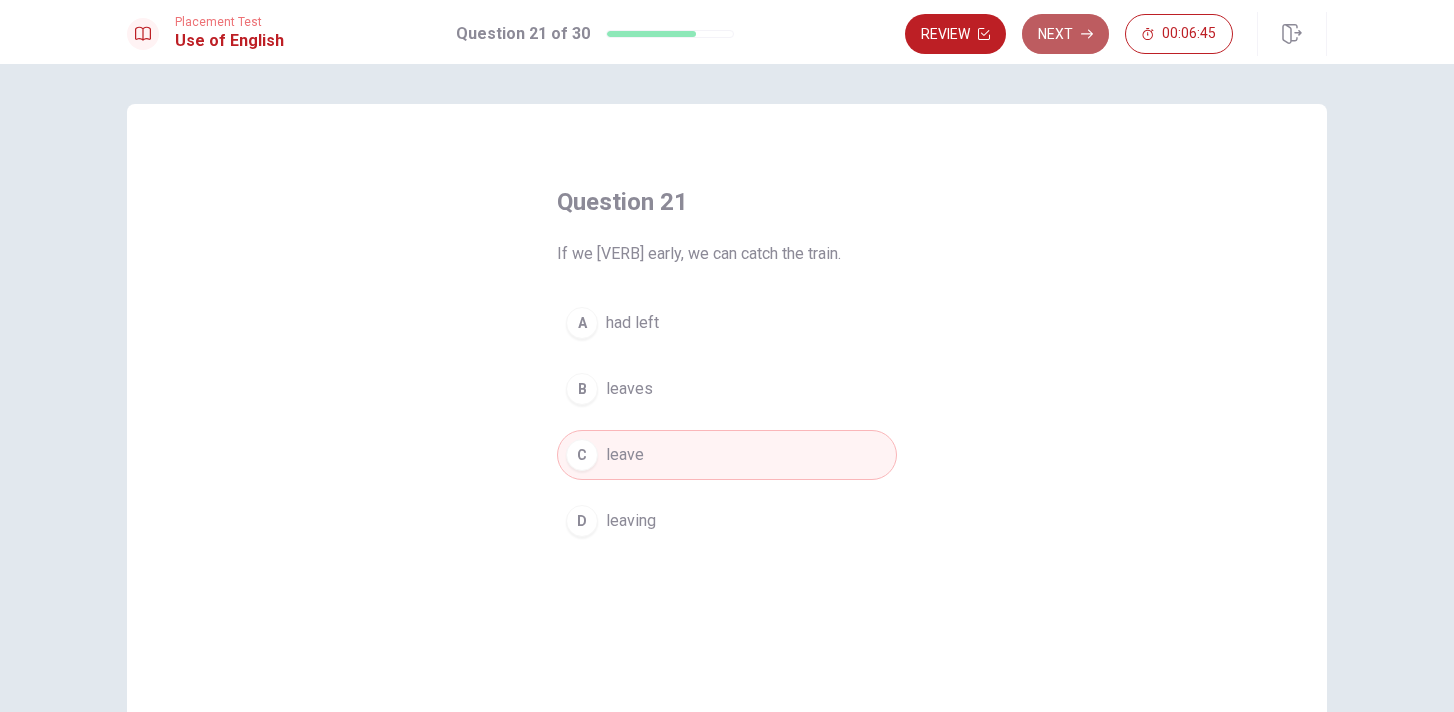 click on "Next" at bounding box center (1065, 34) 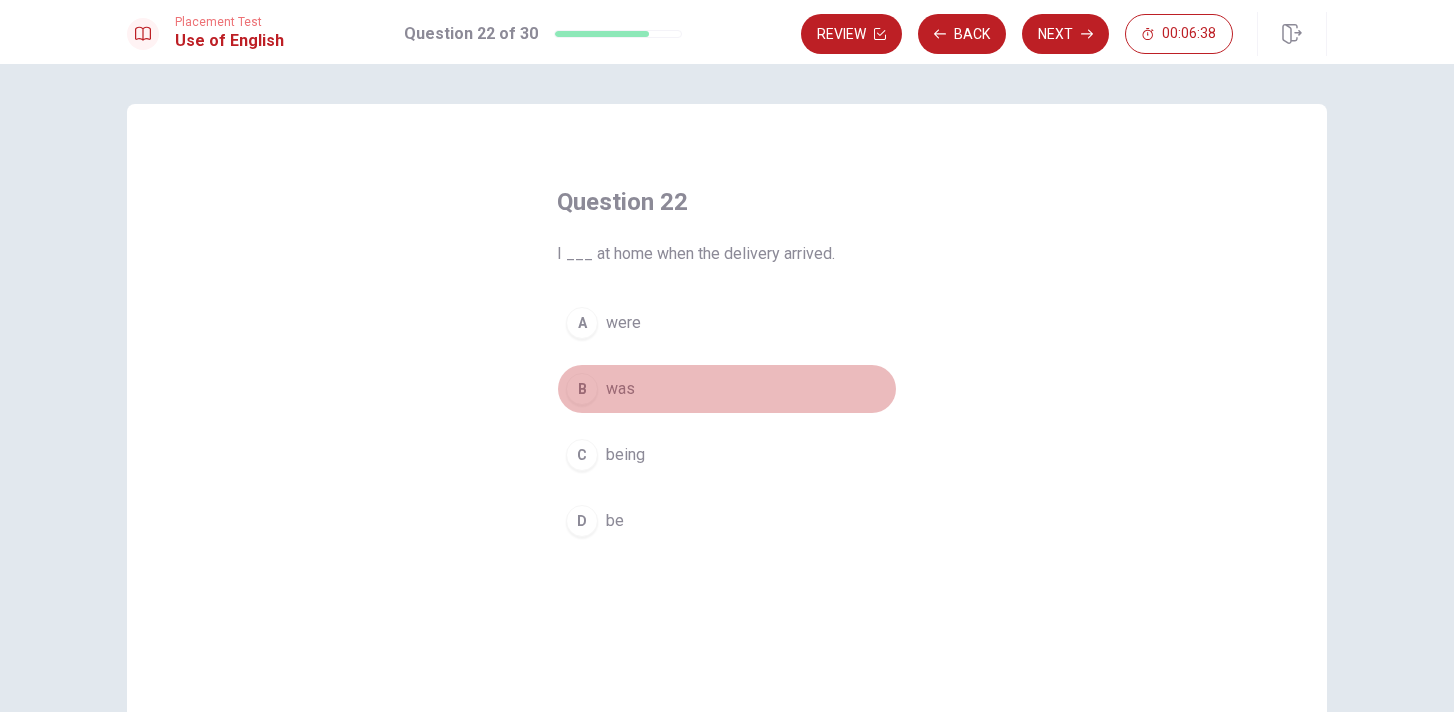 click on "B" at bounding box center (582, 389) 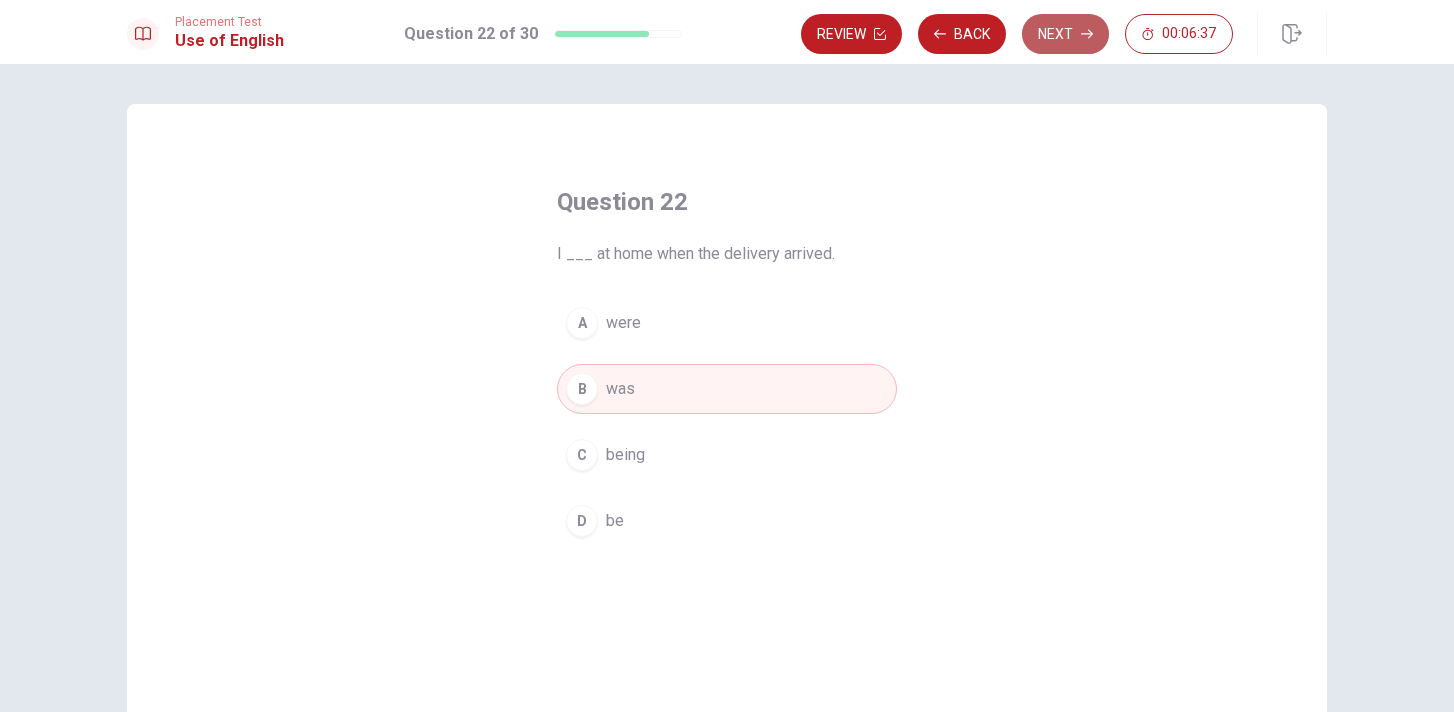 click on "Next" at bounding box center (1065, 34) 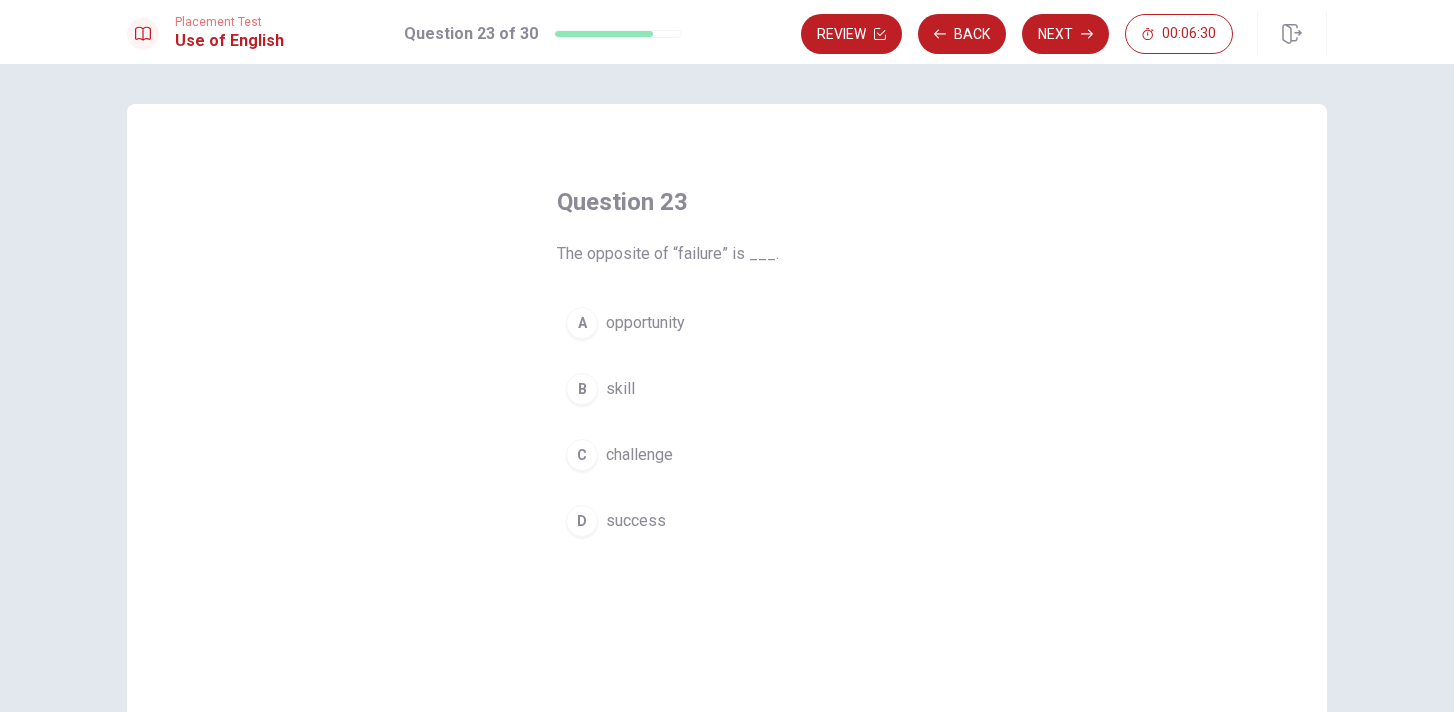 click on "D" at bounding box center [582, 521] 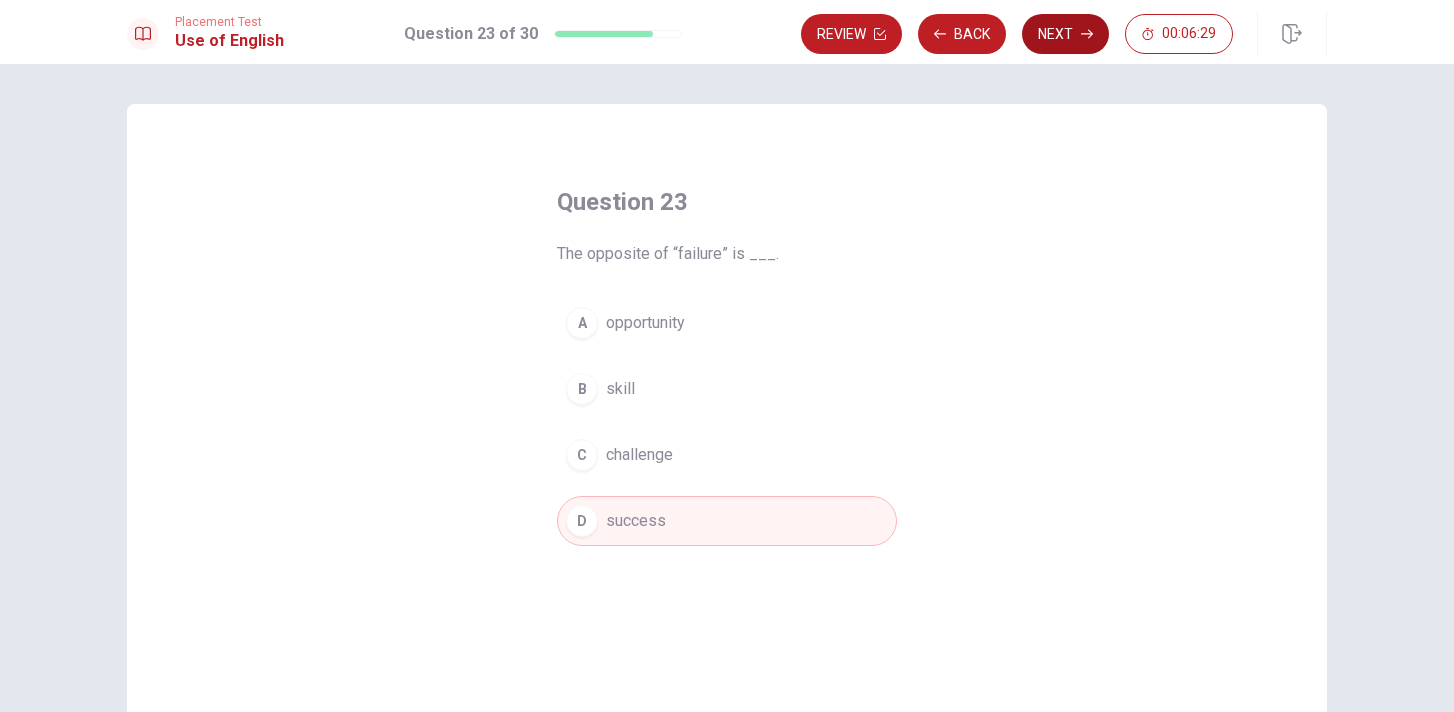 click on "Next" at bounding box center [1065, 34] 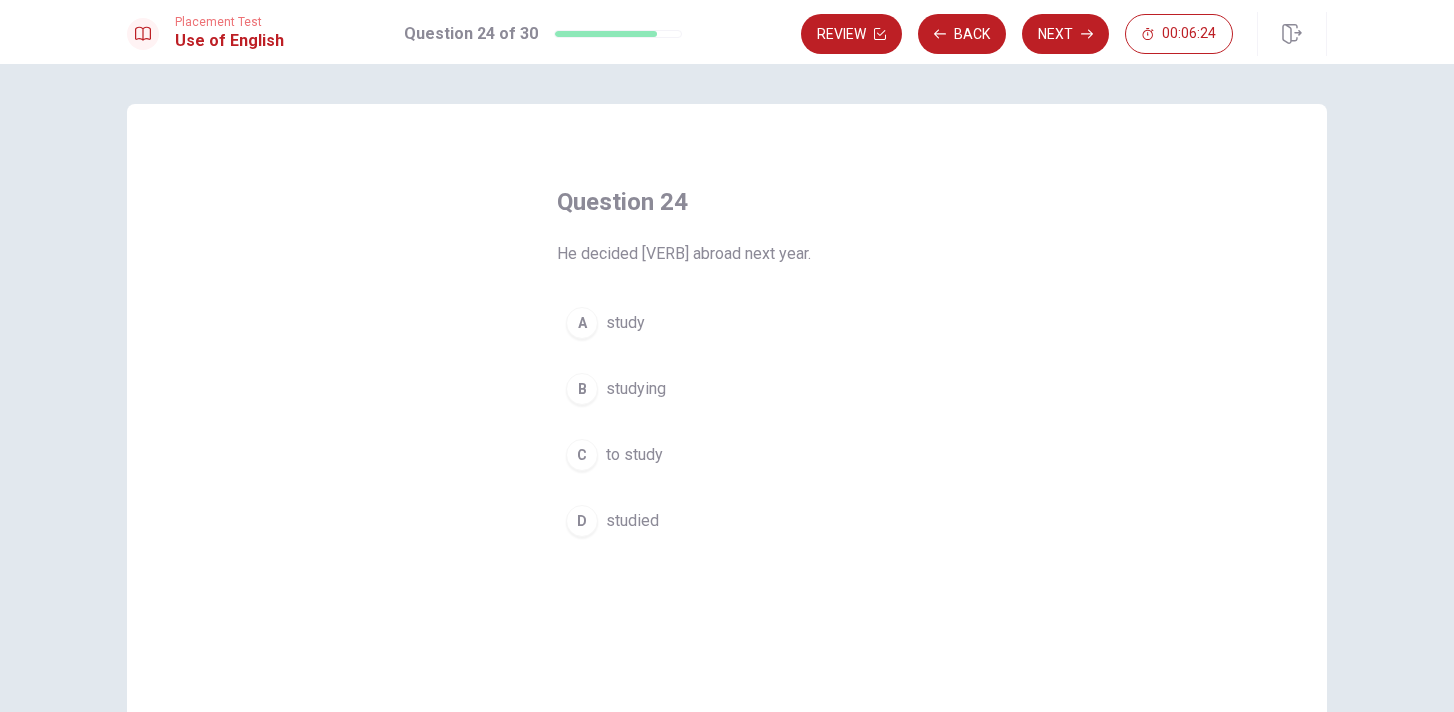 click on "C" at bounding box center (582, 455) 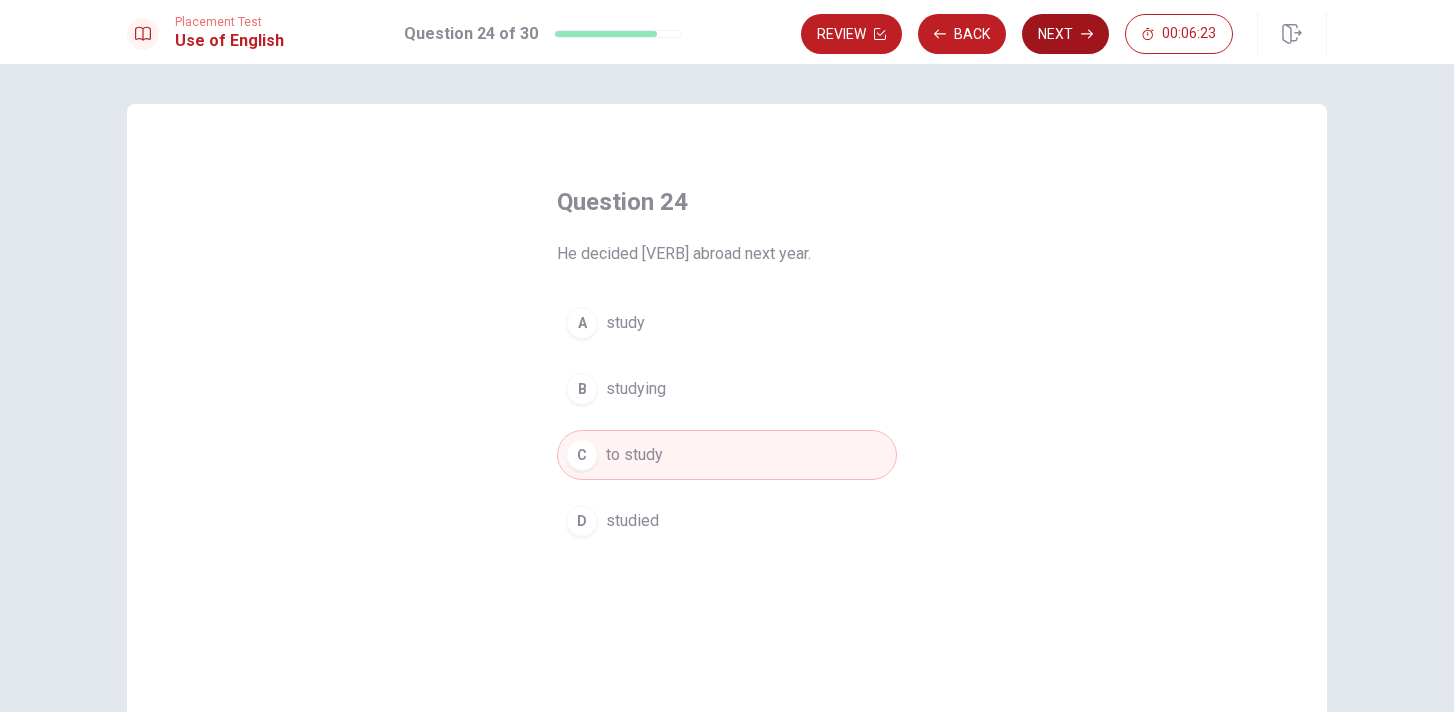 click on "Next" at bounding box center (1065, 34) 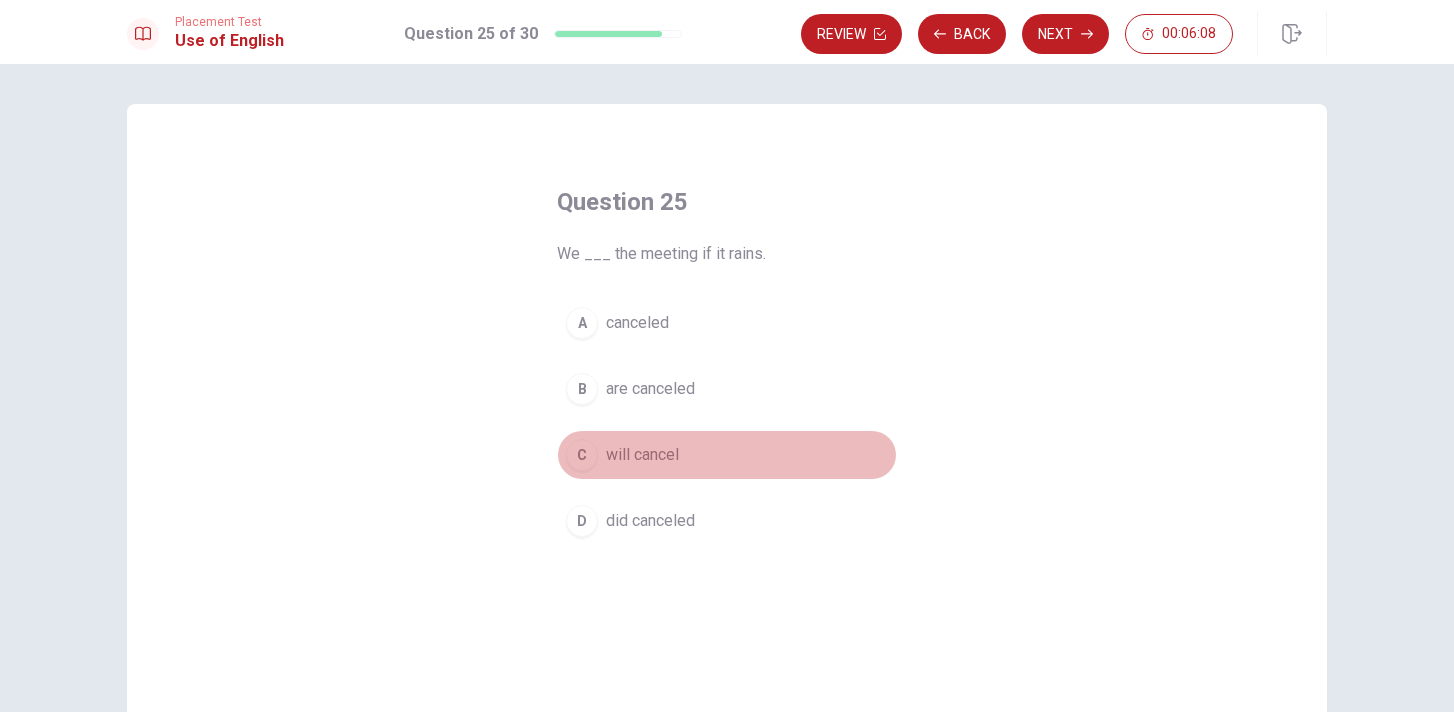 click on "C" at bounding box center (582, 455) 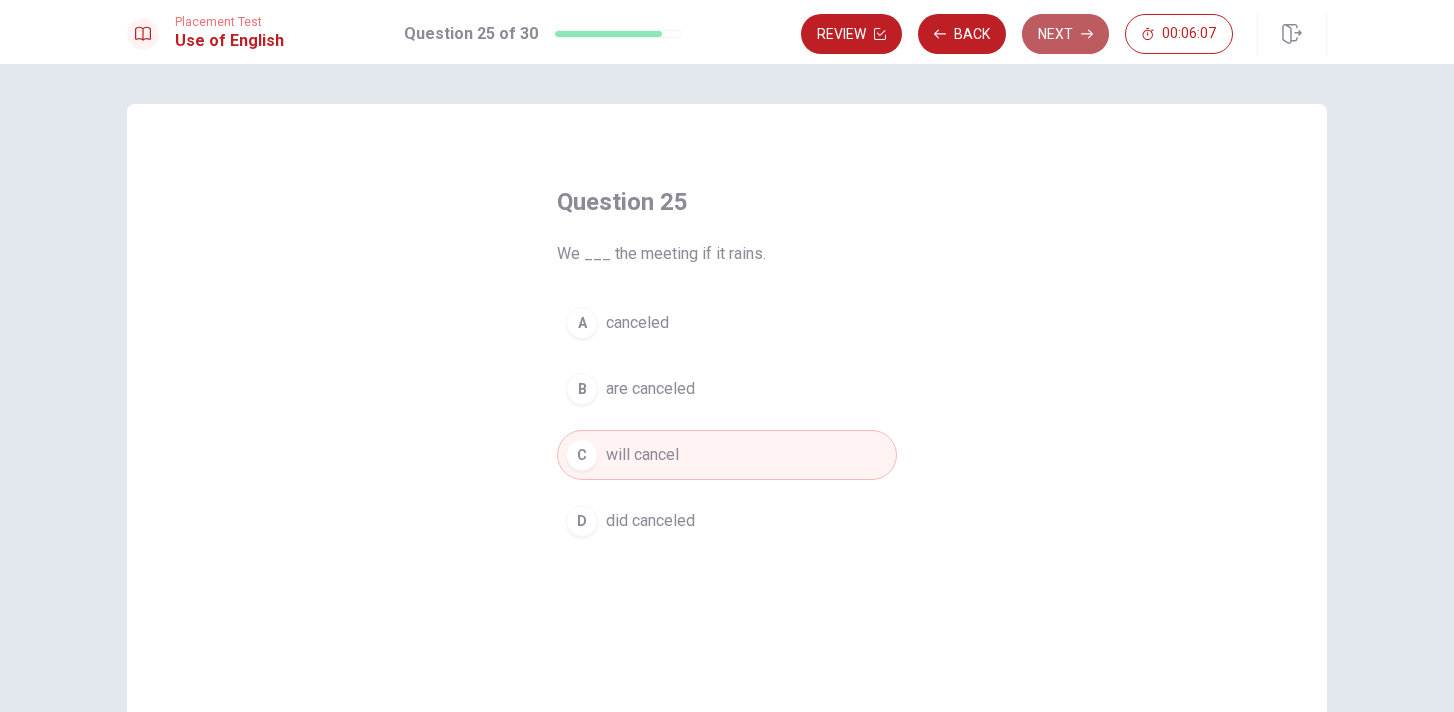 click on "Next" at bounding box center (1065, 34) 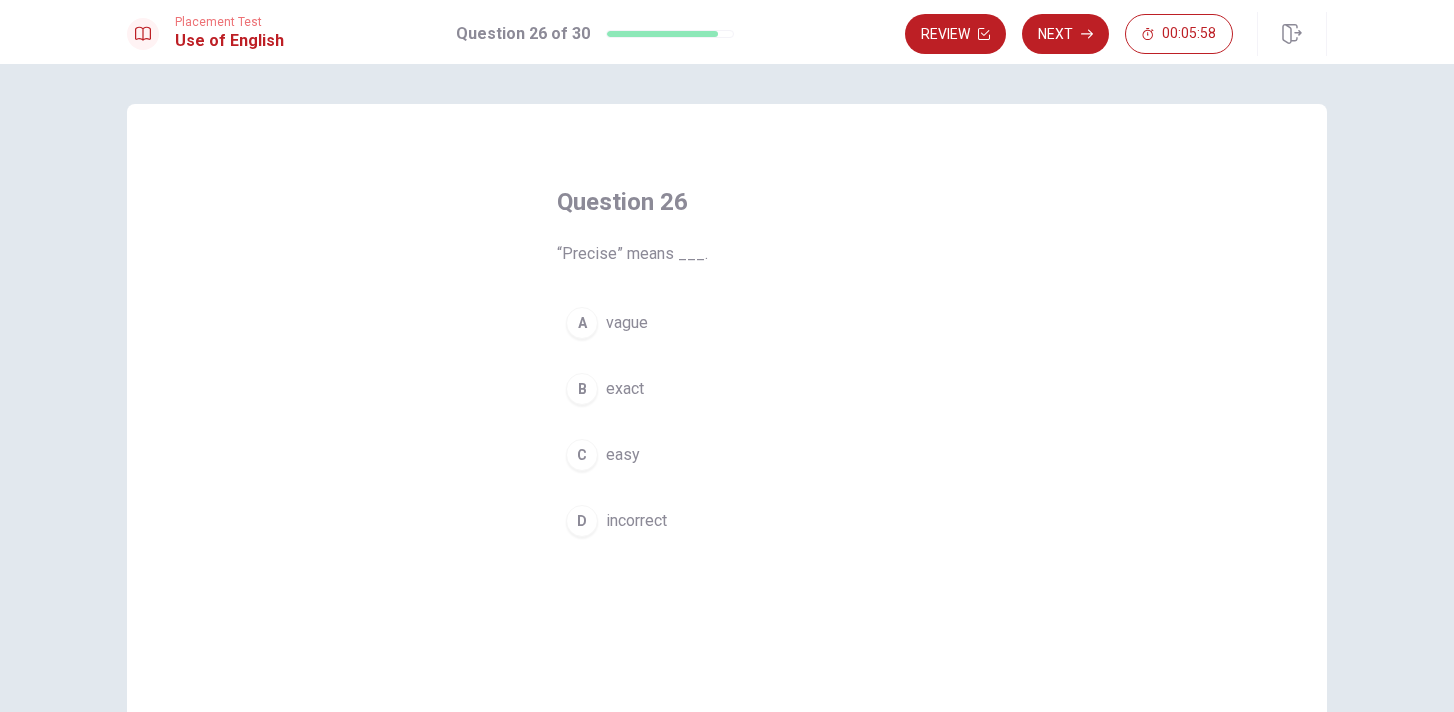 click on "B" at bounding box center [582, 389] 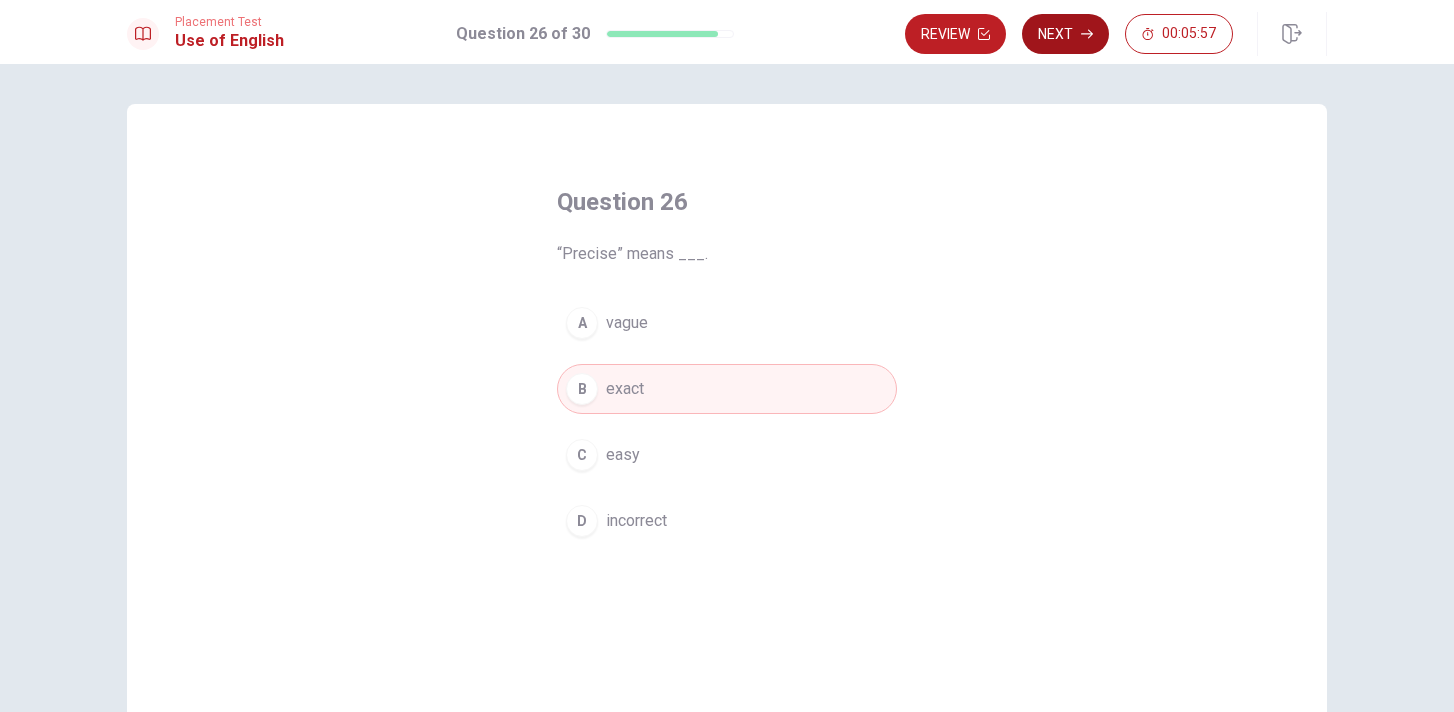 click on "Next" at bounding box center [1065, 34] 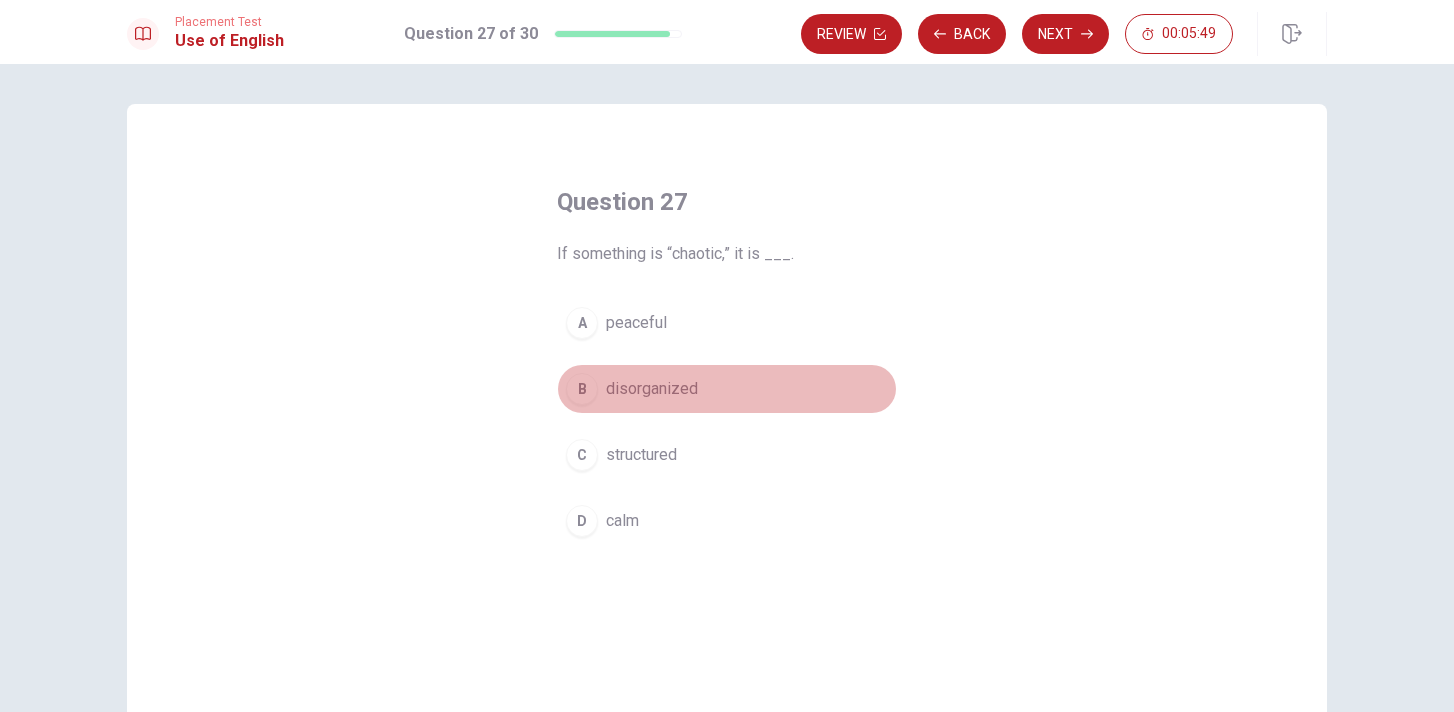click on "B" at bounding box center (582, 389) 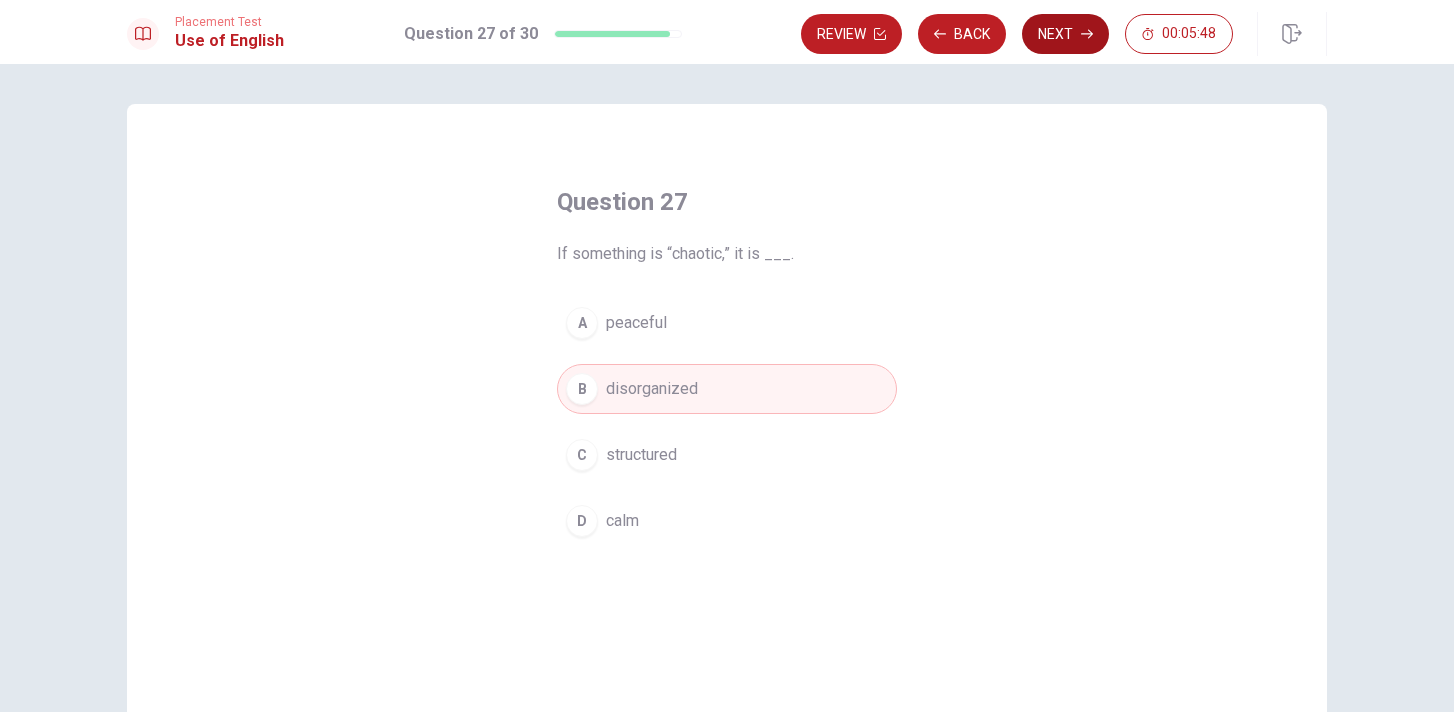 click on "Next" at bounding box center [1065, 34] 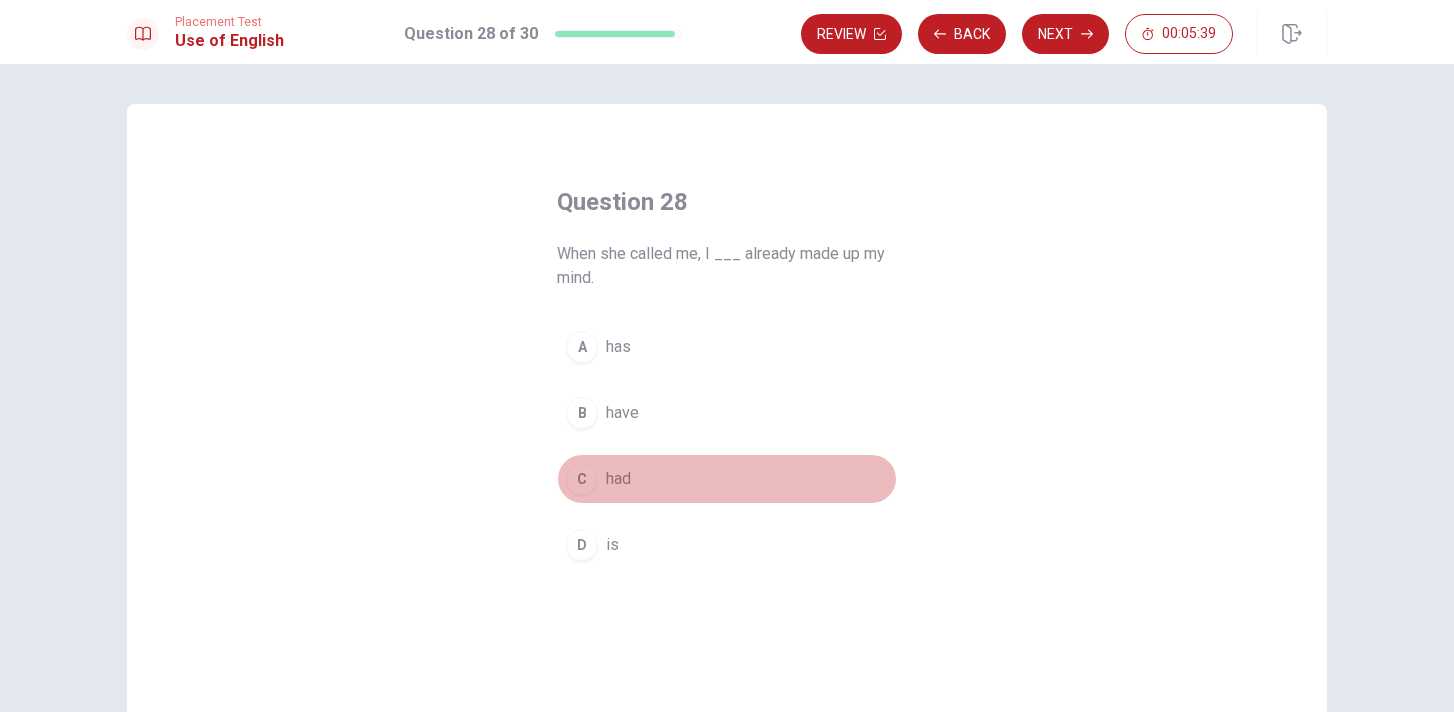click on "C" at bounding box center (582, 479) 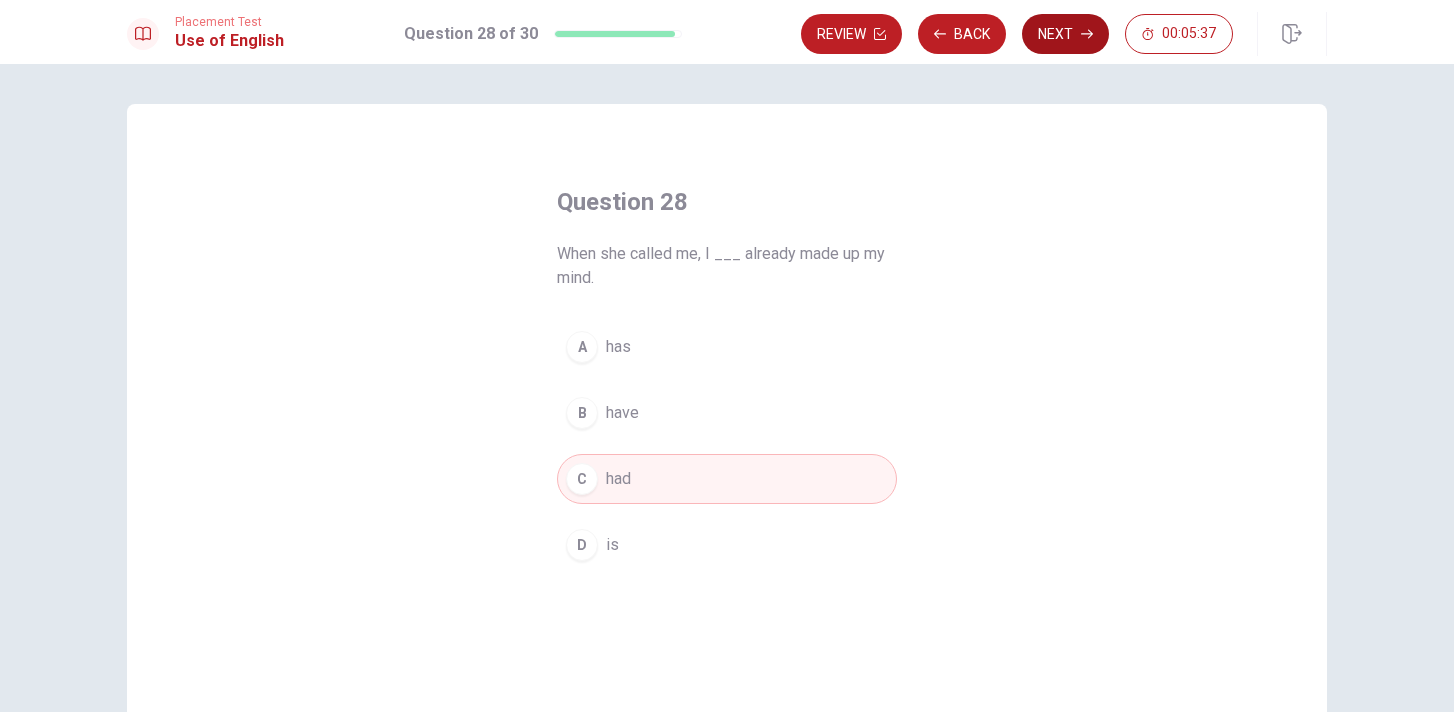 click on "Next" at bounding box center (1065, 34) 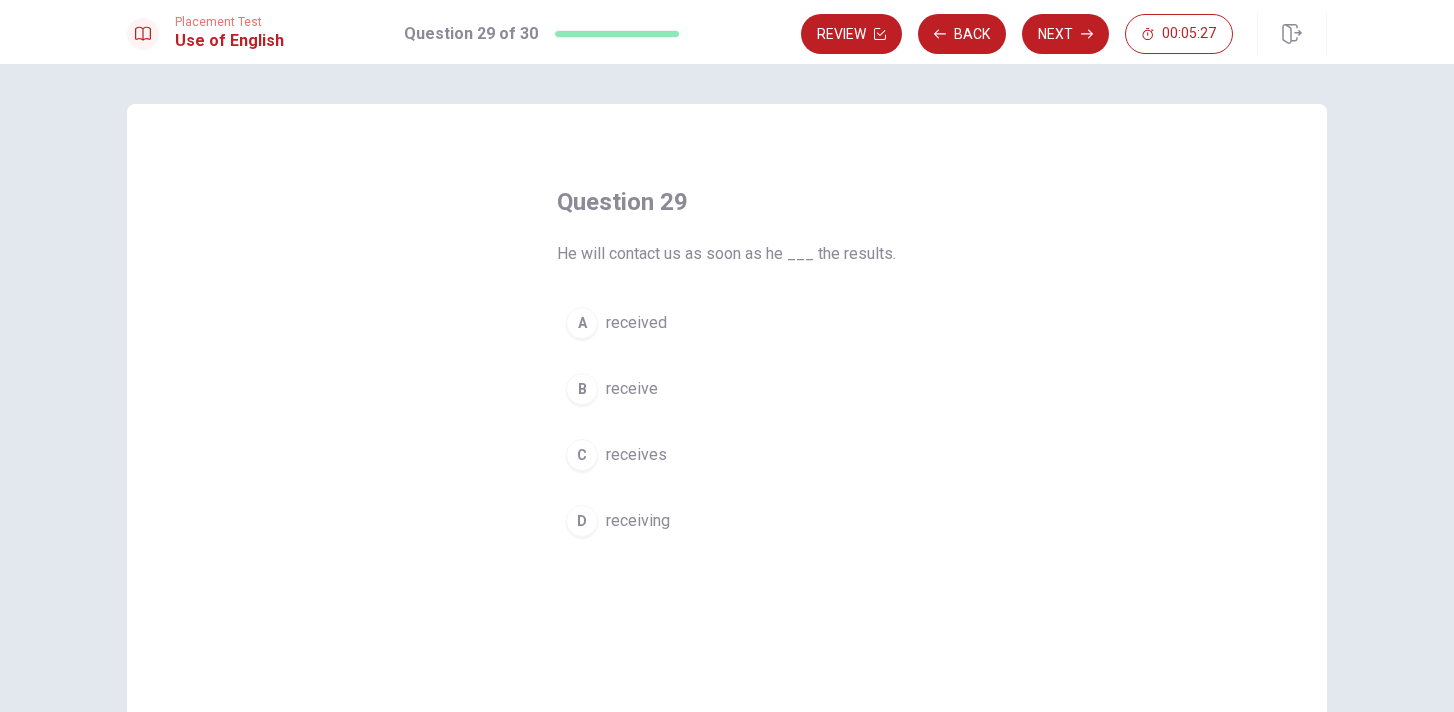 click on "C" at bounding box center (582, 455) 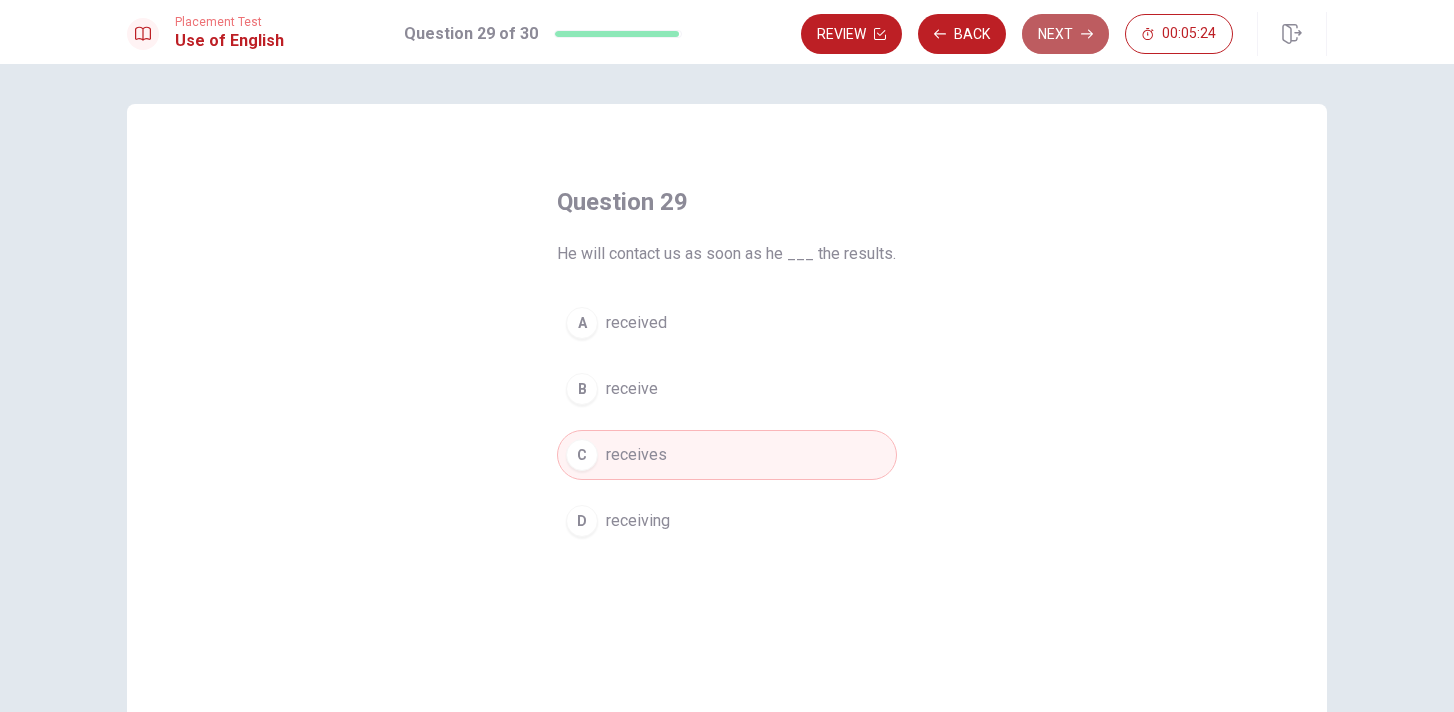 click on "Next" at bounding box center [1065, 34] 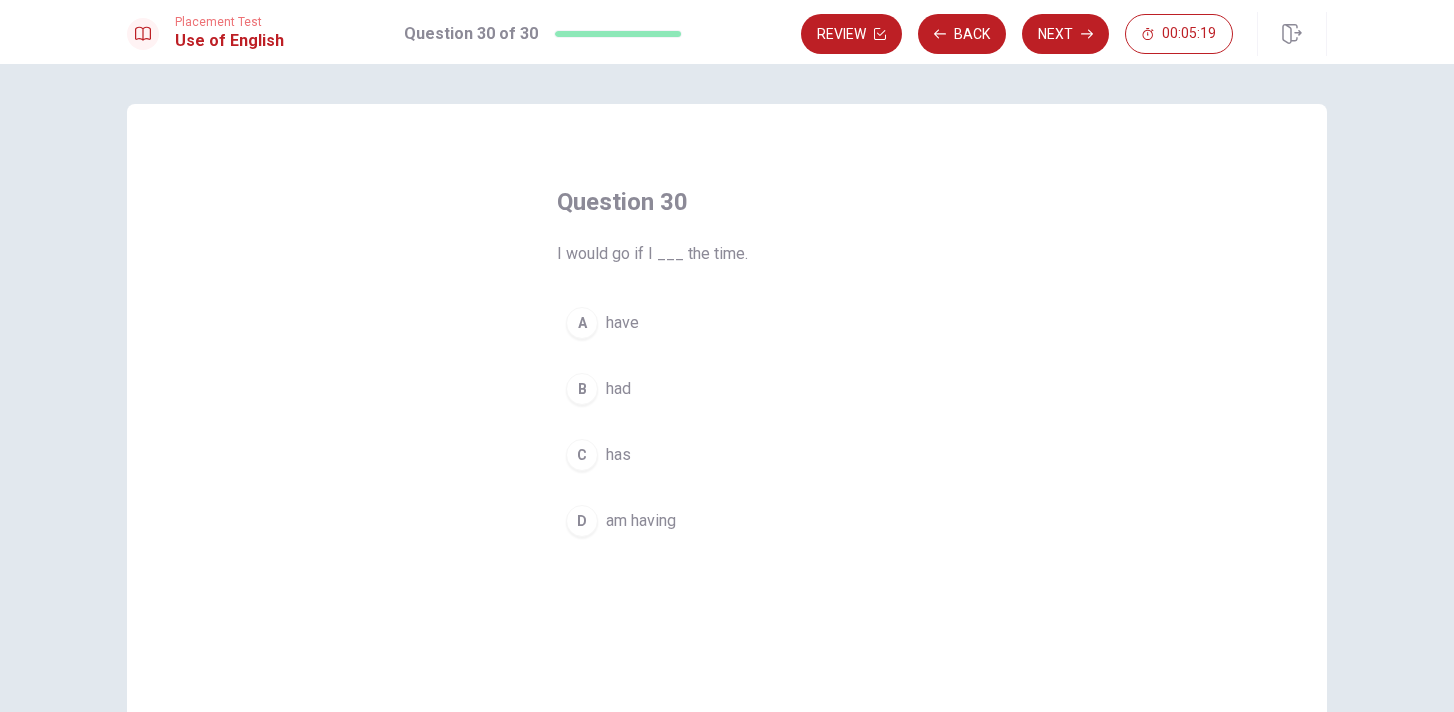 click on "A" at bounding box center [582, 323] 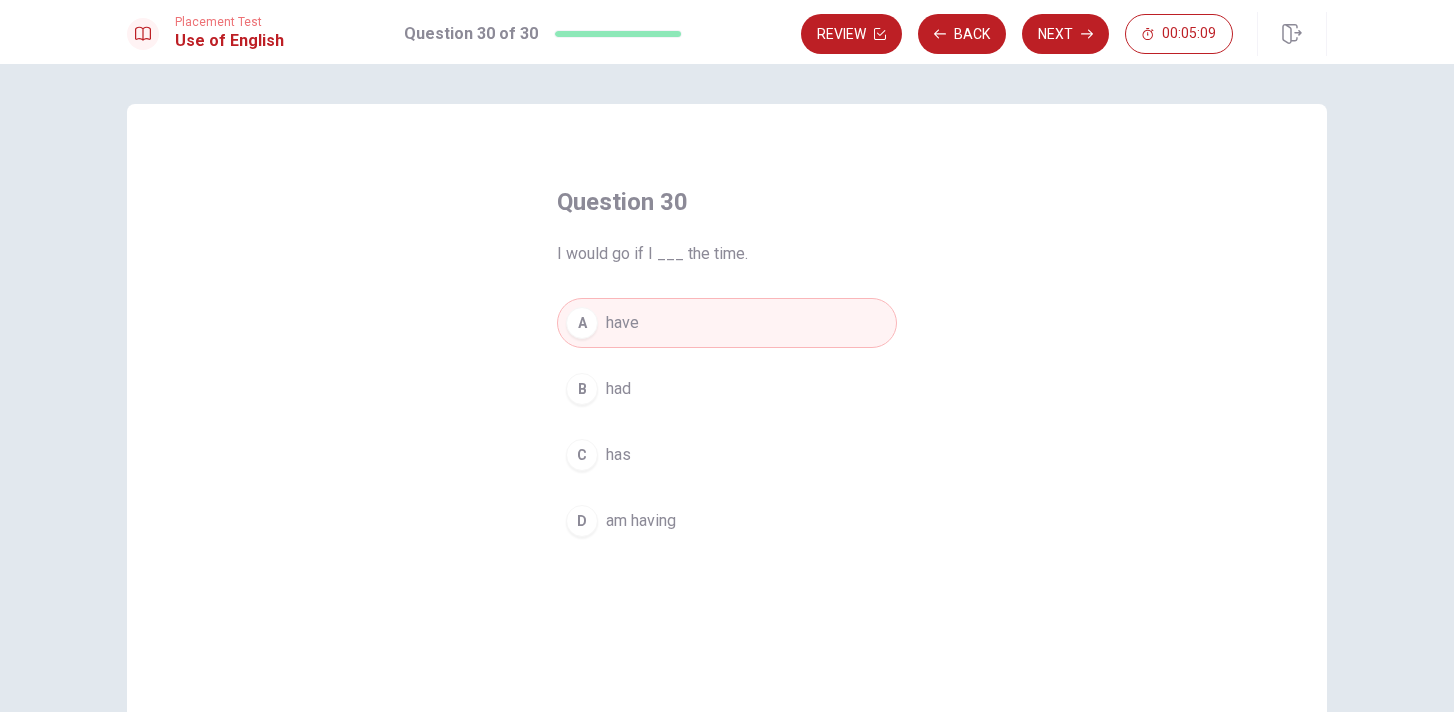 click on "B" at bounding box center [582, 389] 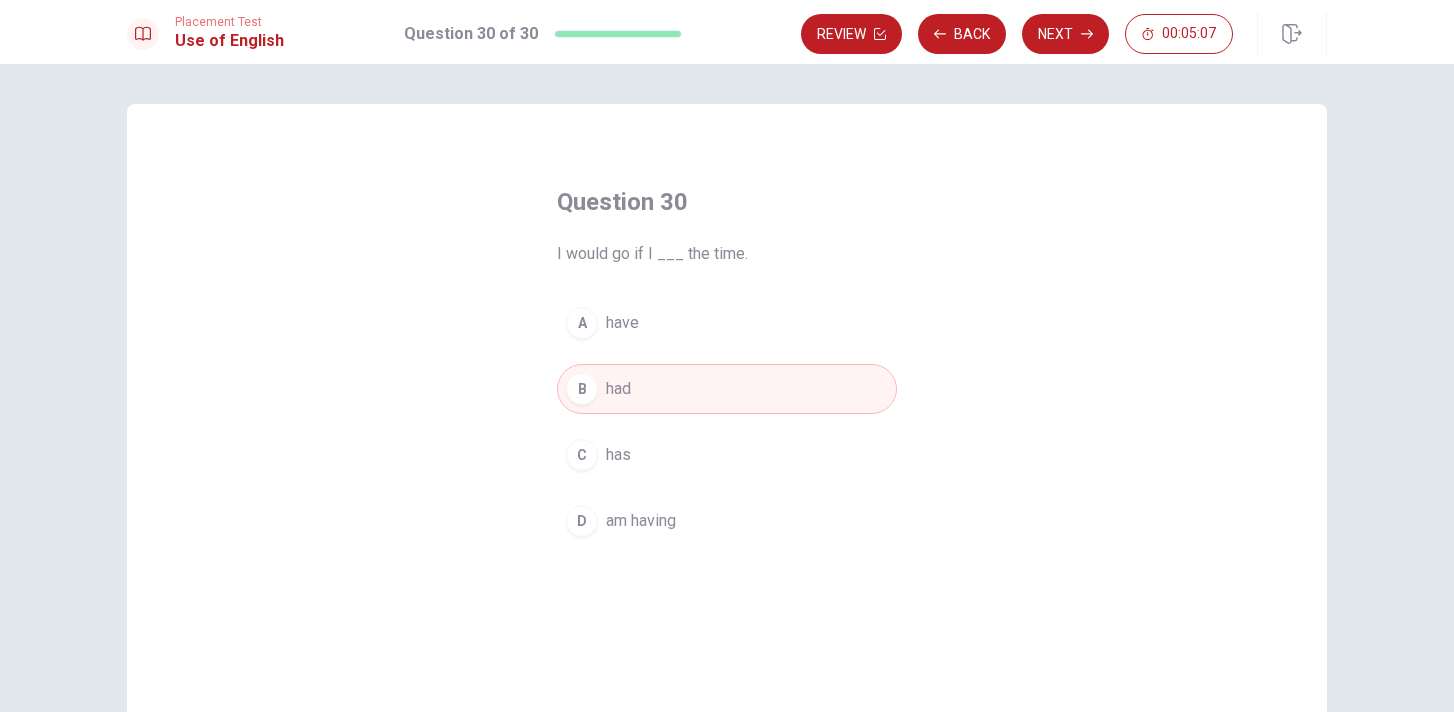 click on "C" at bounding box center [582, 455] 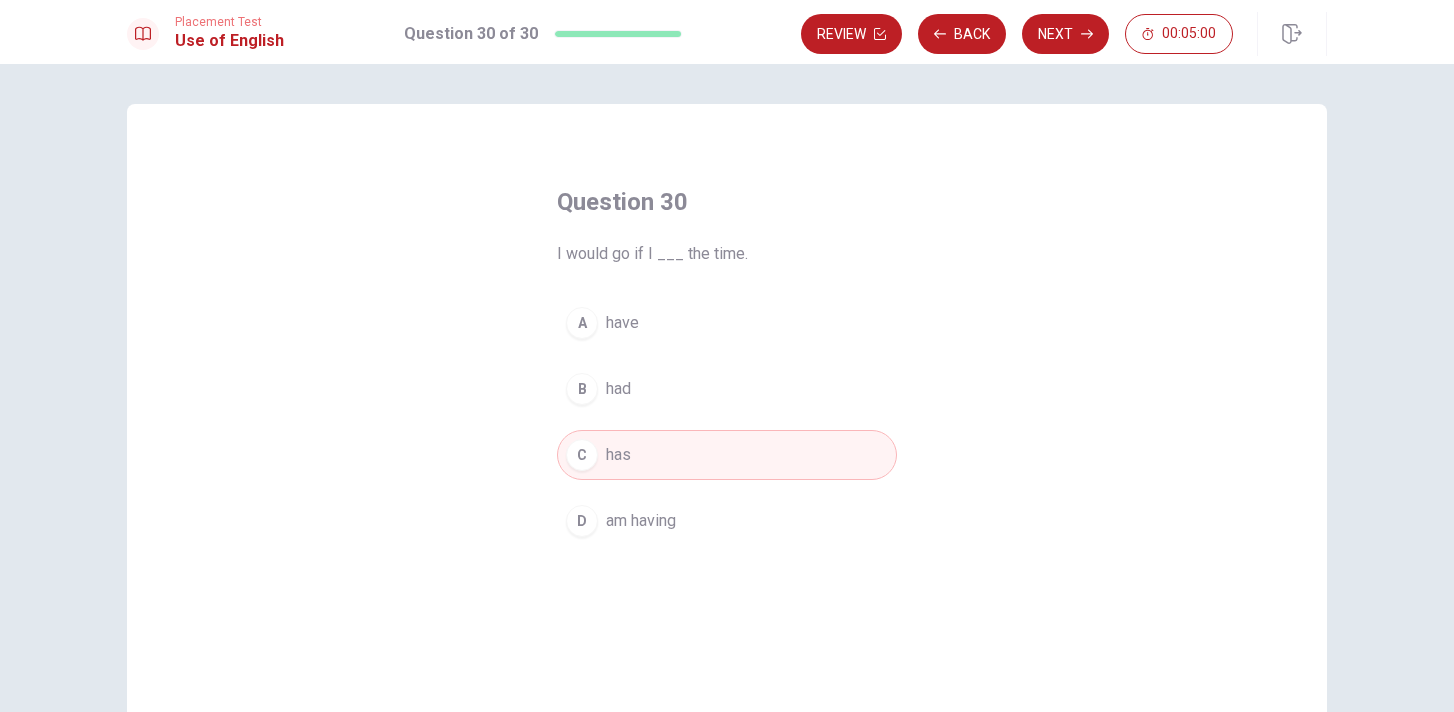 click on "A" at bounding box center [582, 323] 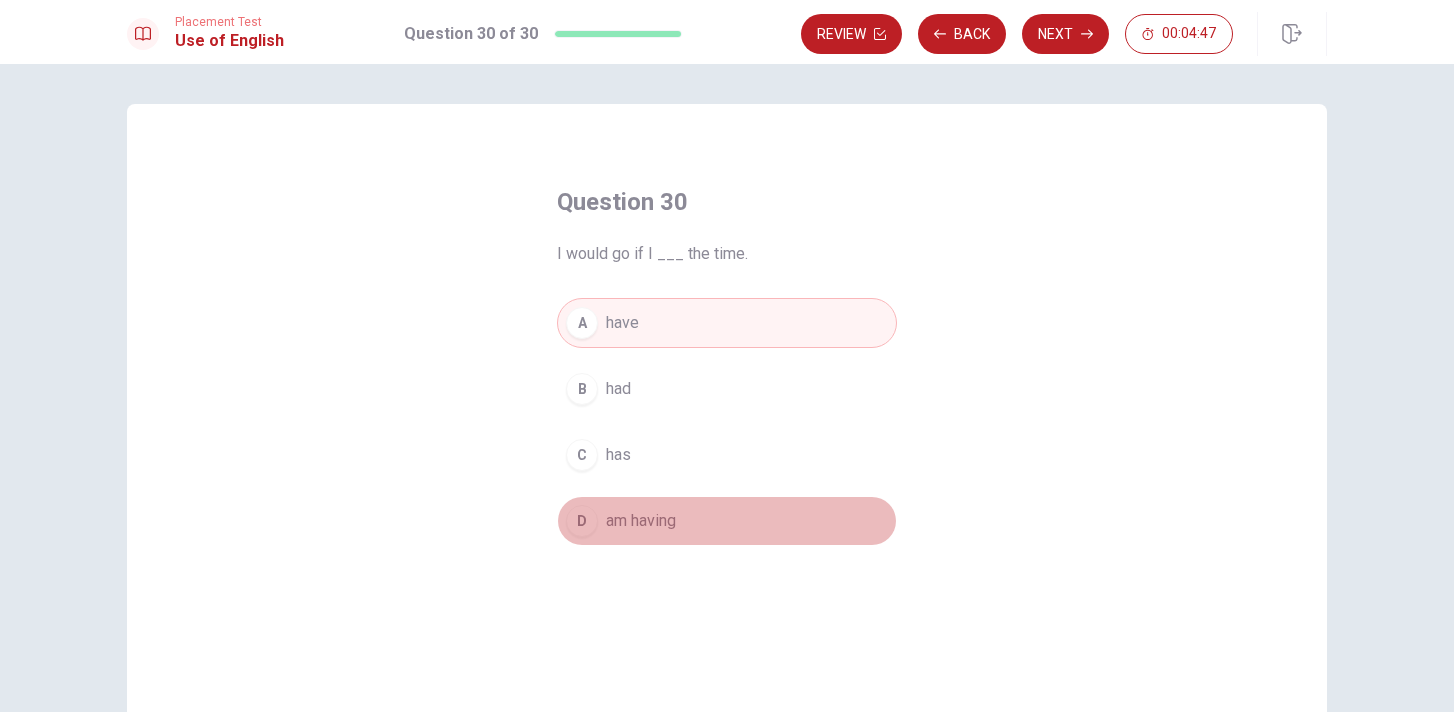 click on "am having" at bounding box center [641, 521] 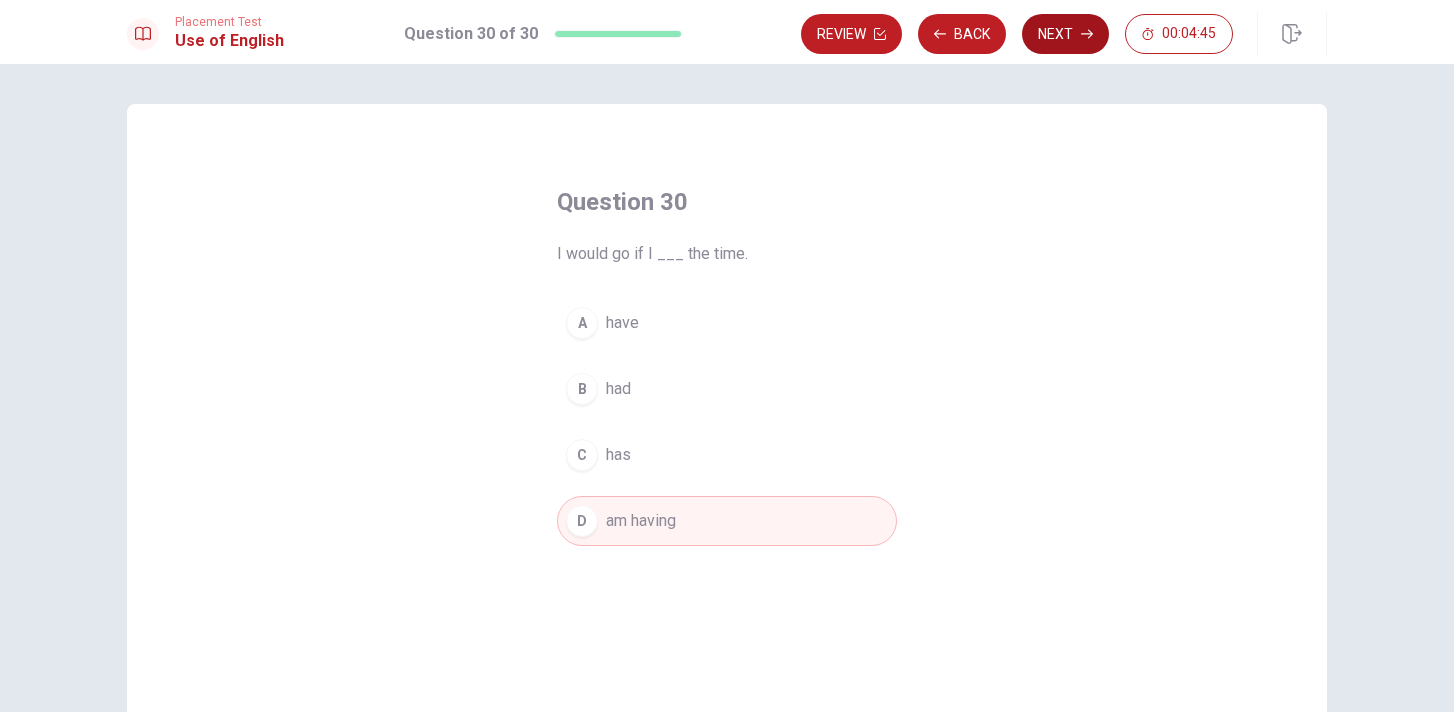 click on "Next" at bounding box center [1065, 34] 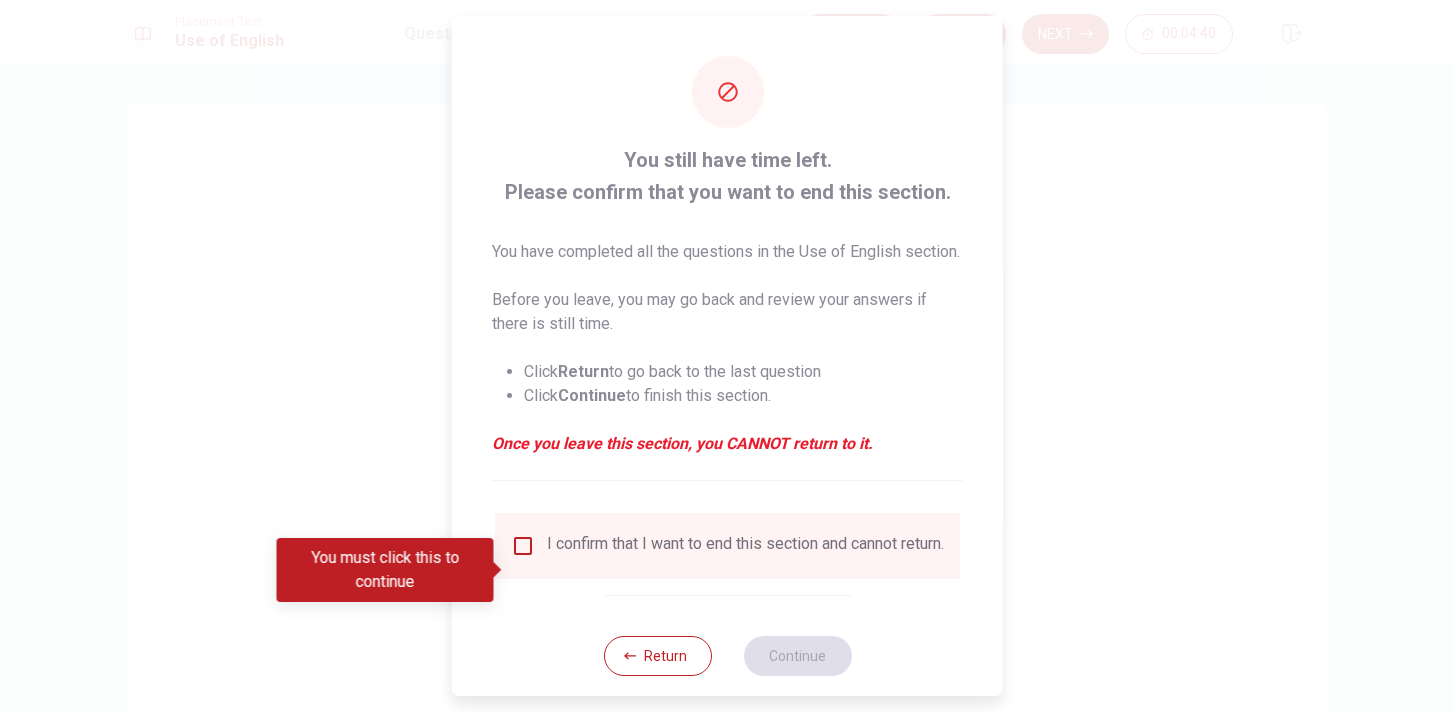 click at bounding box center [523, 546] 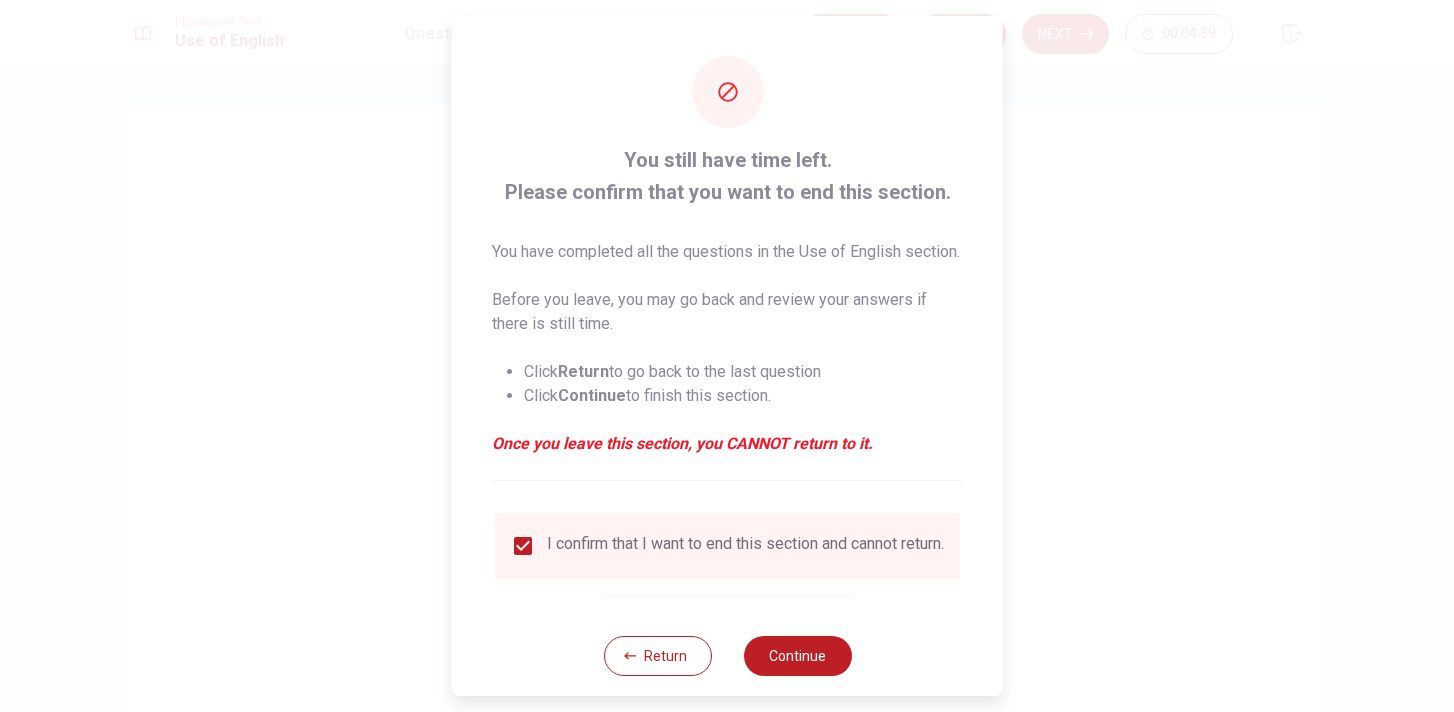 scroll, scrollTop: 58, scrollLeft: 0, axis: vertical 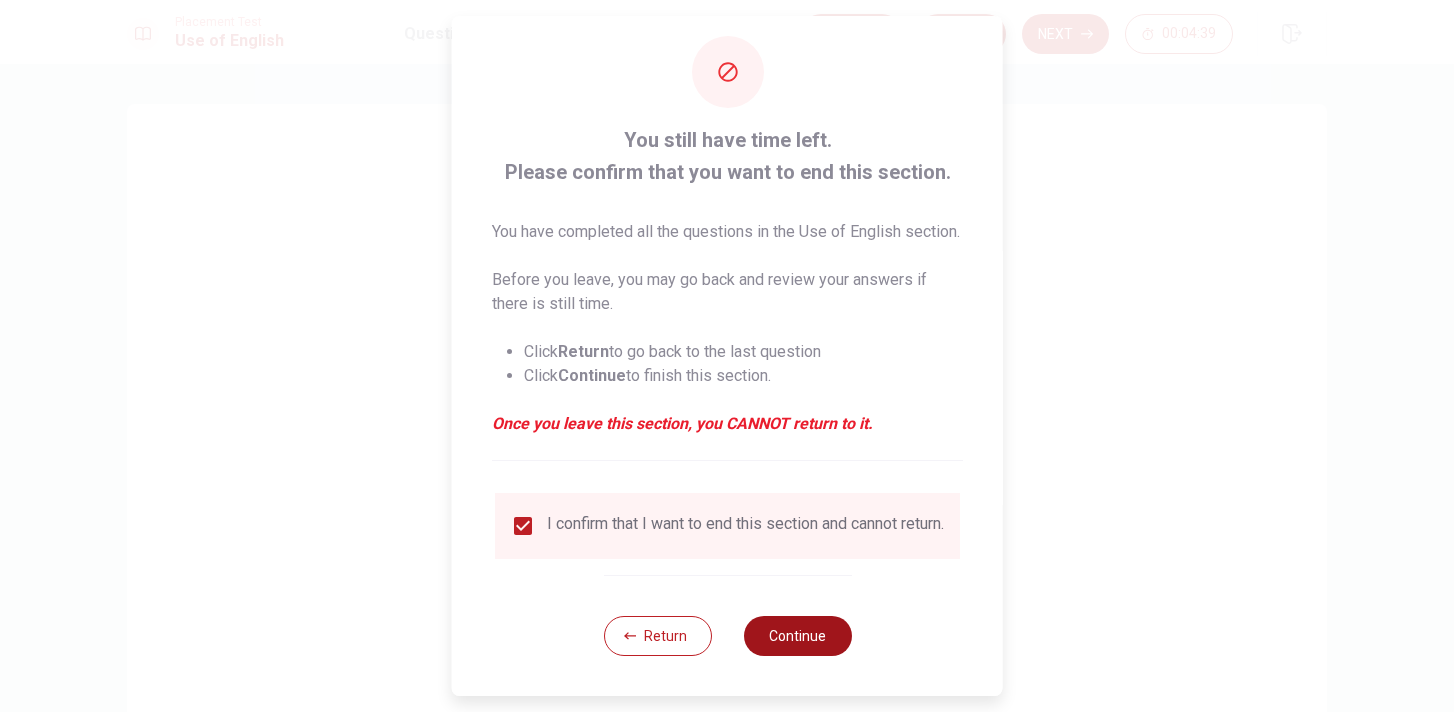 click on "Continue" at bounding box center (797, 636) 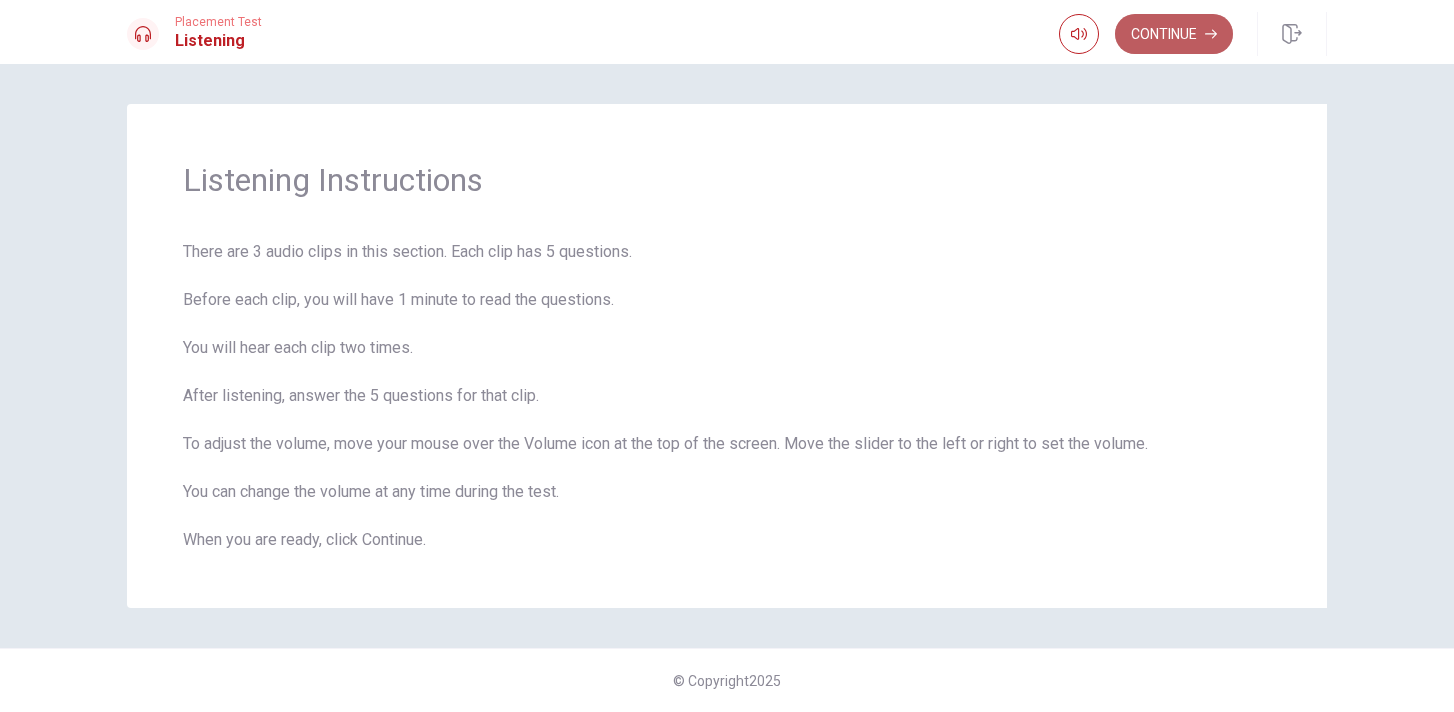 click on "Continue" at bounding box center [1174, 34] 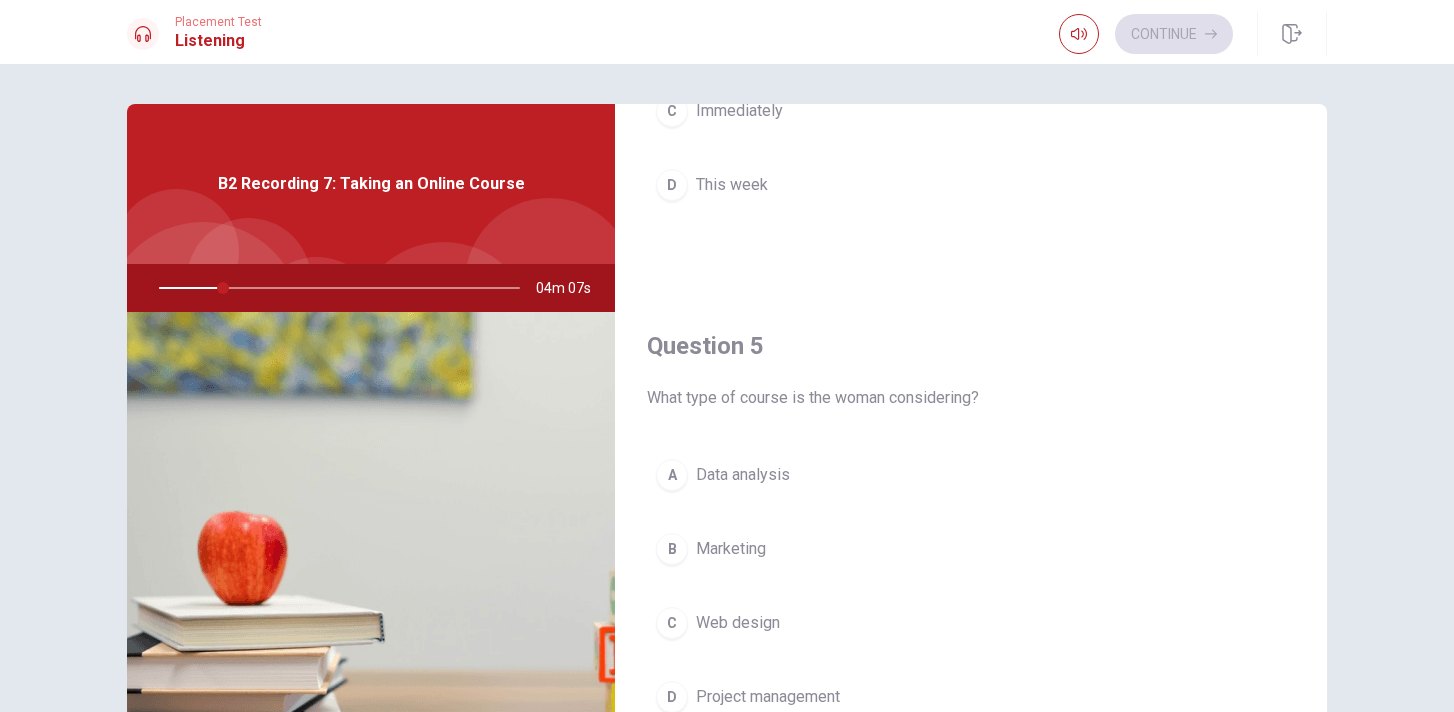 scroll, scrollTop: 1865, scrollLeft: 0, axis: vertical 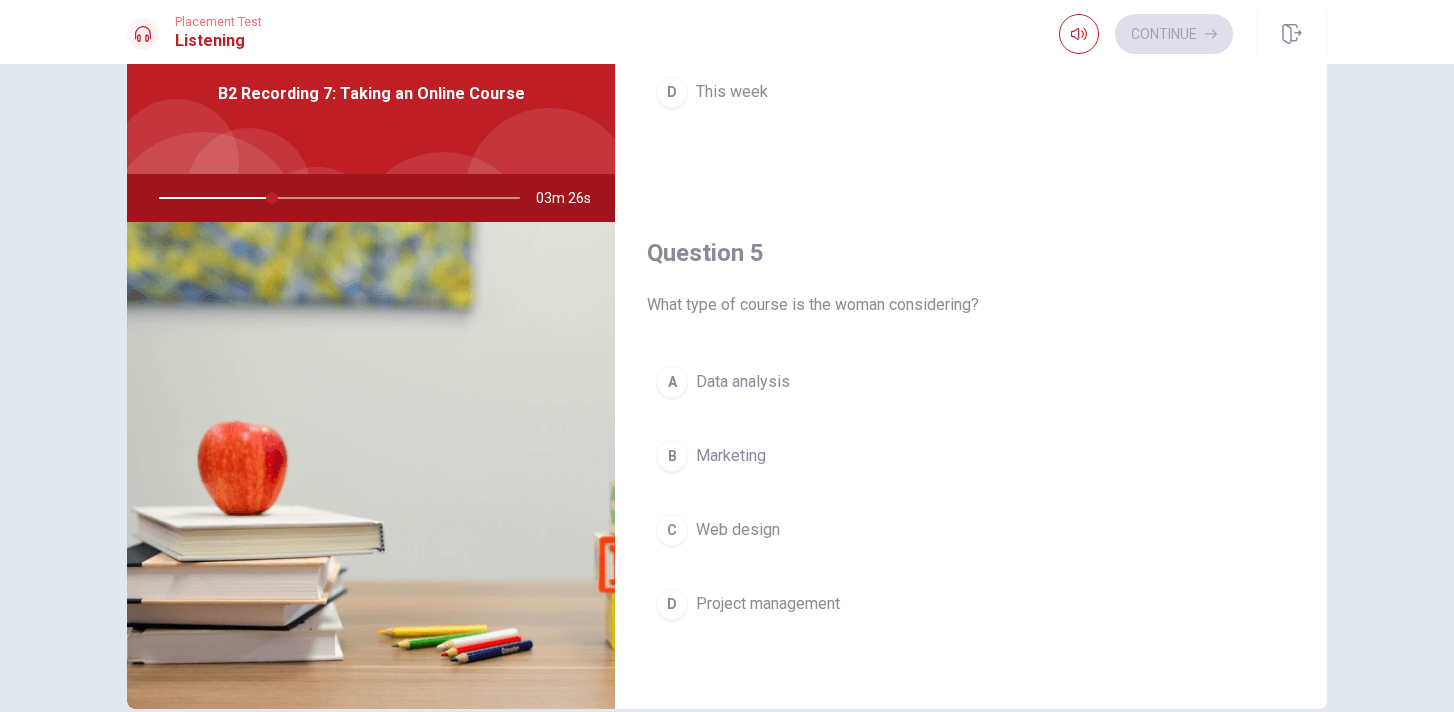 click on "A" at bounding box center [672, 382] 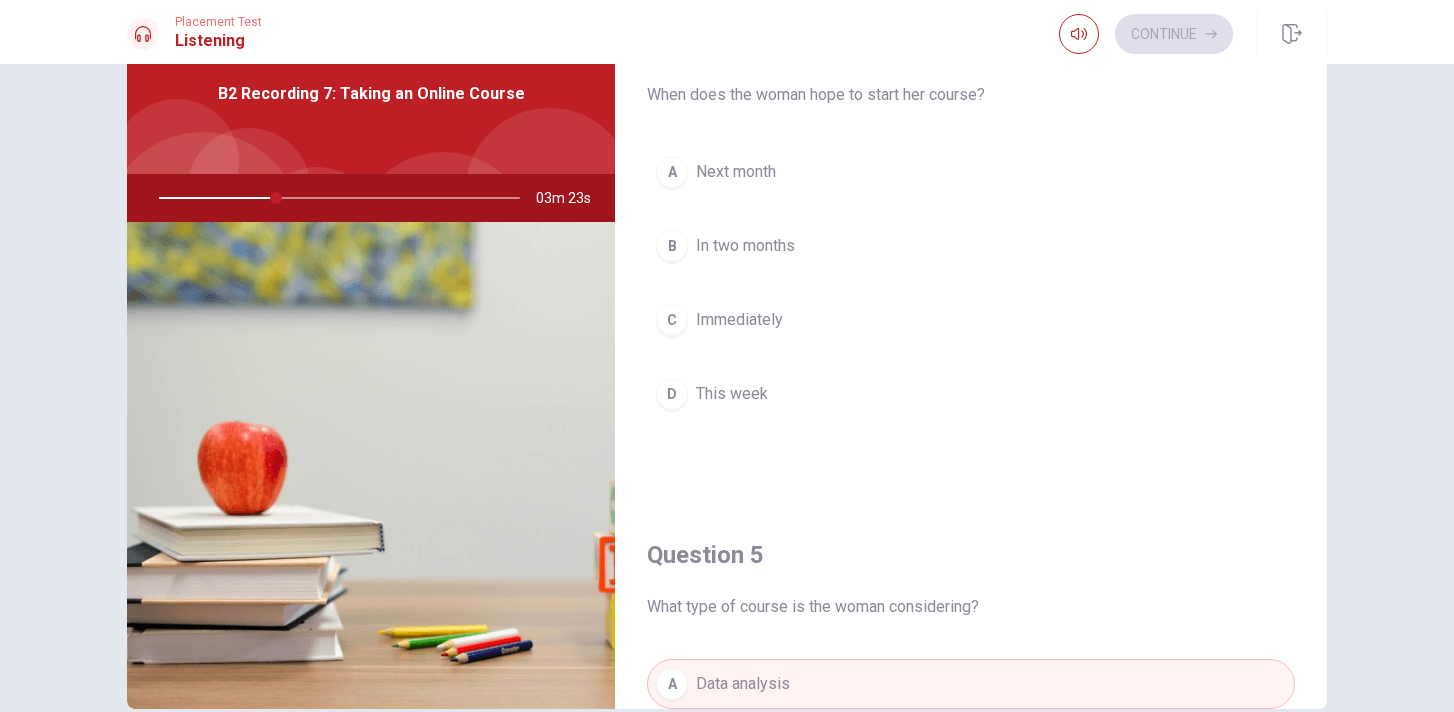 scroll, scrollTop: 1865, scrollLeft: 0, axis: vertical 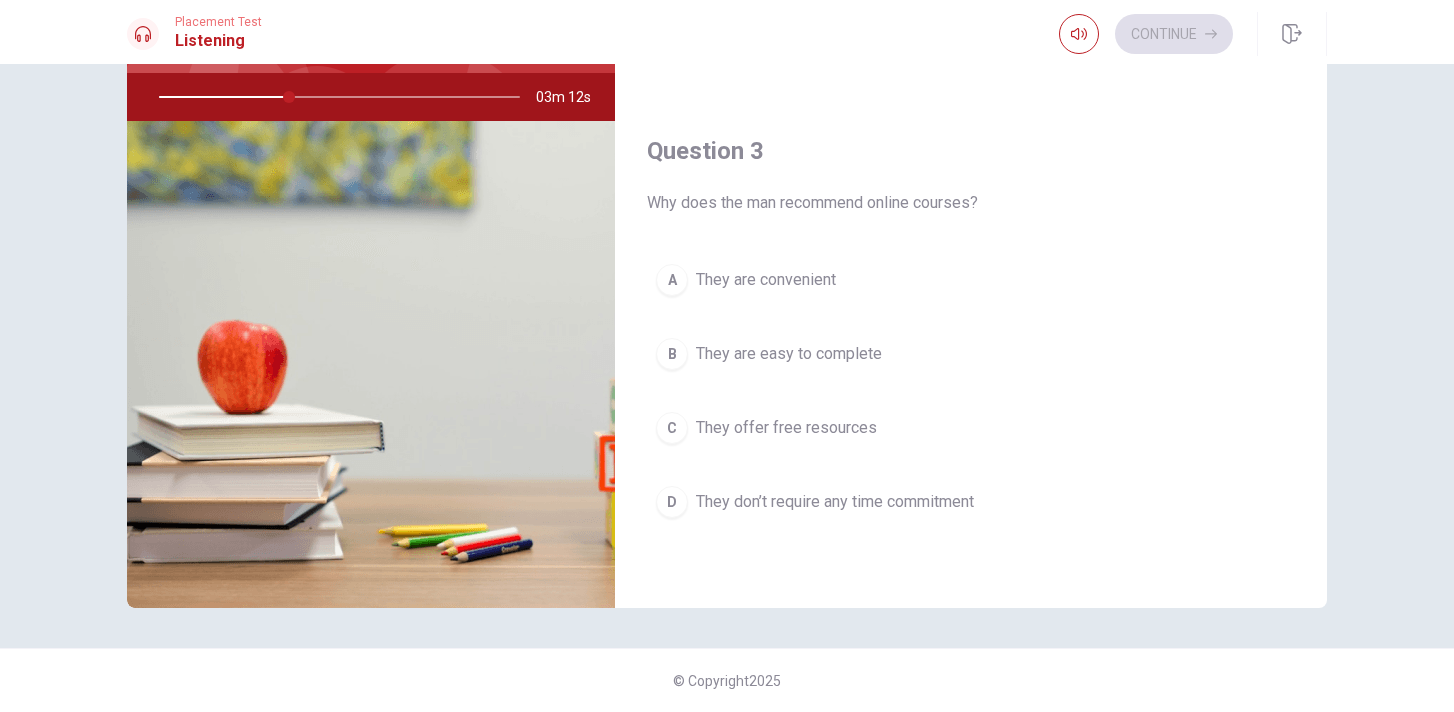 click on "A" at bounding box center (672, 280) 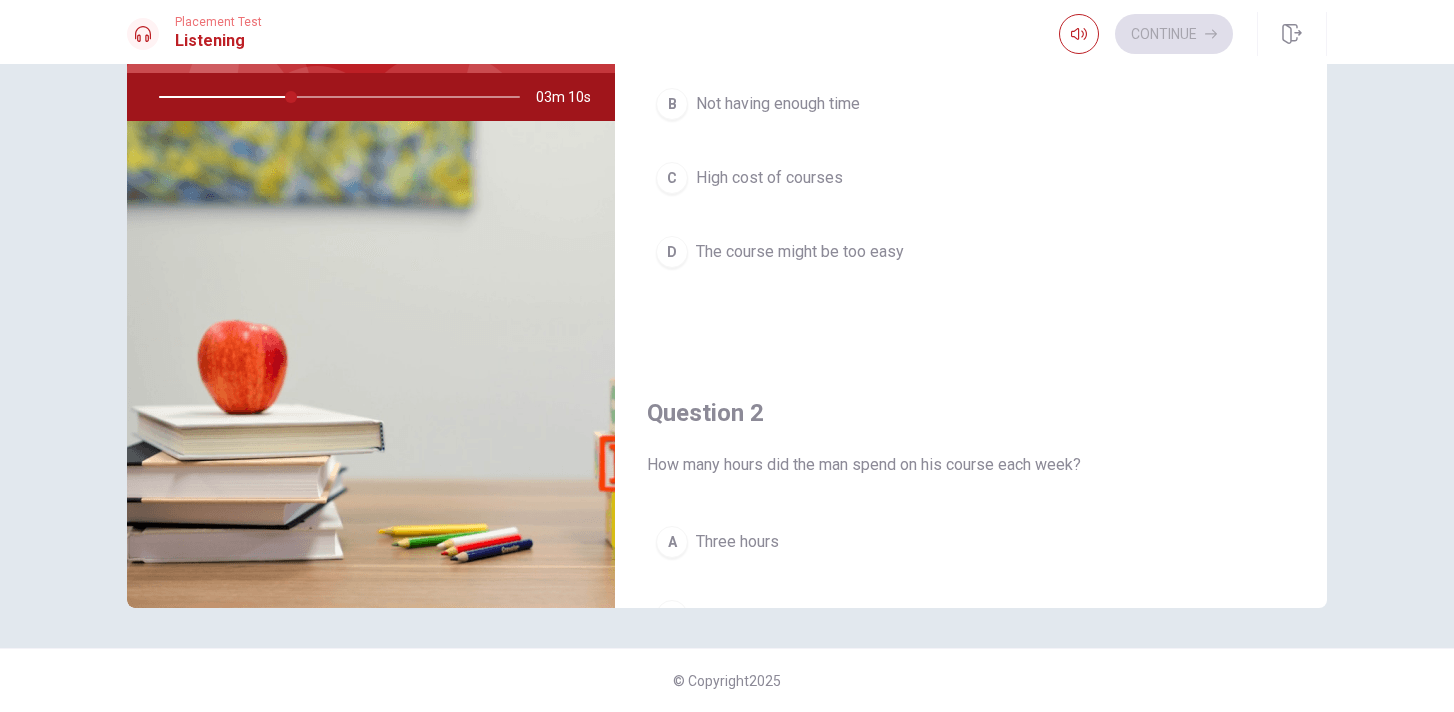 scroll, scrollTop: 0, scrollLeft: 0, axis: both 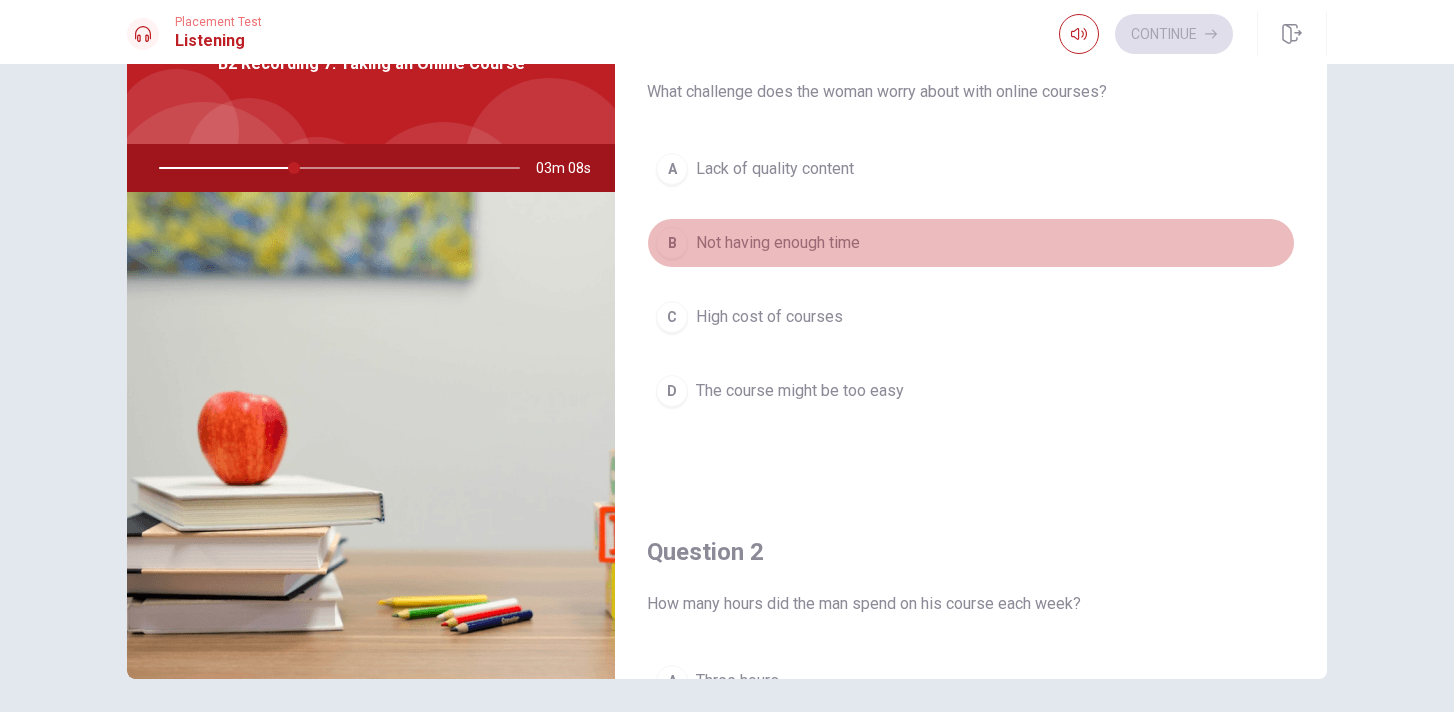 click on "B" at bounding box center [672, 243] 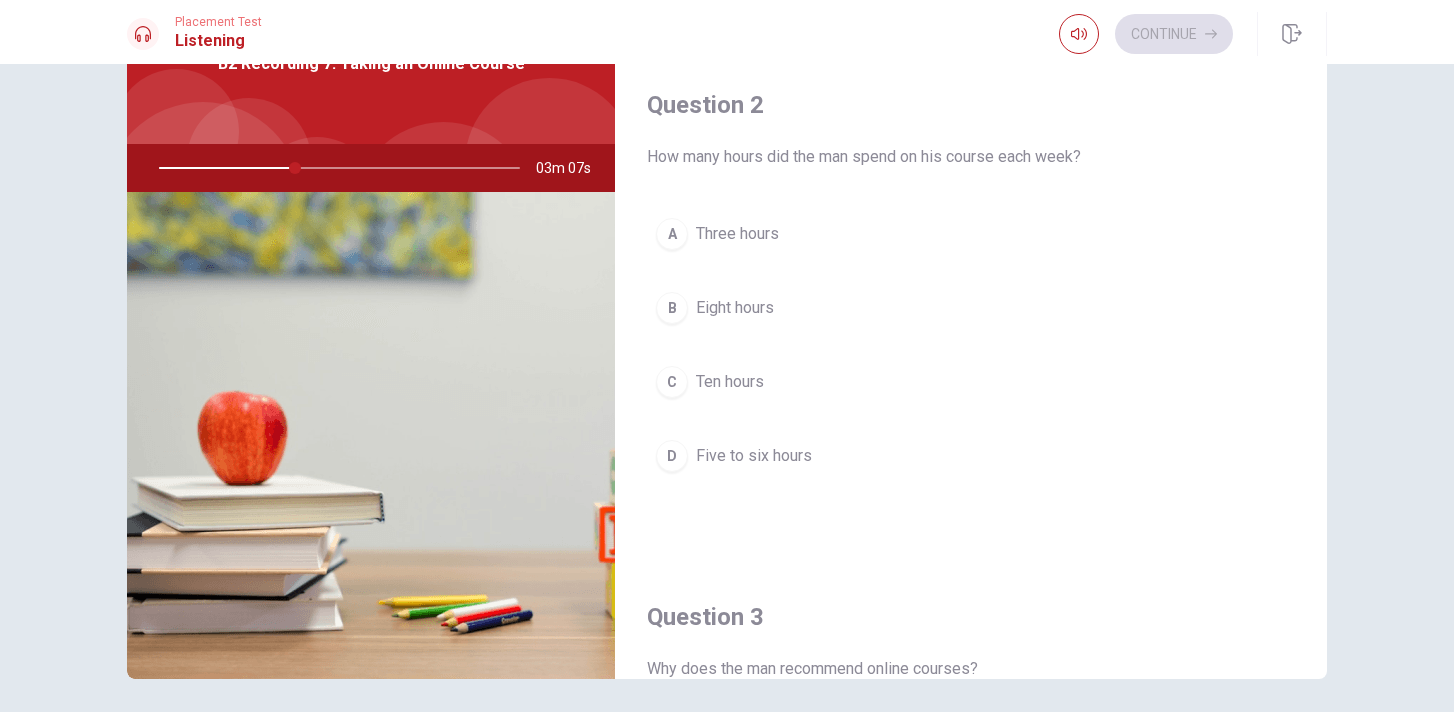 scroll, scrollTop: 445, scrollLeft: 0, axis: vertical 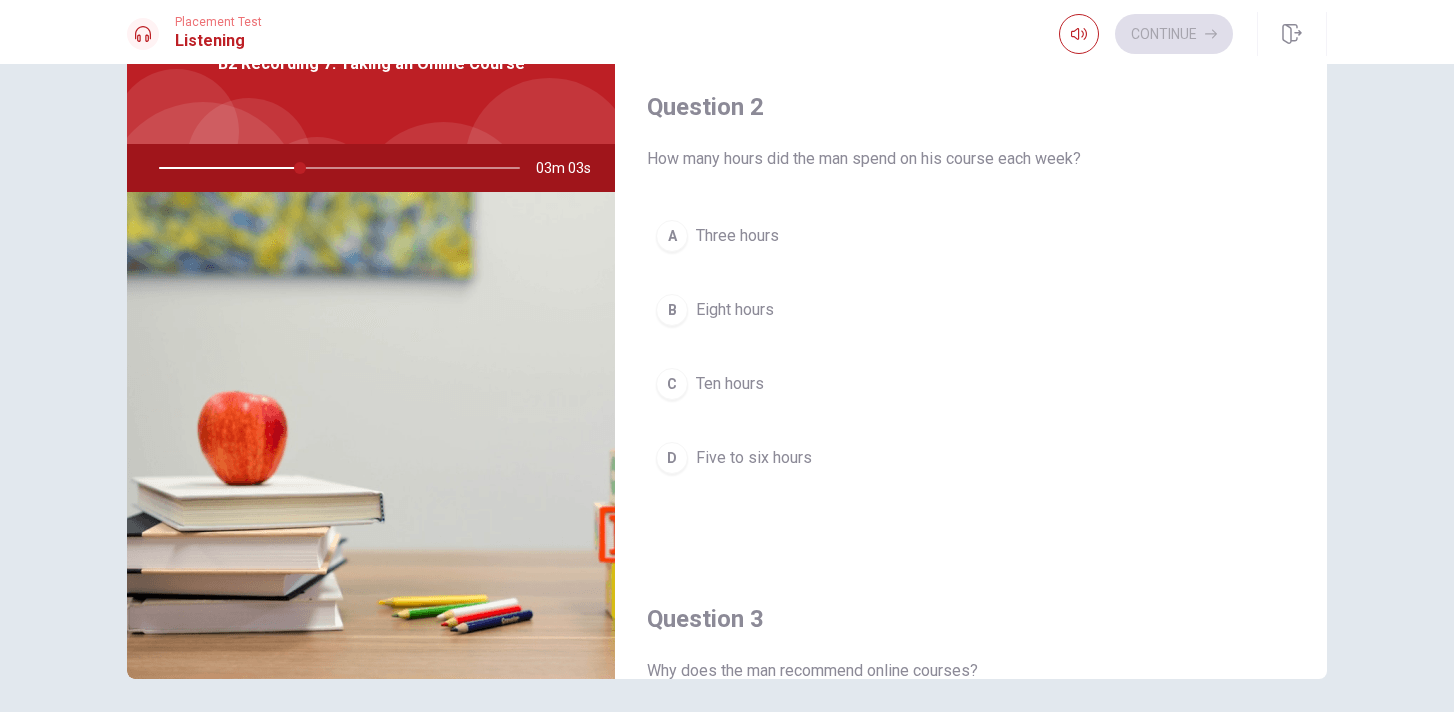 click on "D" at bounding box center [672, 458] 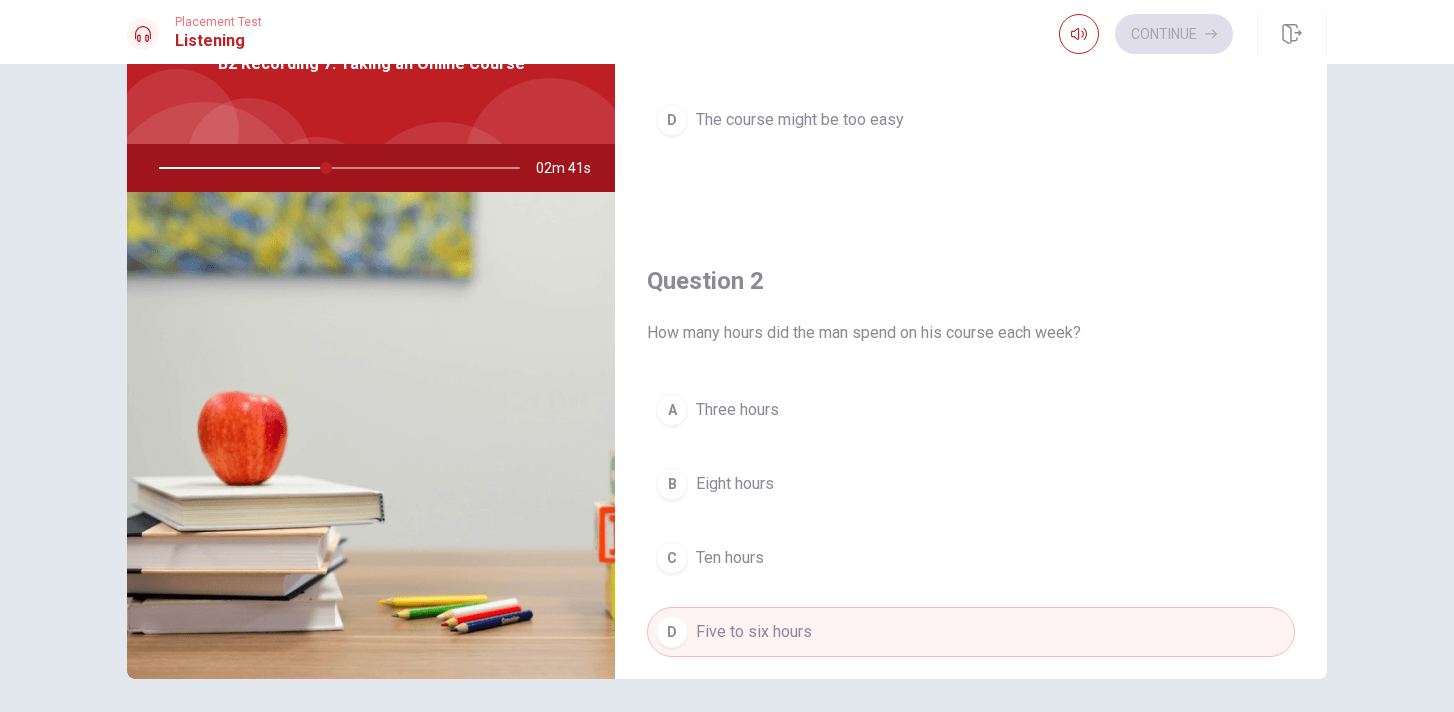 scroll, scrollTop: 0, scrollLeft: 0, axis: both 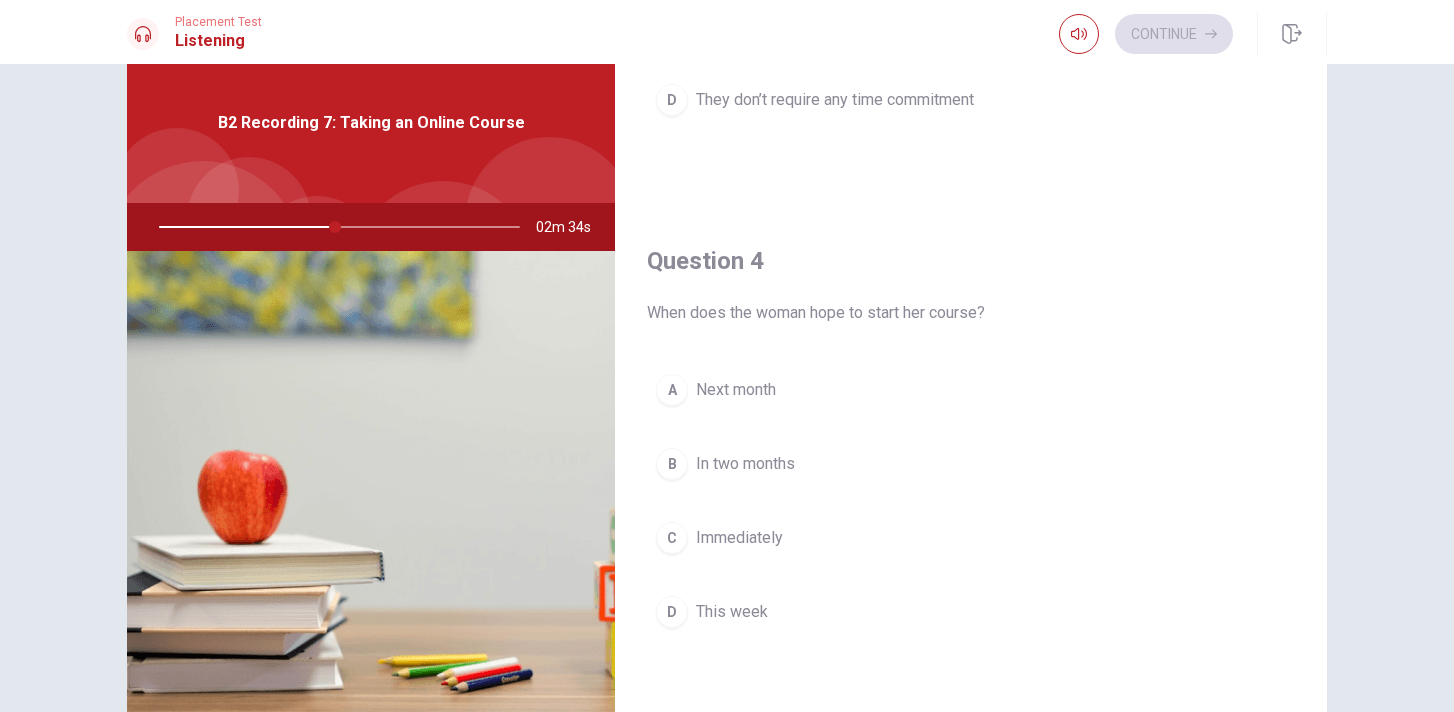 click on "A" at bounding box center (672, 390) 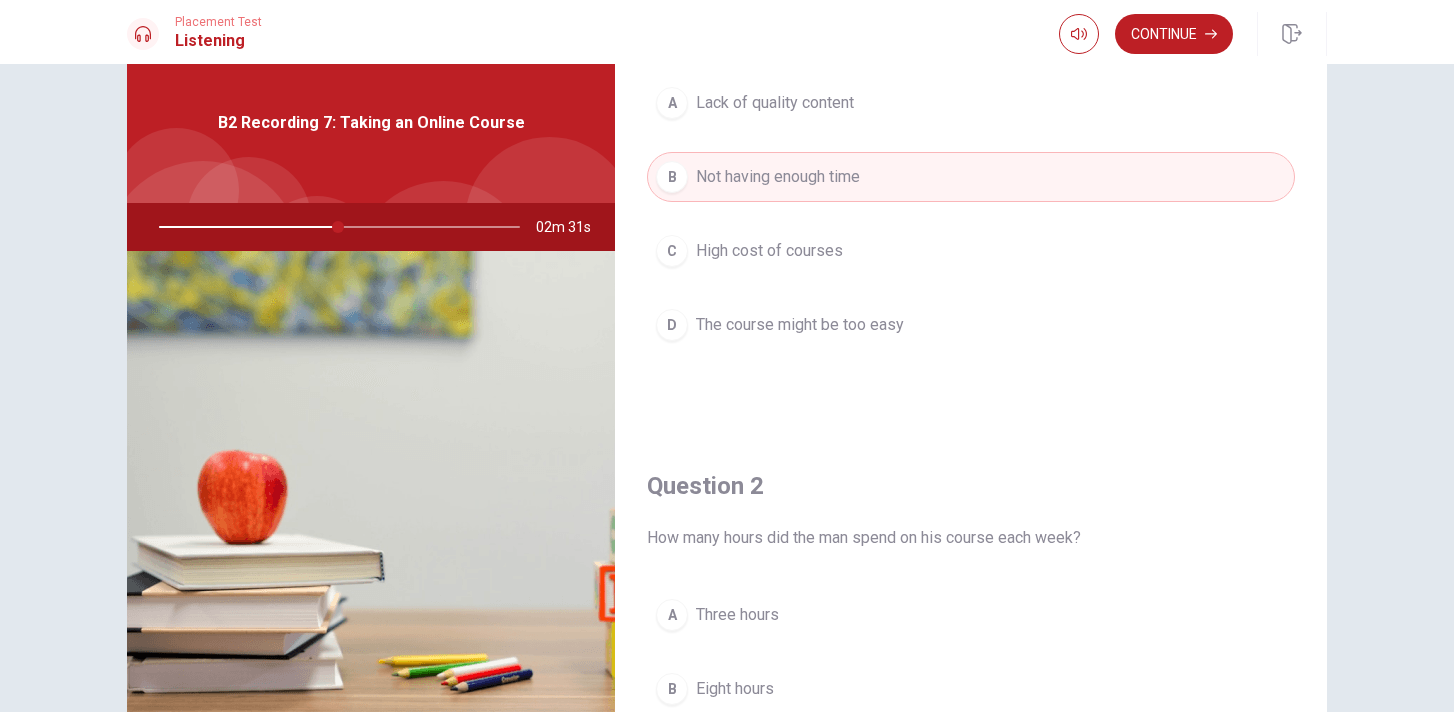 scroll, scrollTop: 0, scrollLeft: 0, axis: both 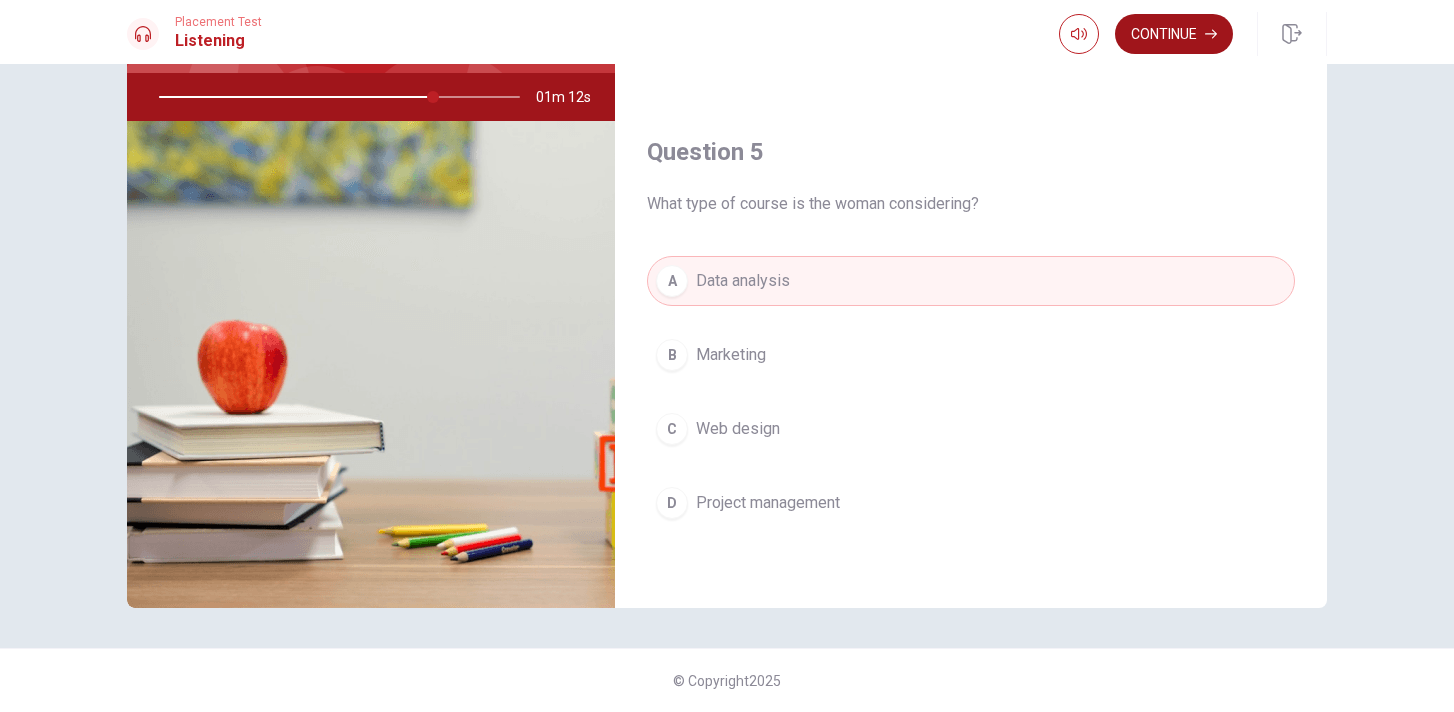 click on "Continue" at bounding box center [1174, 34] 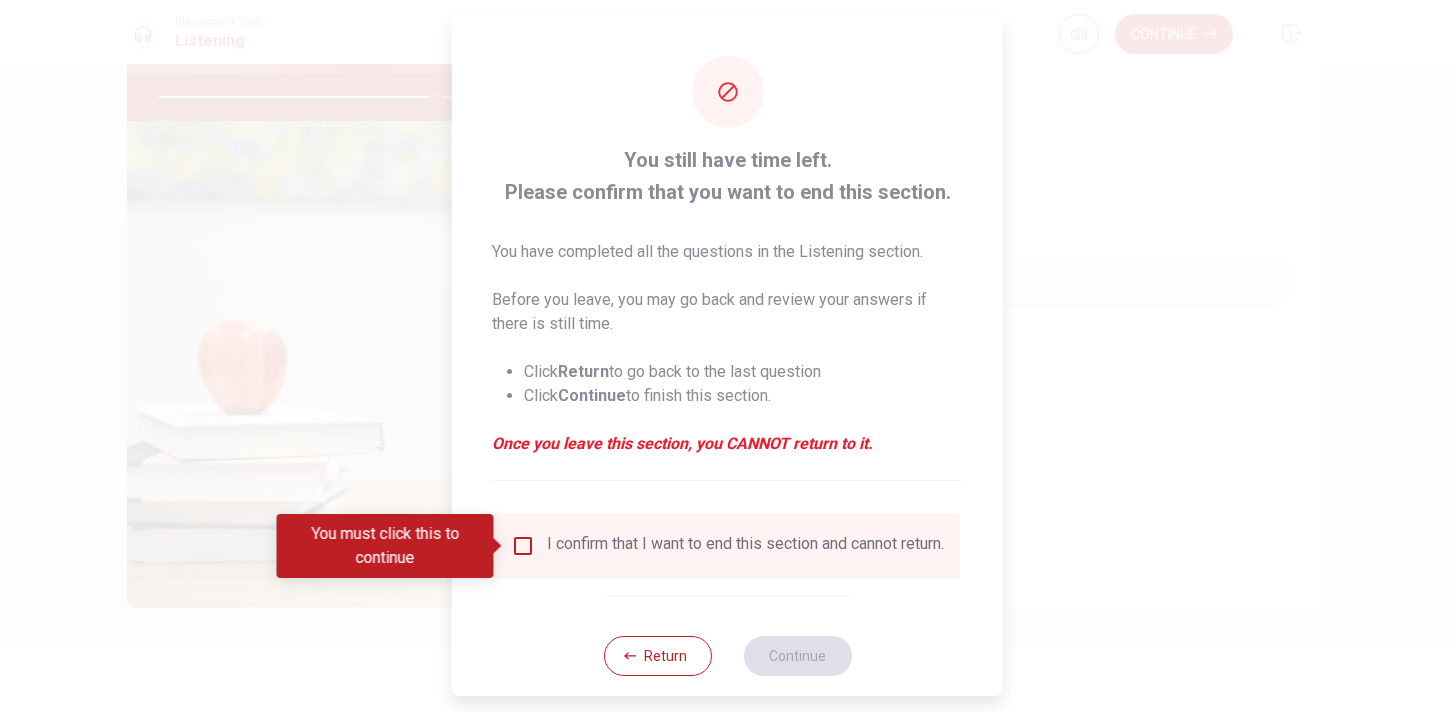 click at bounding box center (523, 546) 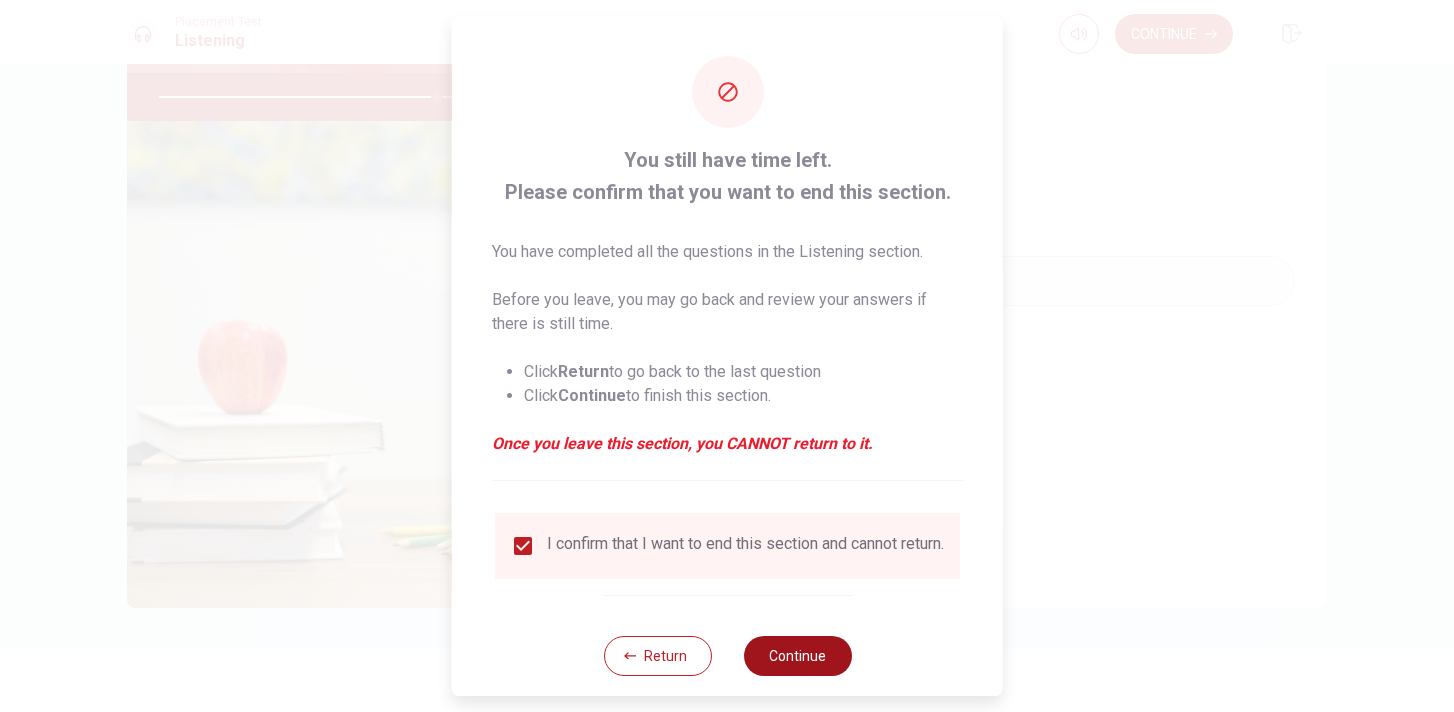 click on "Continue" at bounding box center (797, 656) 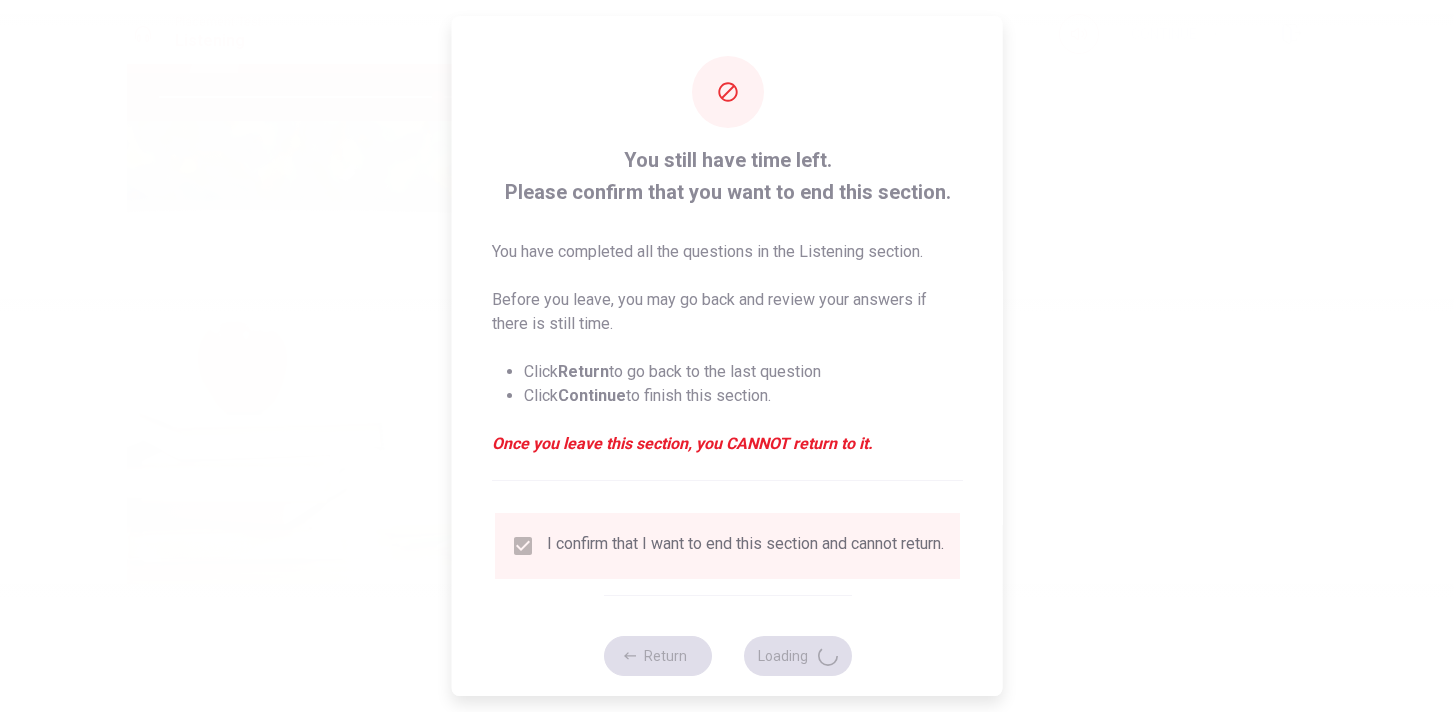 type on "78" 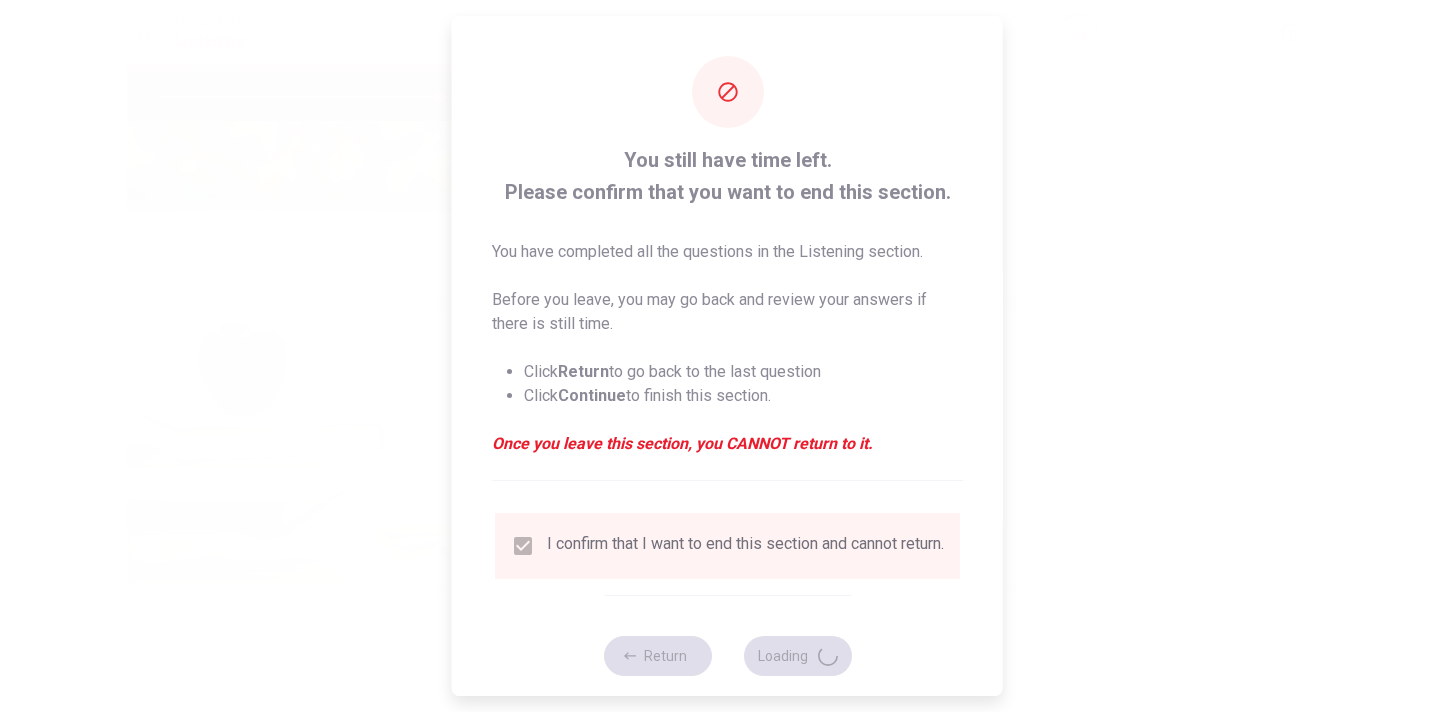 scroll, scrollTop: 0, scrollLeft: 0, axis: both 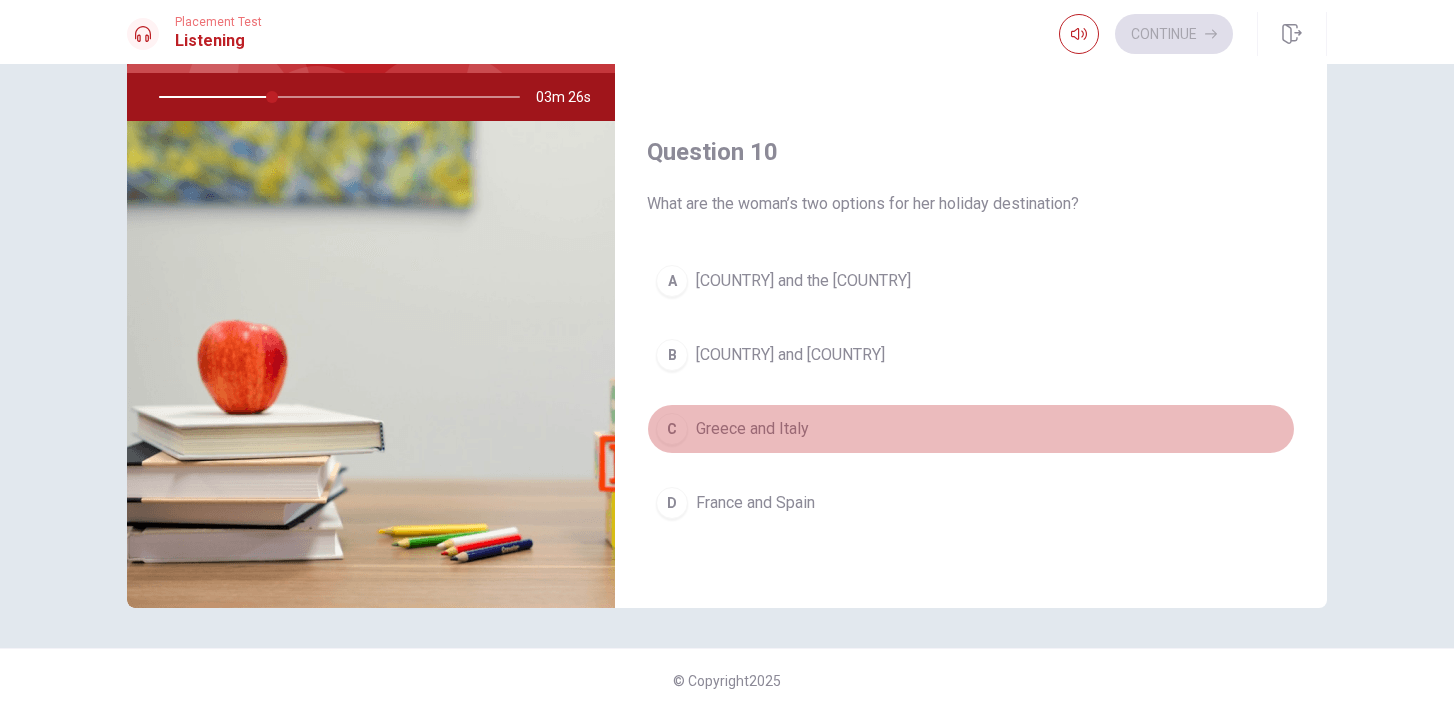 click on "C" at bounding box center [672, 429] 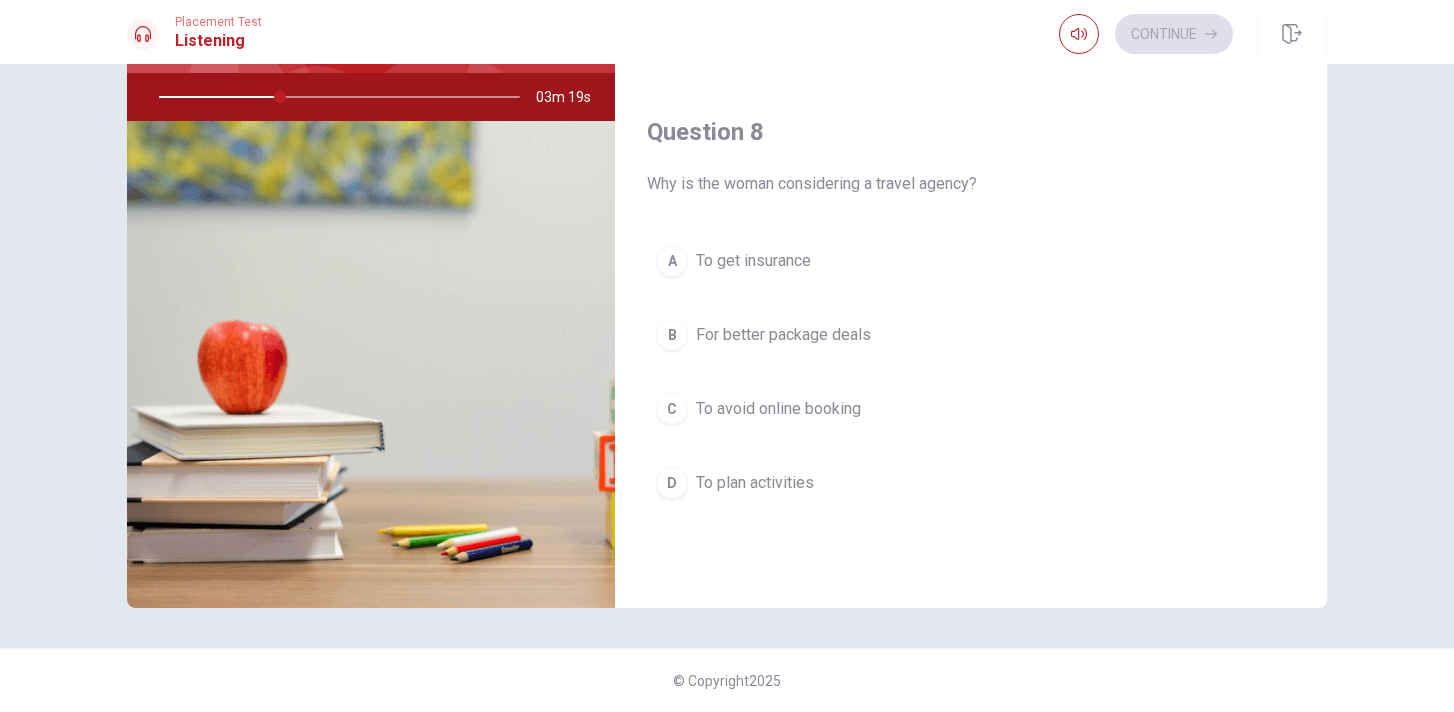 scroll, scrollTop: 862, scrollLeft: 0, axis: vertical 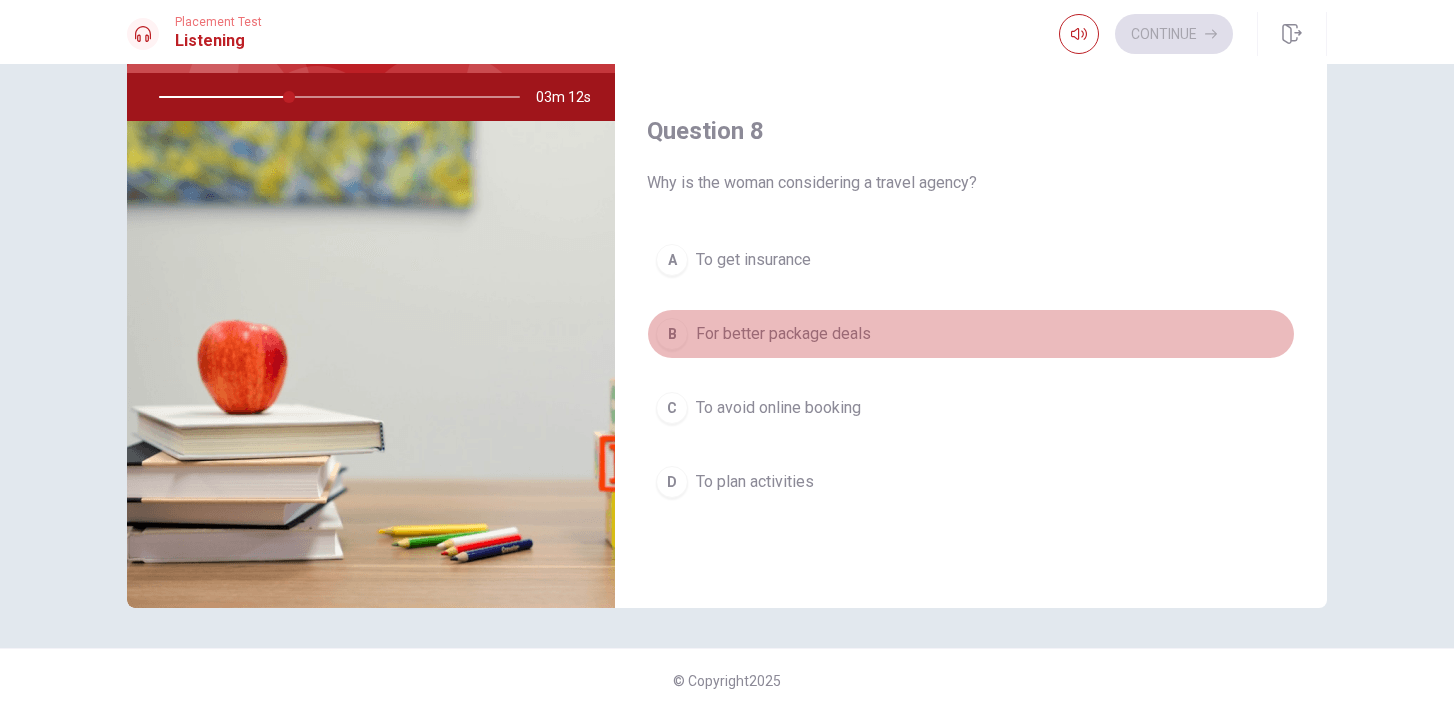 click on "B" at bounding box center [672, 334] 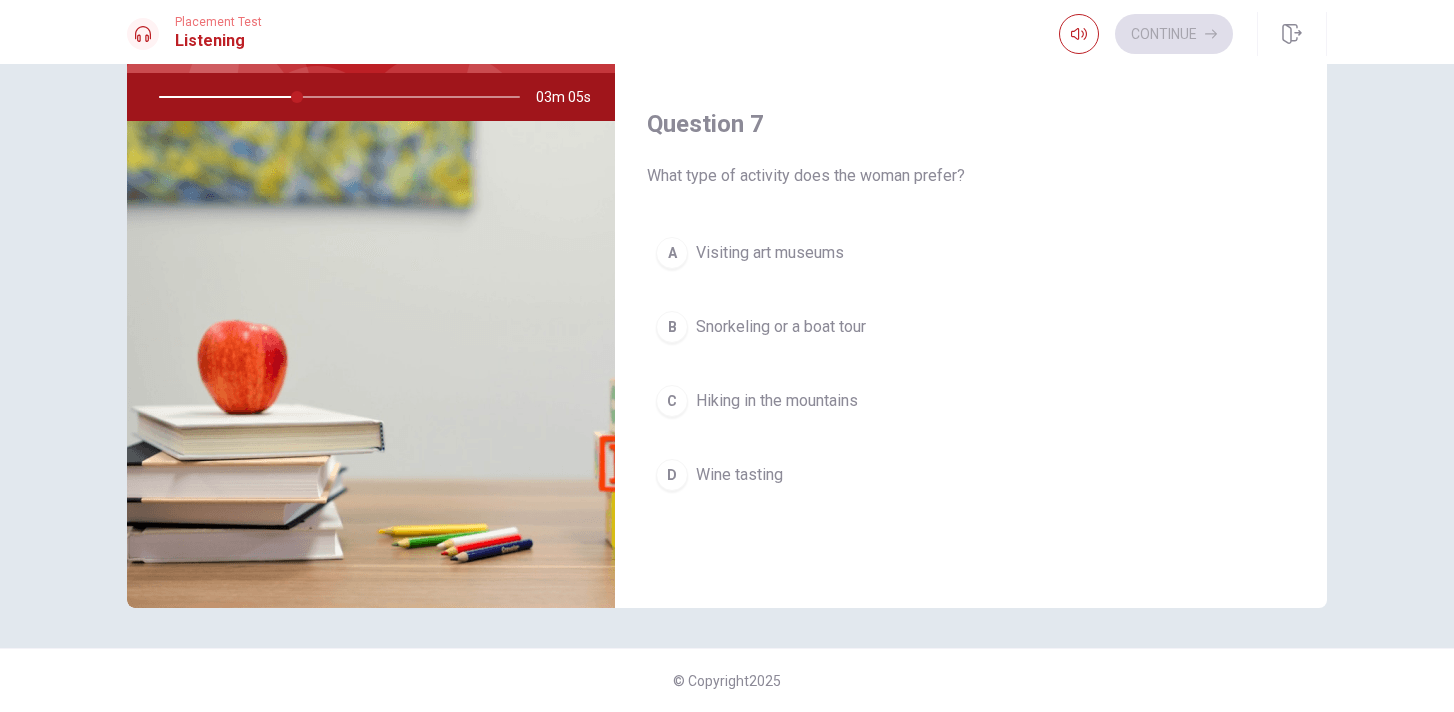 scroll, scrollTop: 383, scrollLeft: 0, axis: vertical 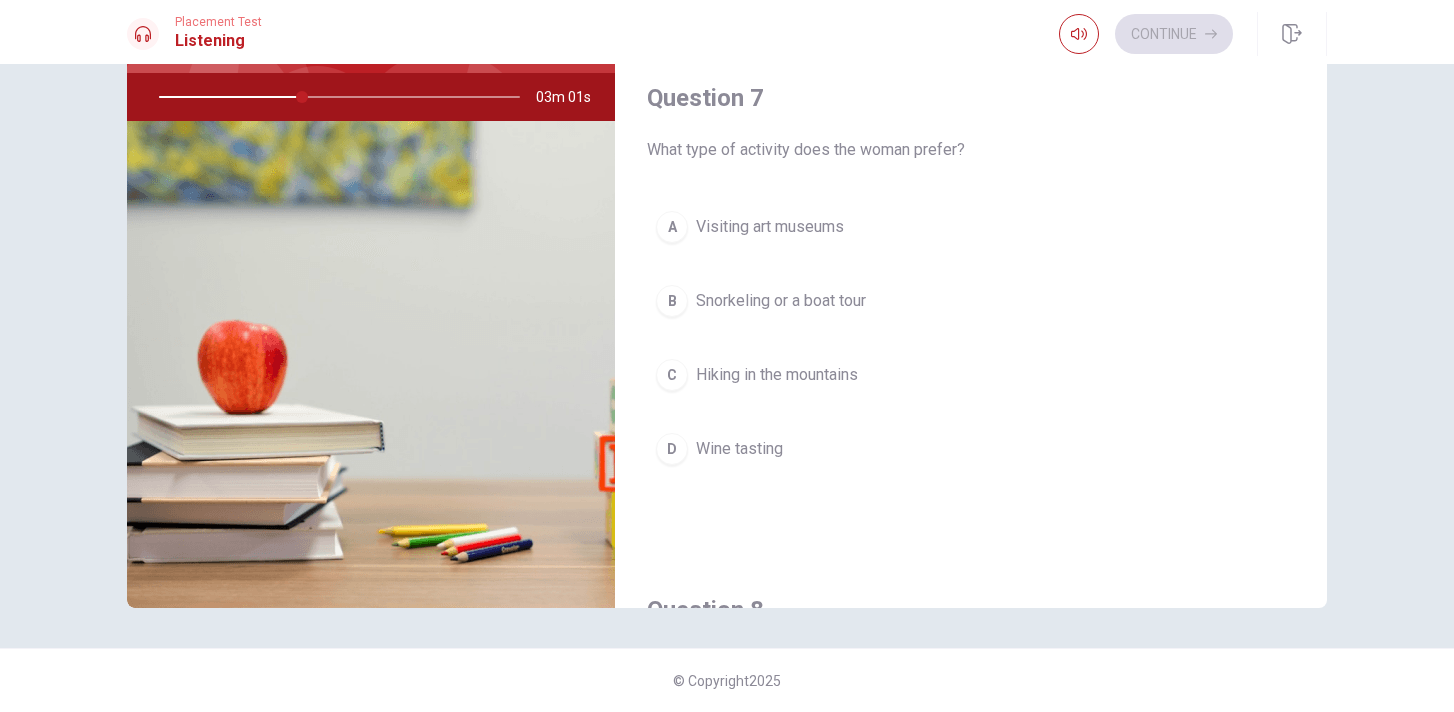 click on "B" at bounding box center (672, 301) 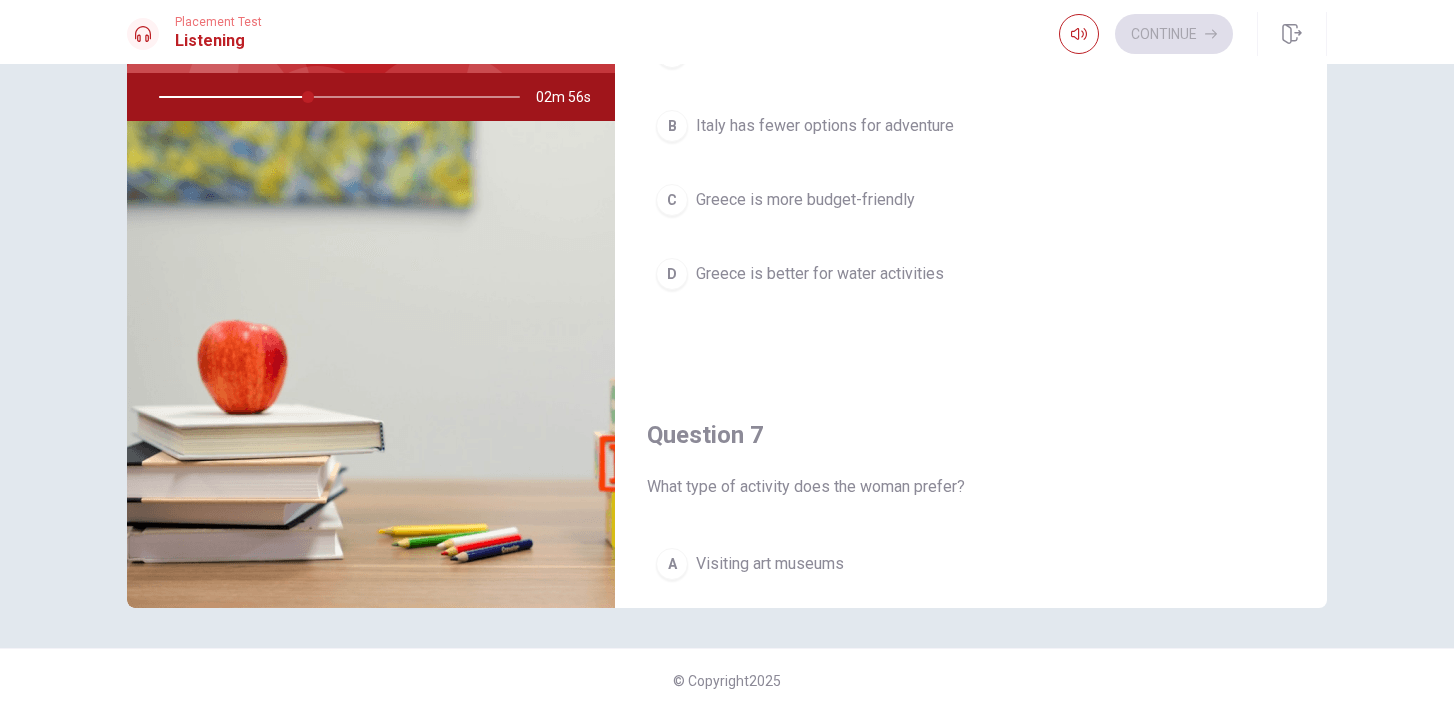 scroll, scrollTop: 0, scrollLeft: 0, axis: both 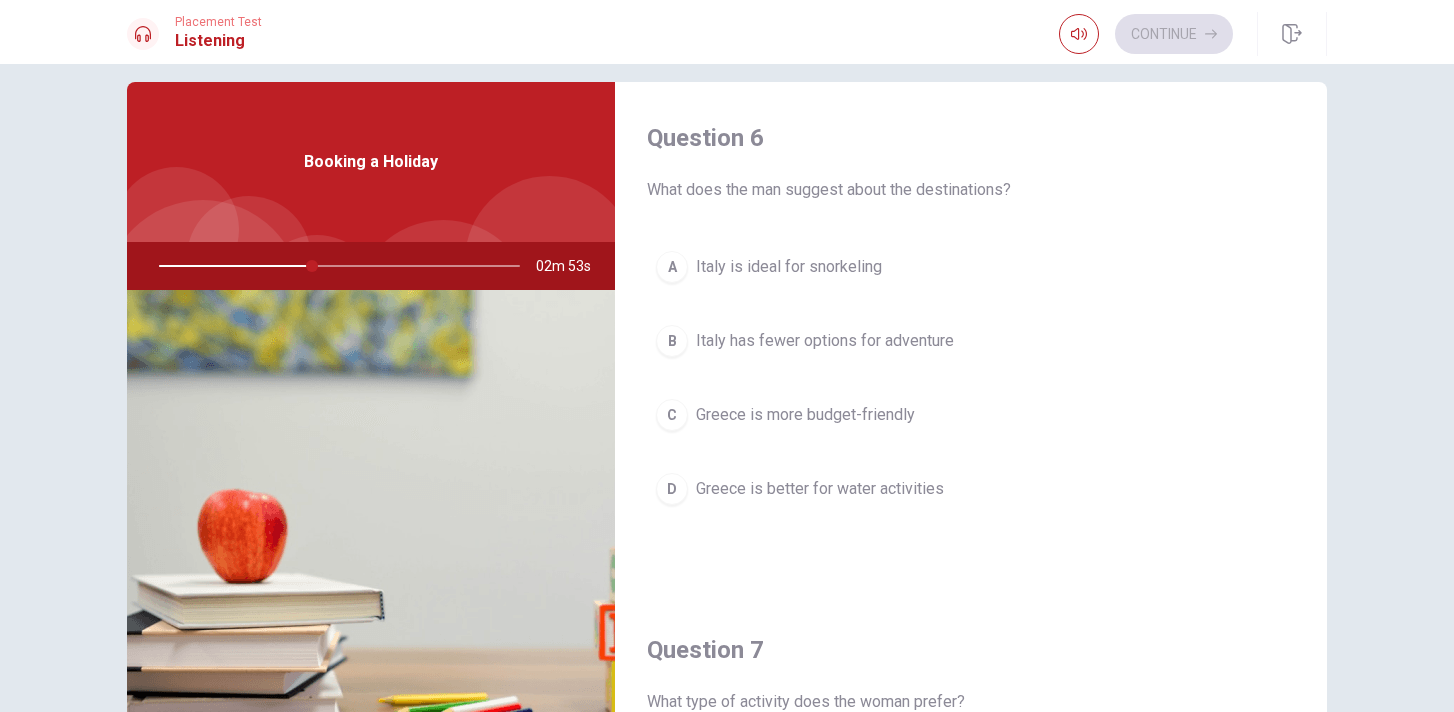click on "D" at bounding box center [672, 489] 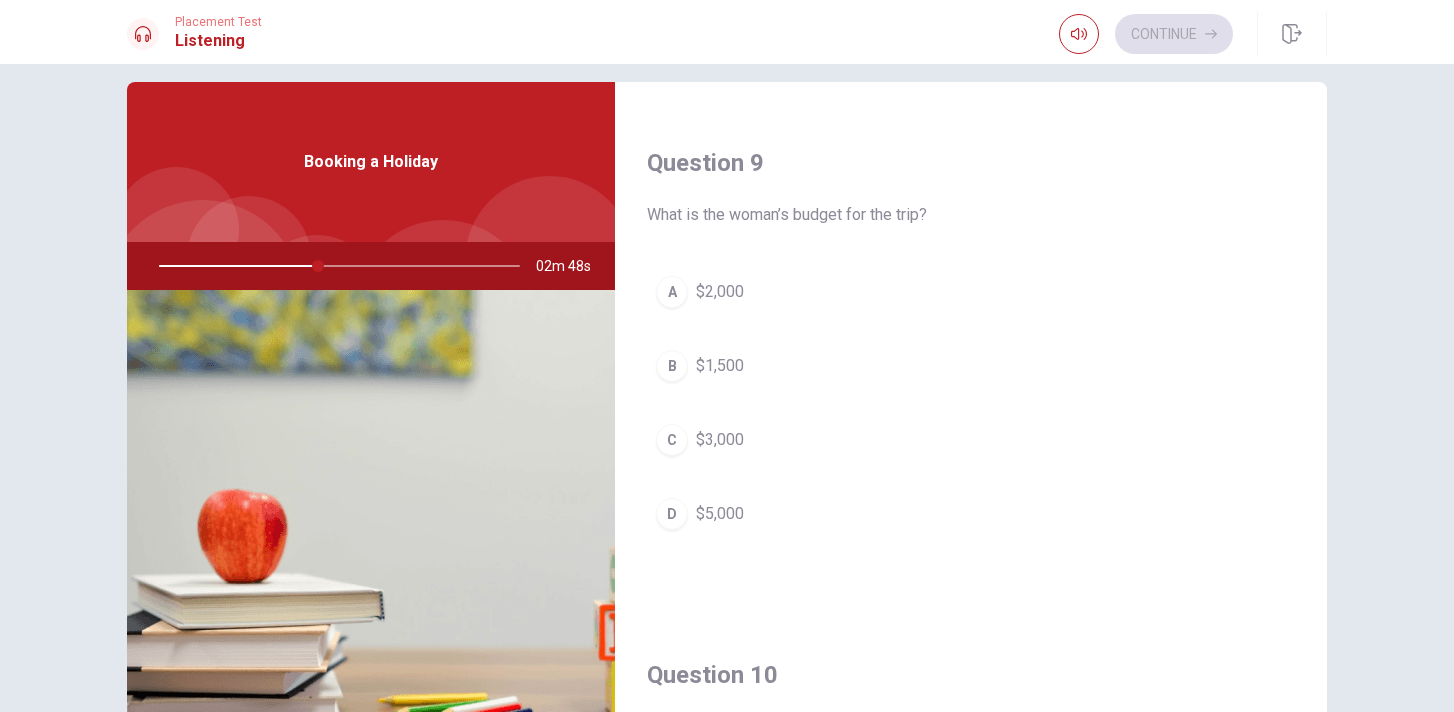 scroll, scrollTop: 1515, scrollLeft: 0, axis: vertical 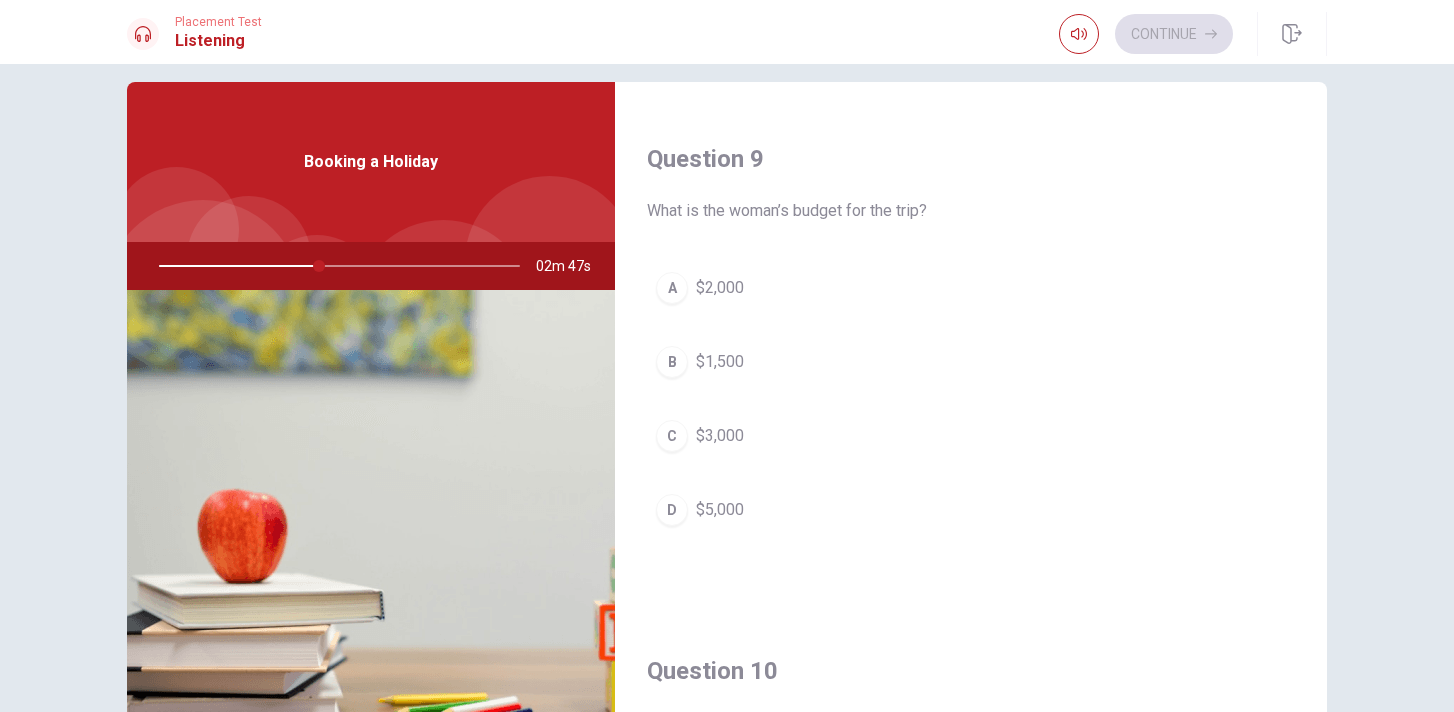 click on "A" at bounding box center [672, 288] 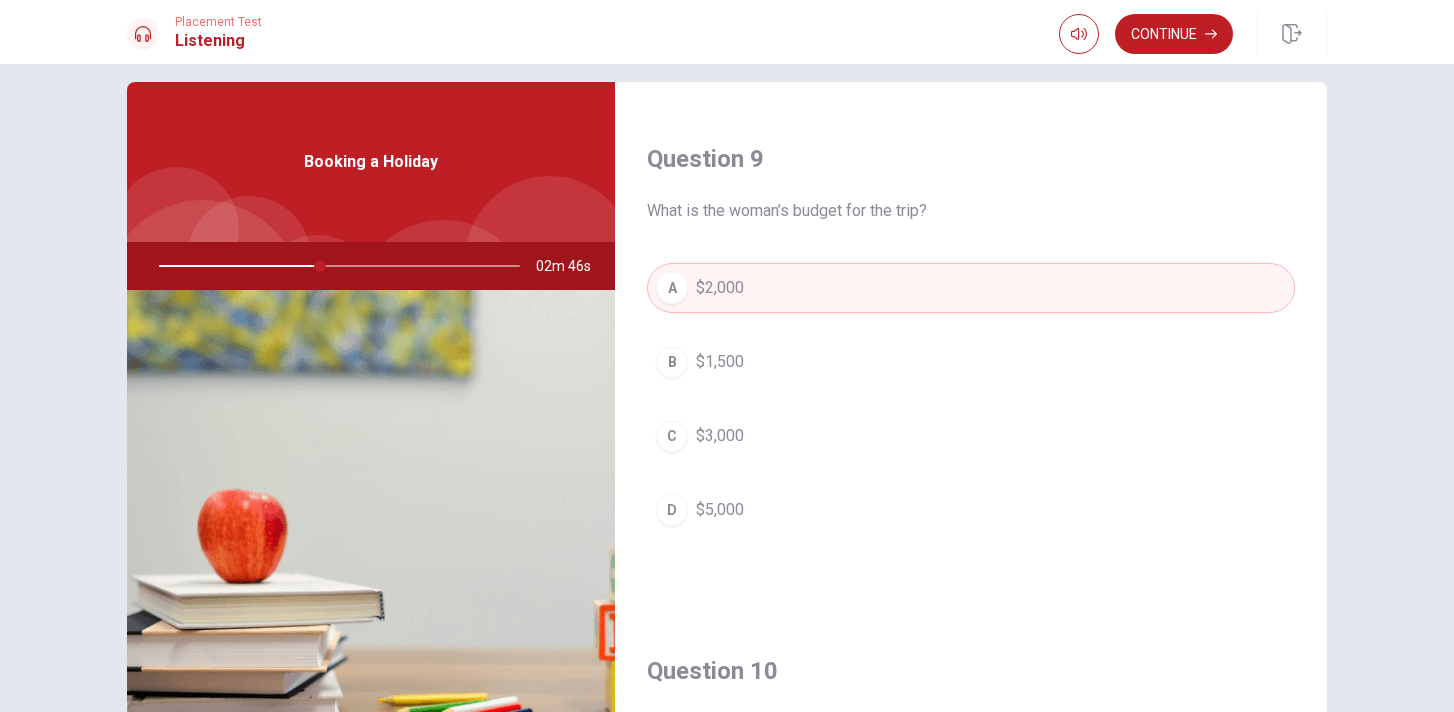 scroll, scrollTop: 1865, scrollLeft: 0, axis: vertical 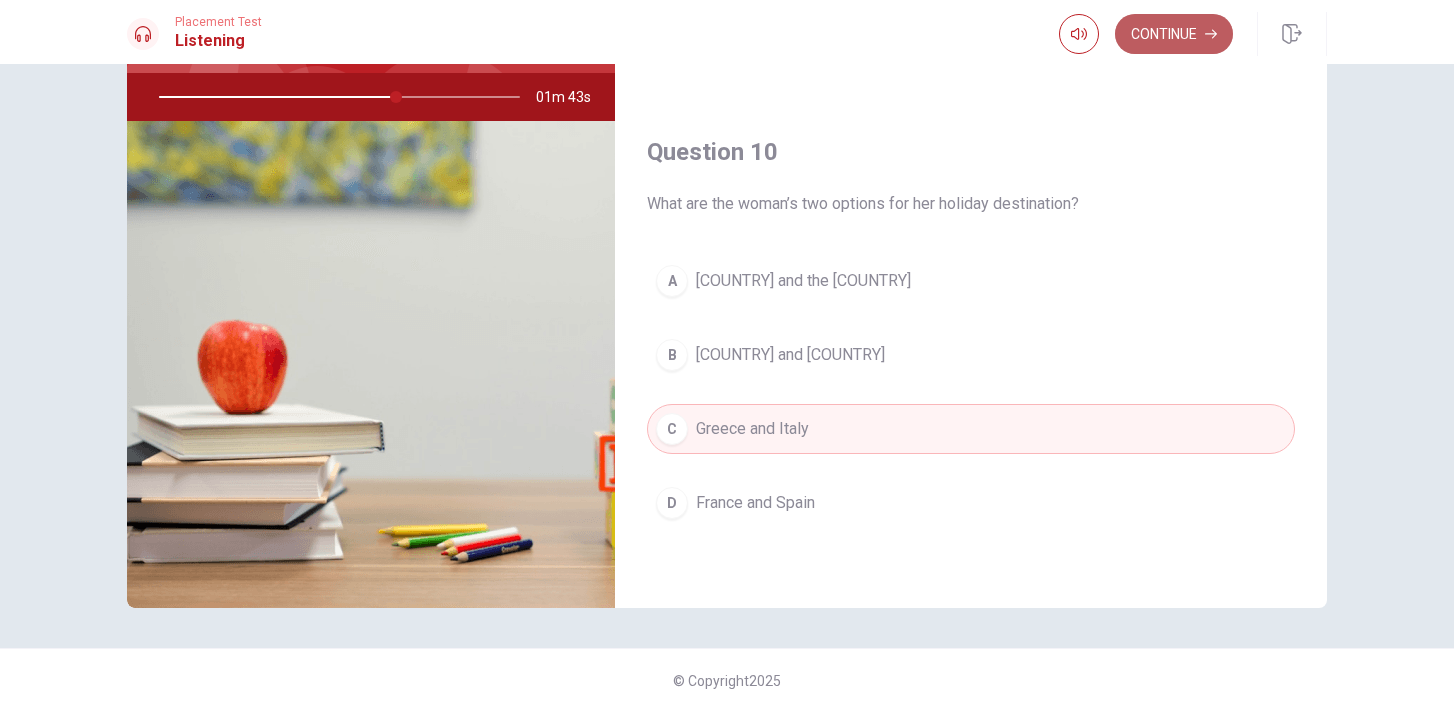 click on "Continue" at bounding box center [1174, 34] 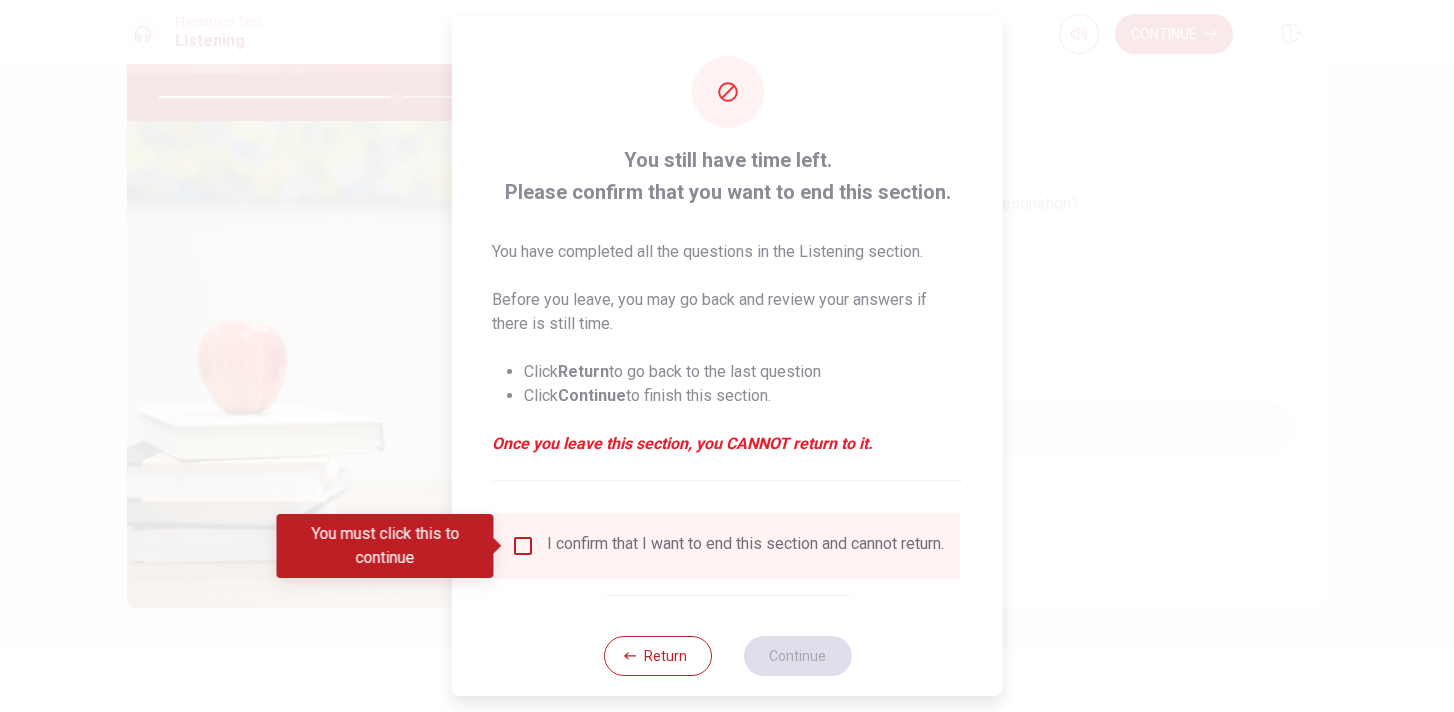 click at bounding box center [523, 546] 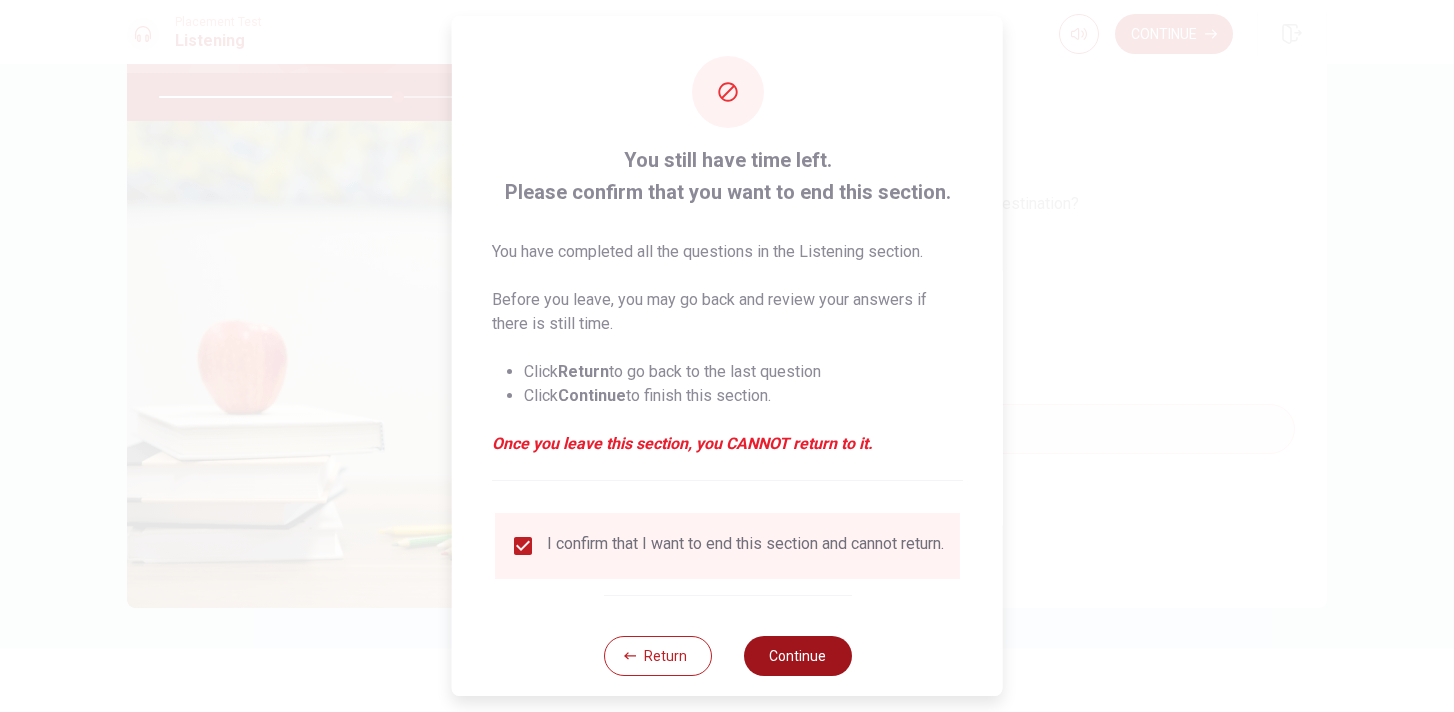 click on "Continue" at bounding box center (797, 656) 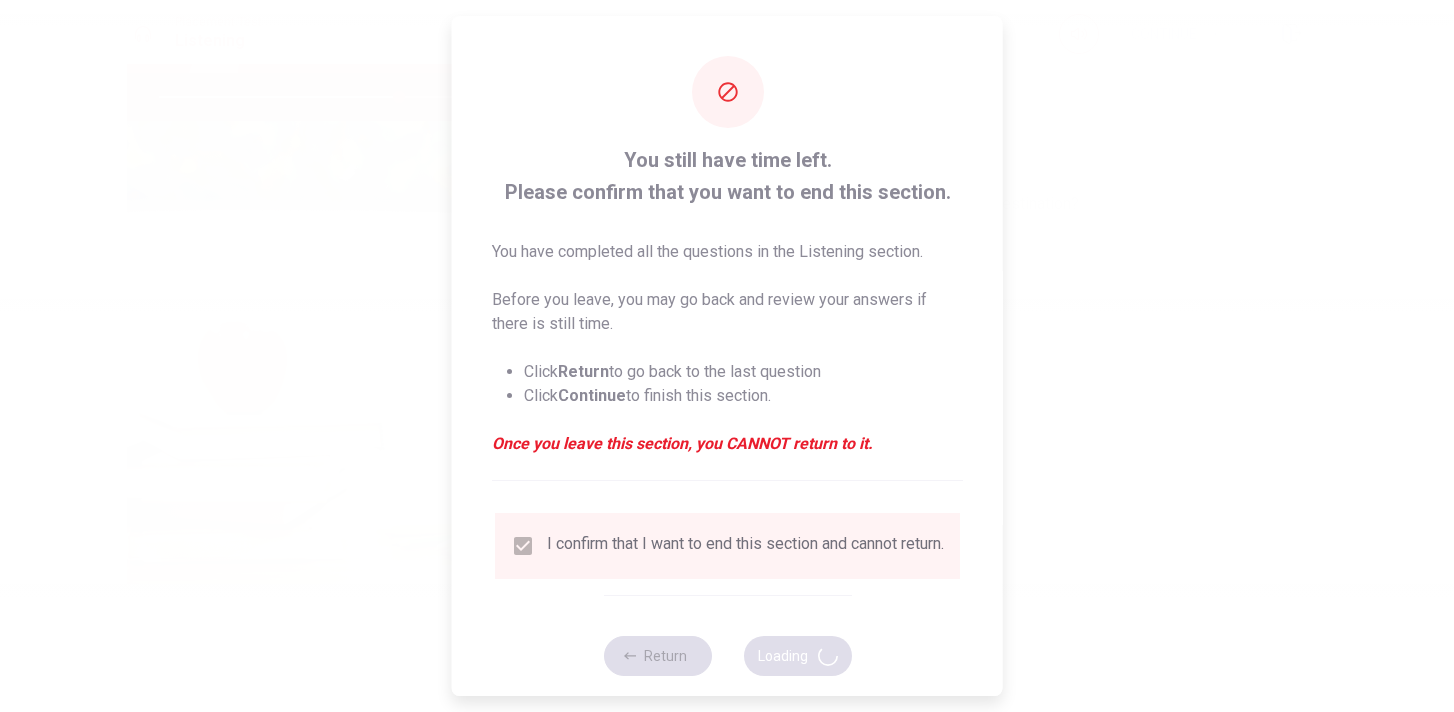 type on "67" 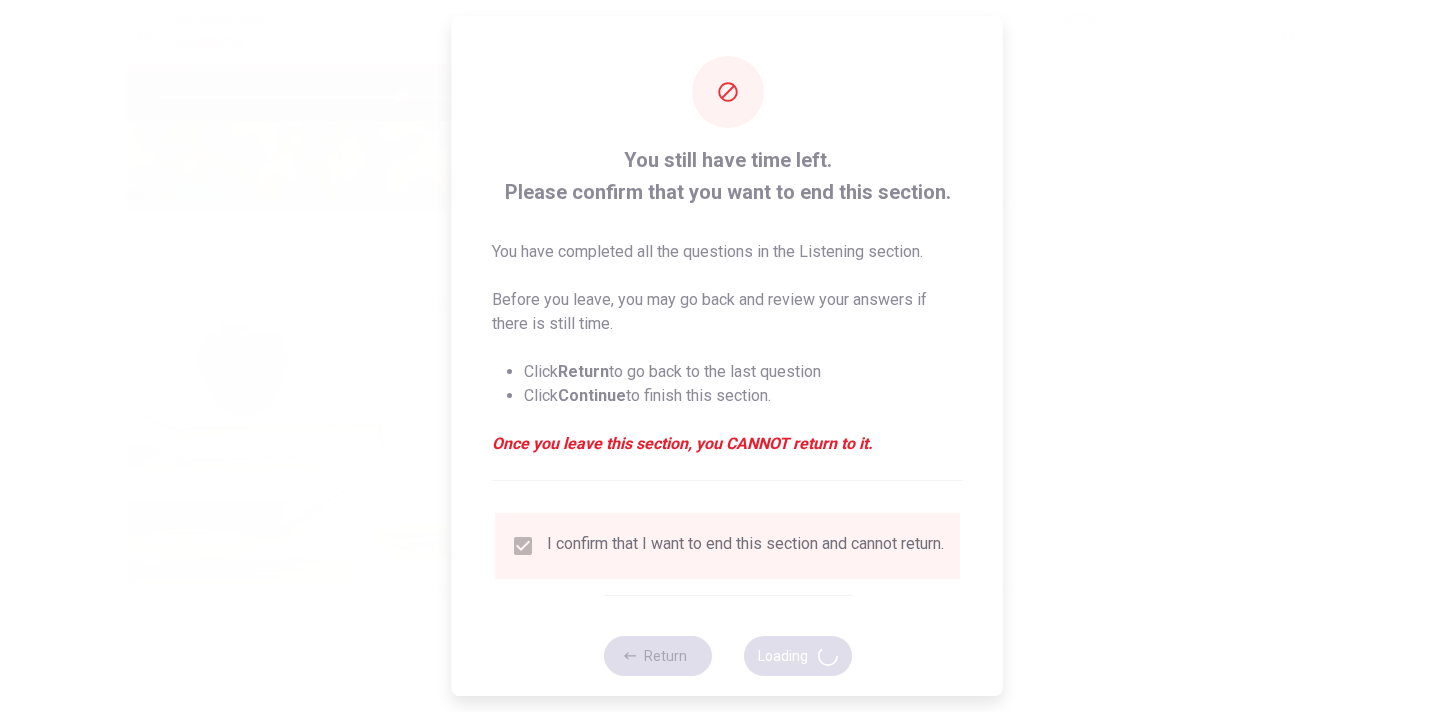 scroll, scrollTop: 0, scrollLeft: 0, axis: both 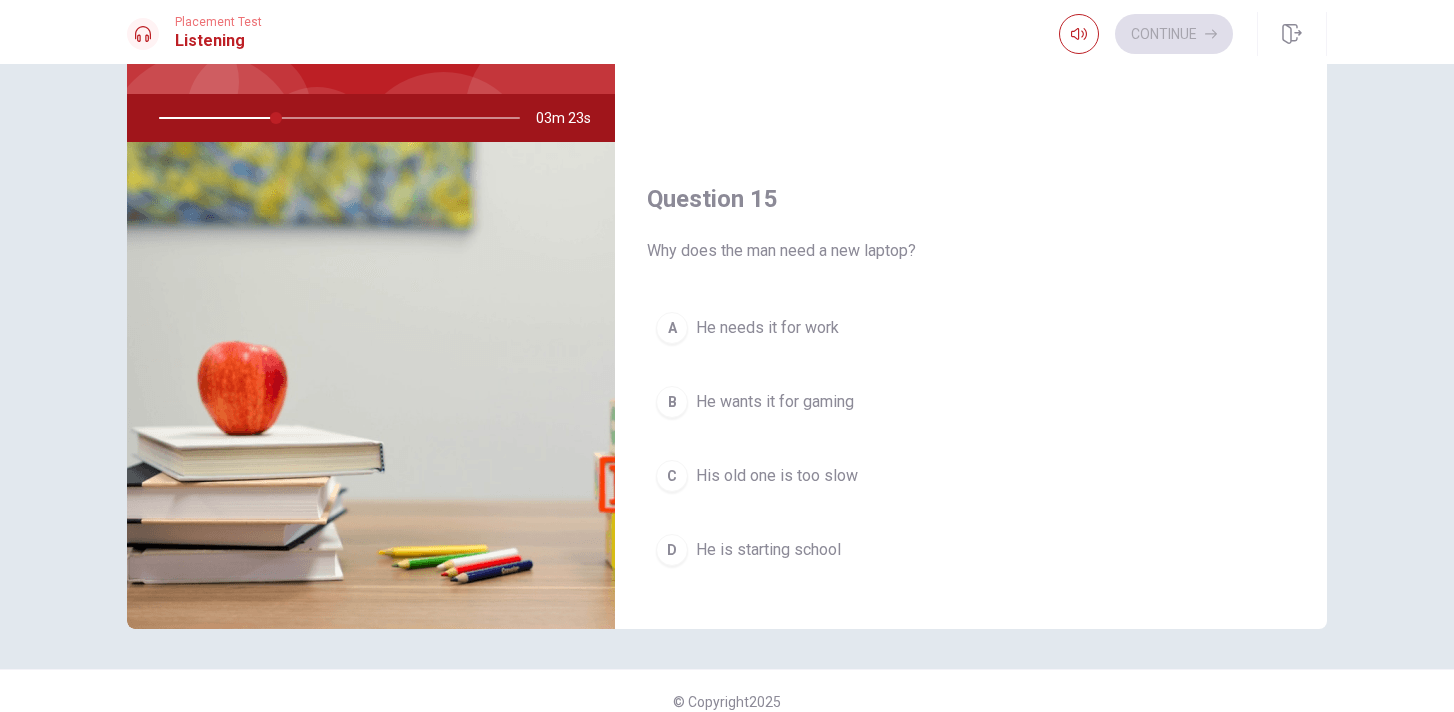 click on "A" at bounding box center [672, 328] 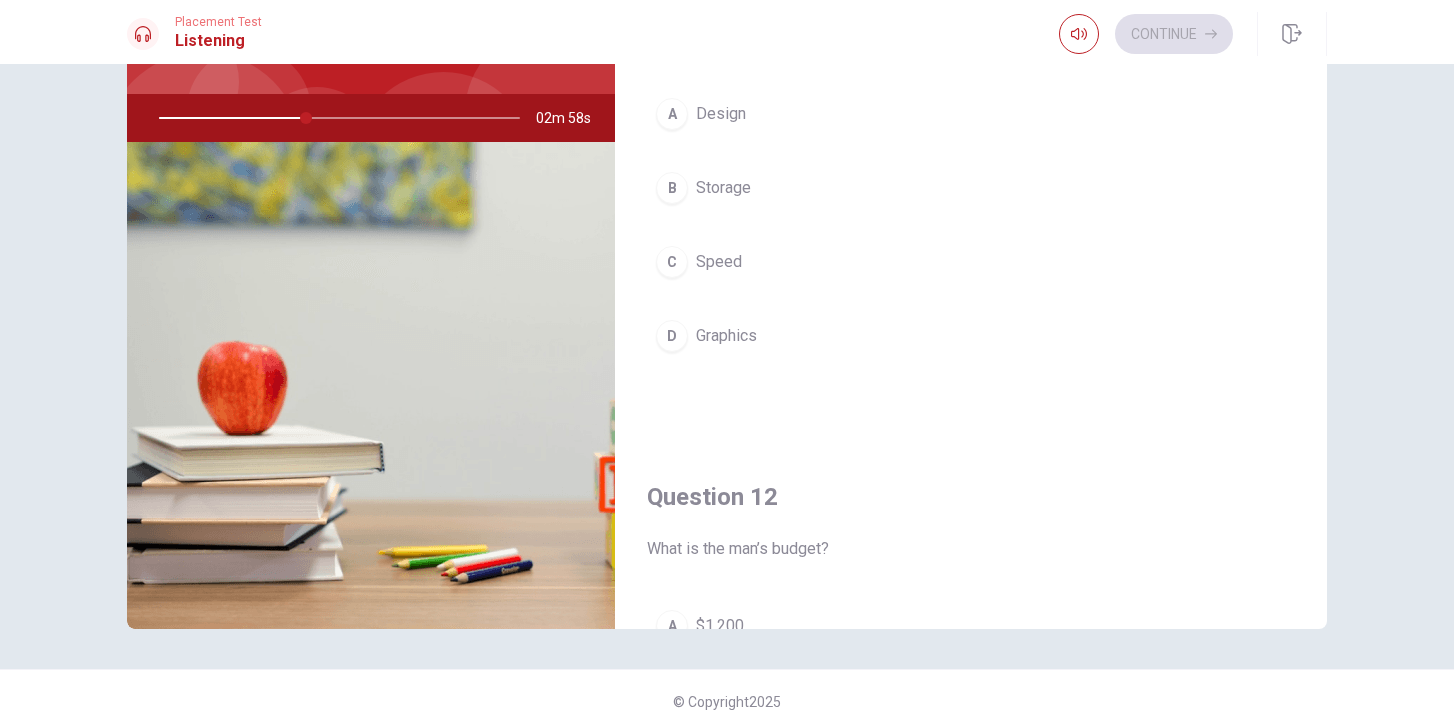 scroll, scrollTop: 0, scrollLeft: 0, axis: both 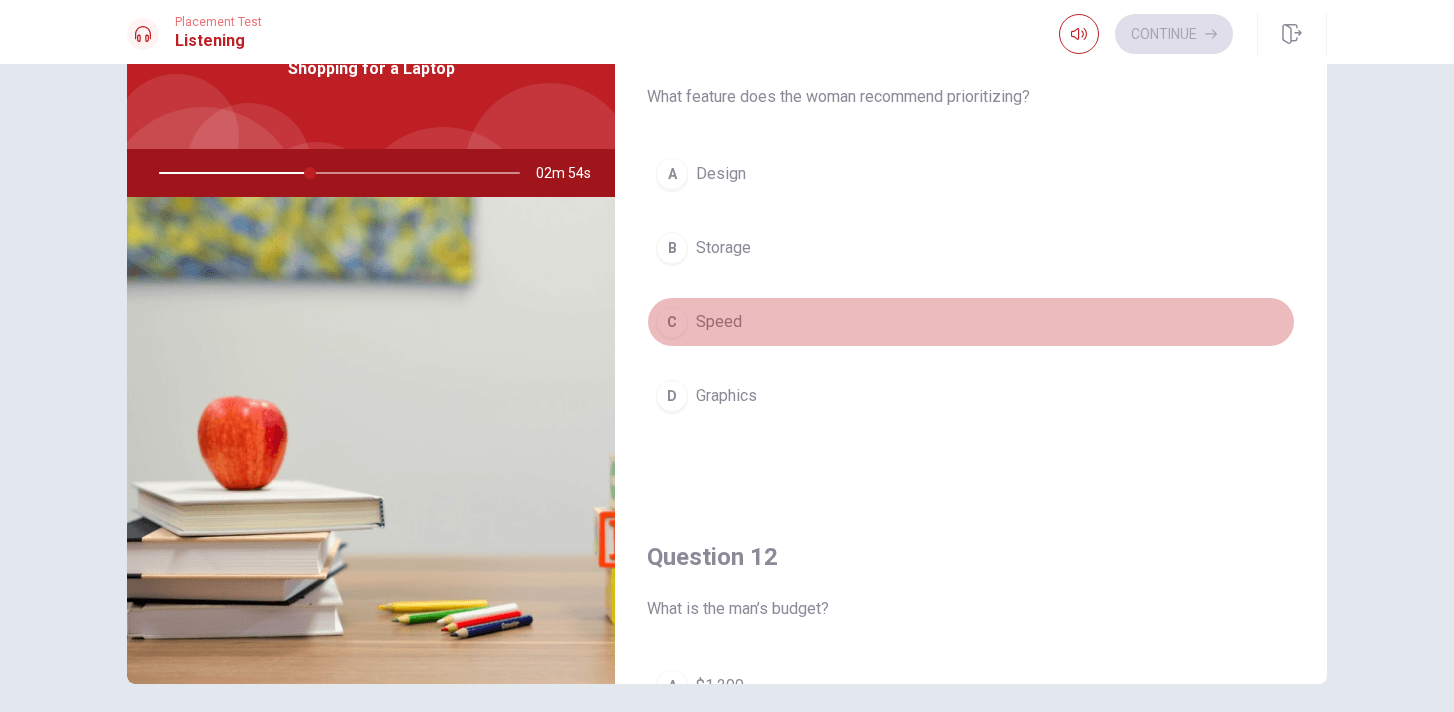 click on "C" at bounding box center [672, 322] 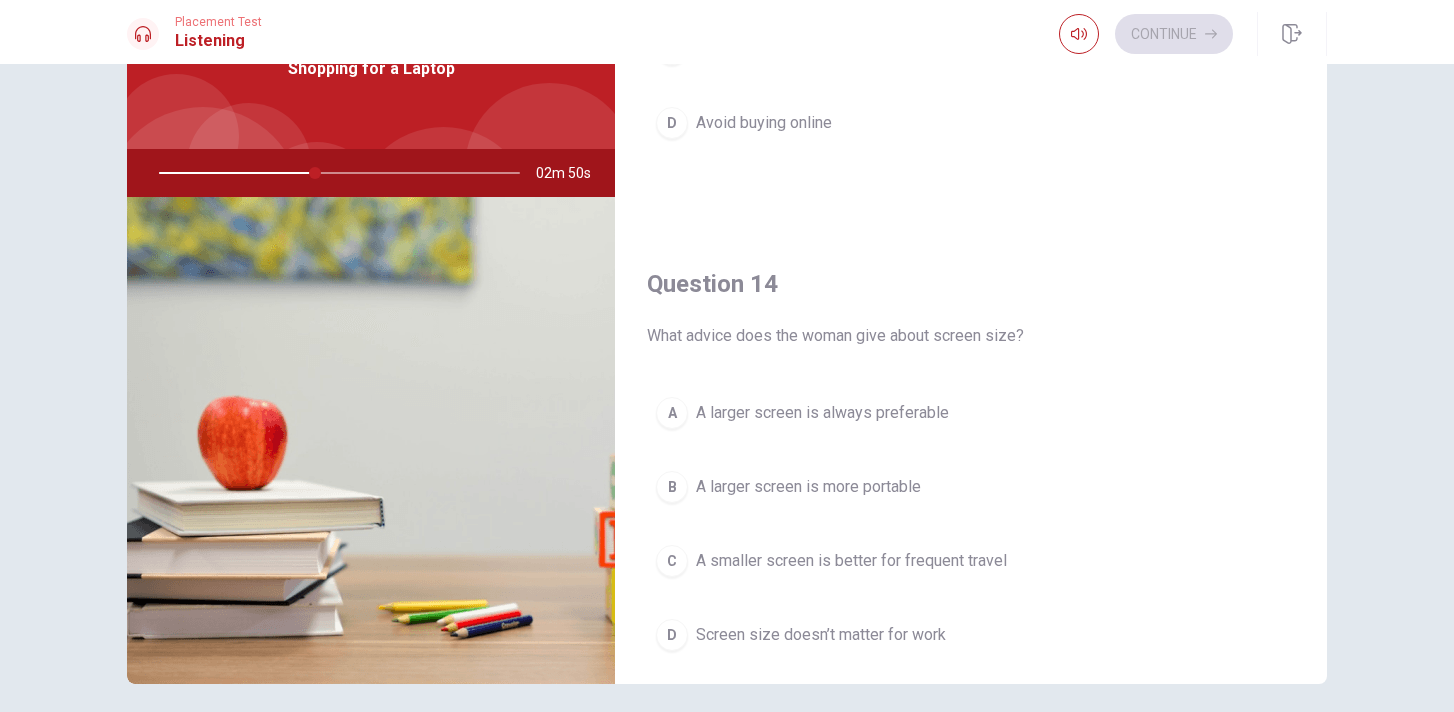 scroll, scrollTop: 1359, scrollLeft: 0, axis: vertical 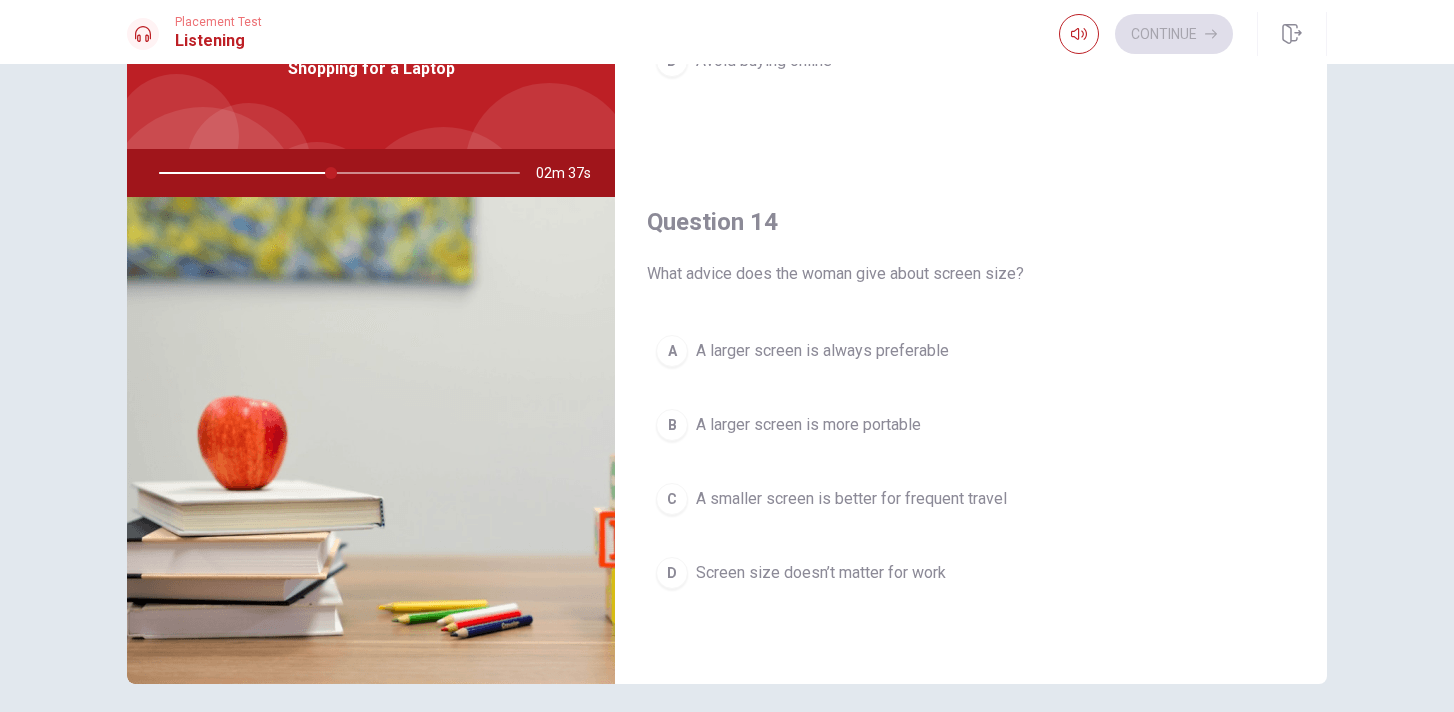 click on "B" at bounding box center (672, 425) 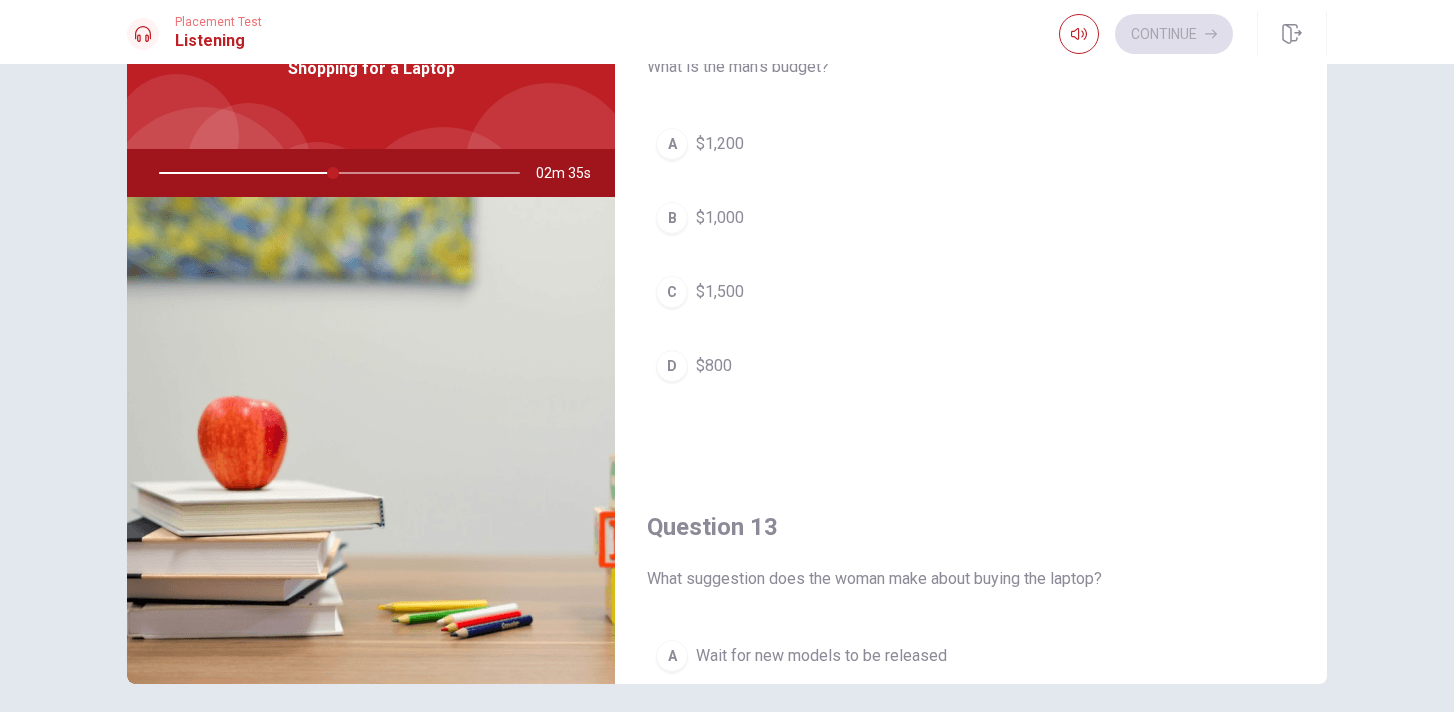 scroll, scrollTop: 496, scrollLeft: 0, axis: vertical 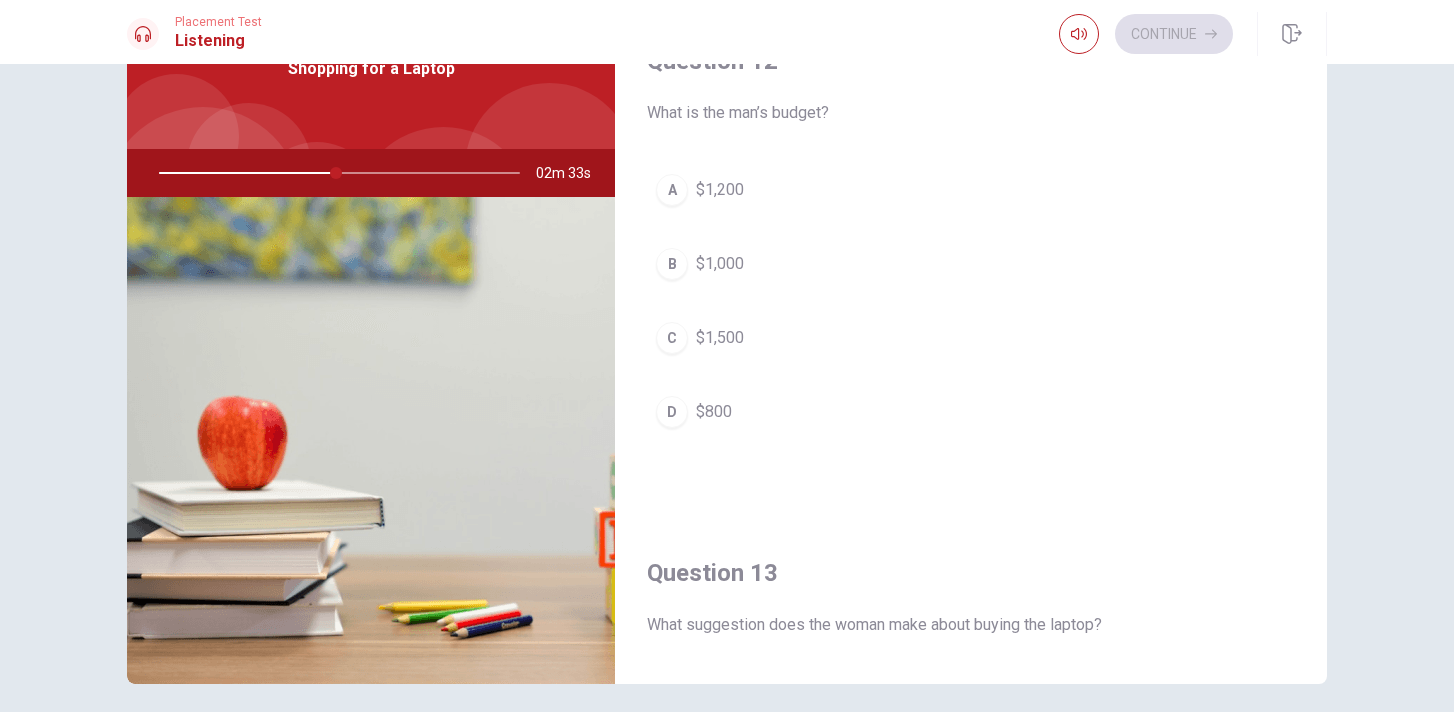 click on "A" at bounding box center (672, 190) 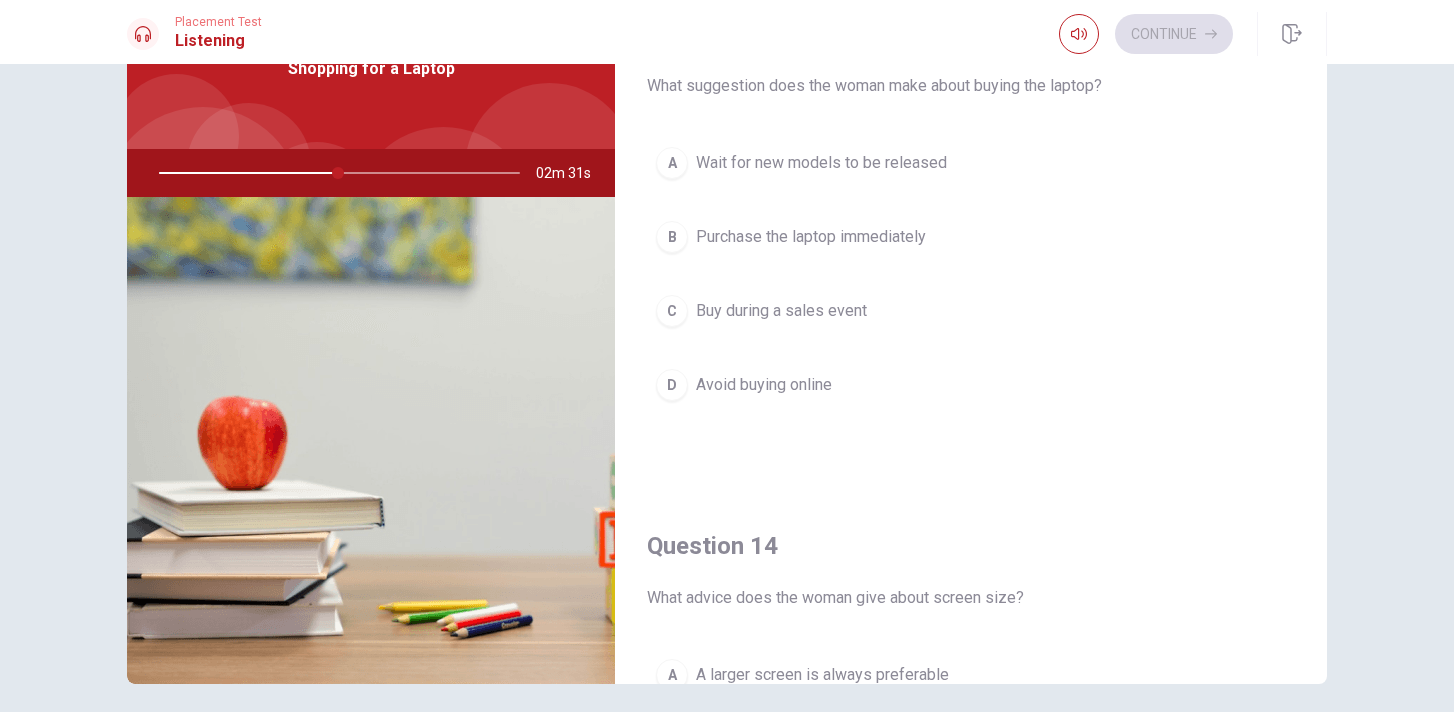 scroll, scrollTop: 1037, scrollLeft: 0, axis: vertical 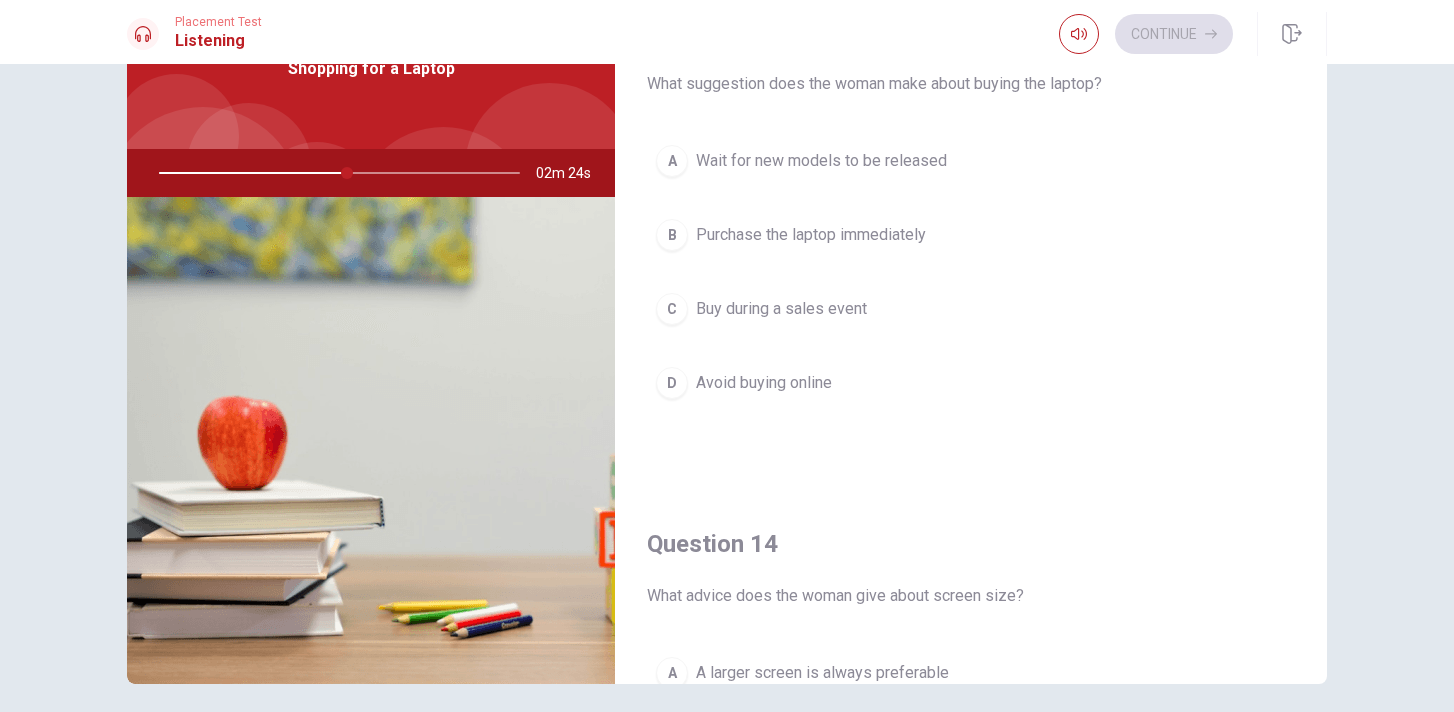 click on "C" at bounding box center [672, 309] 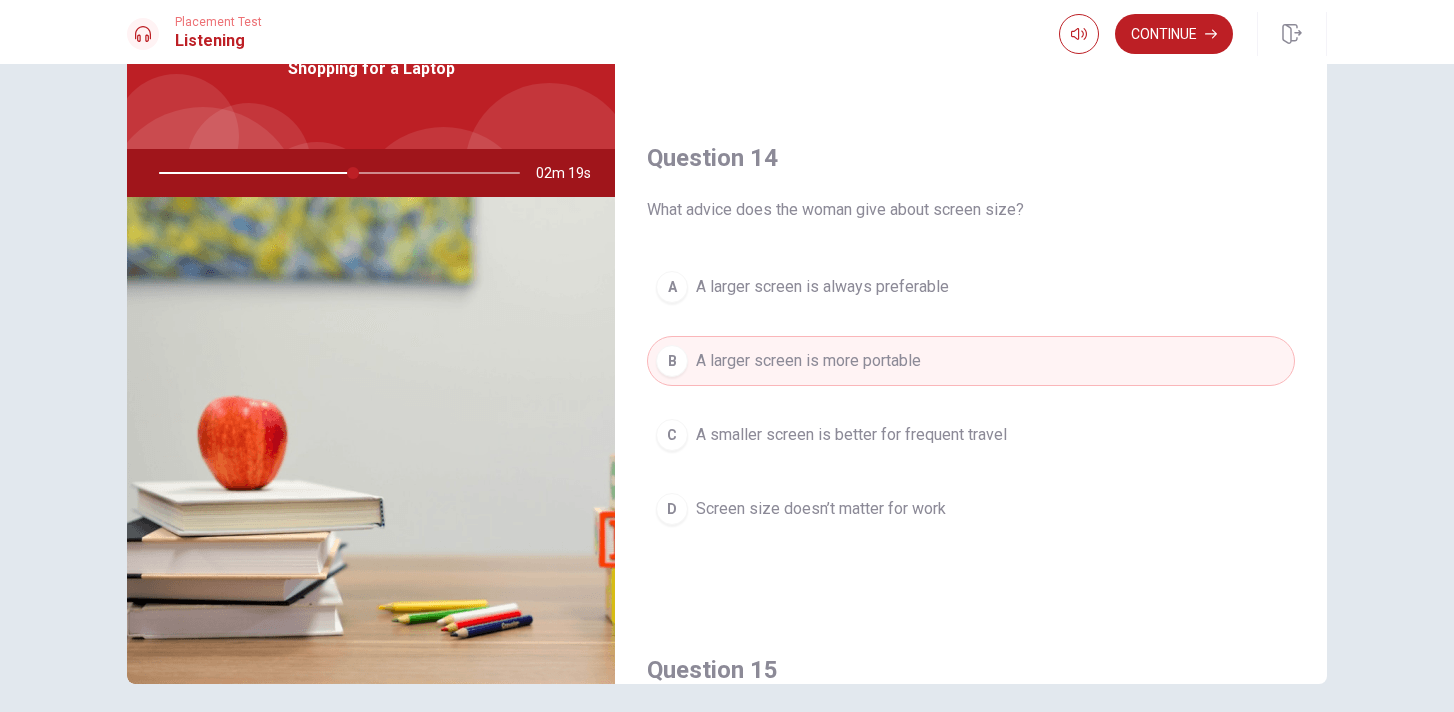 scroll, scrollTop: 1865, scrollLeft: 0, axis: vertical 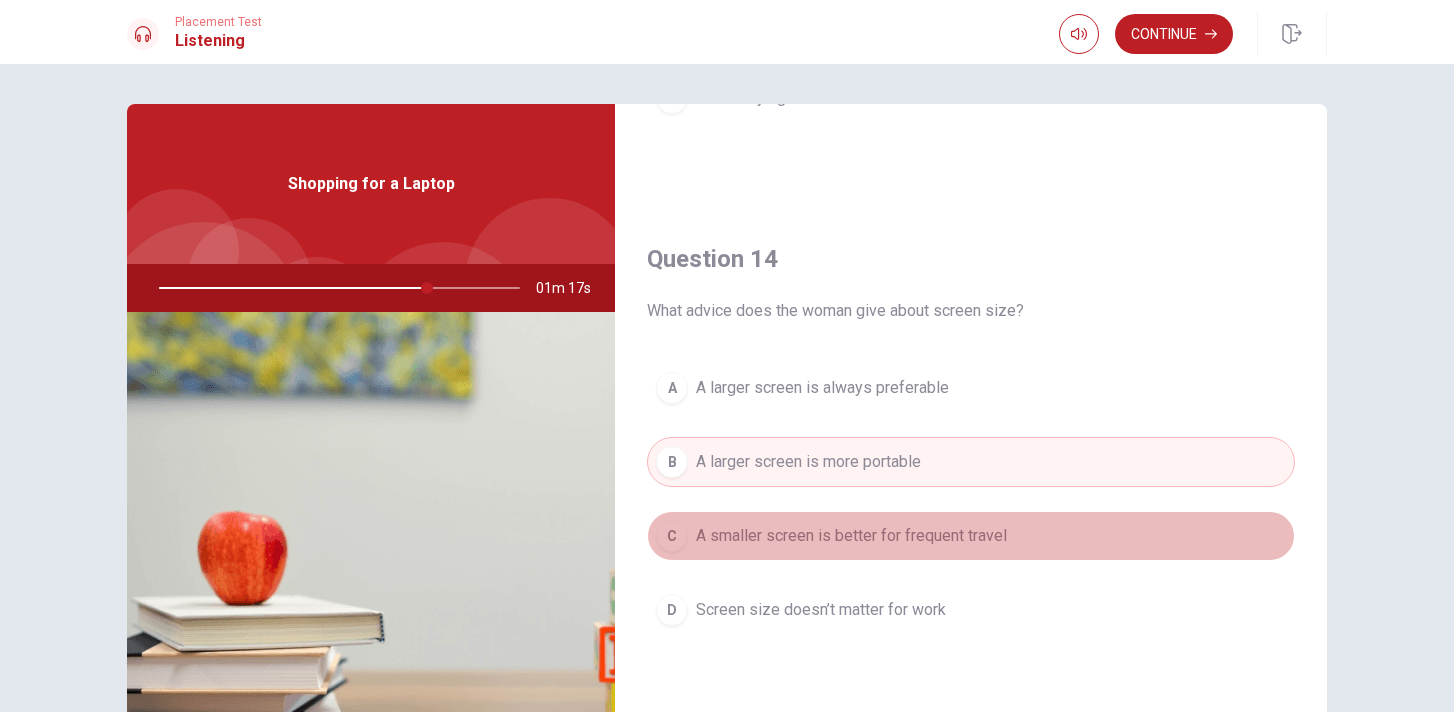click on "A smaller screen is better for frequent travel" at bounding box center [851, 536] 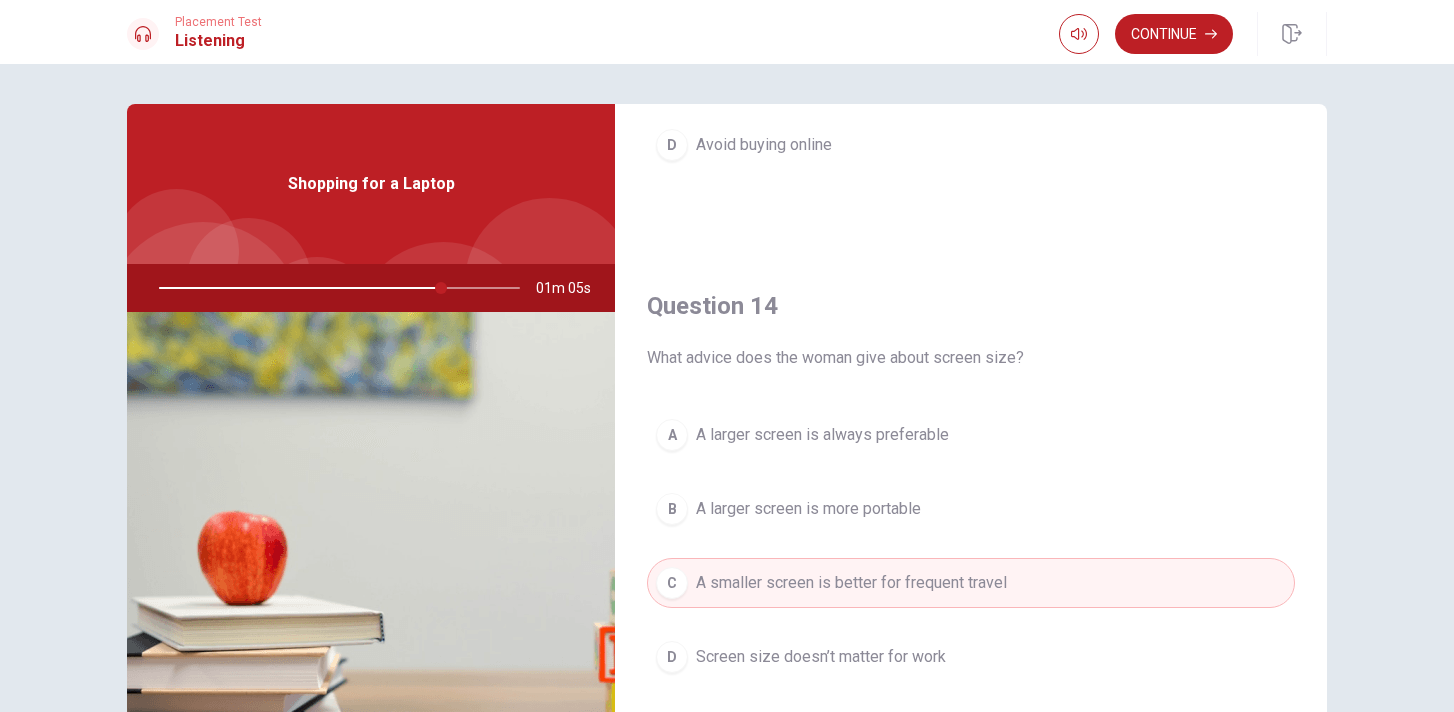 scroll, scrollTop: 1408, scrollLeft: 0, axis: vertical 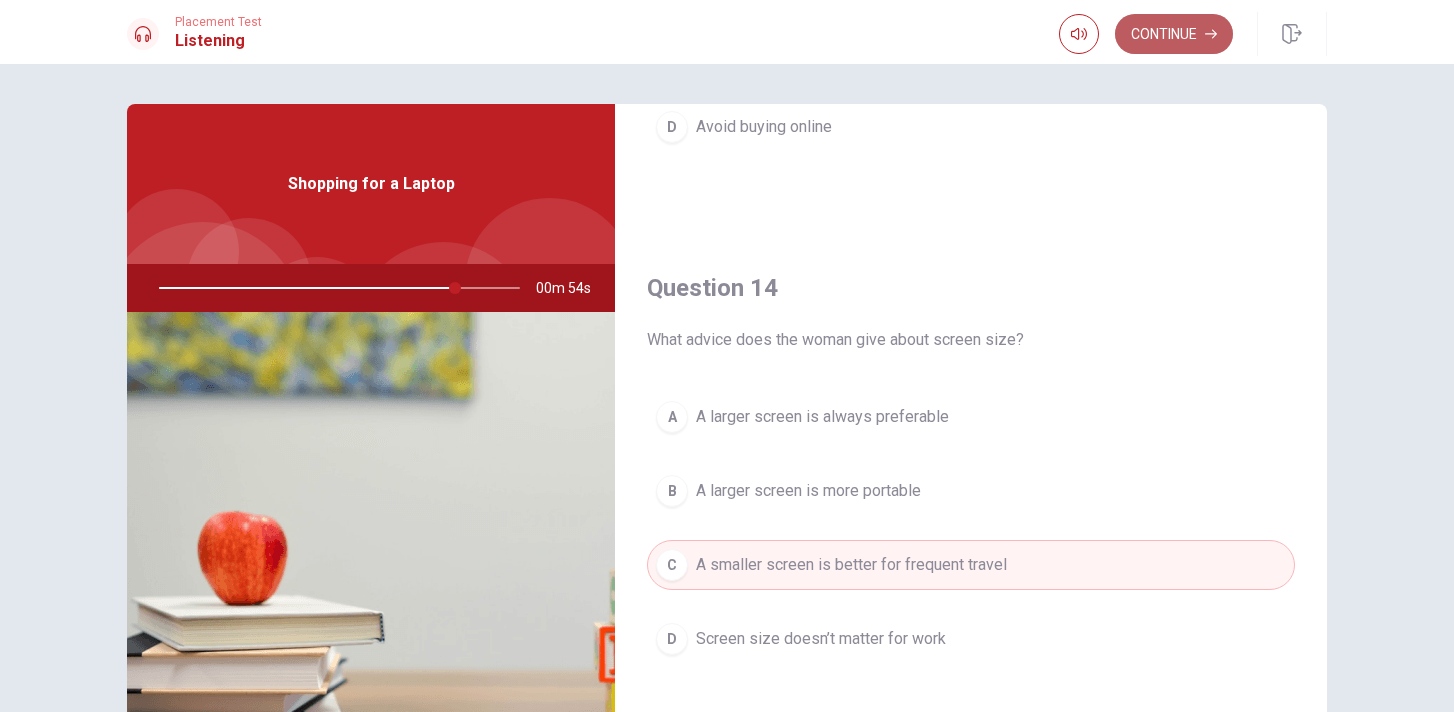click on "Continue" at bounding box center [1174, 34] 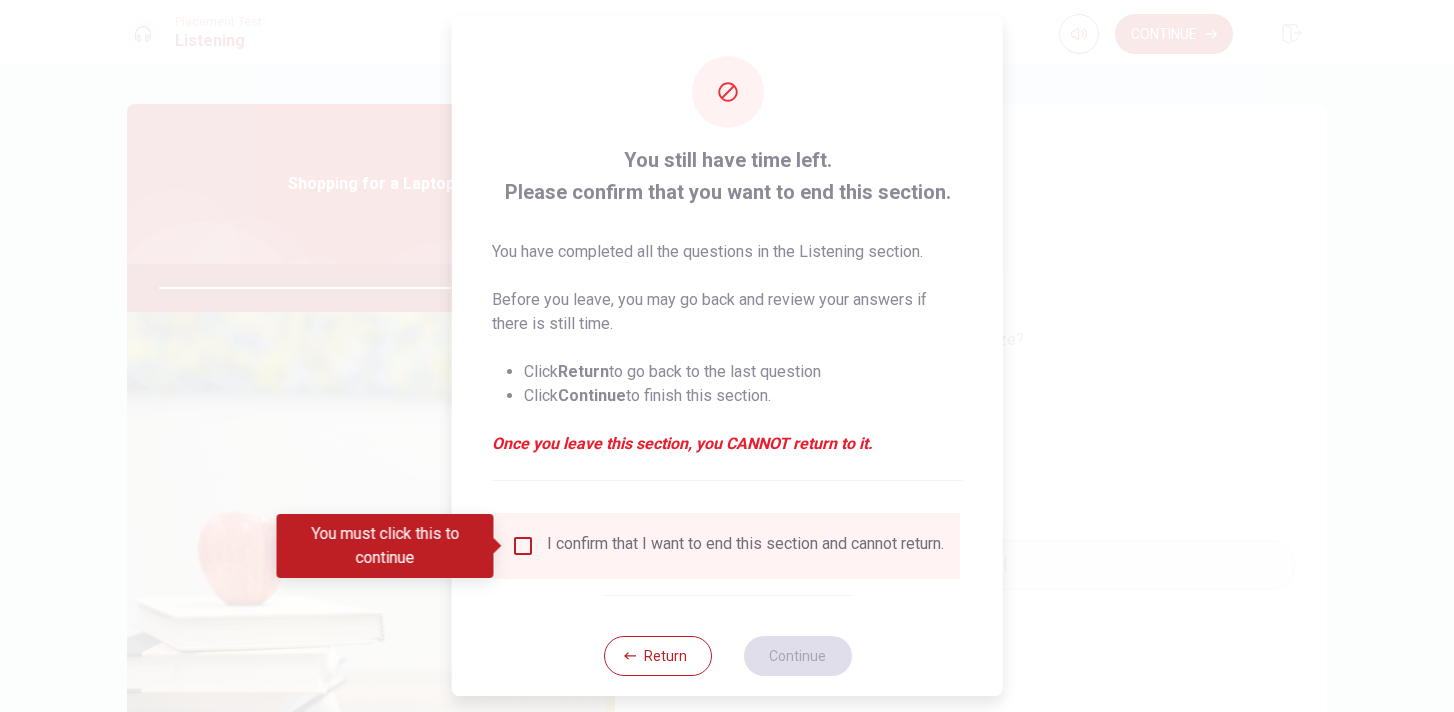 click at bounding box center (523, 546) 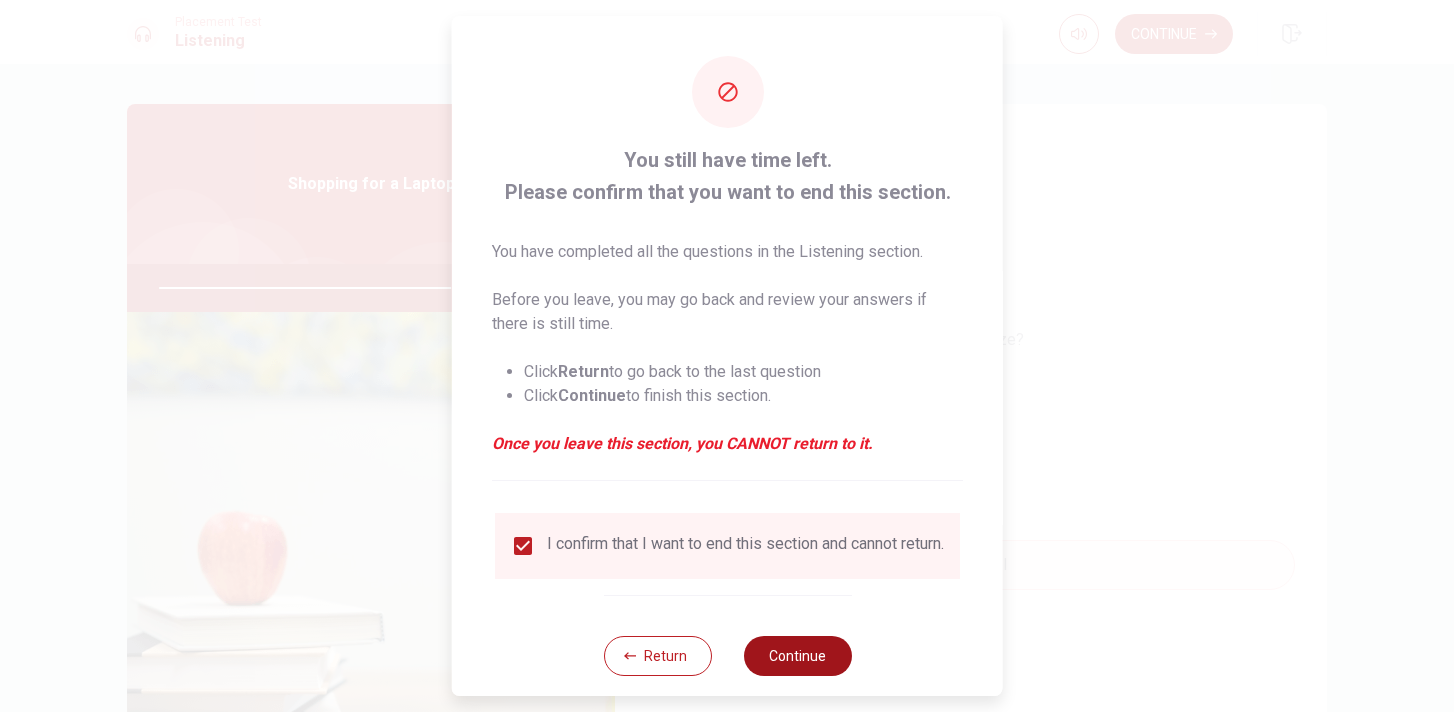 click on "Continue" at bounding box center (797, 656) 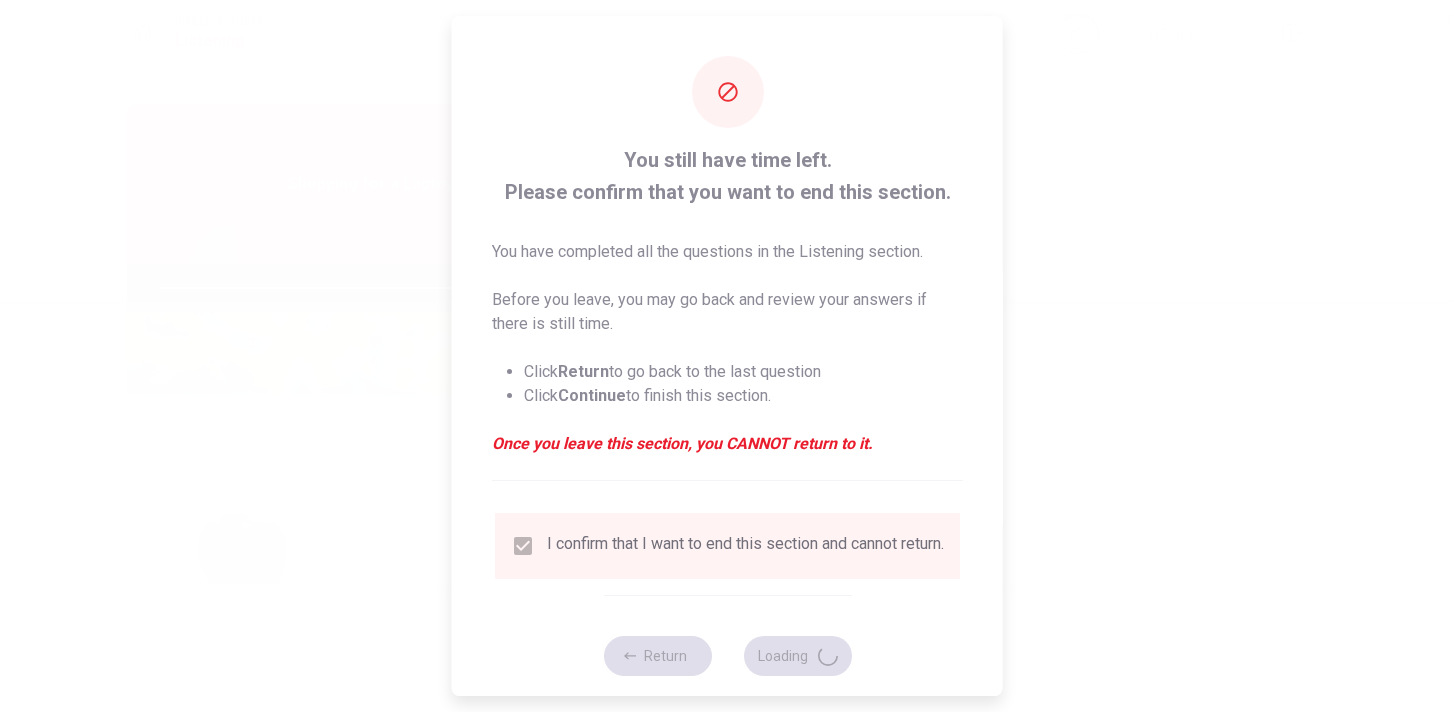 type on "83" 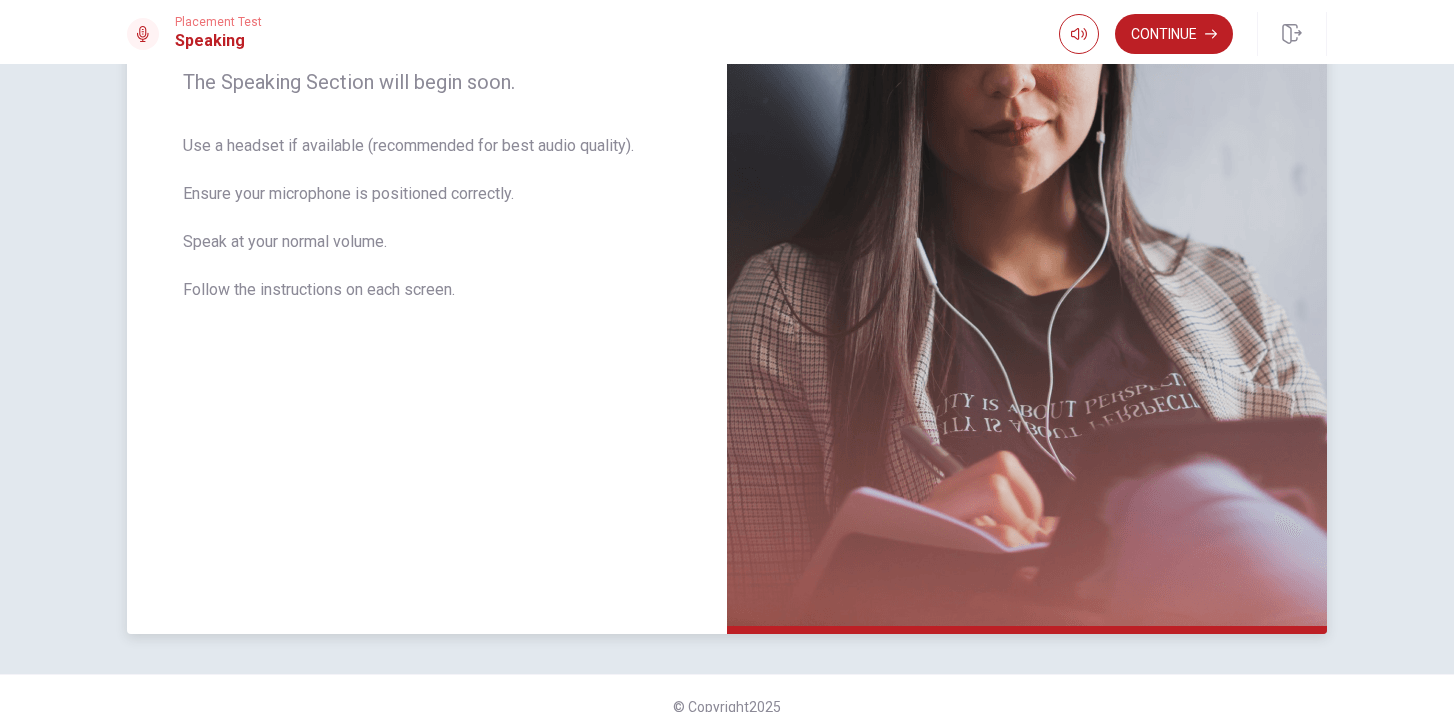 scroll, scrollTop: 351, scrollLeft: 0, axis: vertical 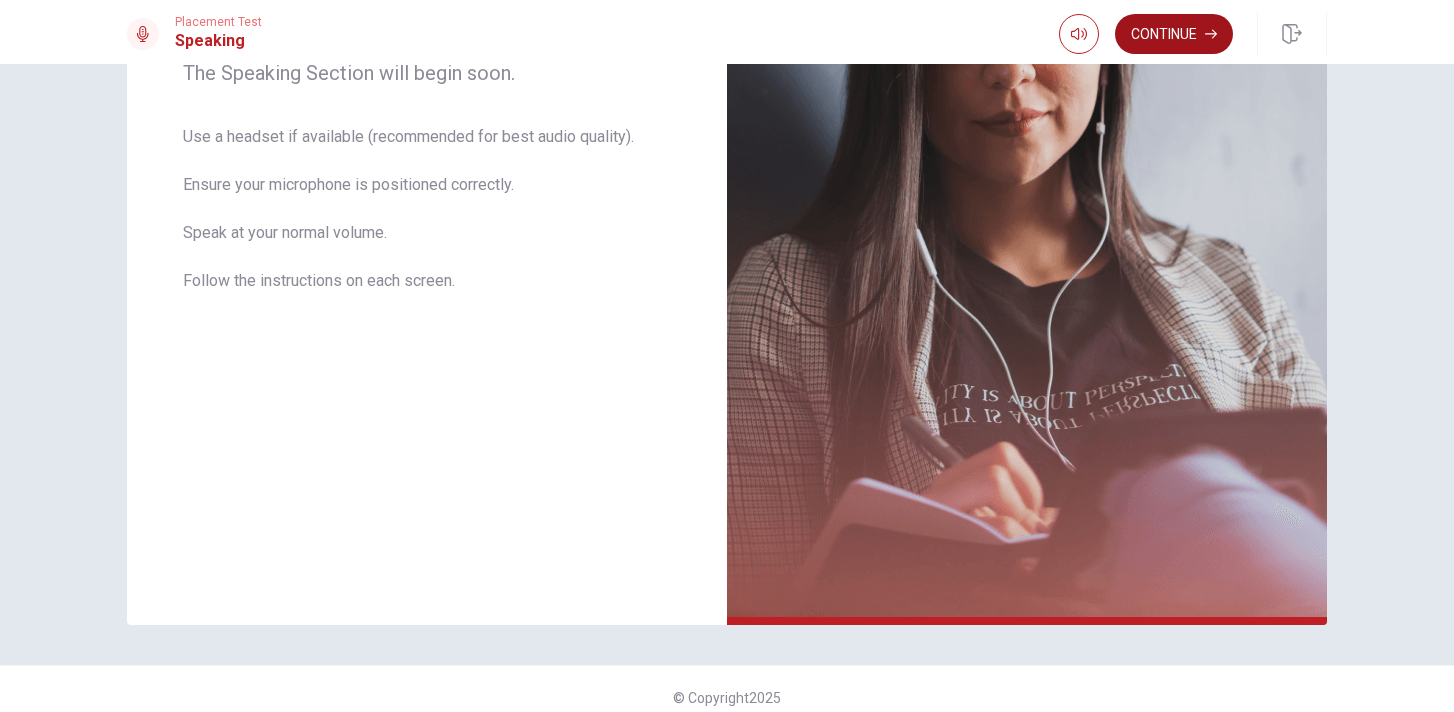 click on "Continue" at bounding box center (1174, 34) 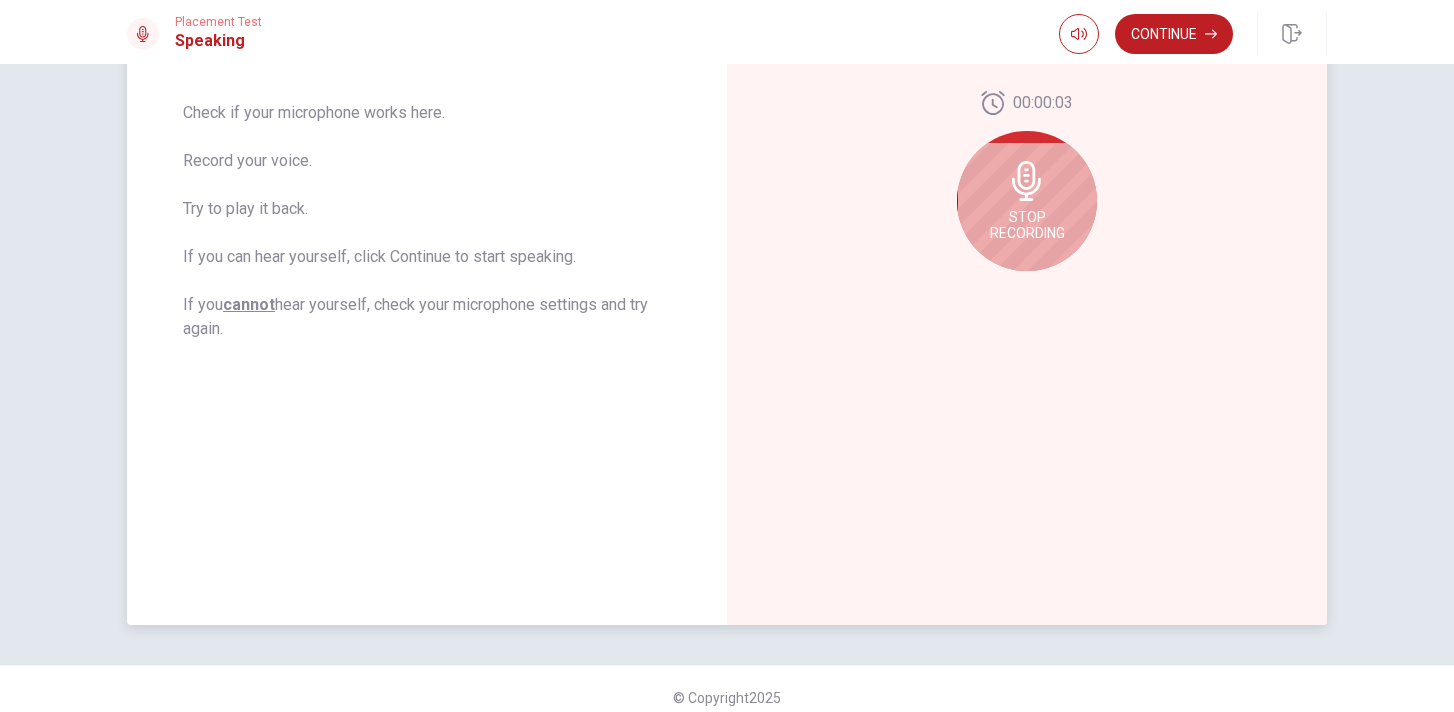 click 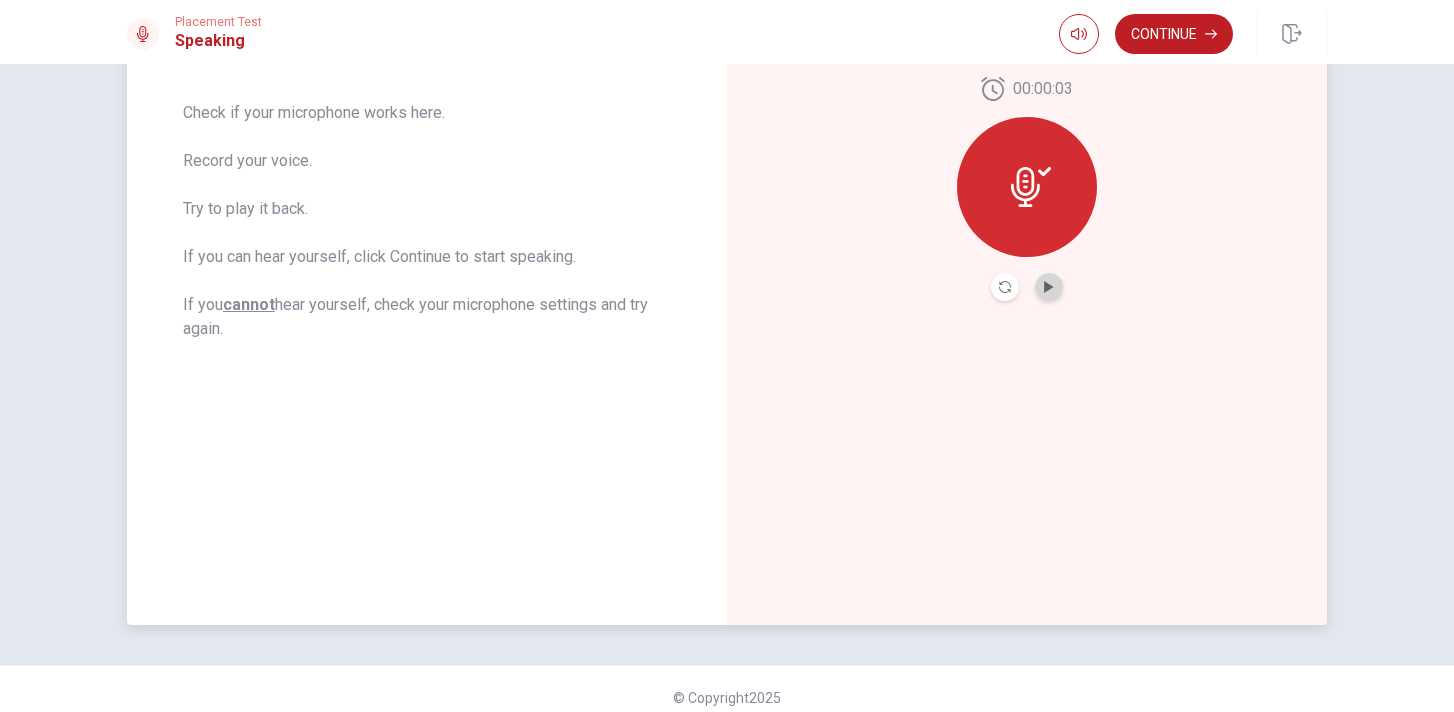 click at bounding box center (1049, 287) 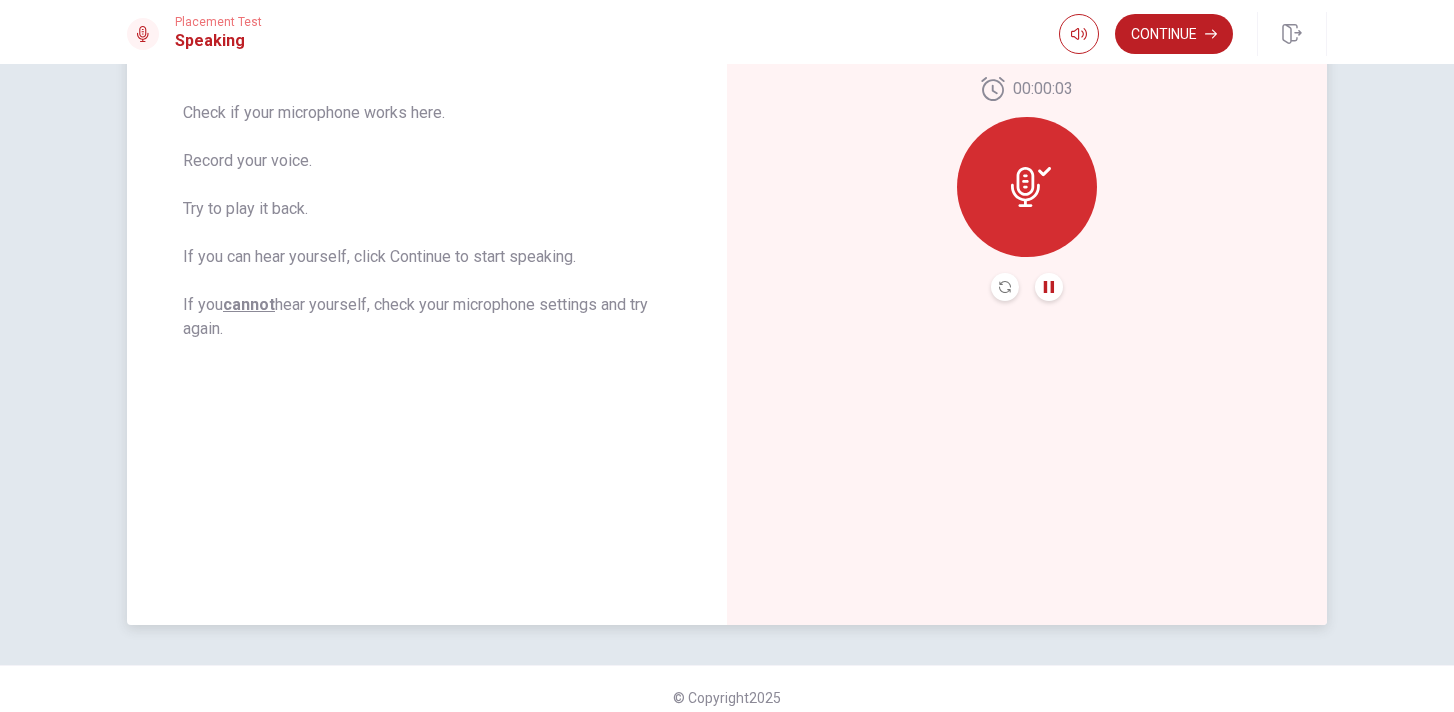 click 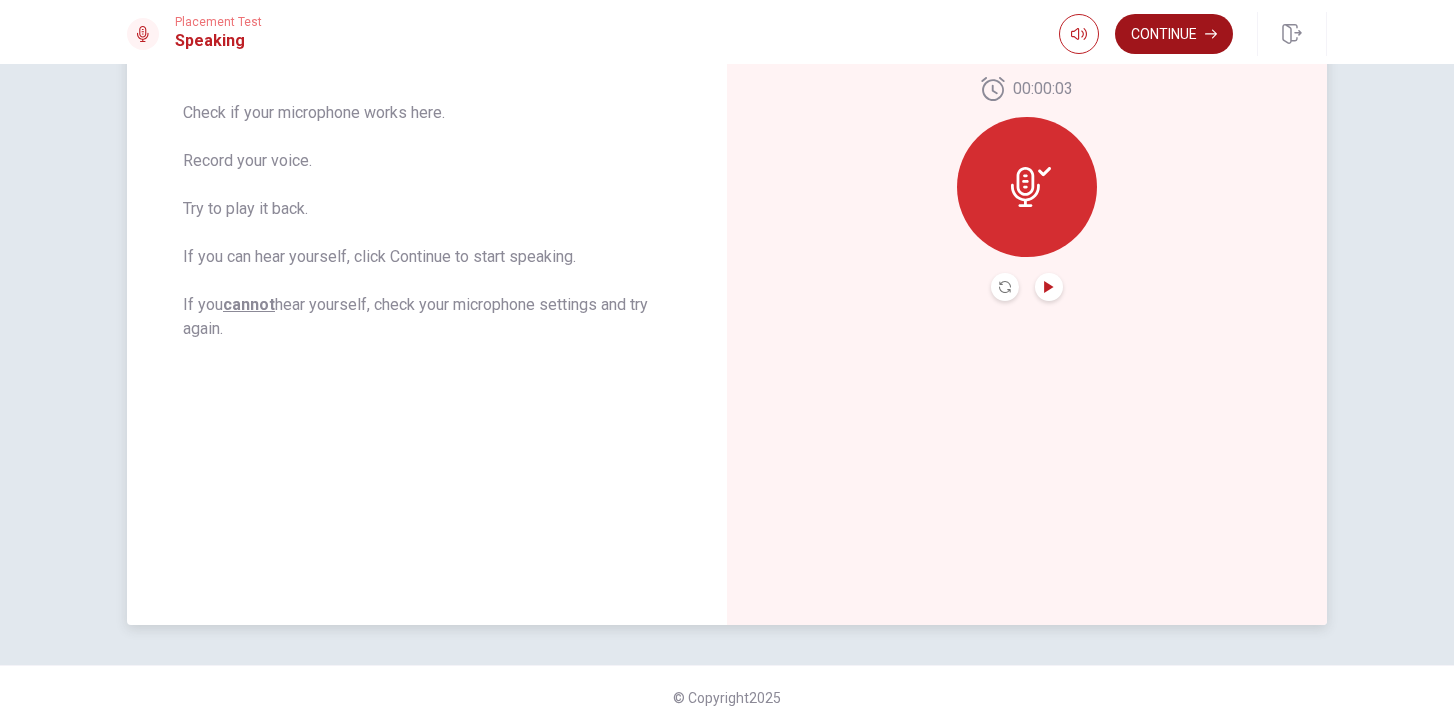 click on "Continue" at bounding box center (1174, 34) 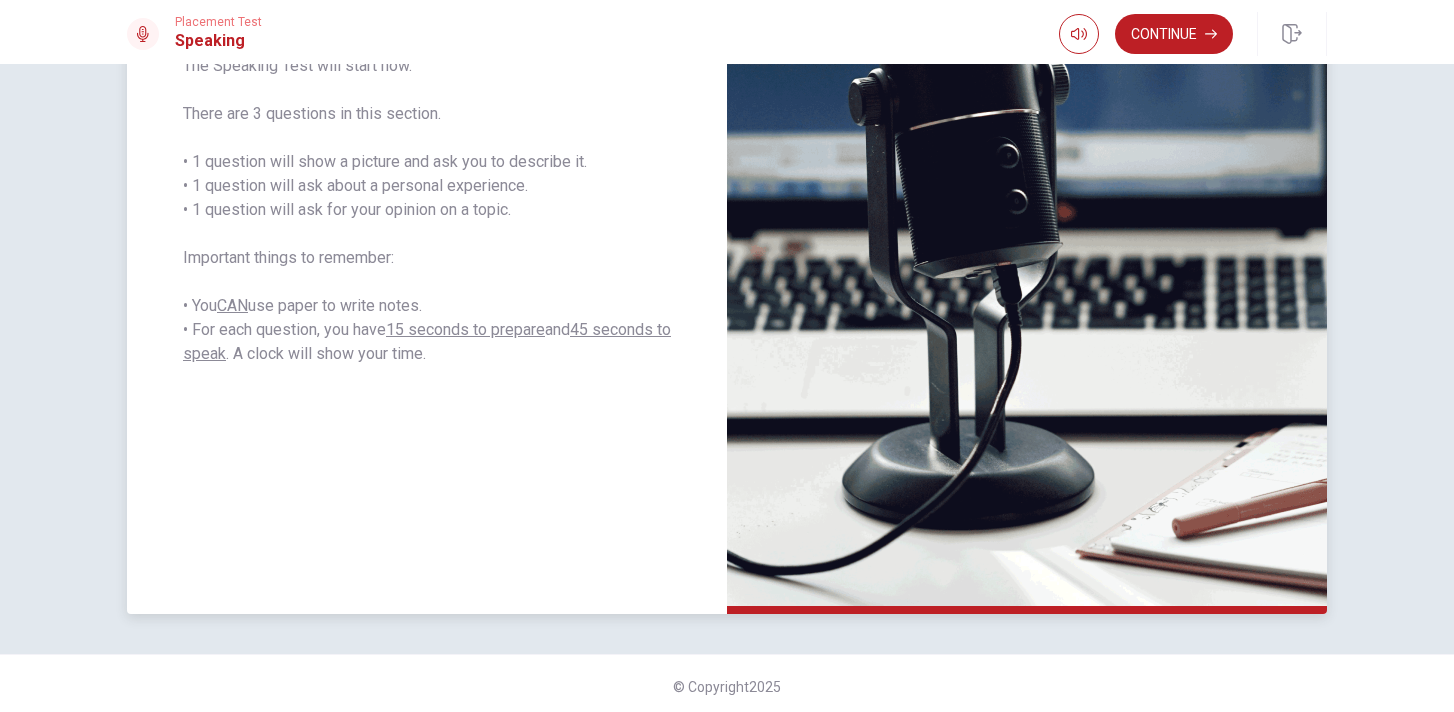 scroll, scrollTop: 363, scrollLeft: 0, axis: vertical 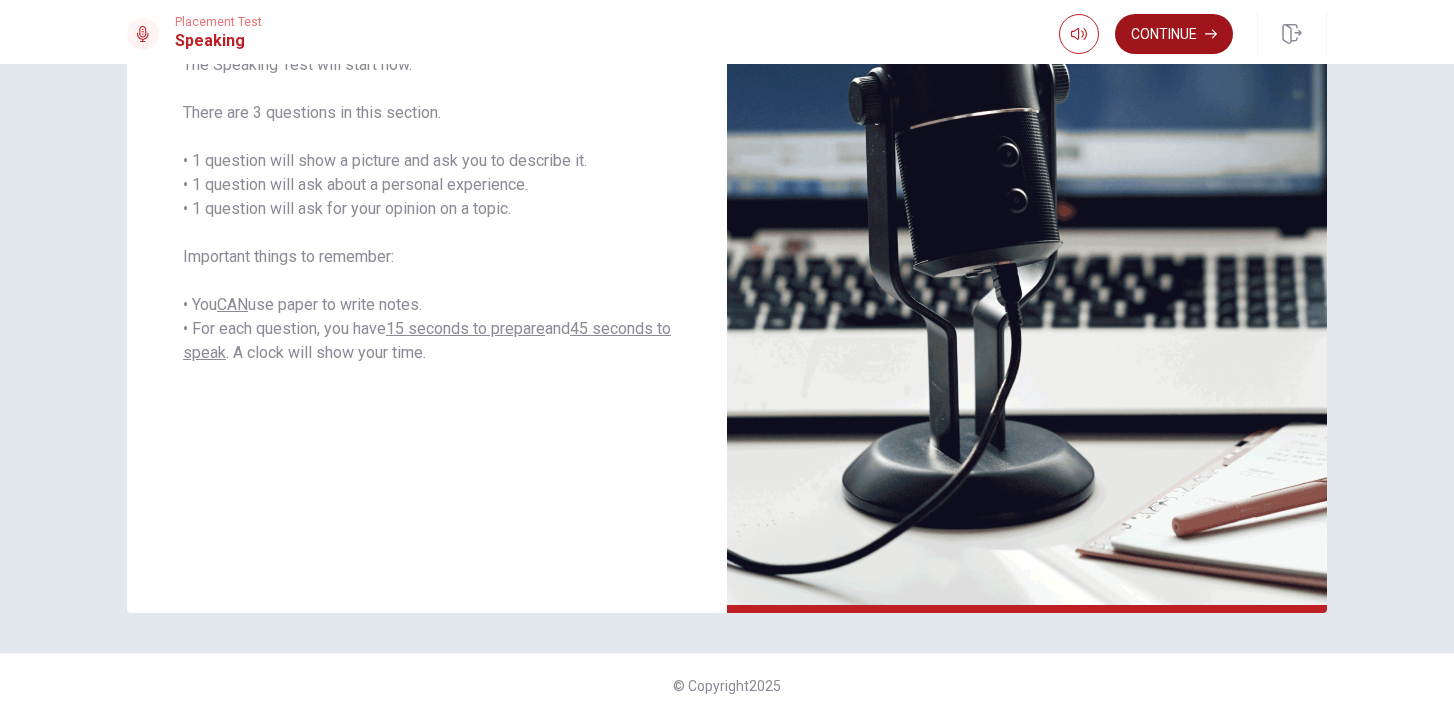 click on "Continue" at bounding box center [1174, 34] 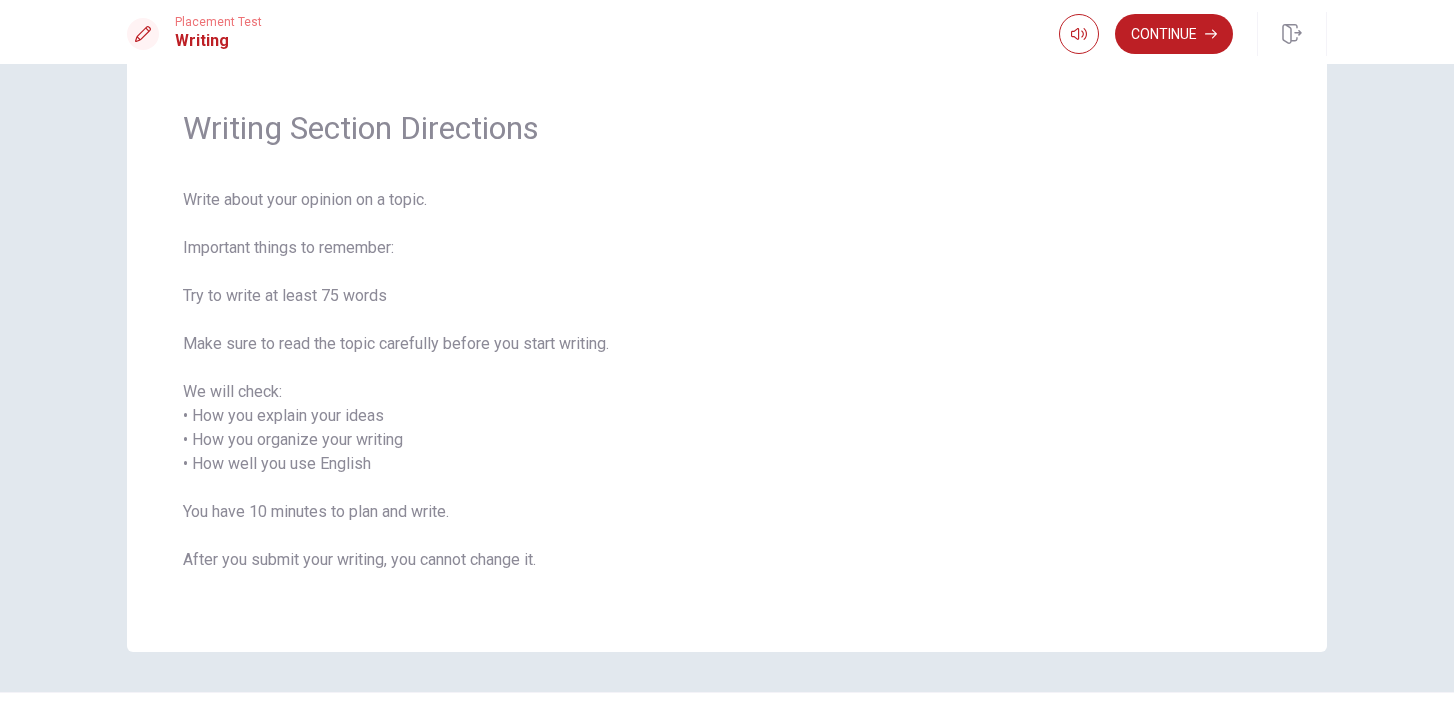 scroll, scrollTop: 55, scrollLeft: 0, axis: vertical 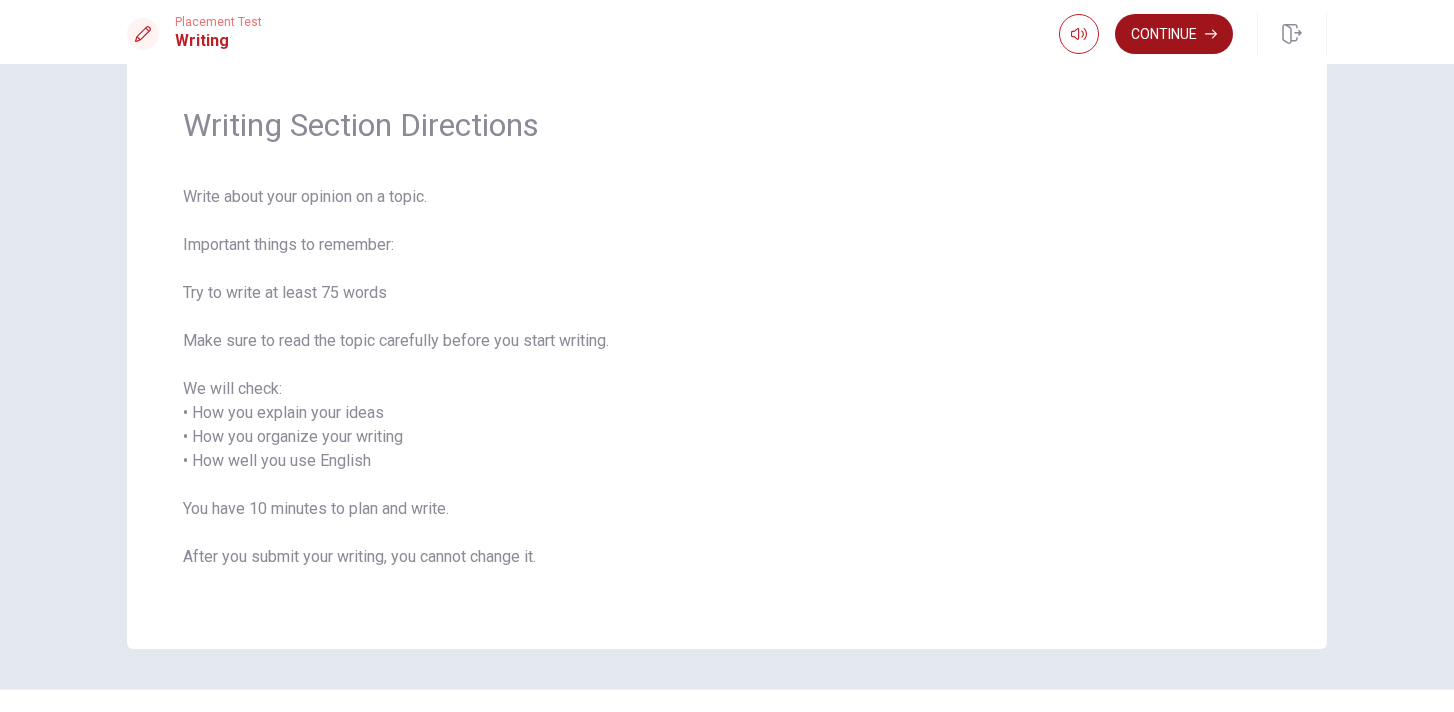 click on "Continue" at bounding box center (1174, 34) 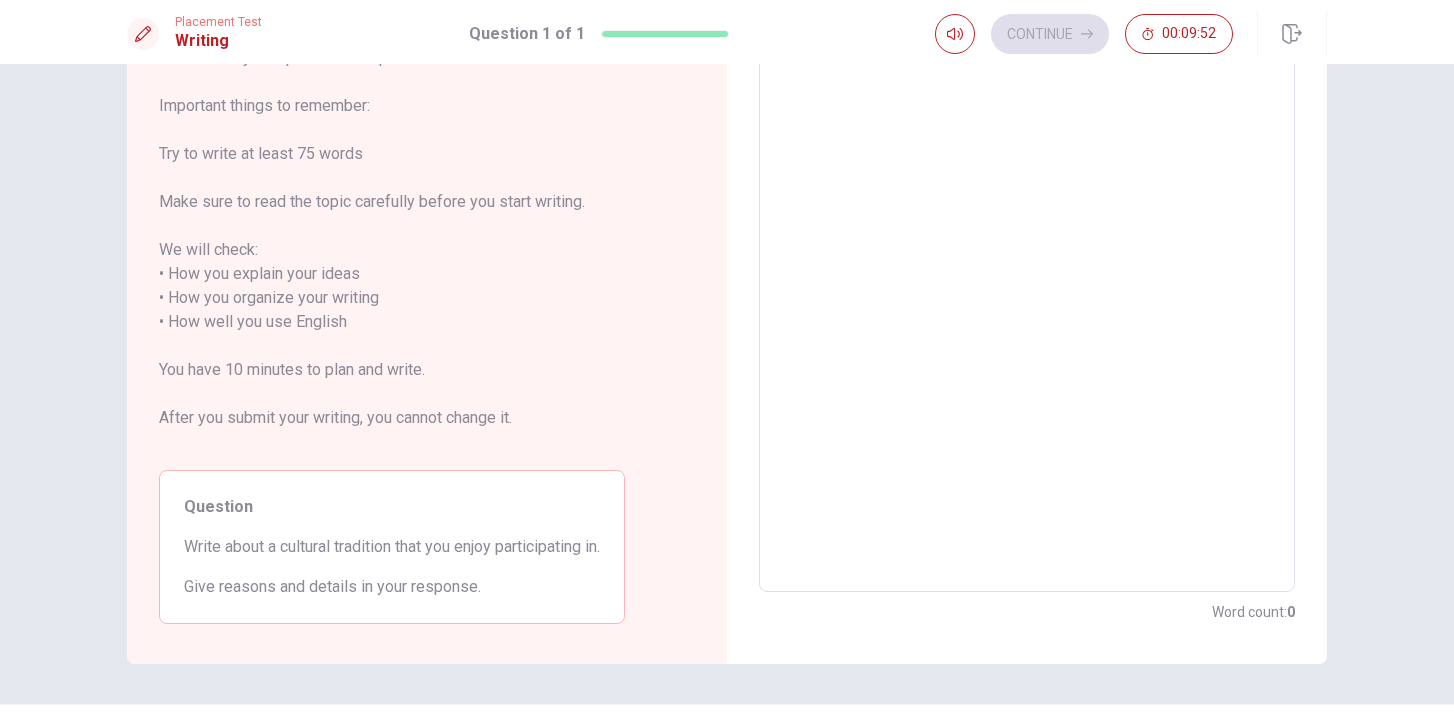 scroll, scrollTop: 149, scrollLeft: 0, axis: vertical 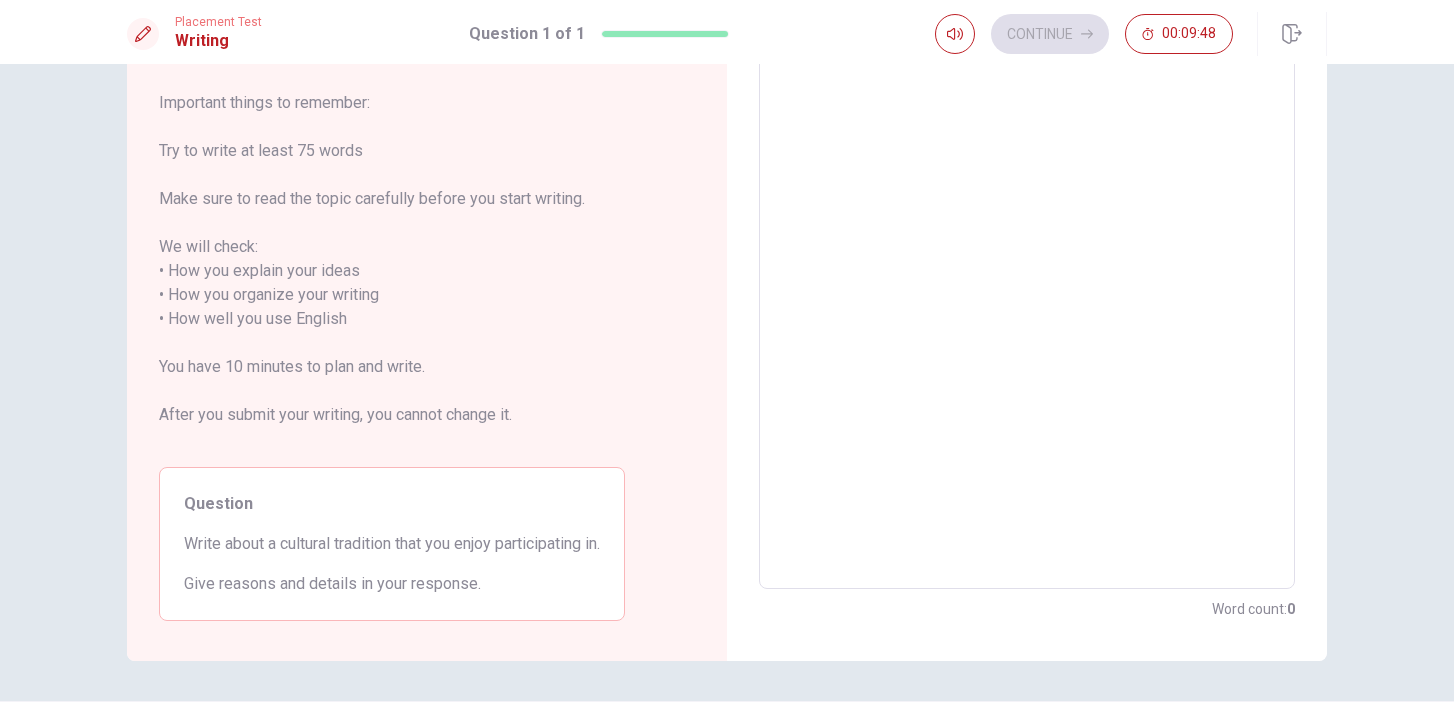 click at bounding box center [1027, 307] 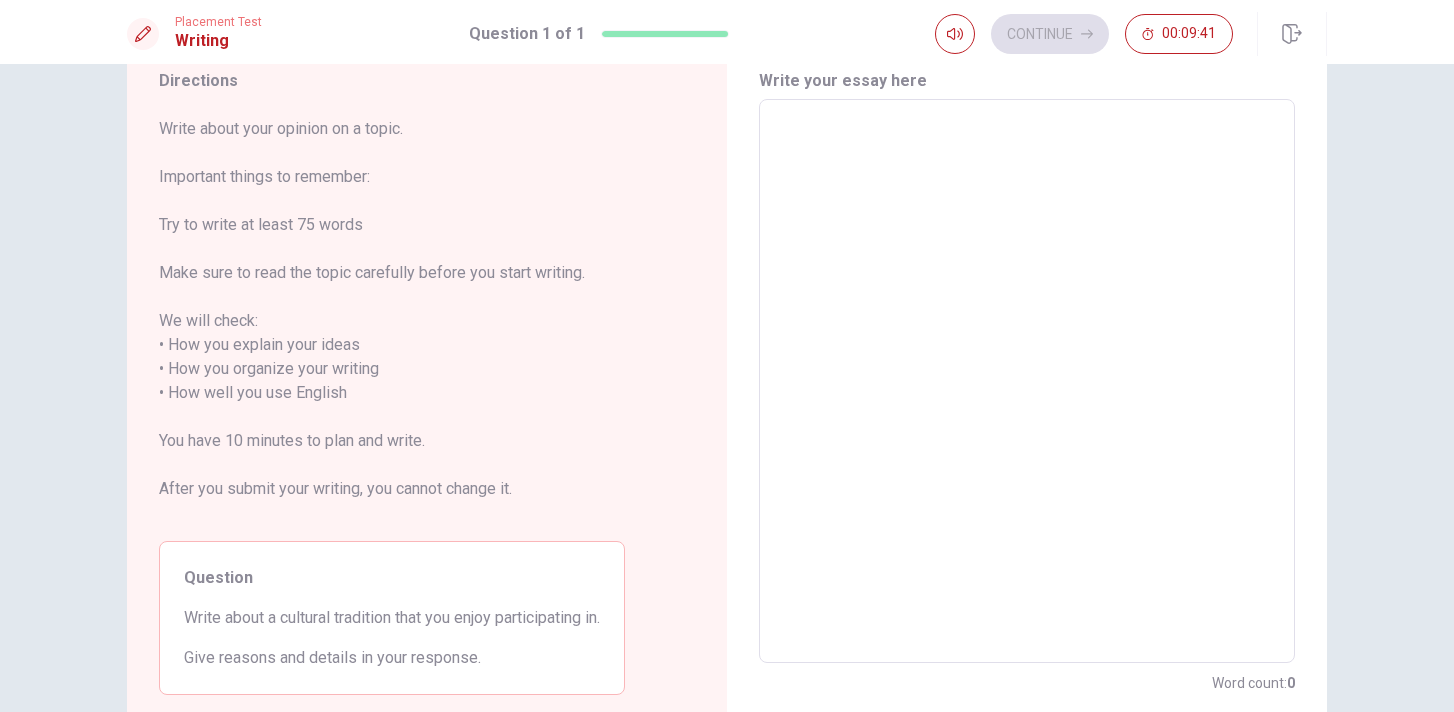 scroll, scrollTop: 68, scrollLeft: 0, axis: vertical 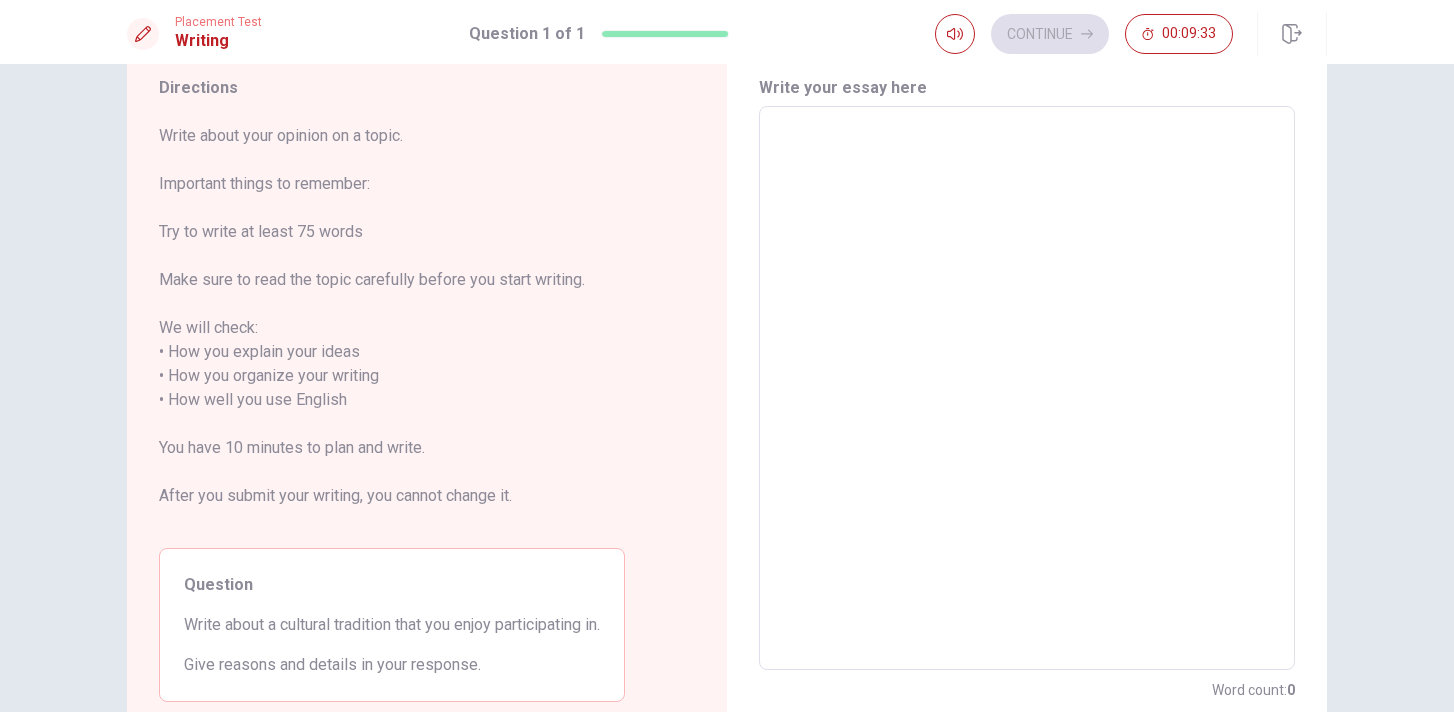 type on "D" 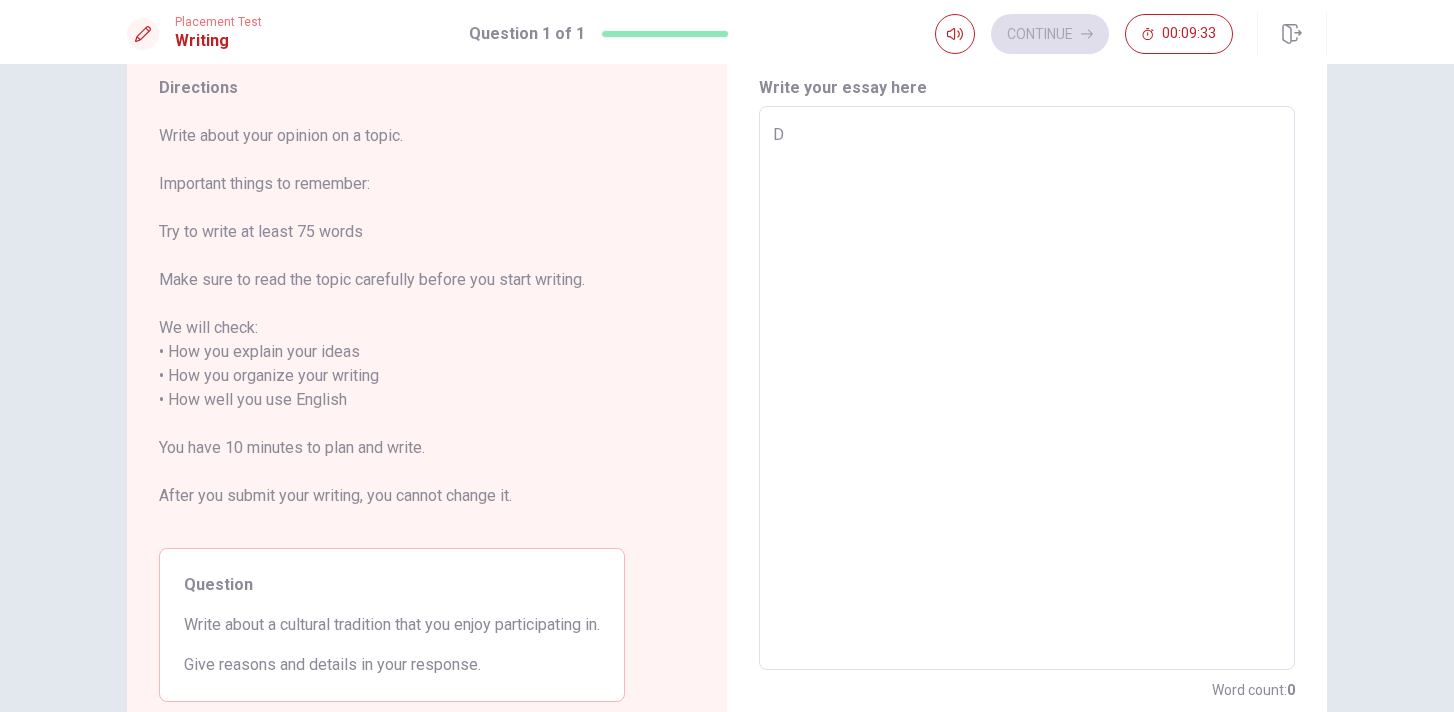type on "x" 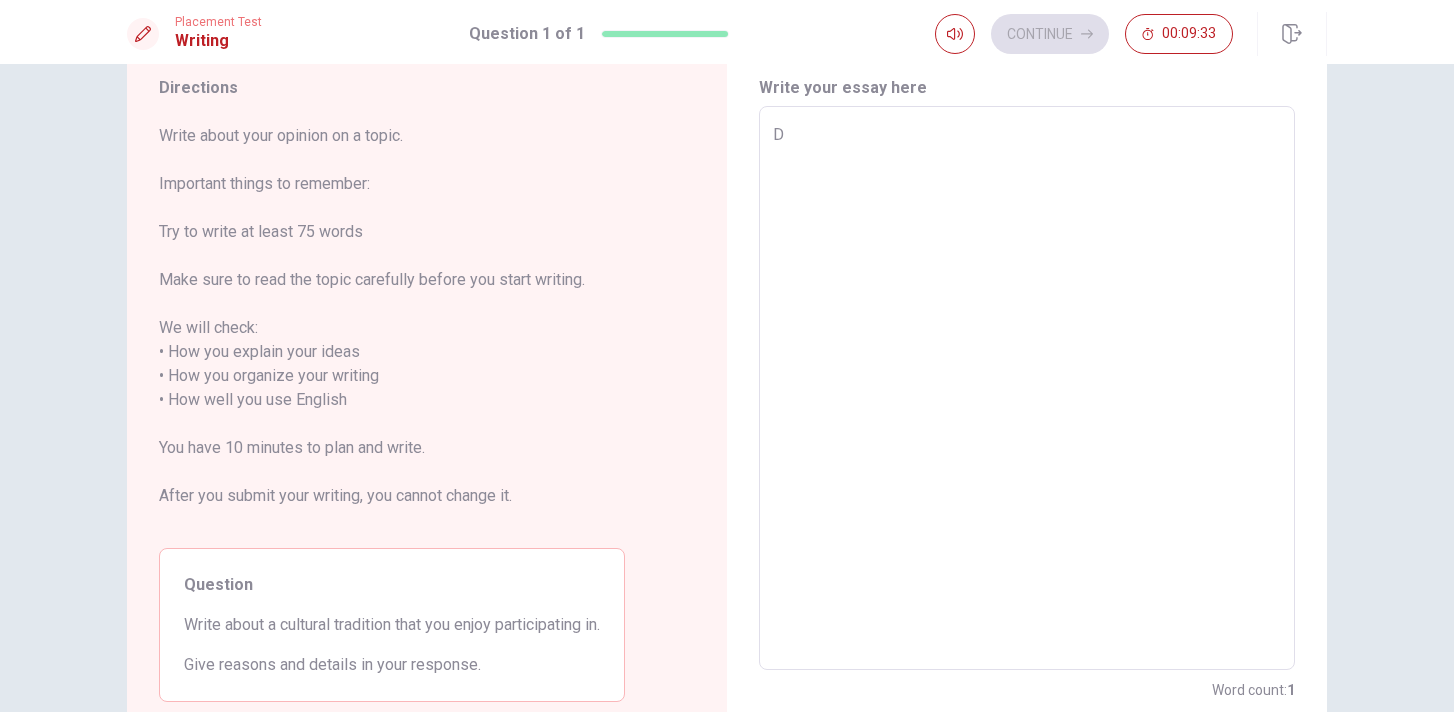 type on "DI" 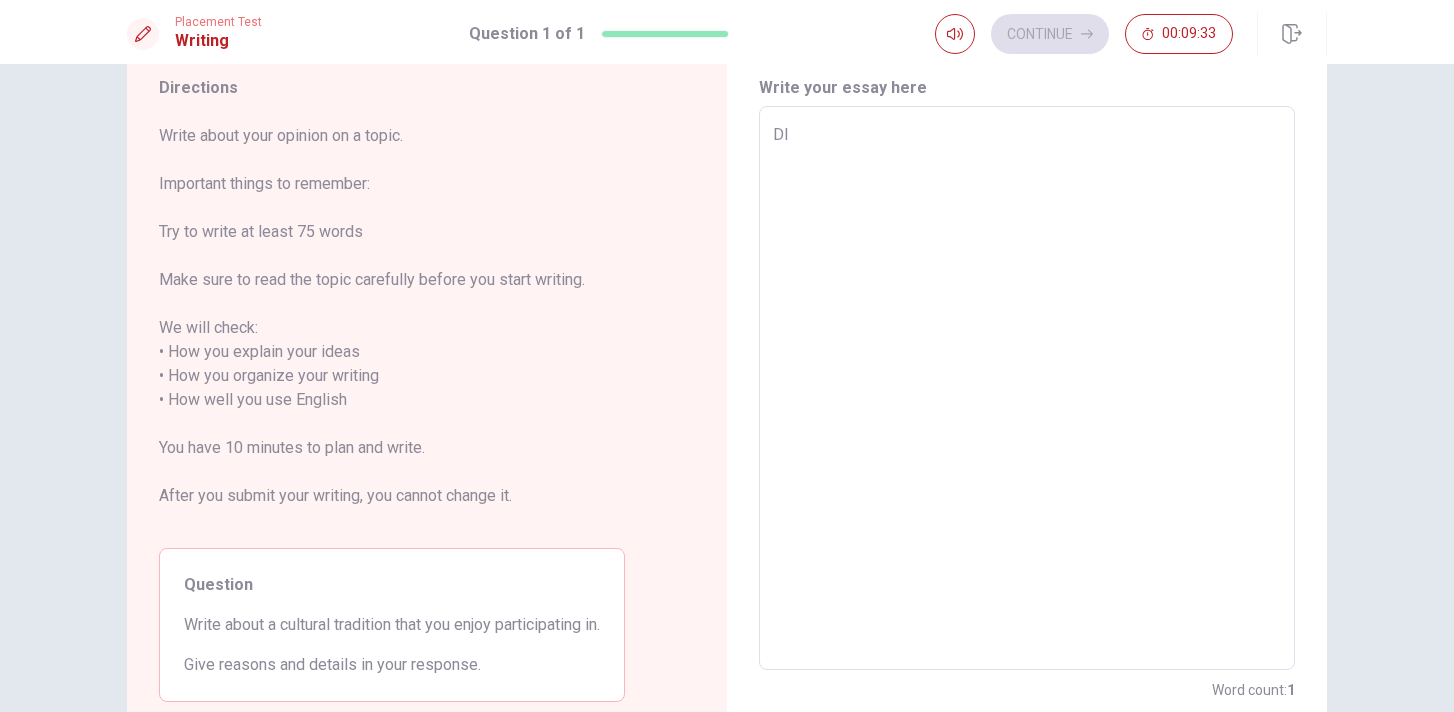 type on "x" 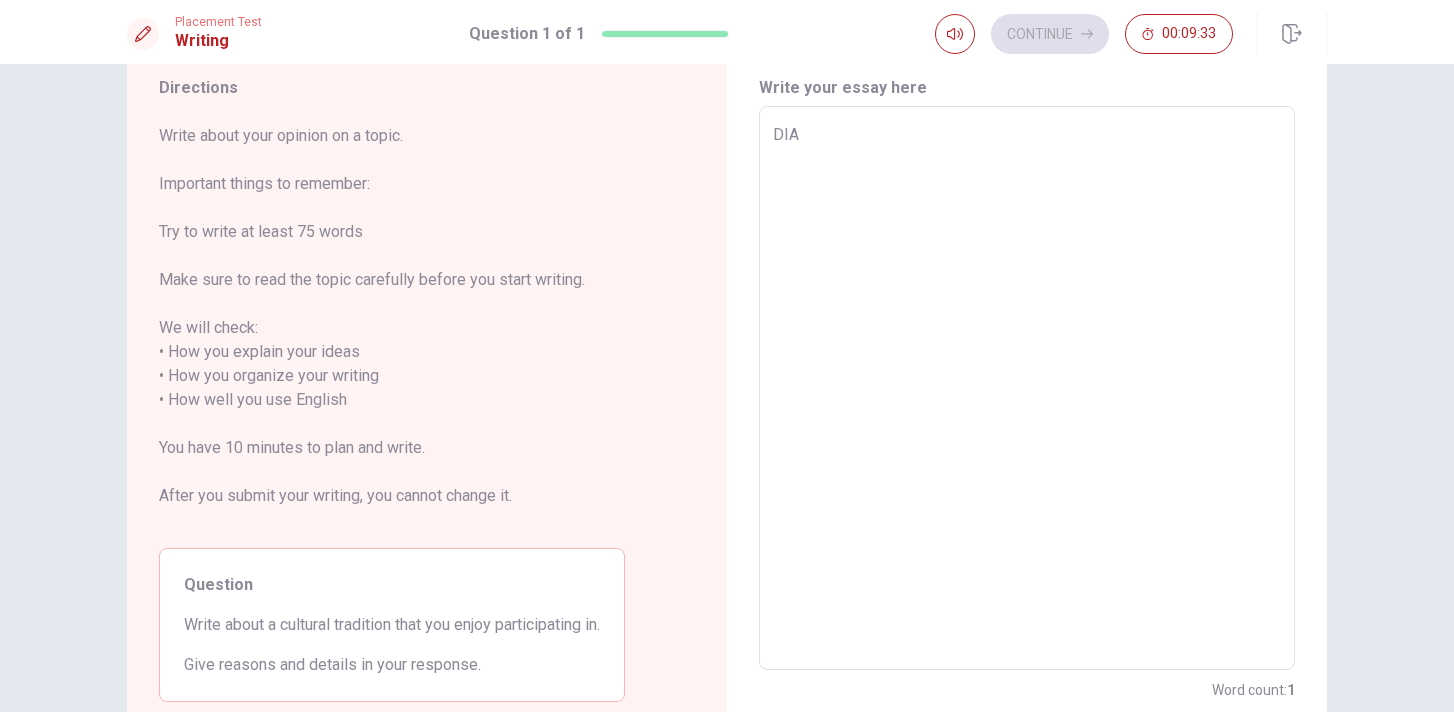 type on "x" 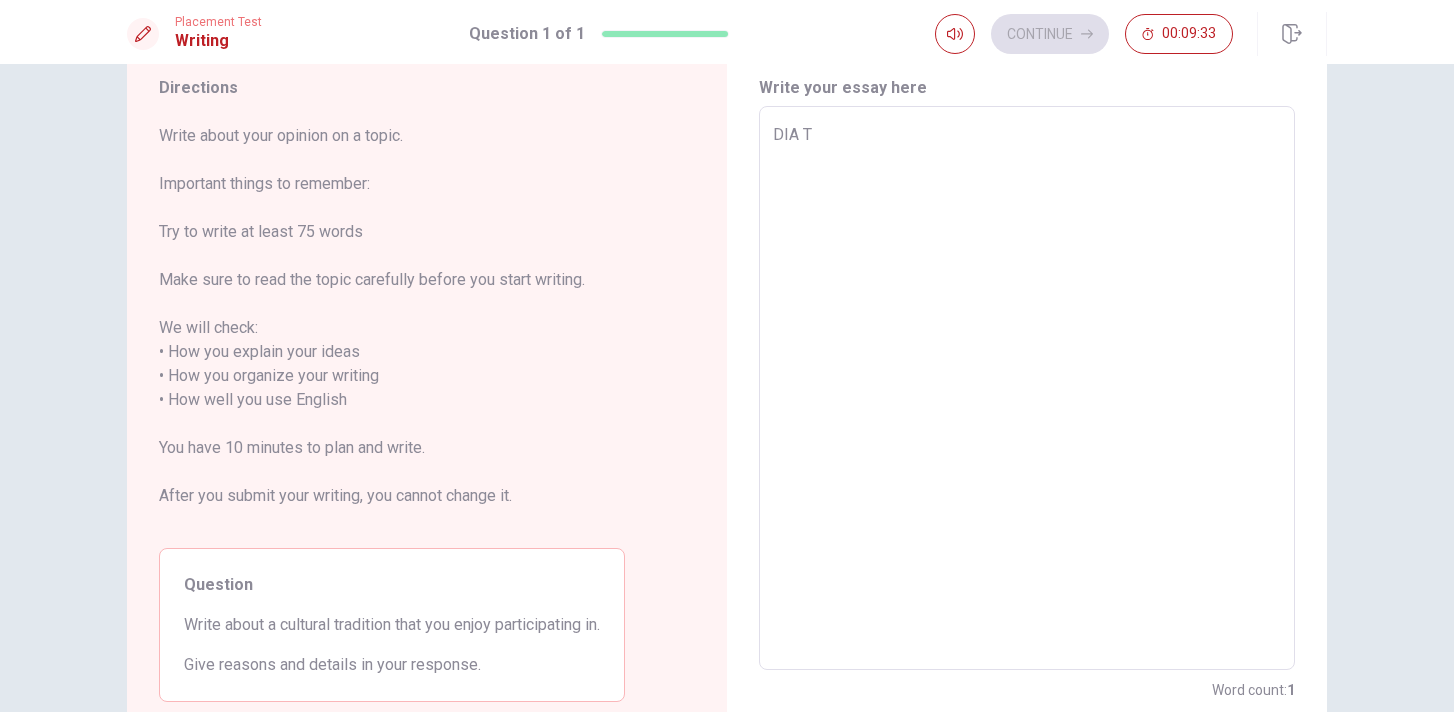 type on "x" 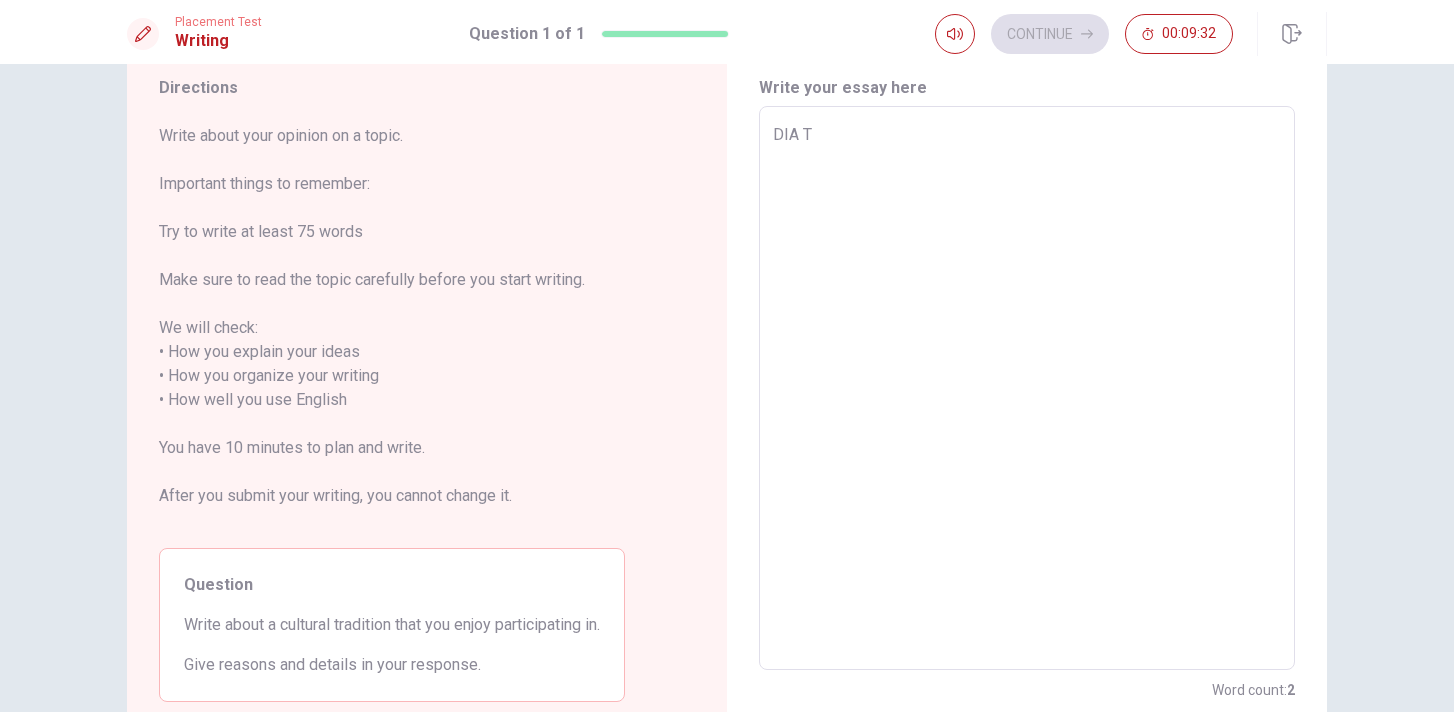 type on "DIA TH" 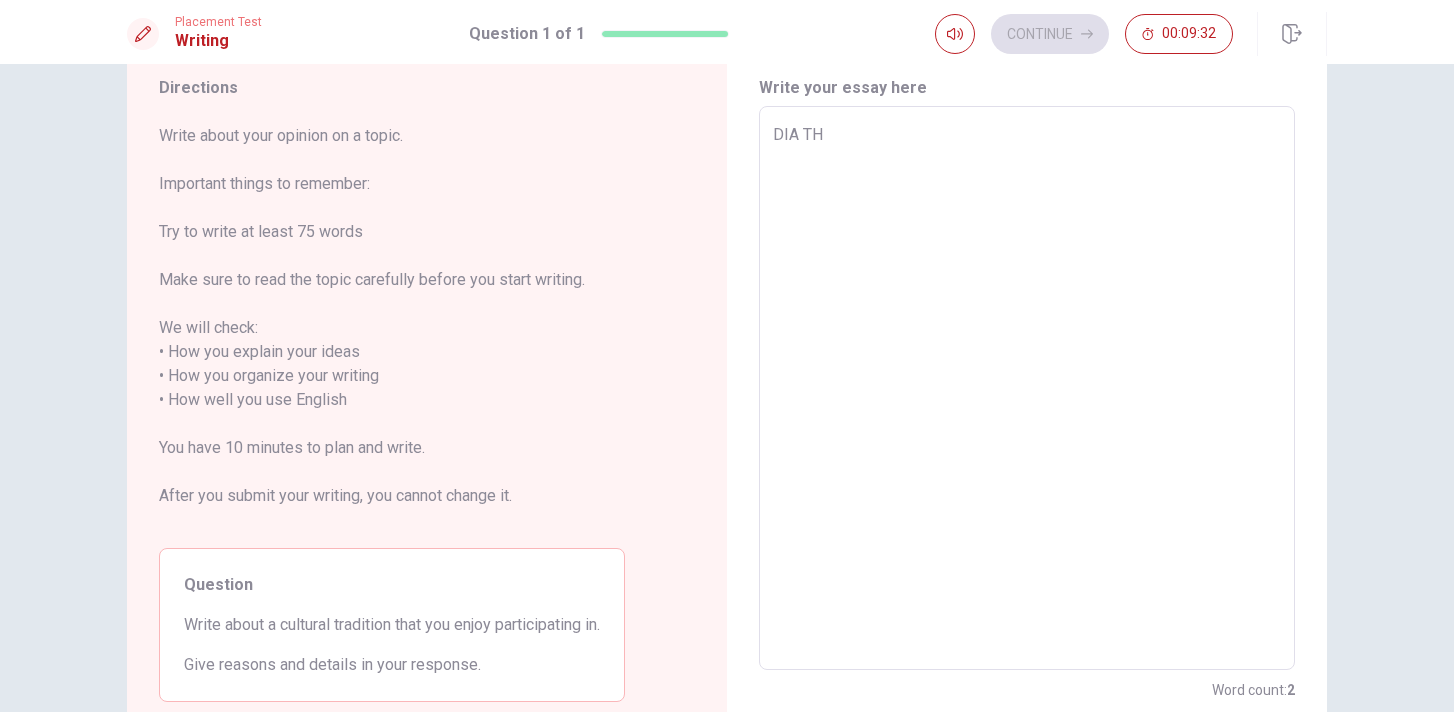 type on "x" 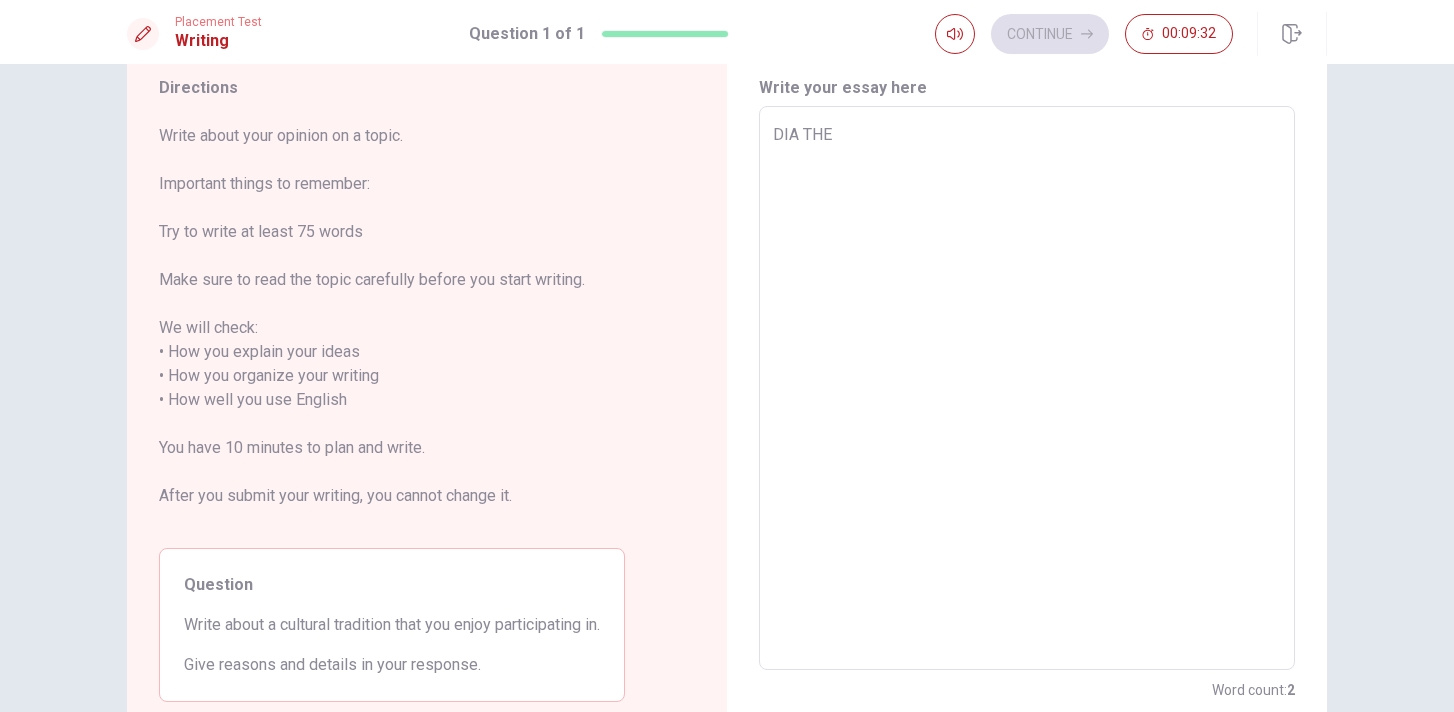 type on "x" 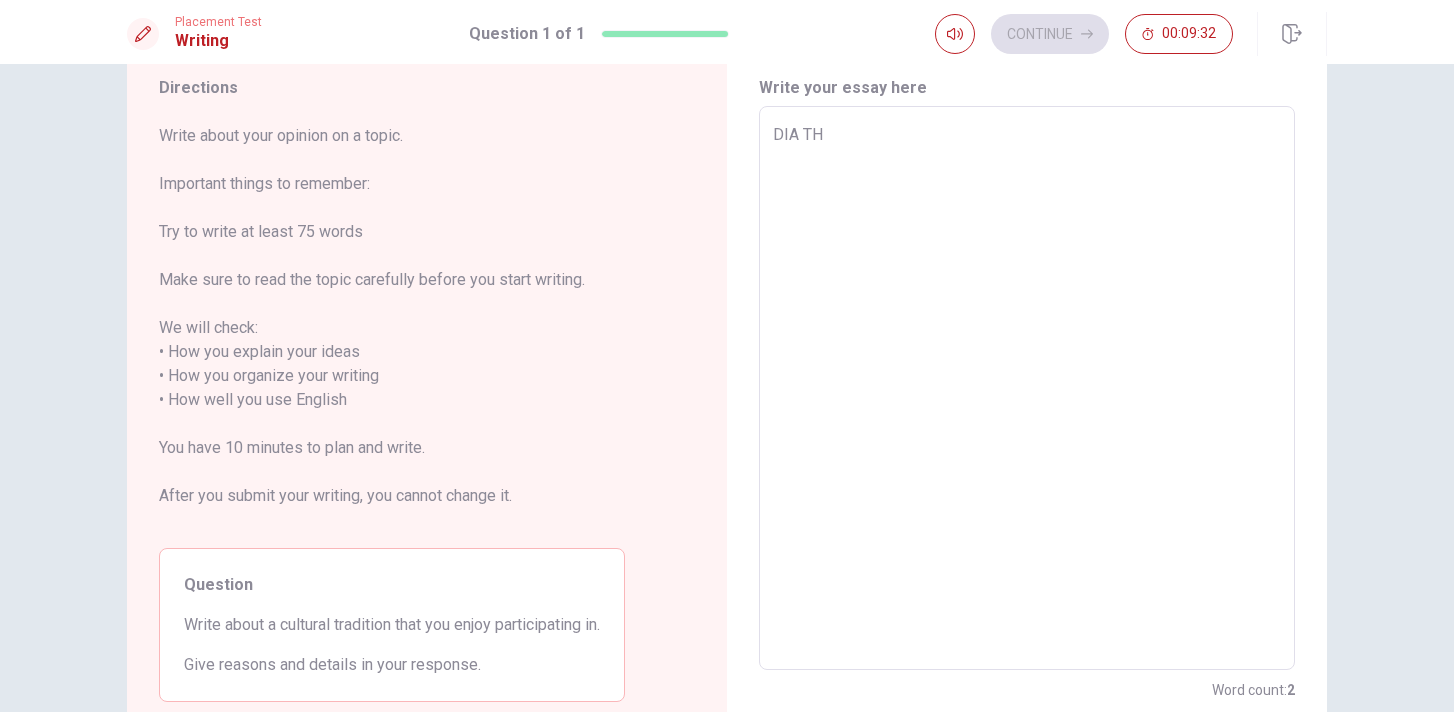 type on "x" 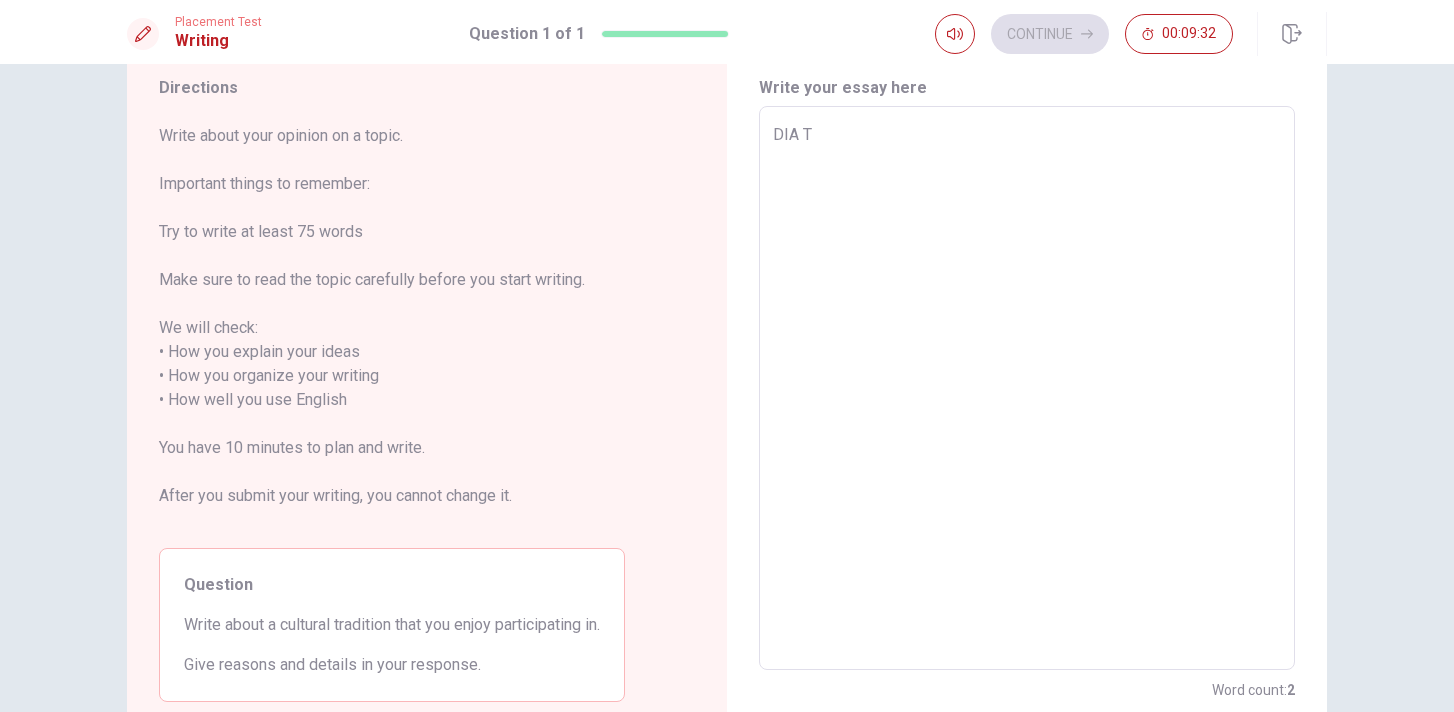 type on "x" 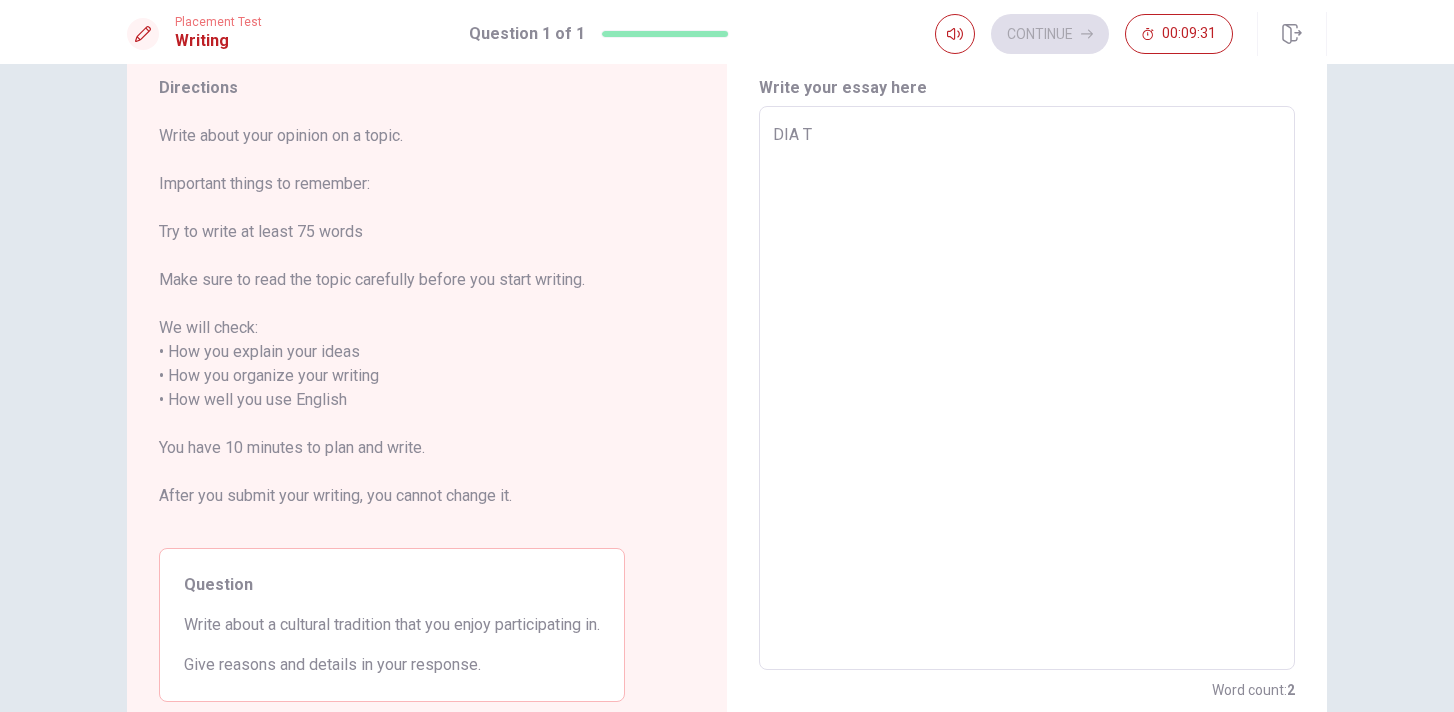 type on "DIA" 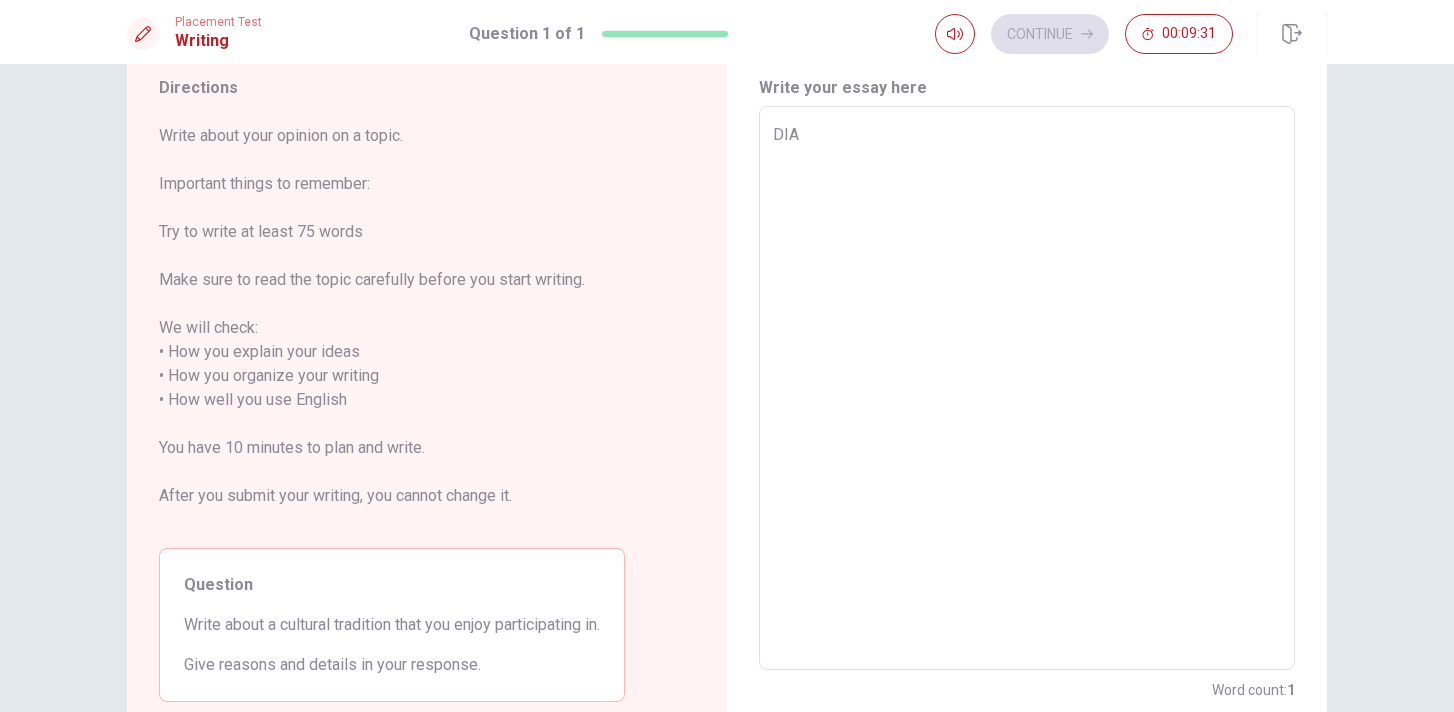 type on "x" 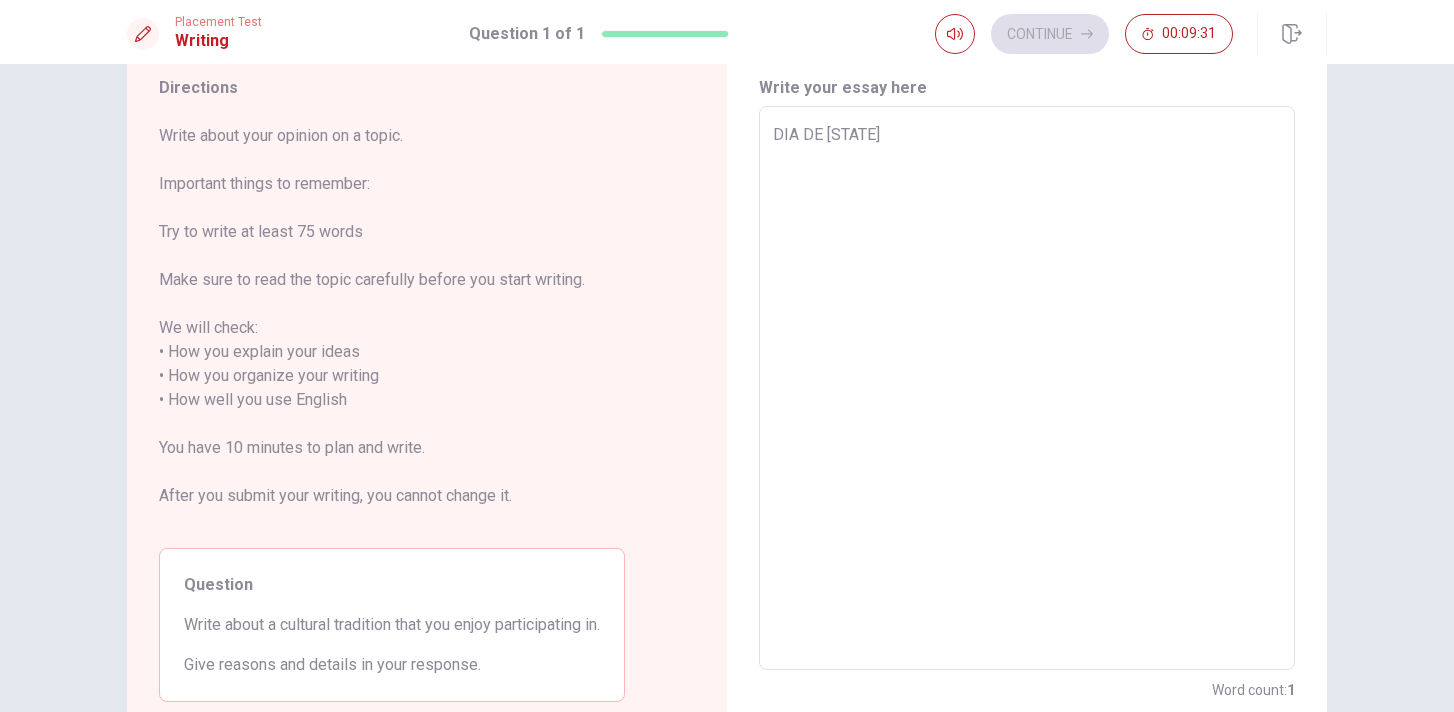 type on "x" 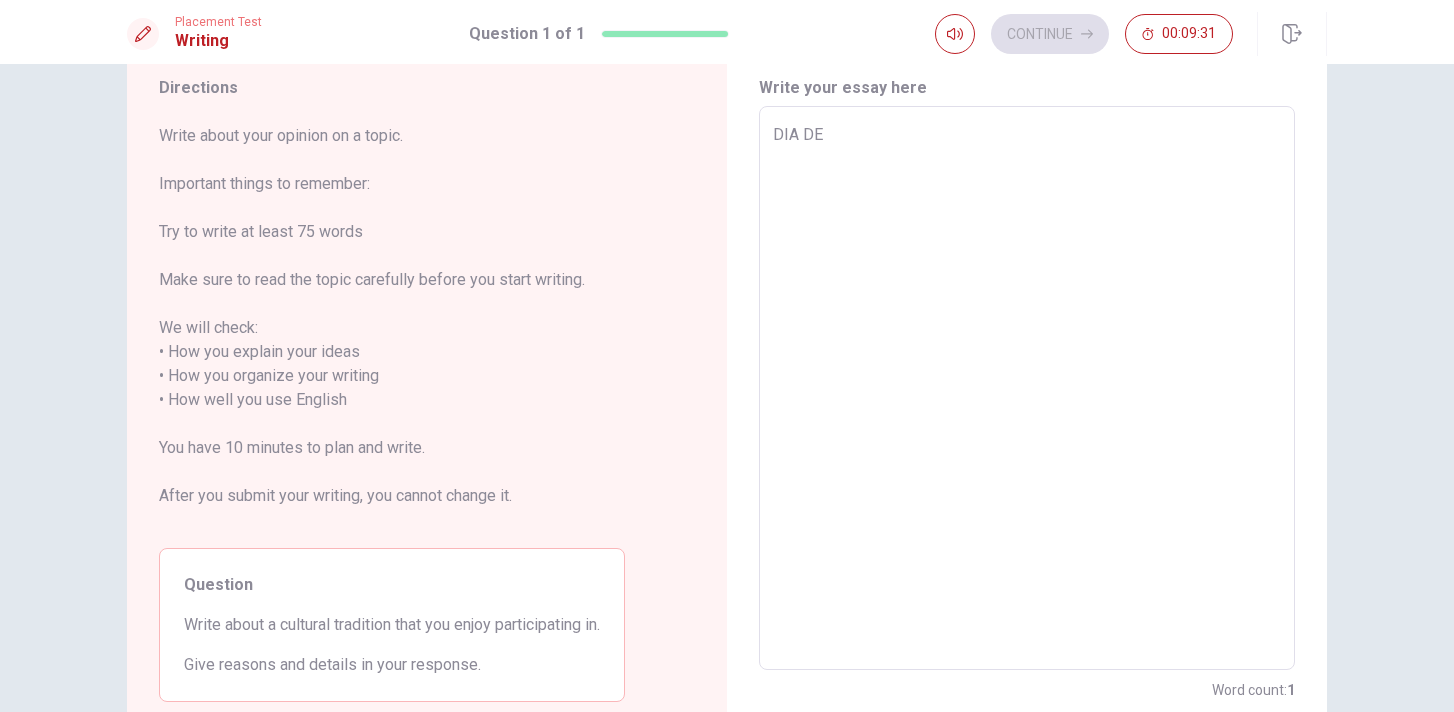 type on "x" 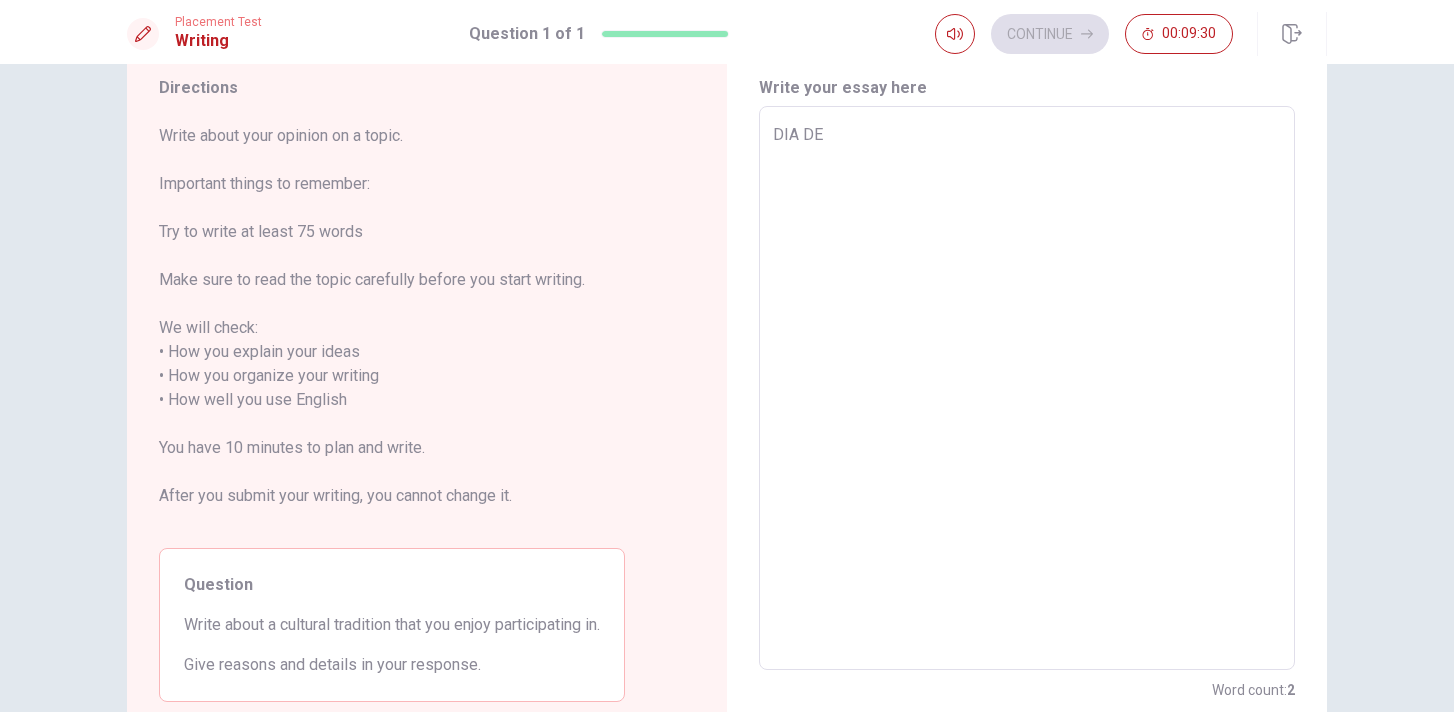 type on "DIA DE" 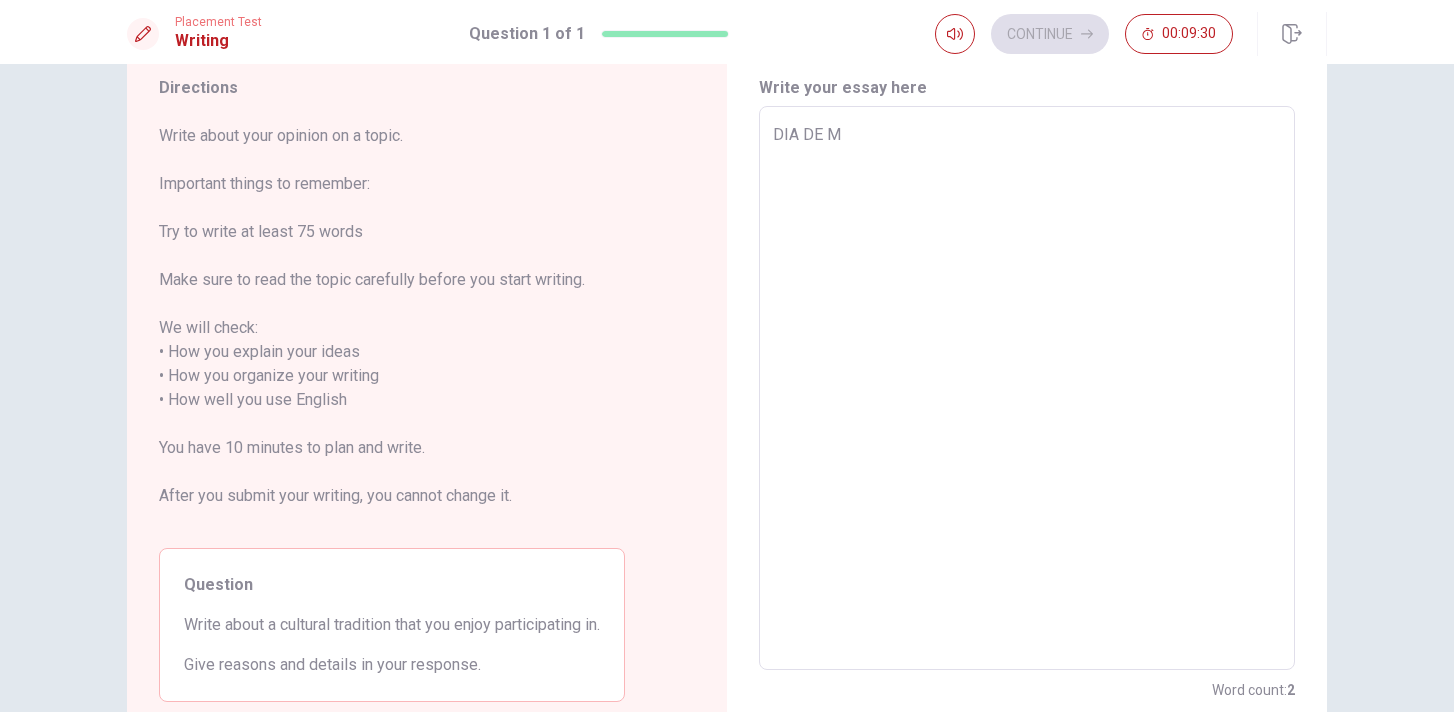 type on "x" 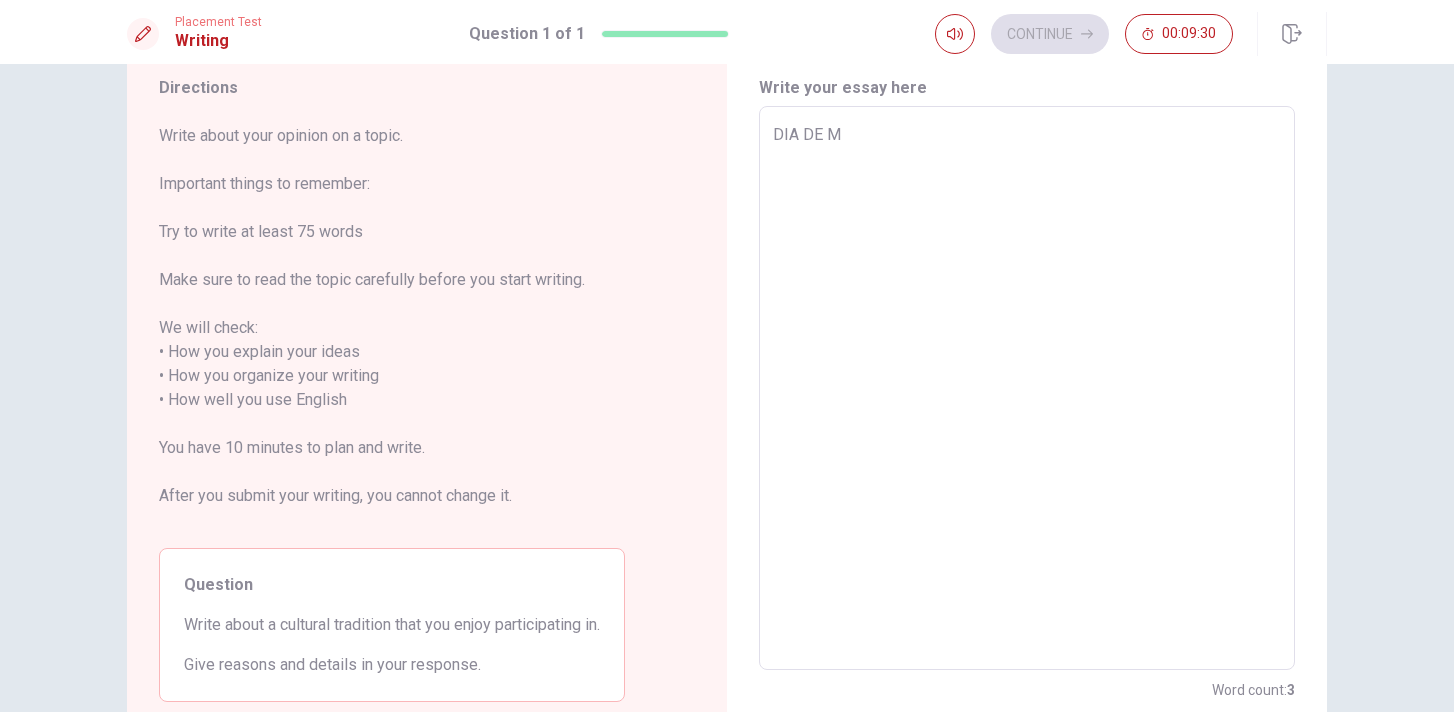 type on "DIA DE MU" 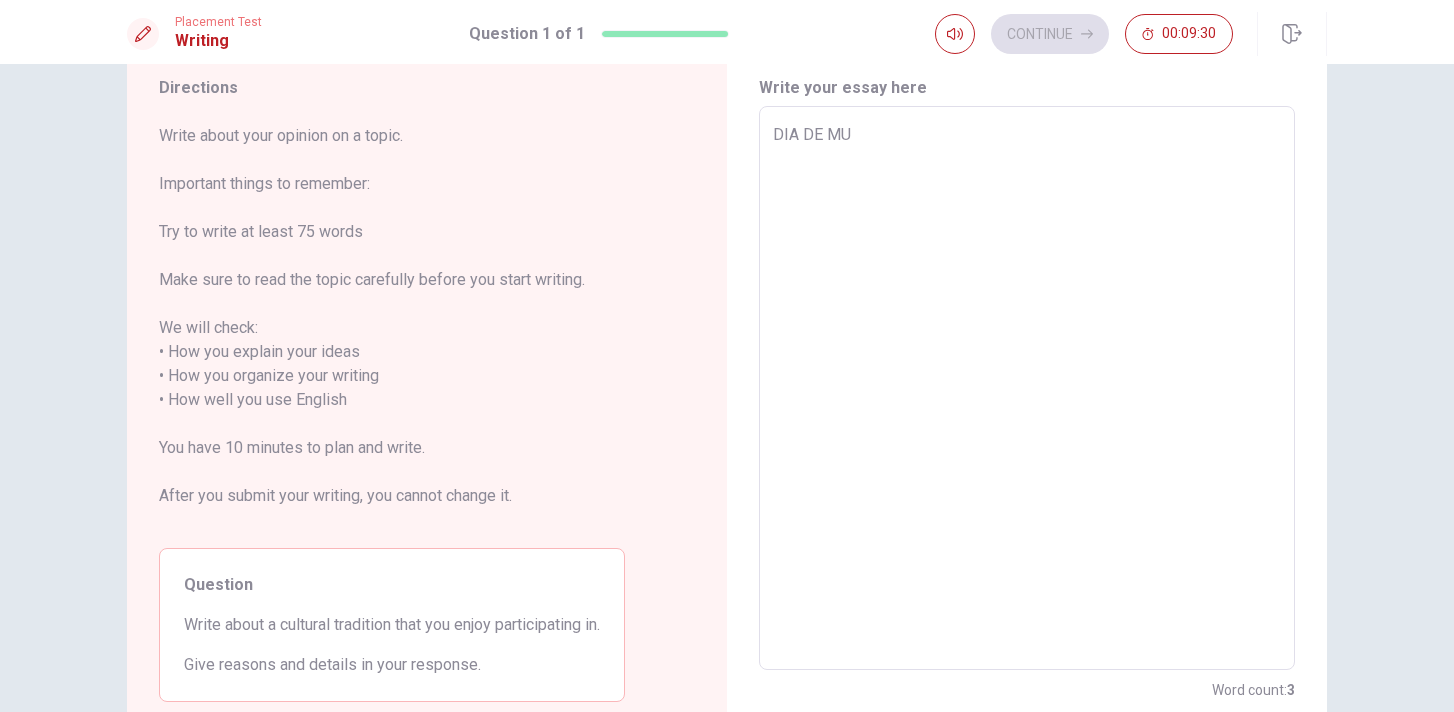 type on "x" 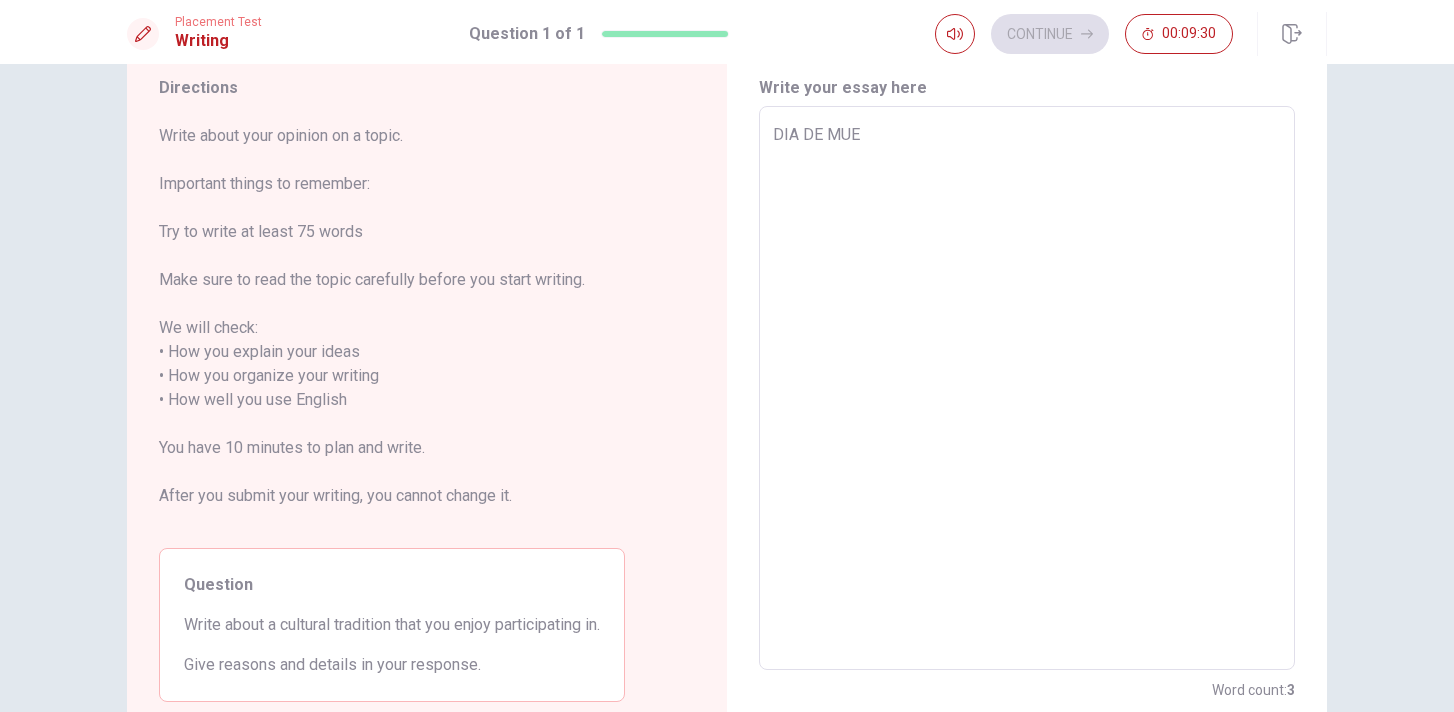 type on "x" 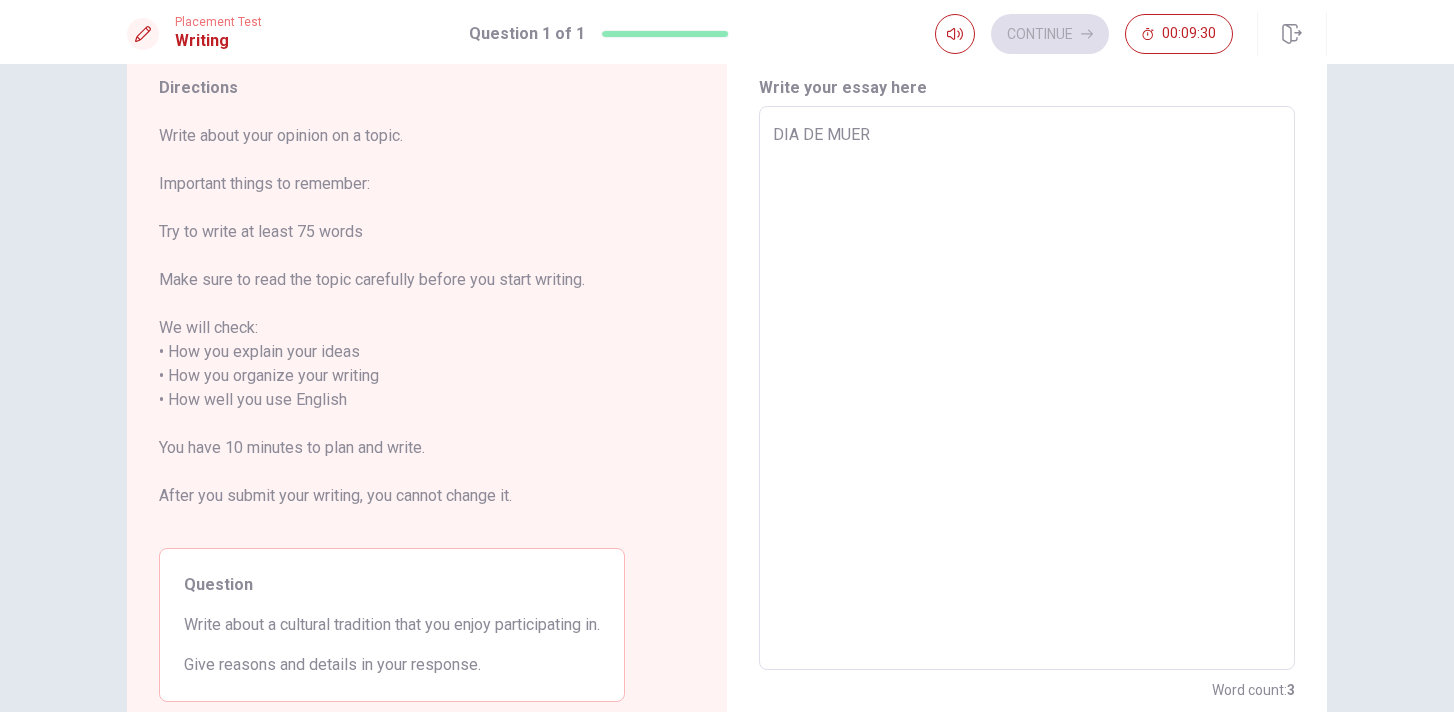 type on "x" 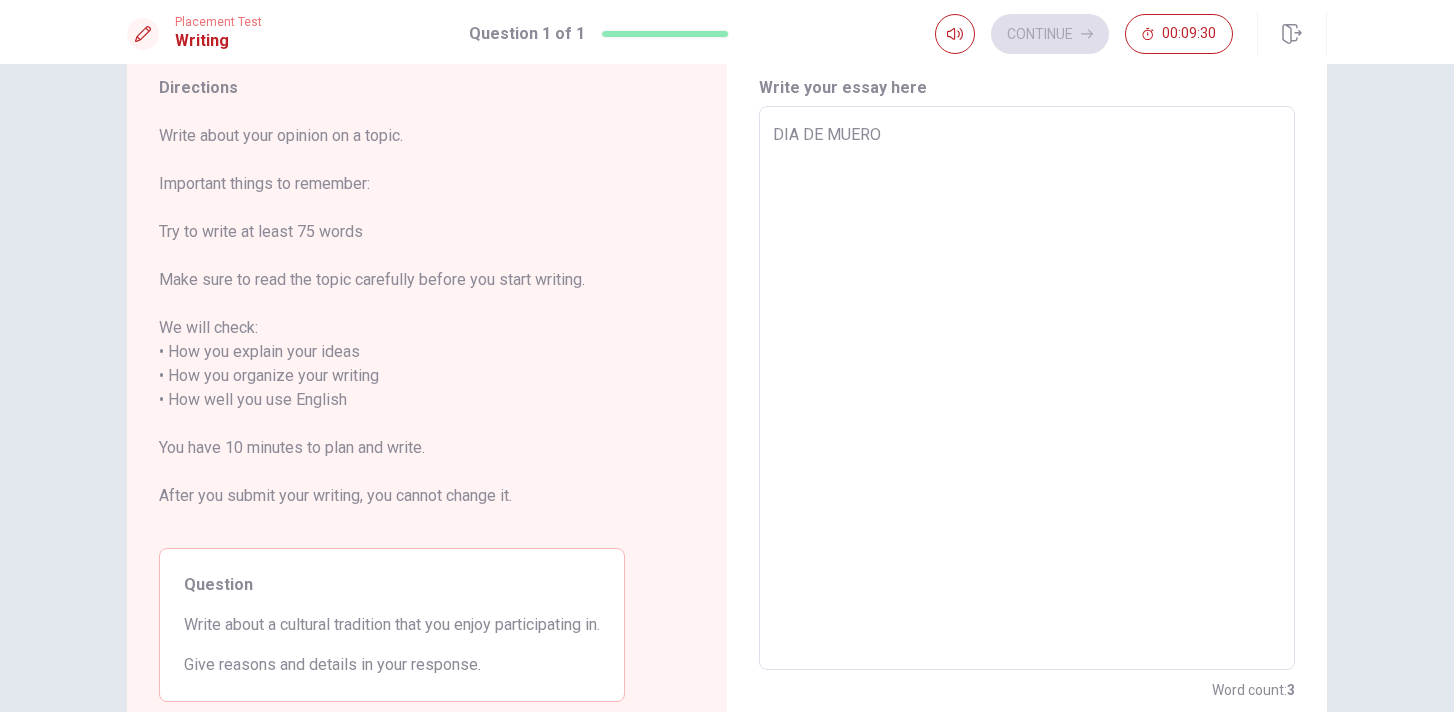 type on "x" 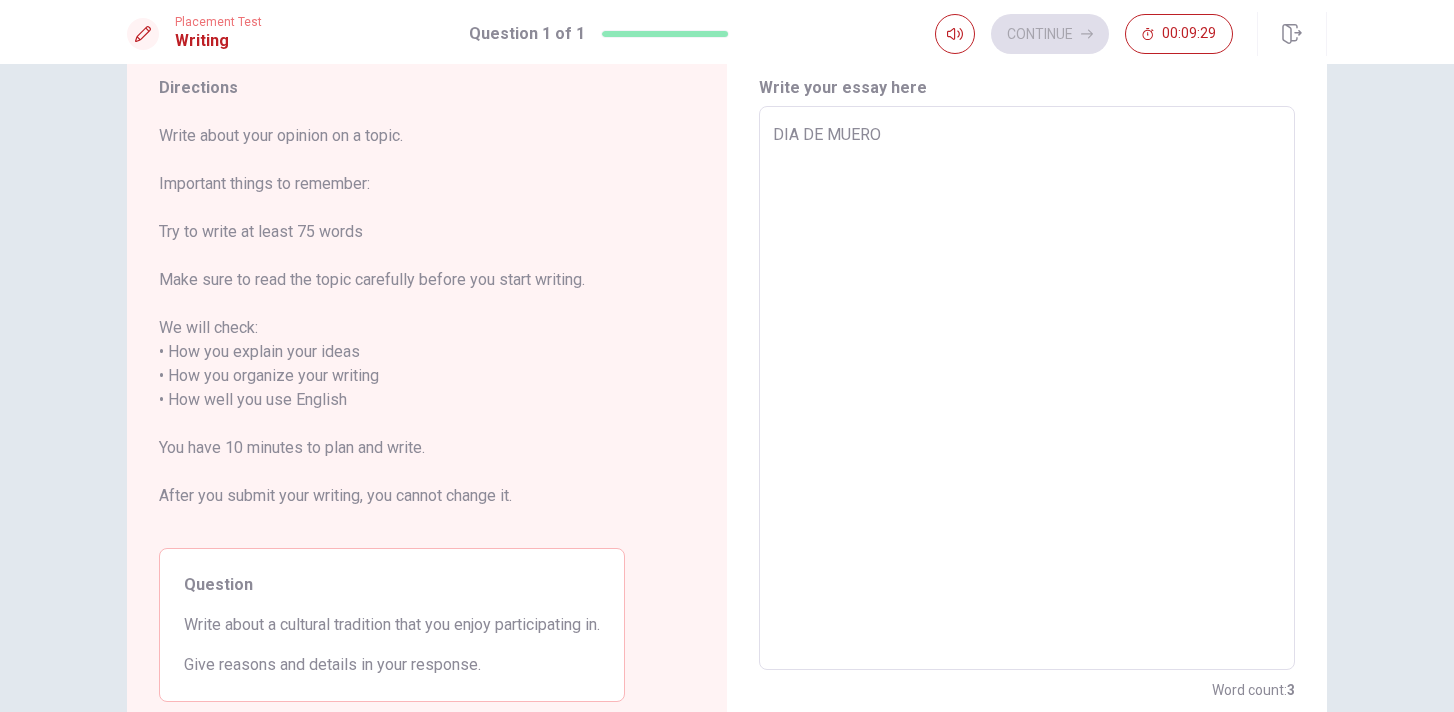type on "DIA DE MUER" 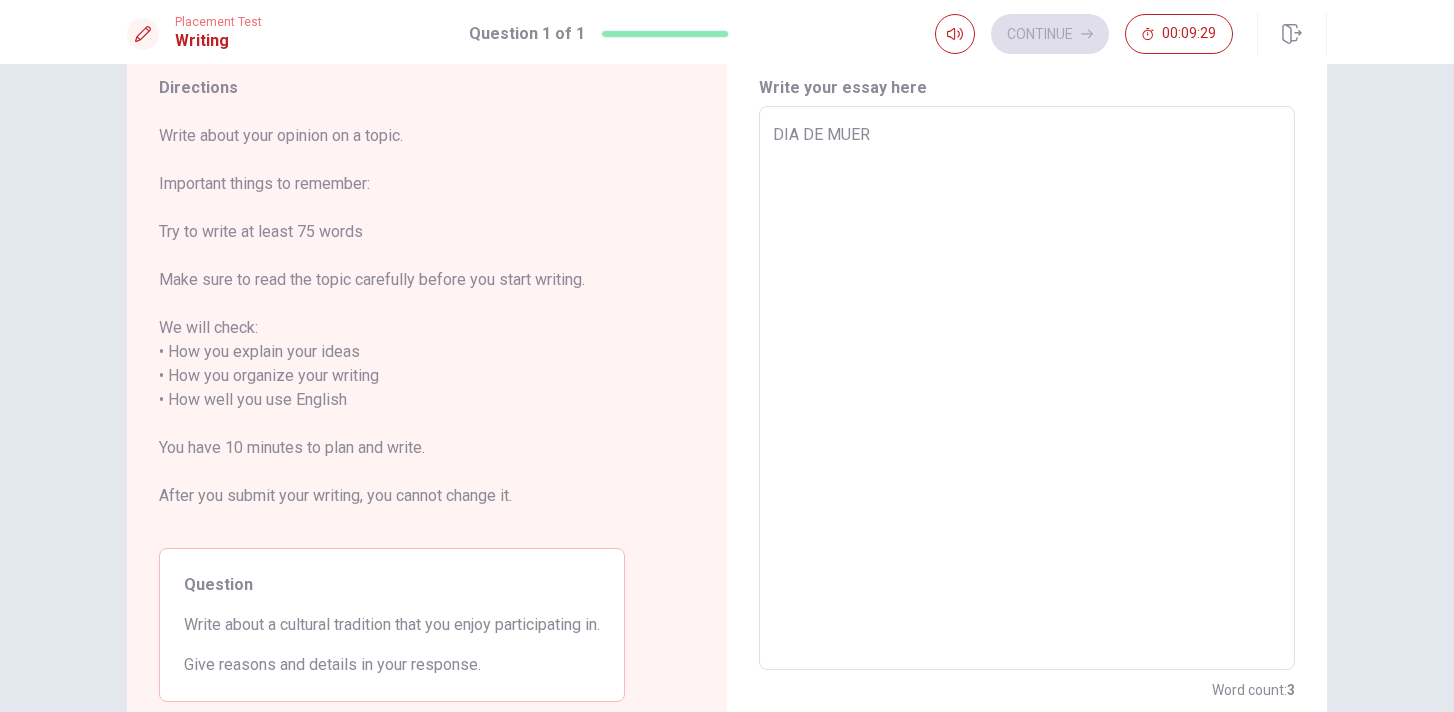 type on "x" 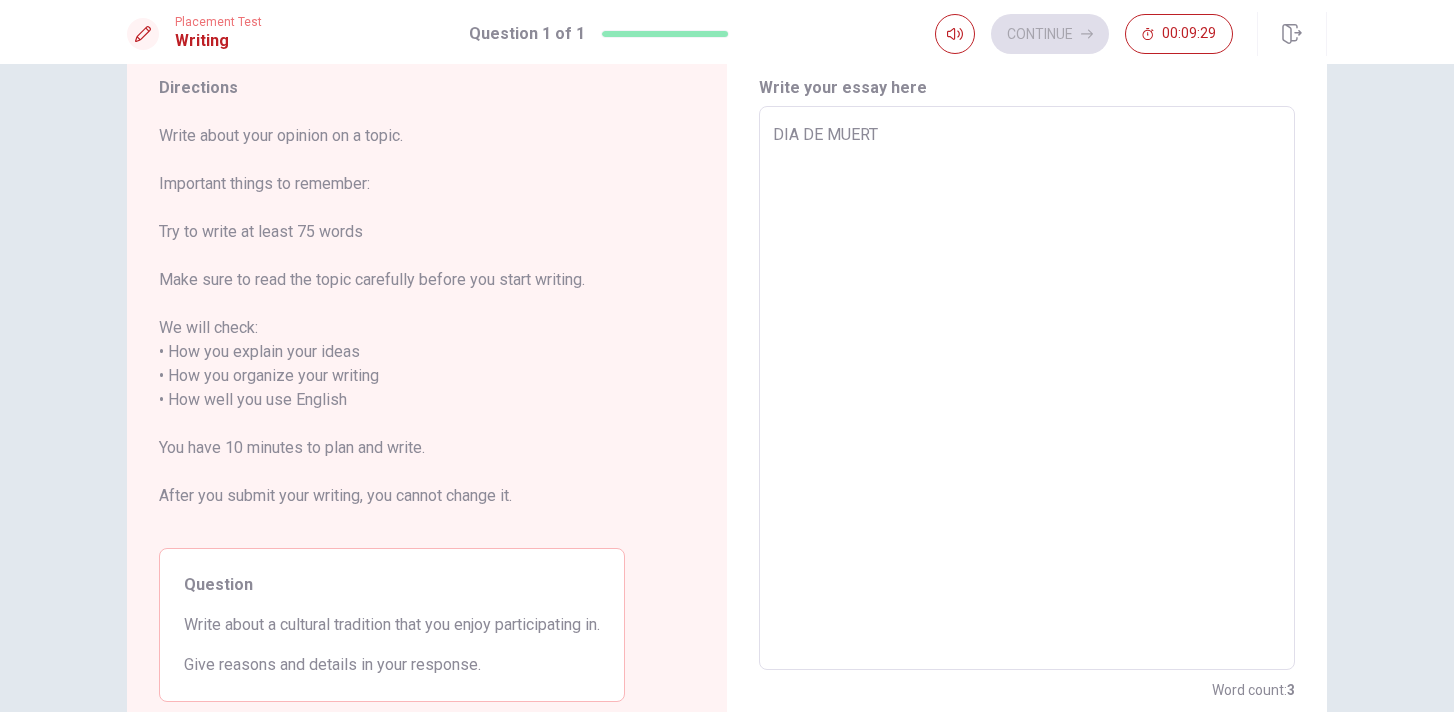 type on "x" 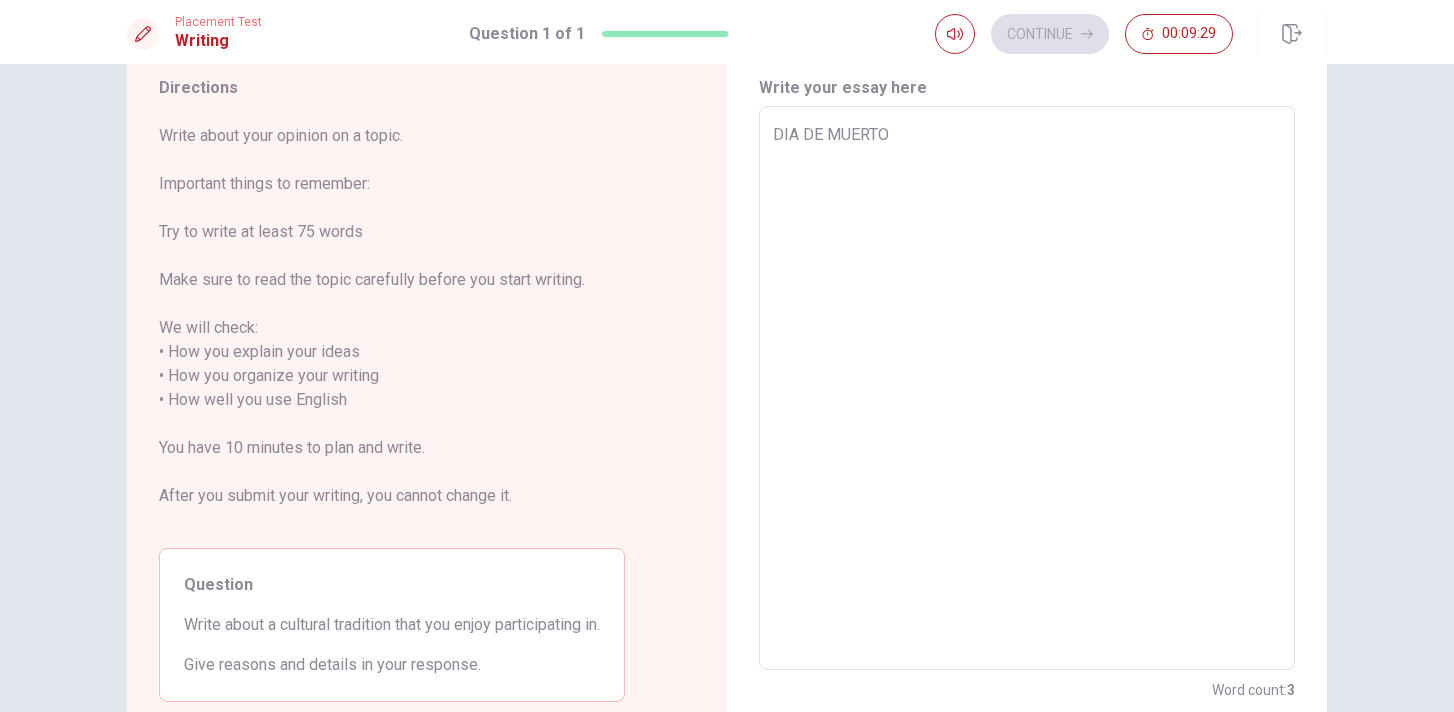 type on "x" 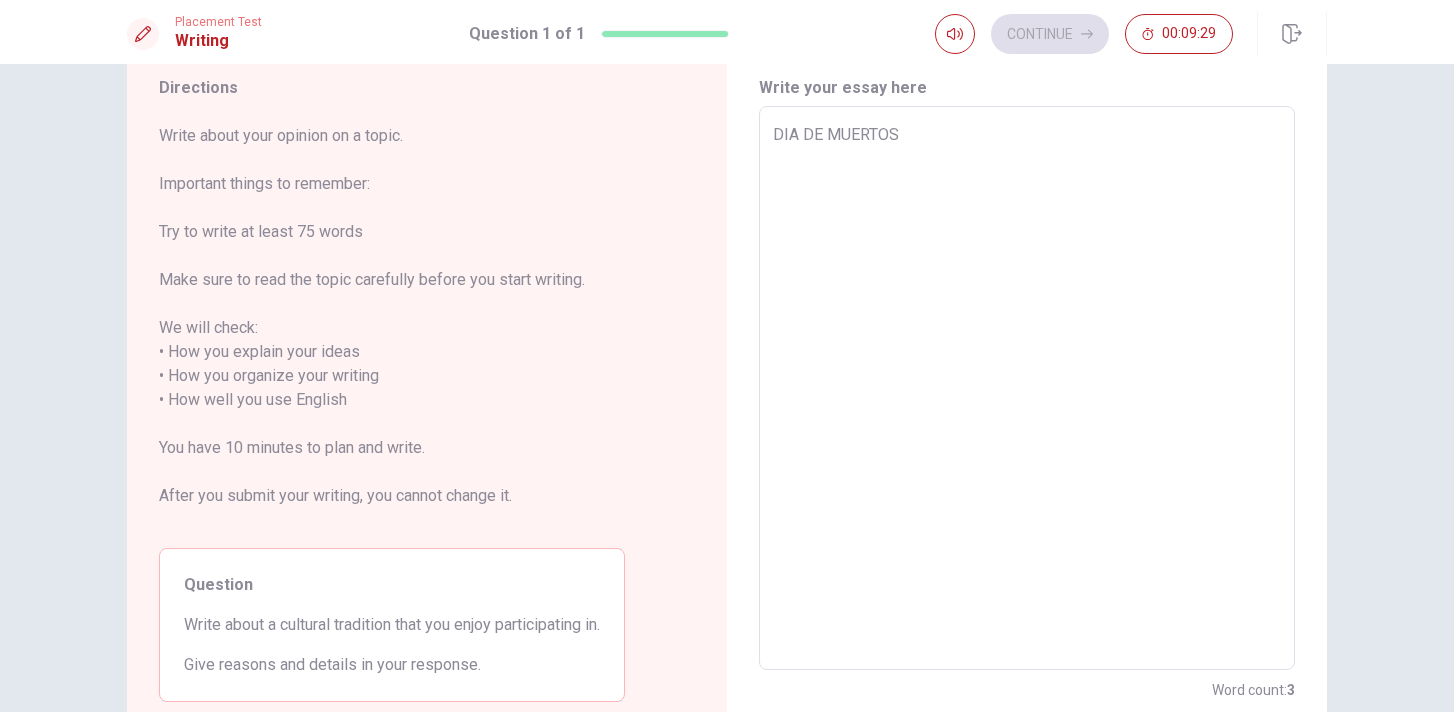 type on "x" 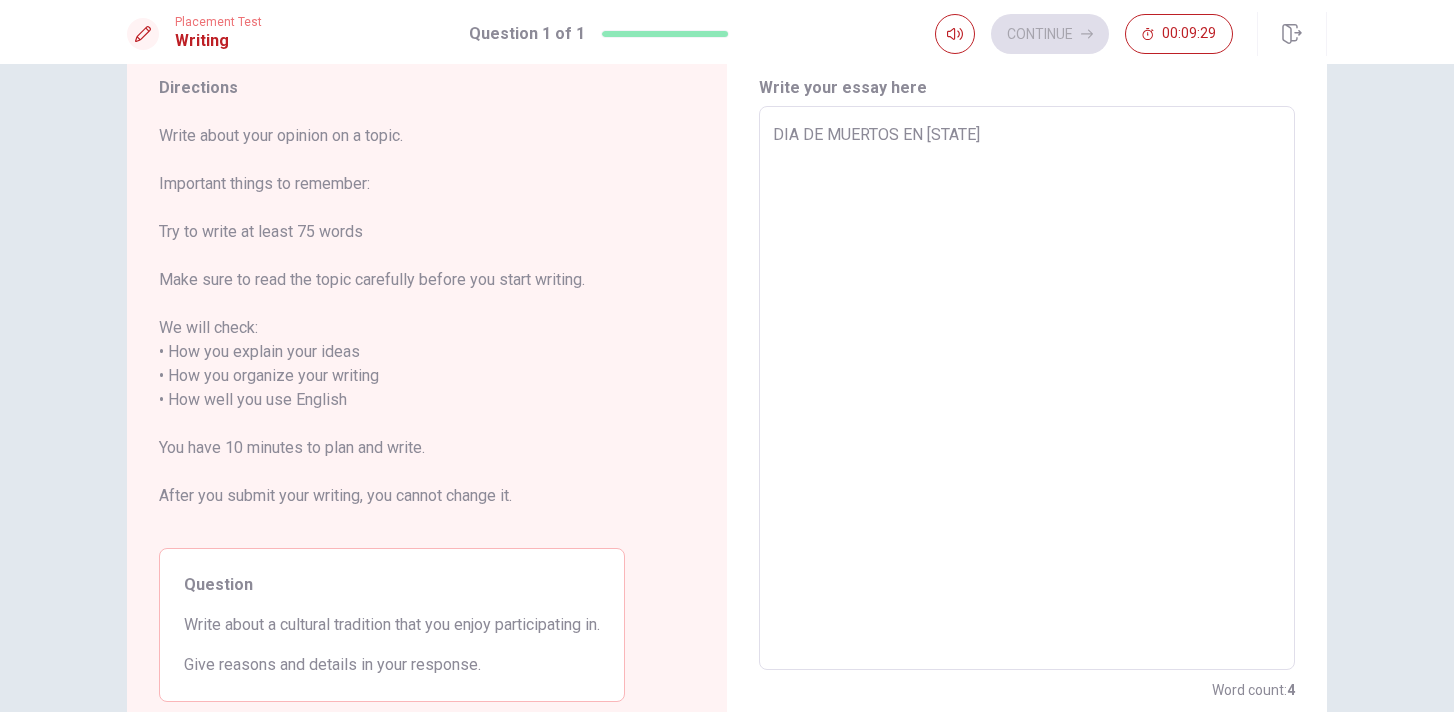 type on "x" 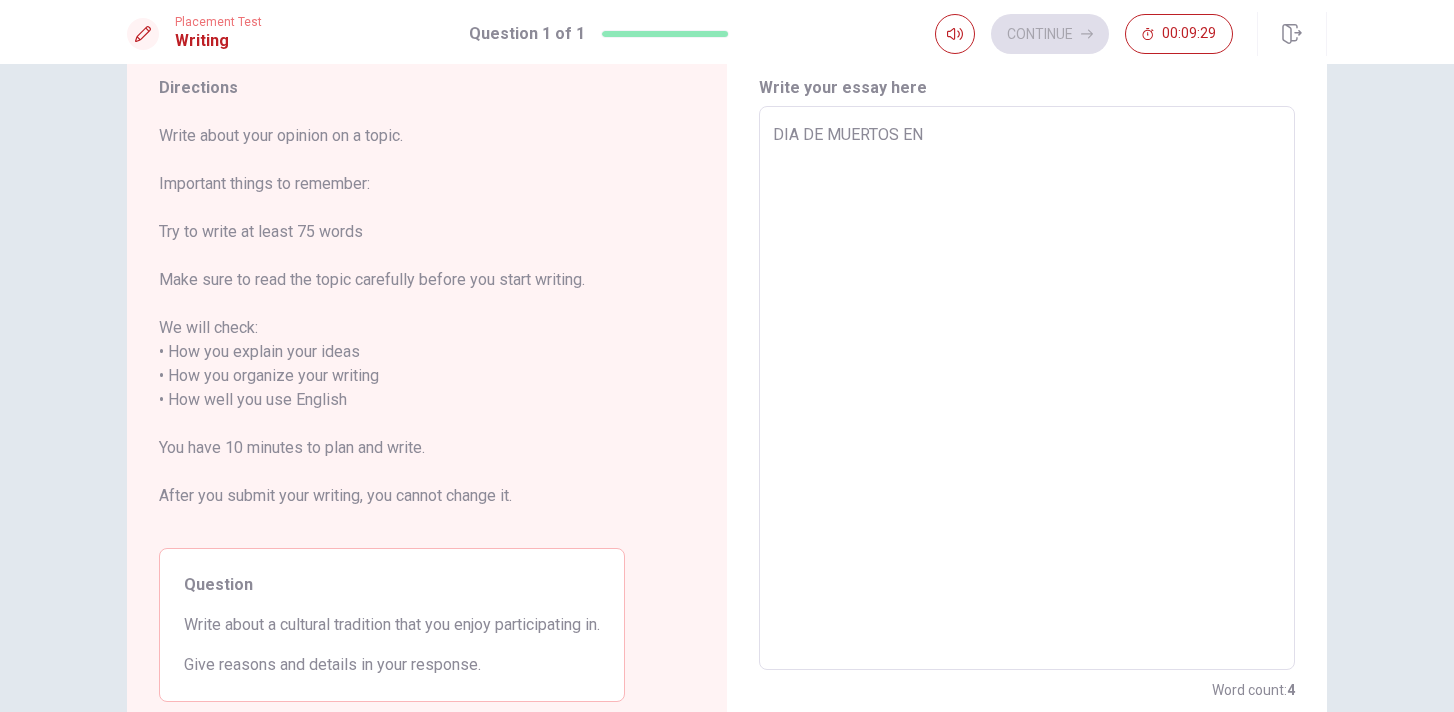 type on "x" 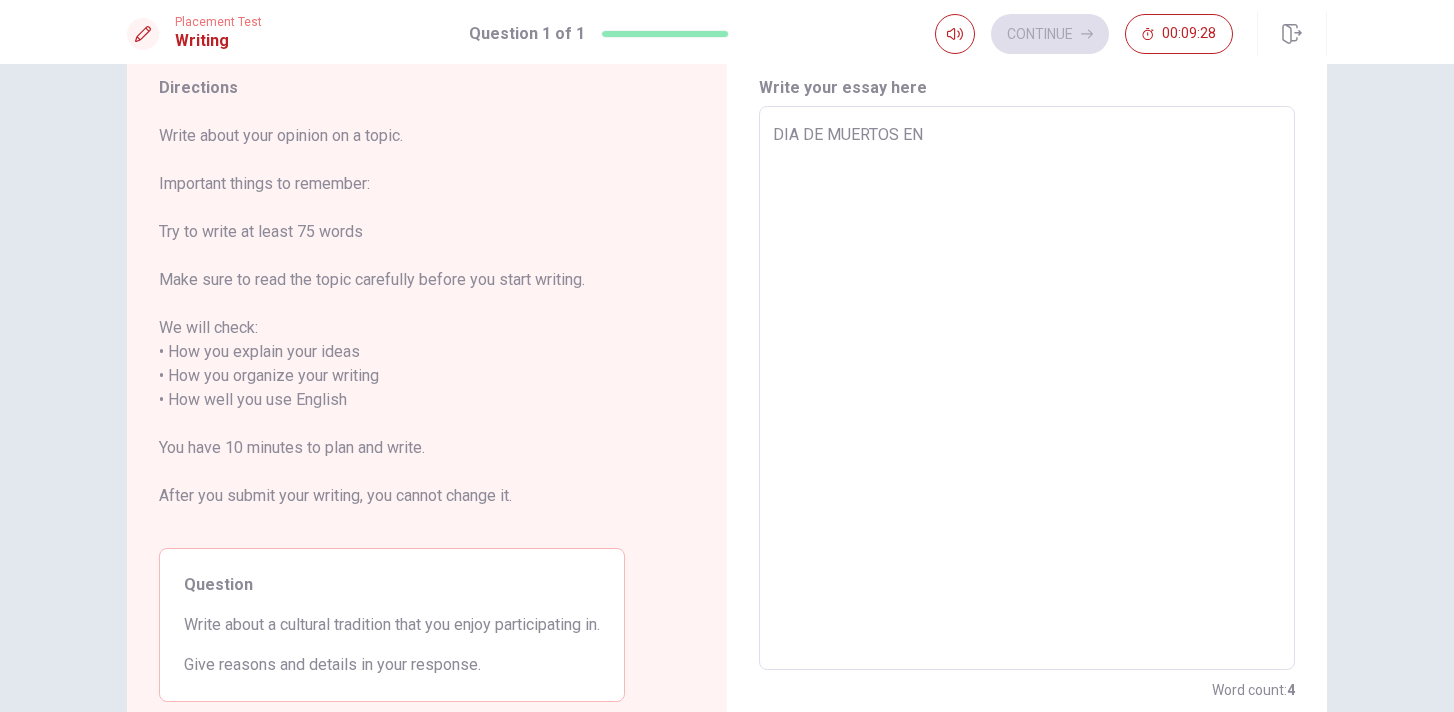 type on "DIA DE MUERTOS EN M" 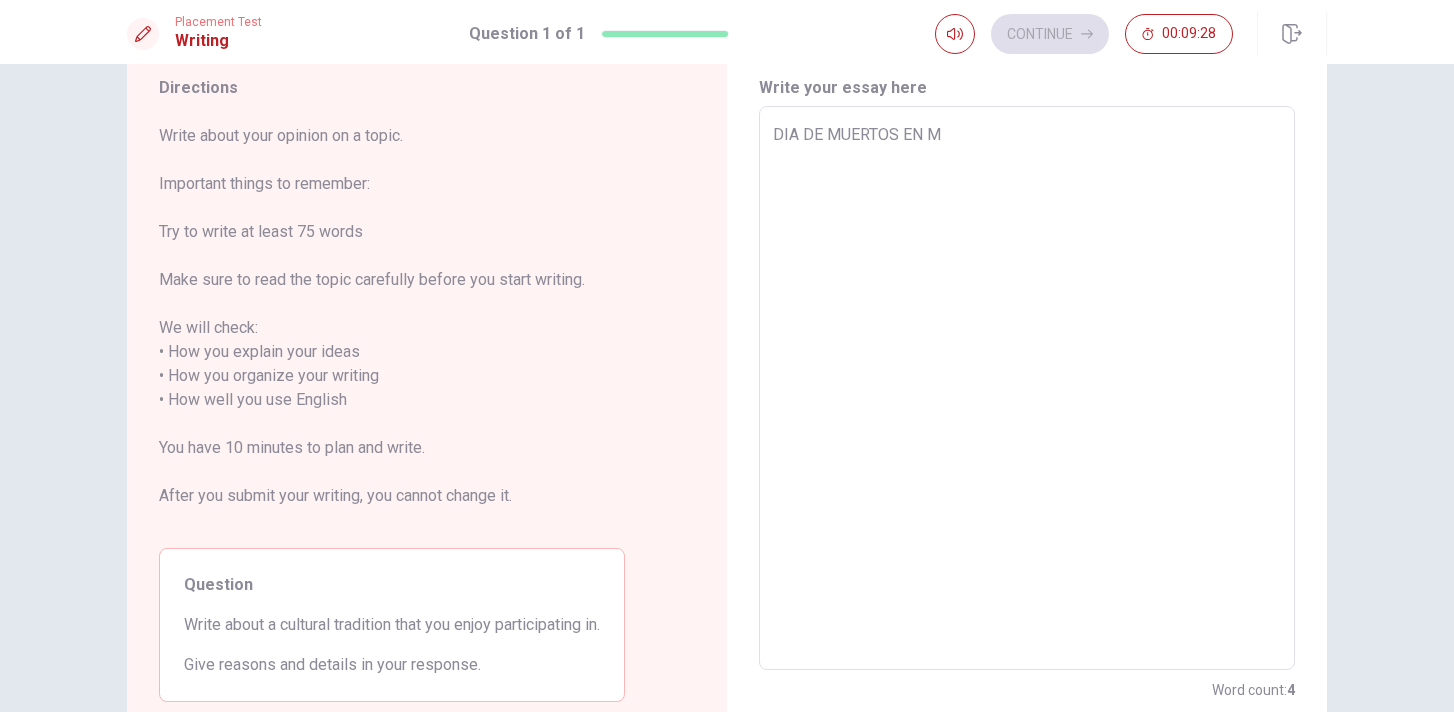 type on "x" 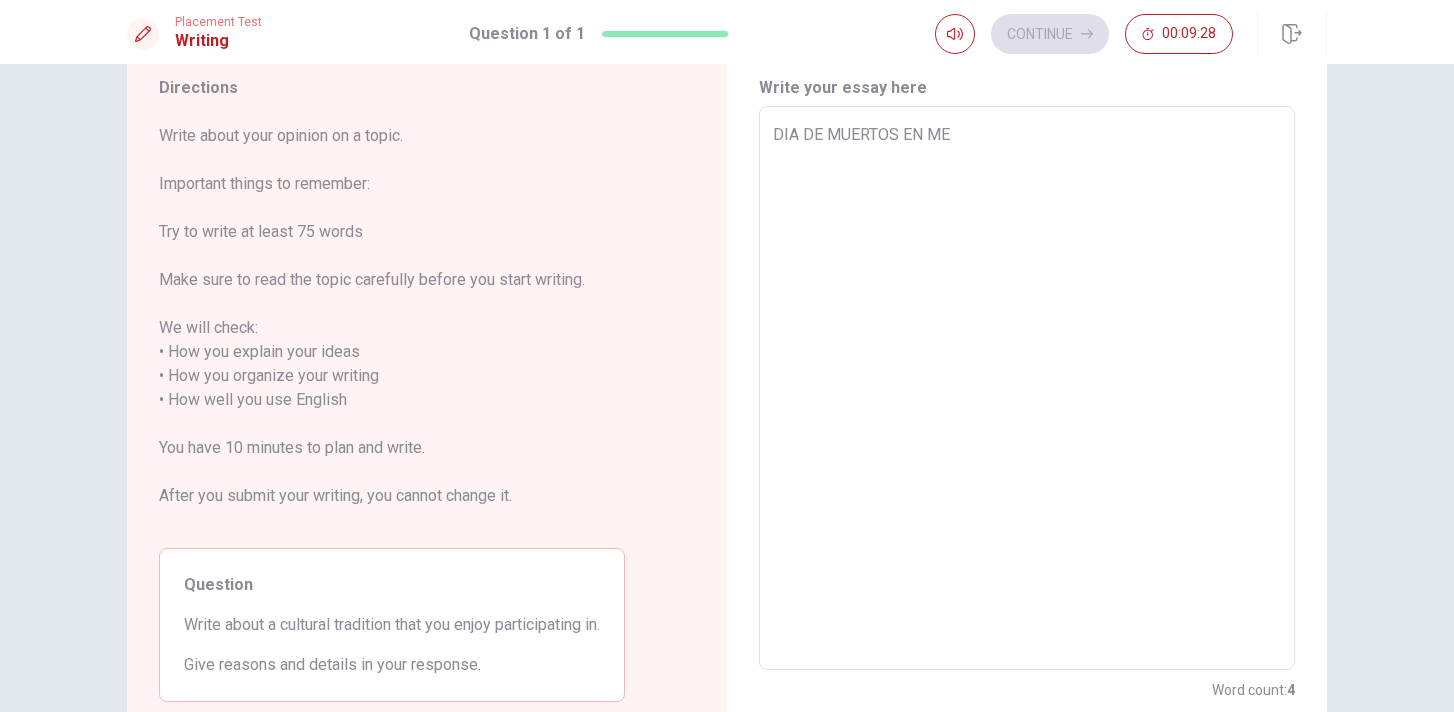 type on "x" 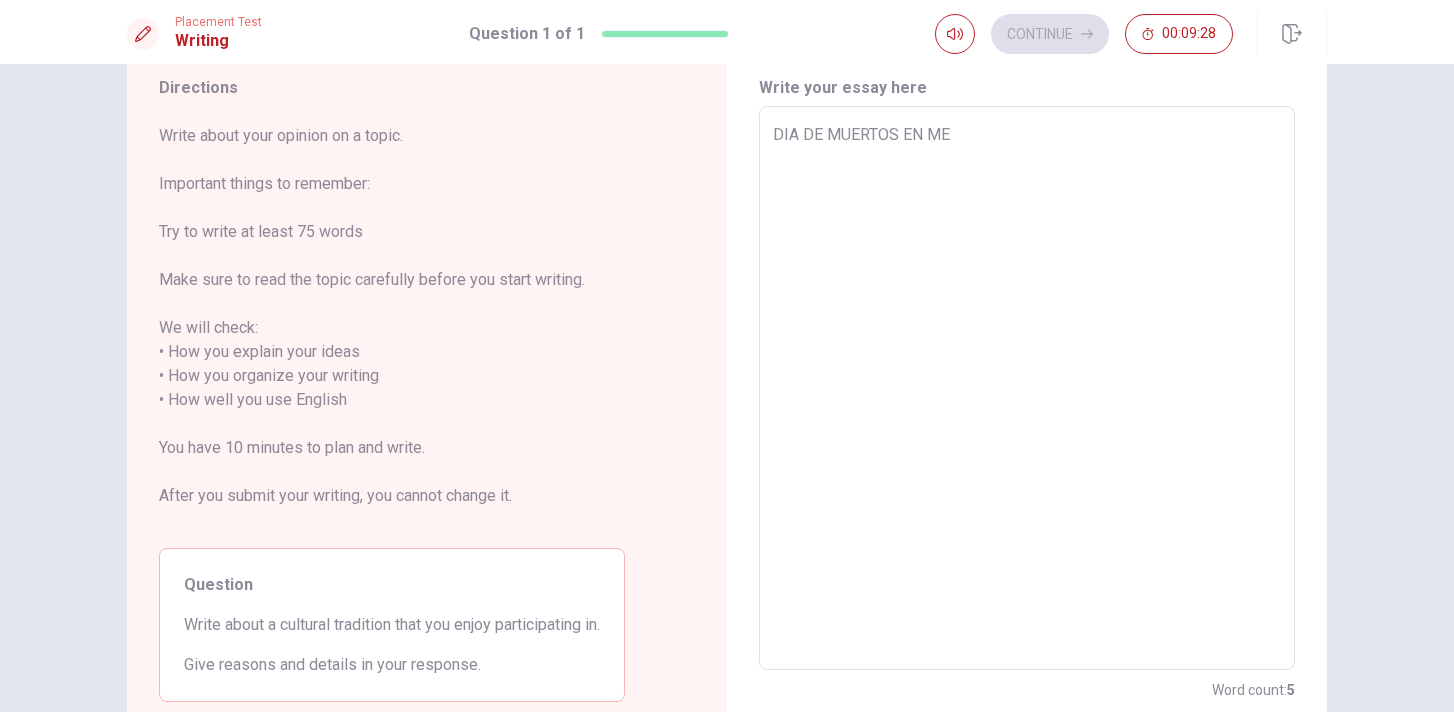 type on "DIA DE MUERTOS EN MEX" 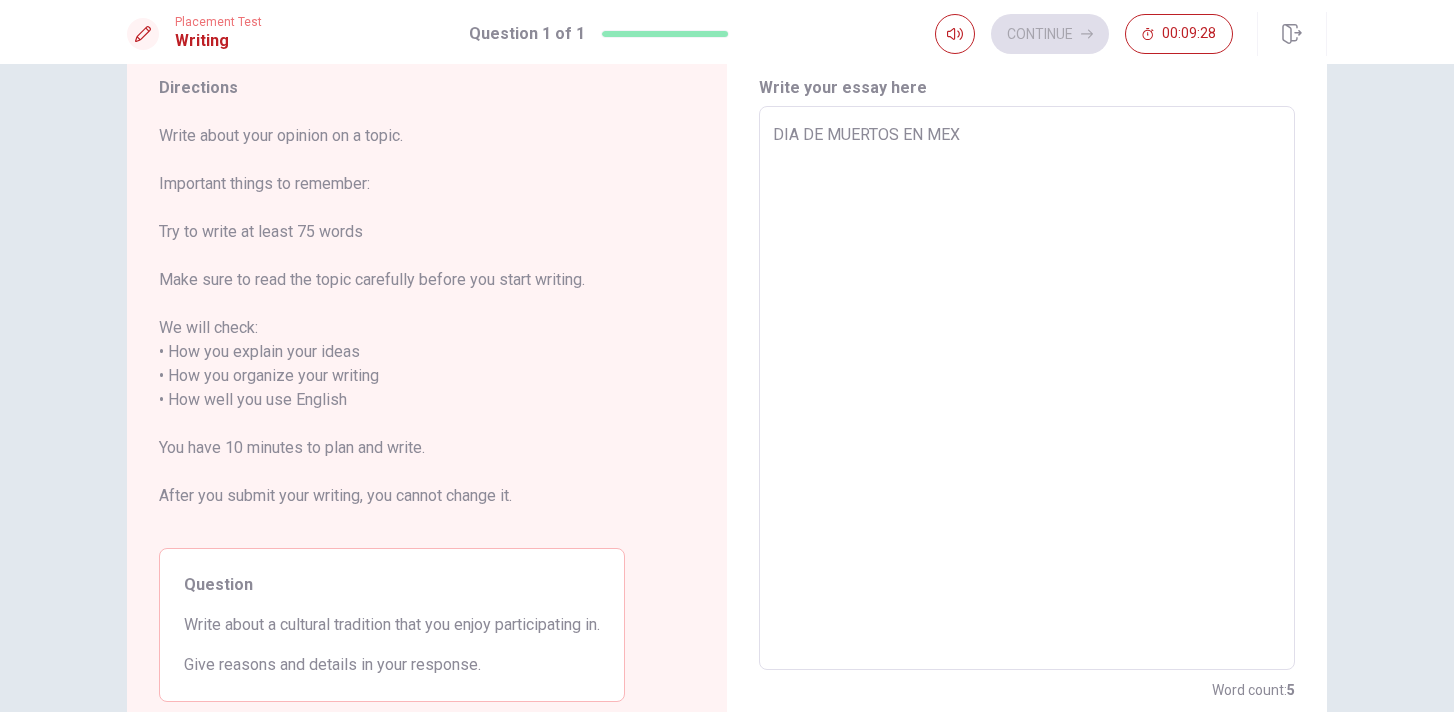 type on "x" 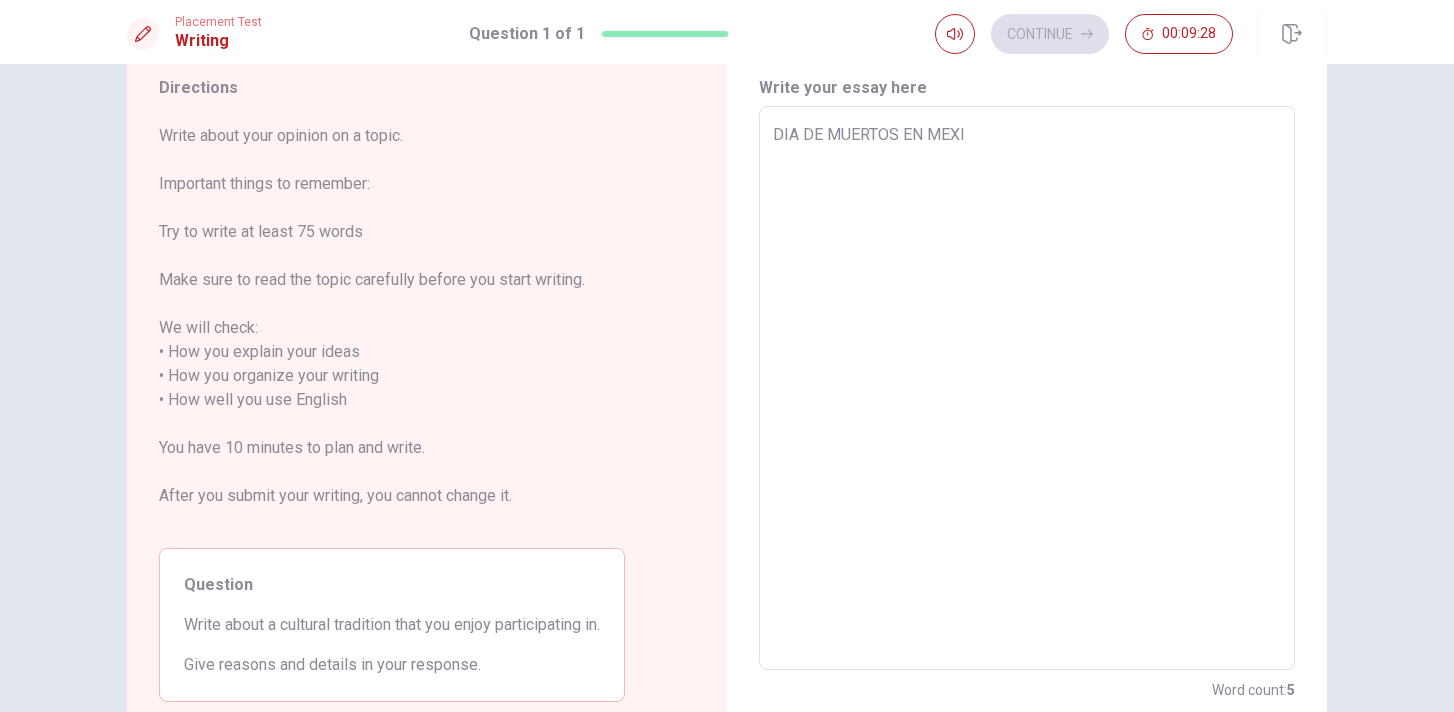 type on "x" 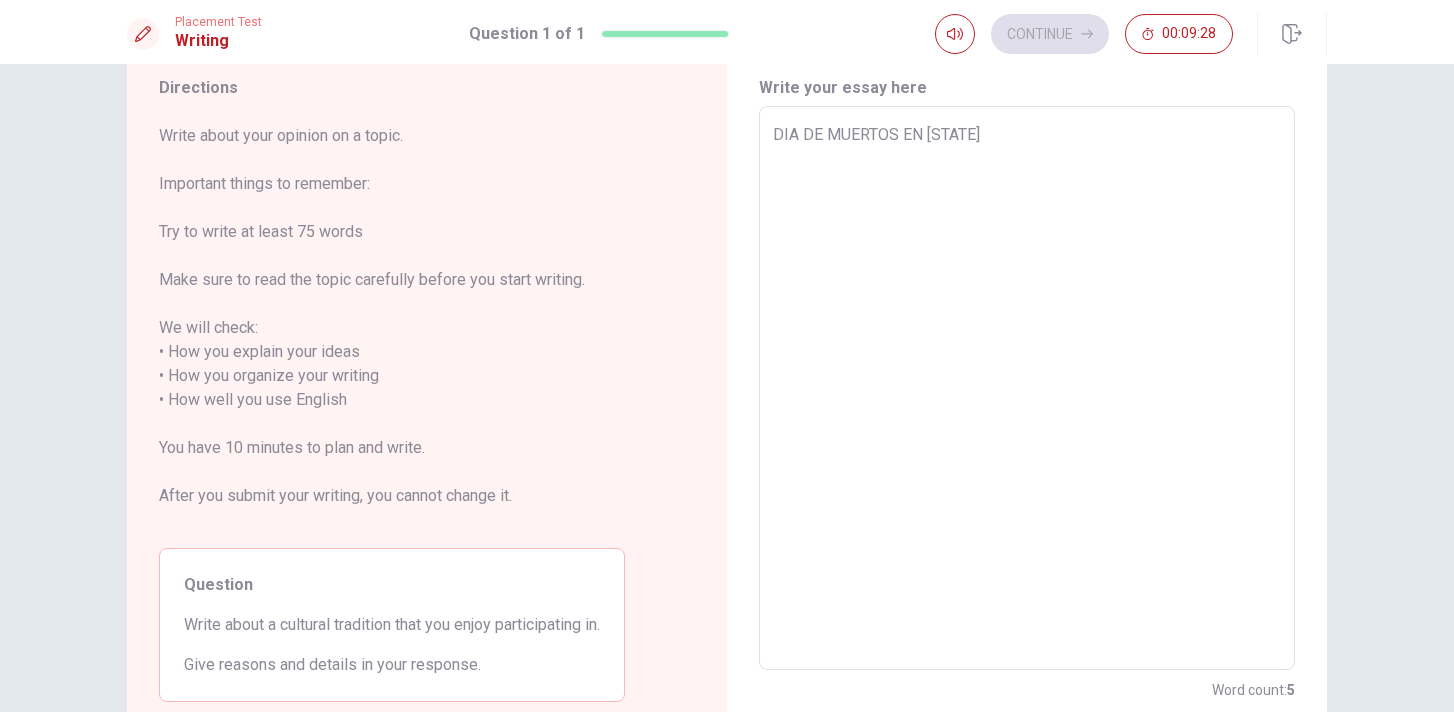 type on "x" 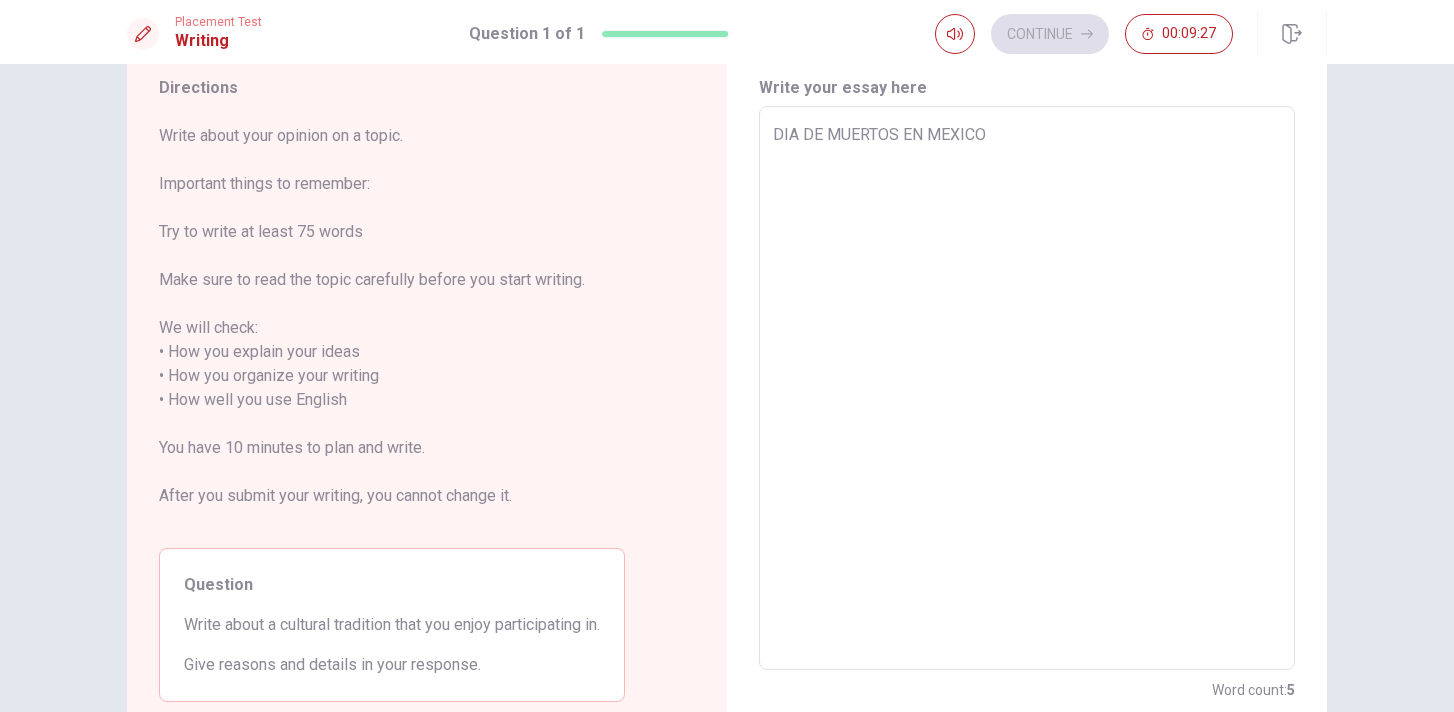 type on "x" 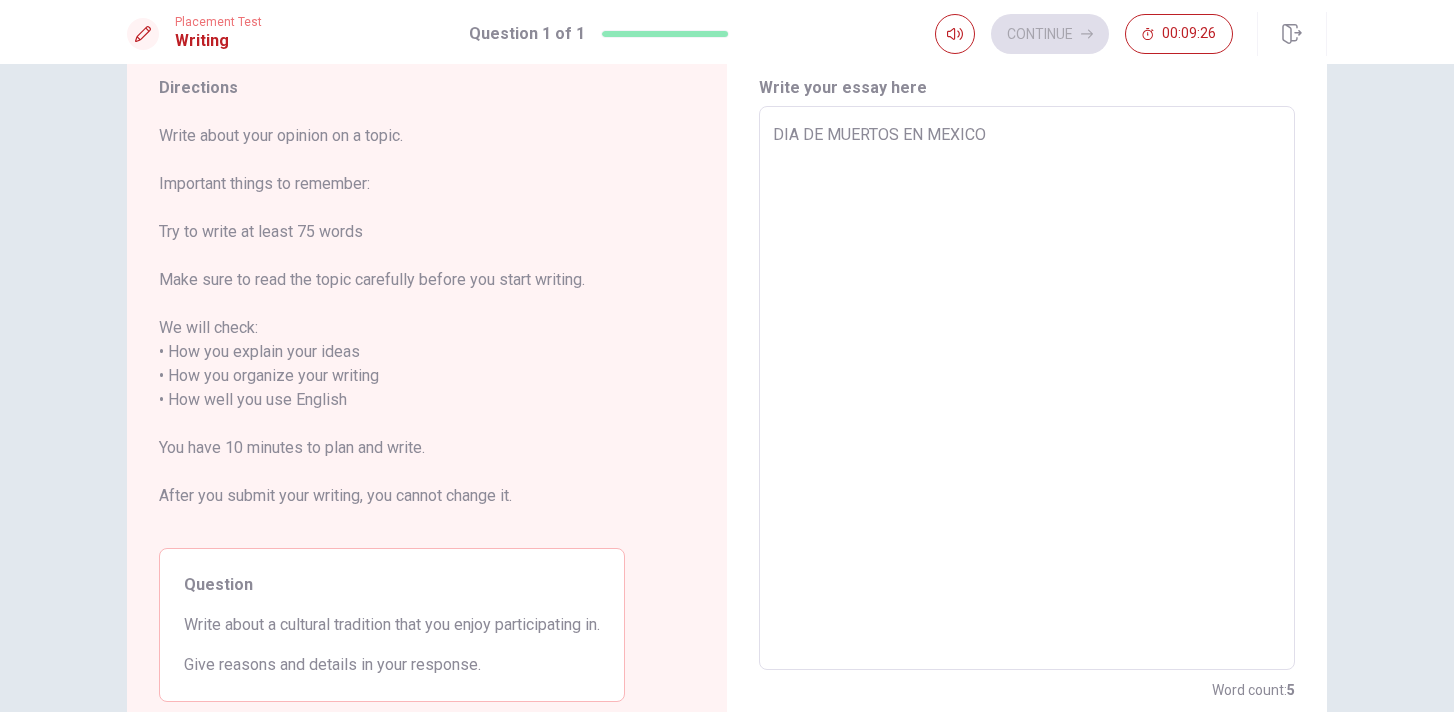 type on "DIA DE MUERTOS EN MEXICO" 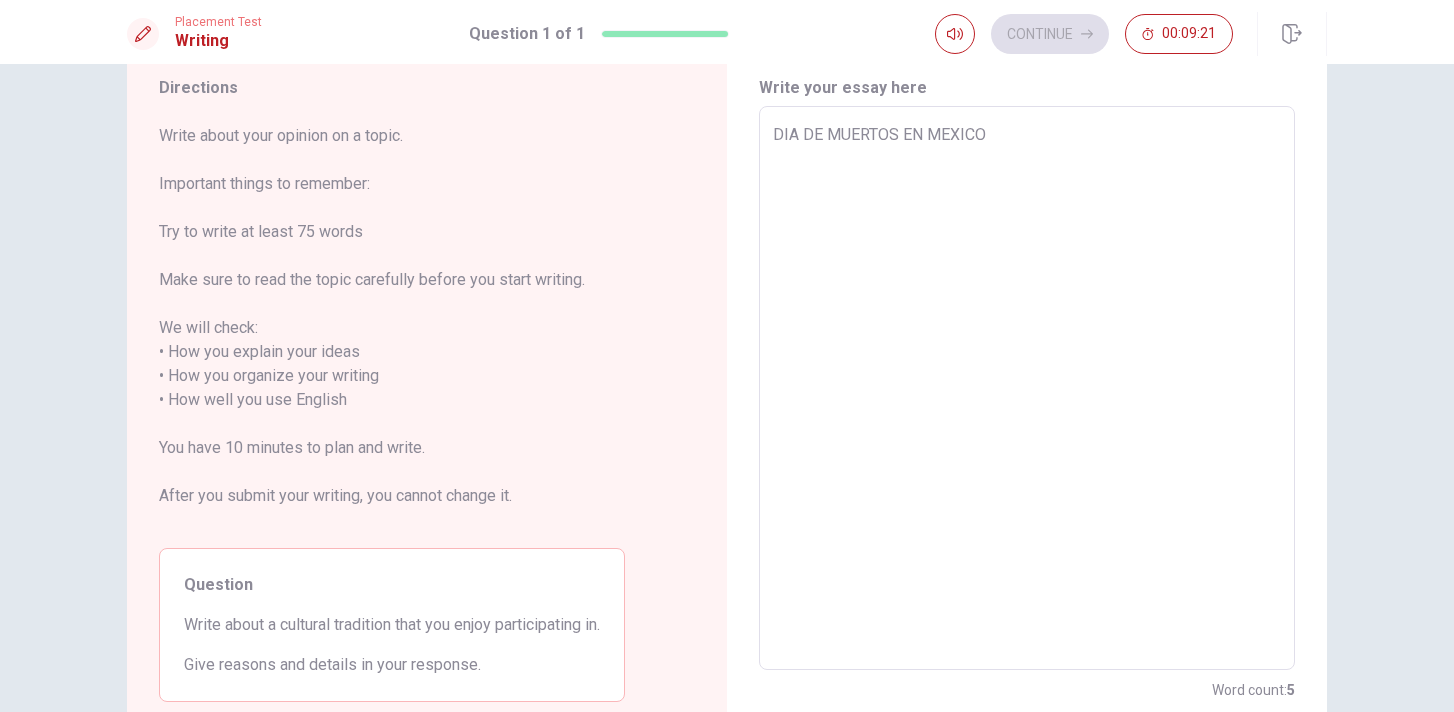 type on "x" 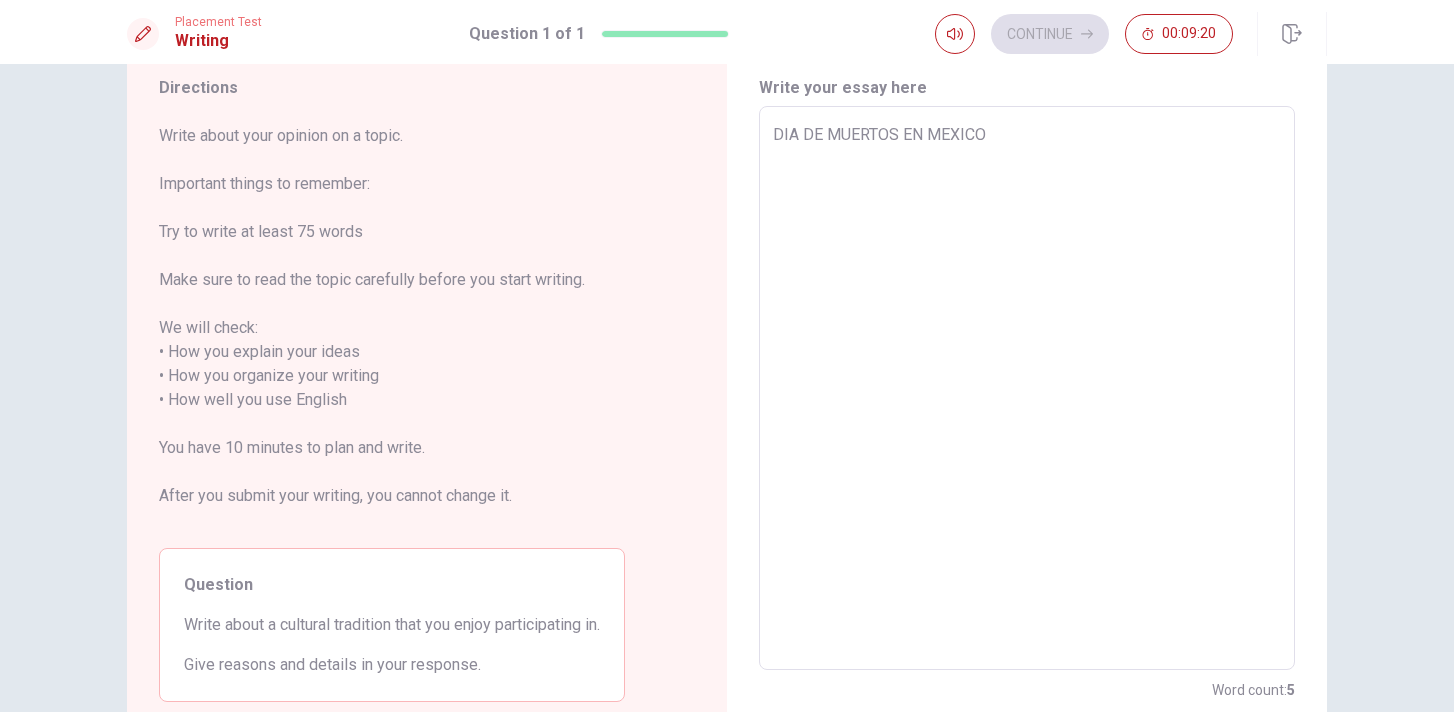 type on "DIA DE MUERTOS EN [STATE]
i" 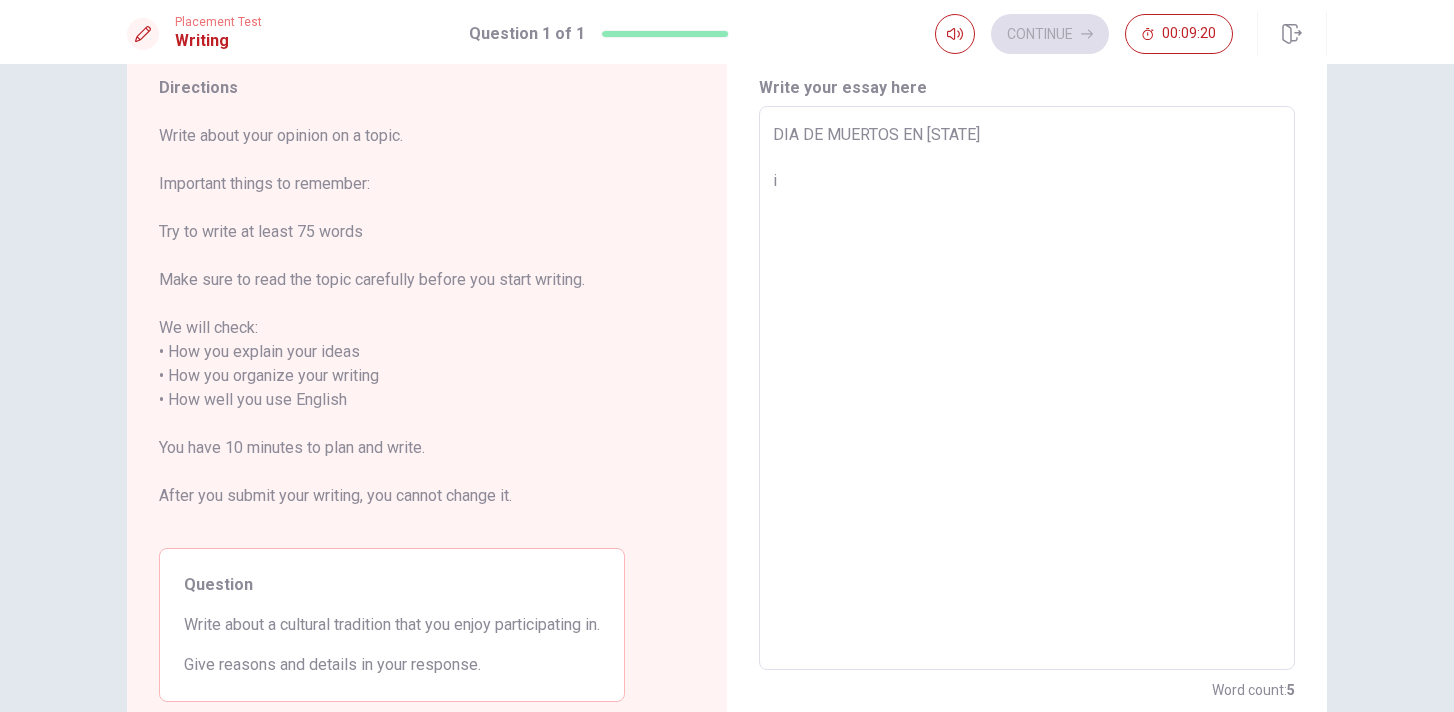 type on "x" 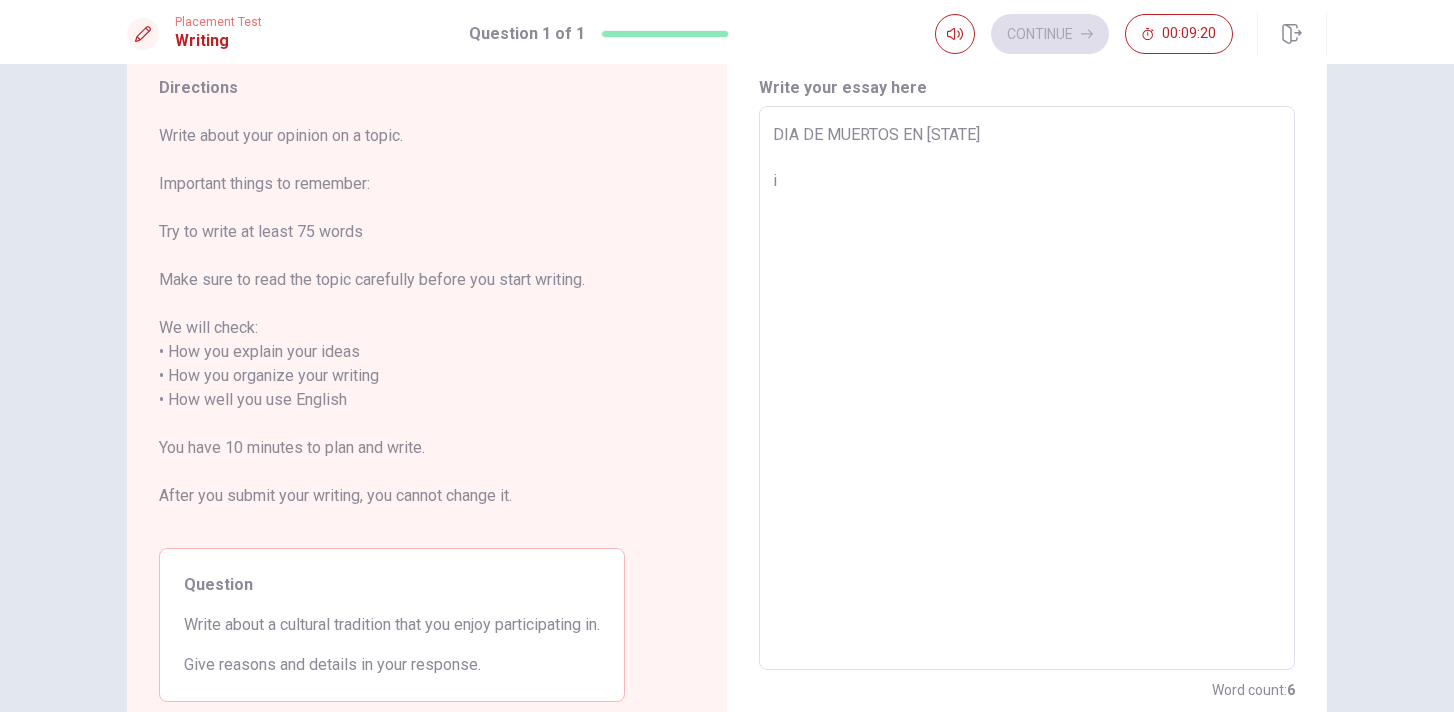 type on "DIA DE MUERTOS EN MEXICO
it" 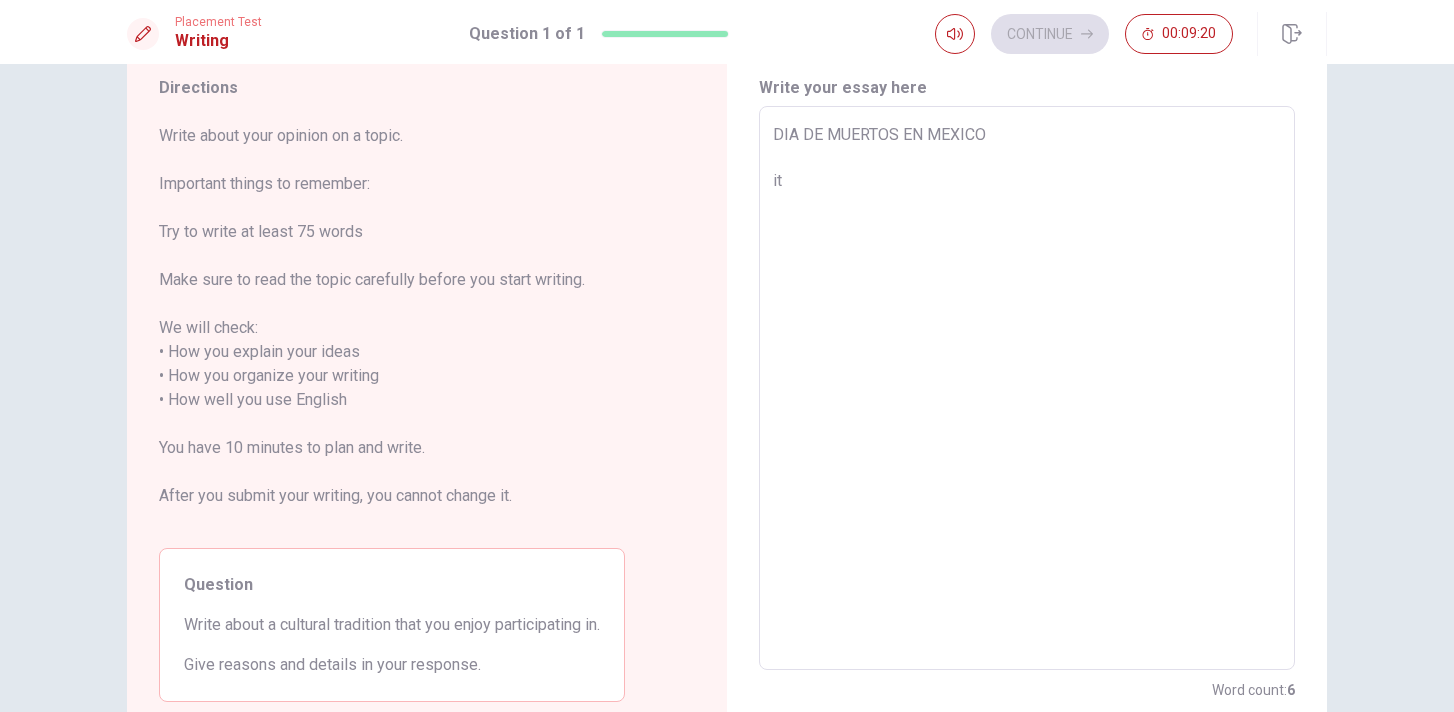 type on "x" 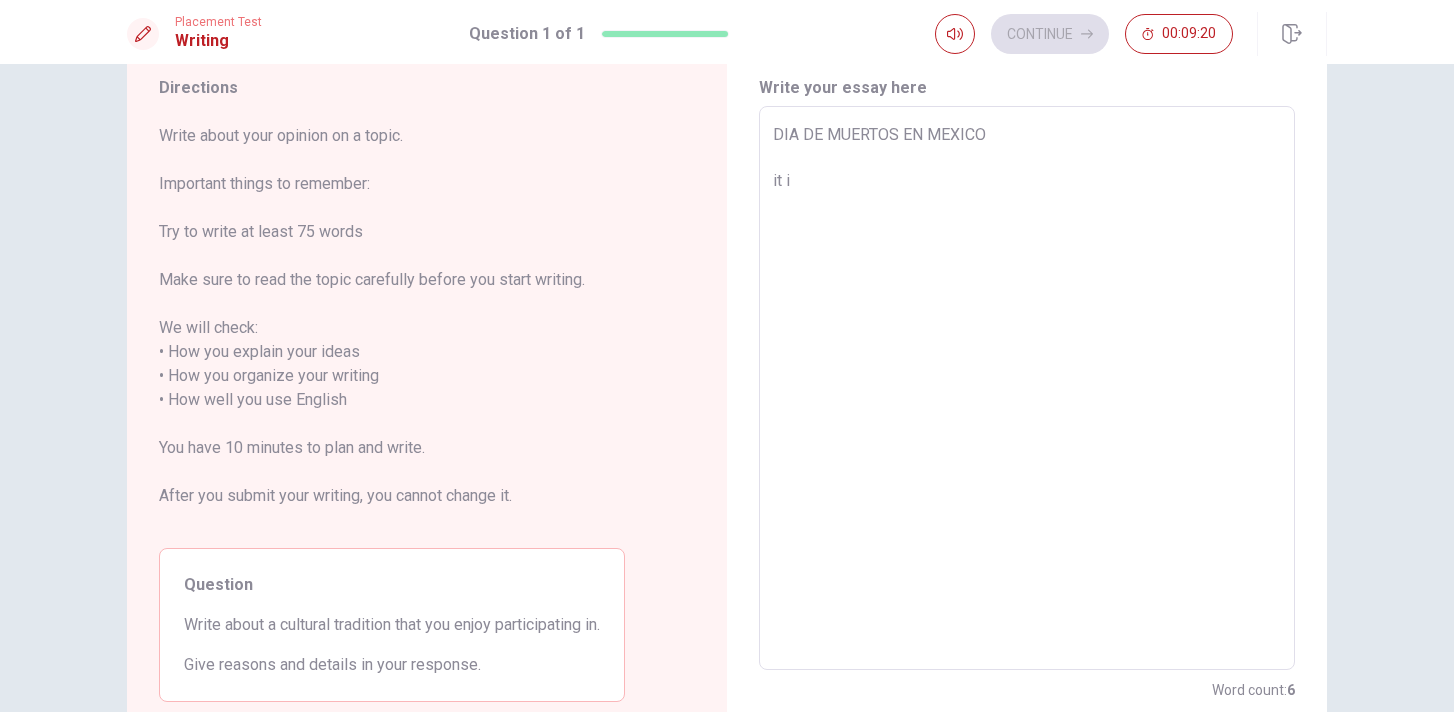 type on "x" 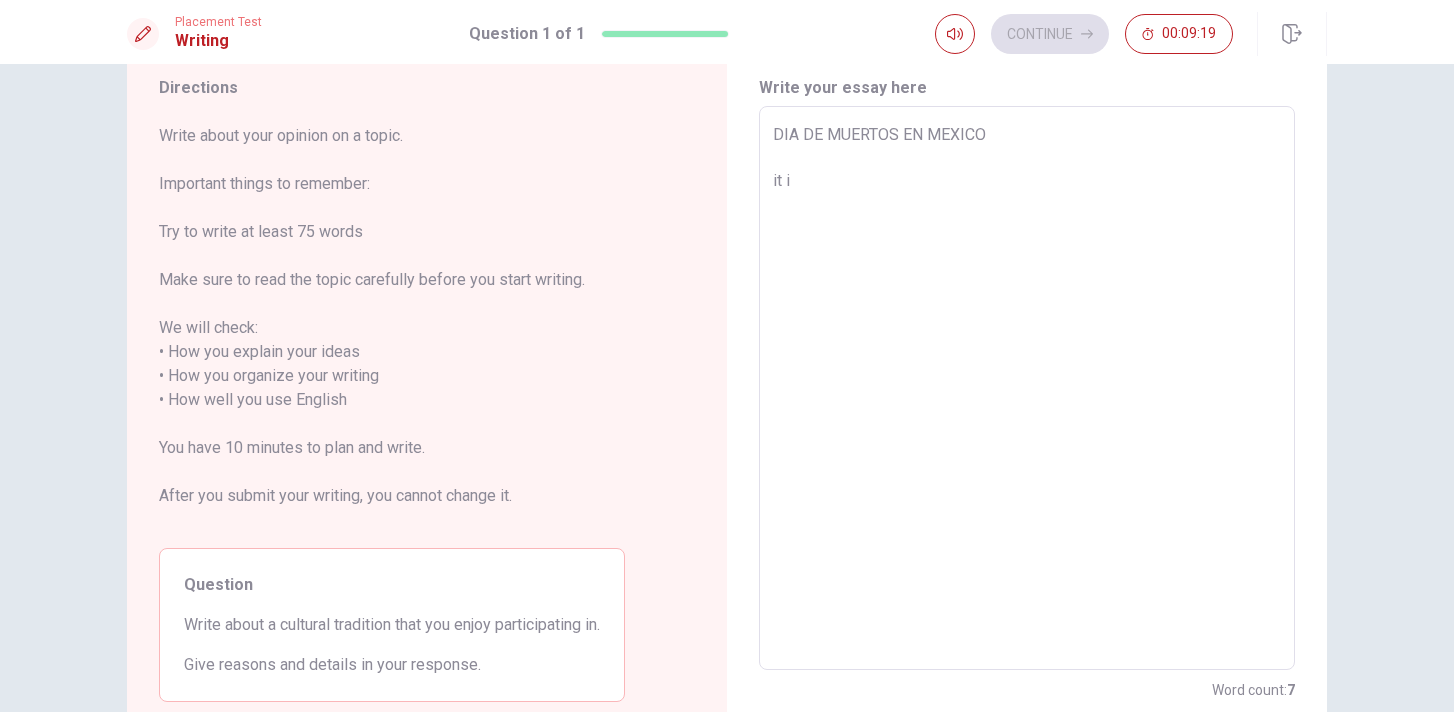 type on "DIA DE MUERTOS EN MEXICO
it is" 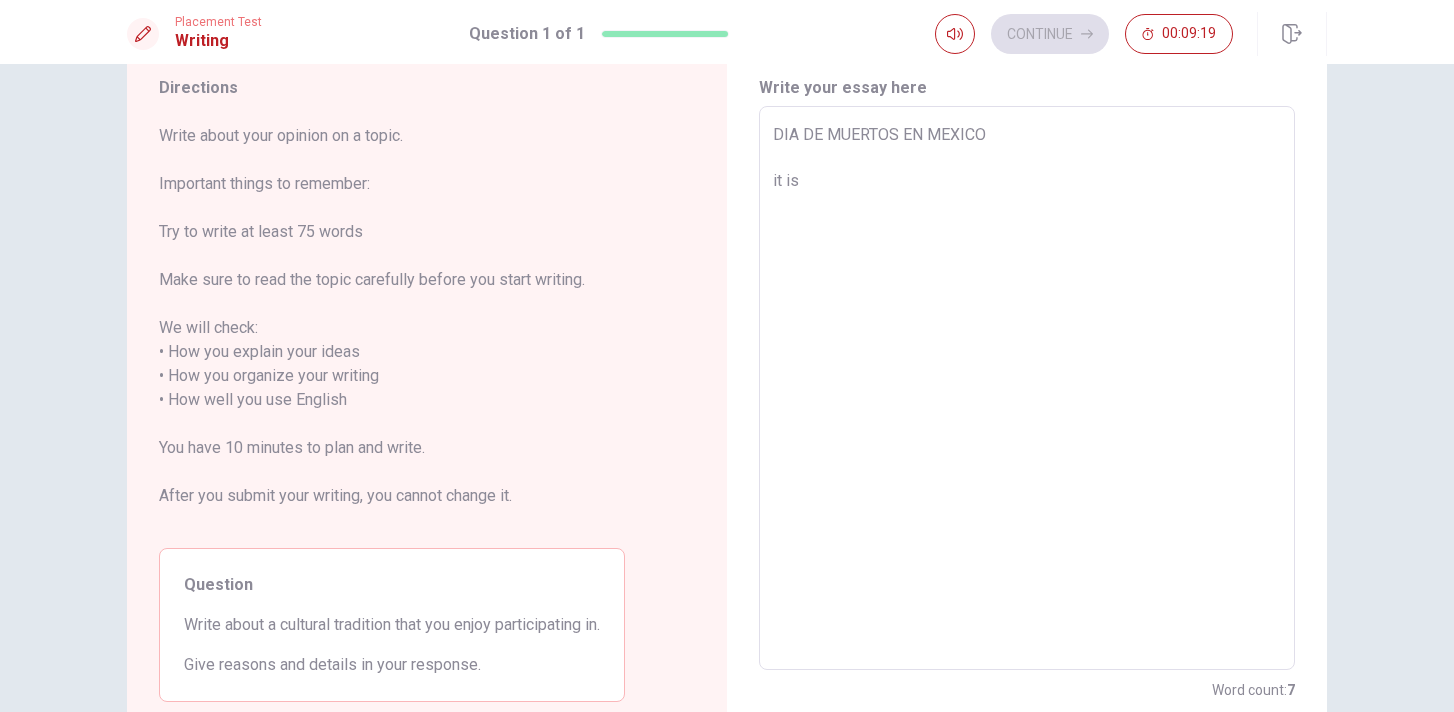 type on "x" 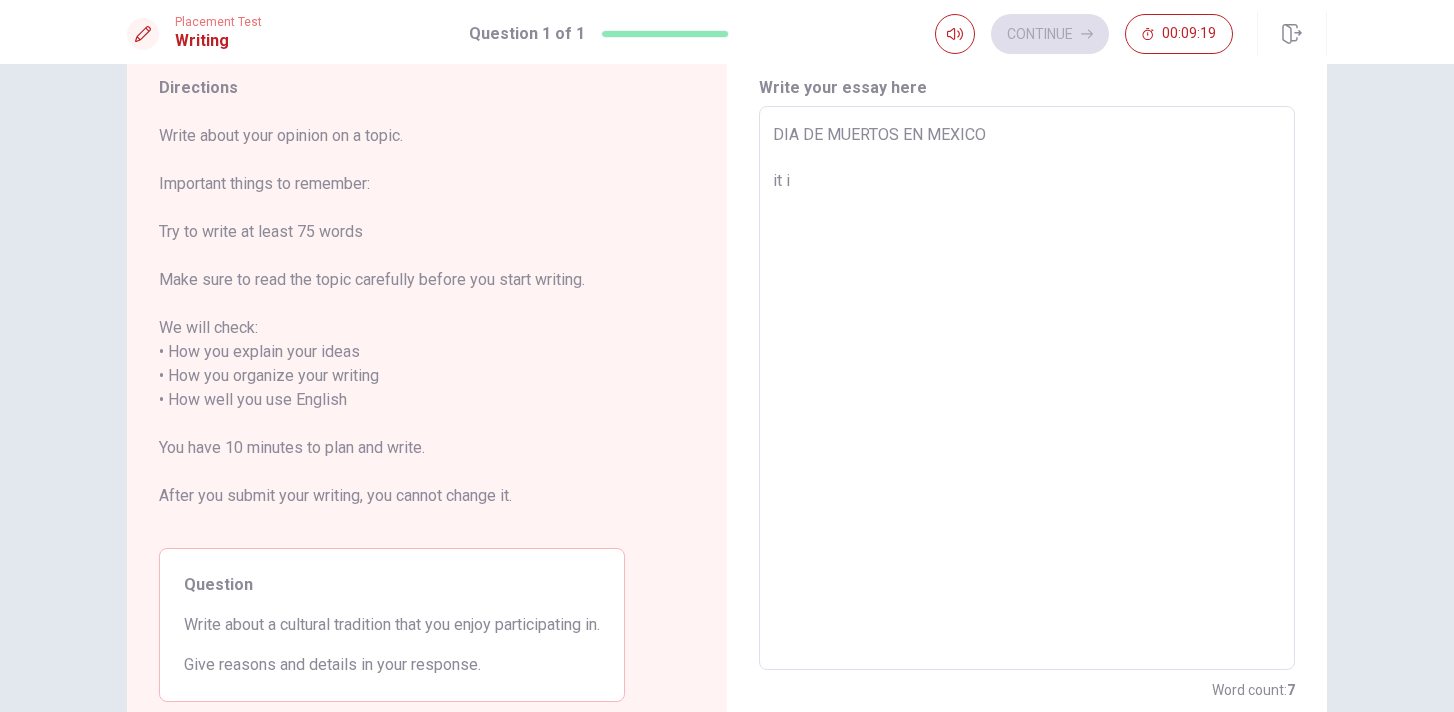 type on "x" 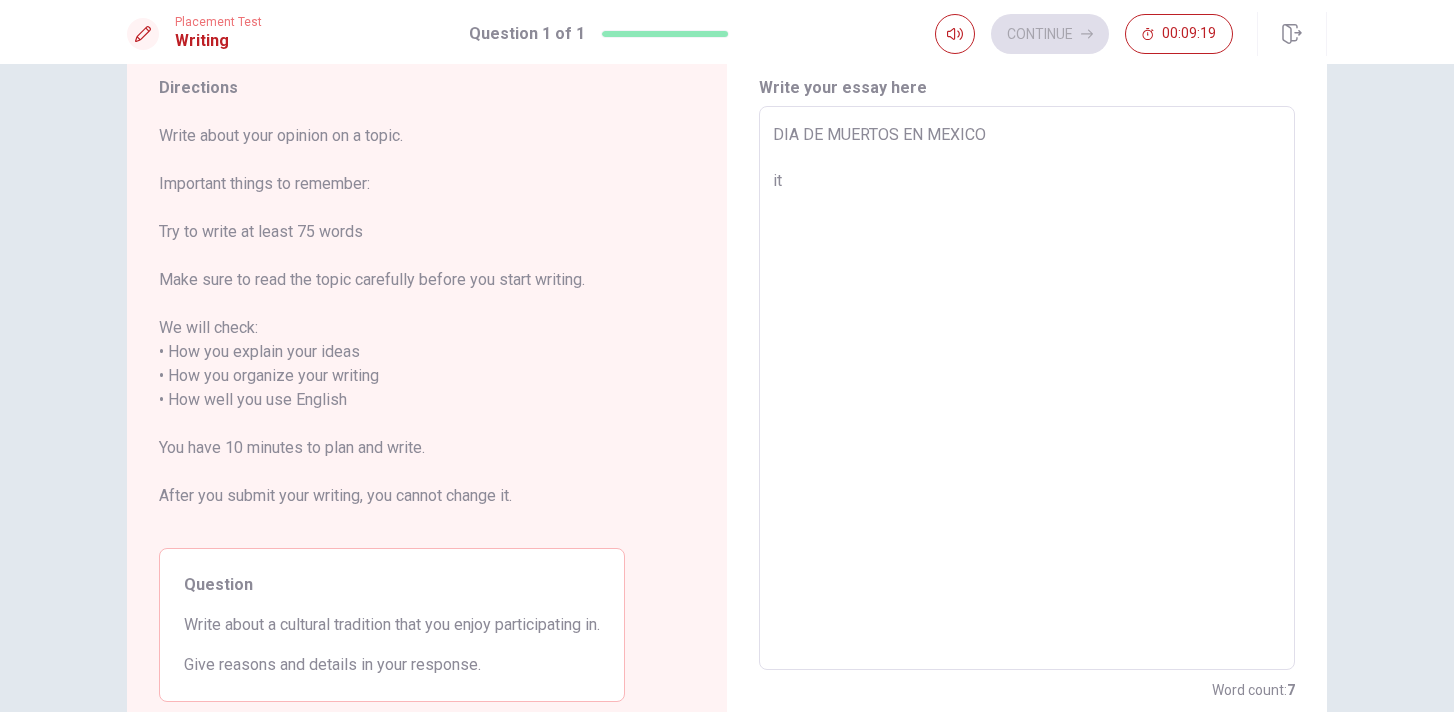 type on "x" 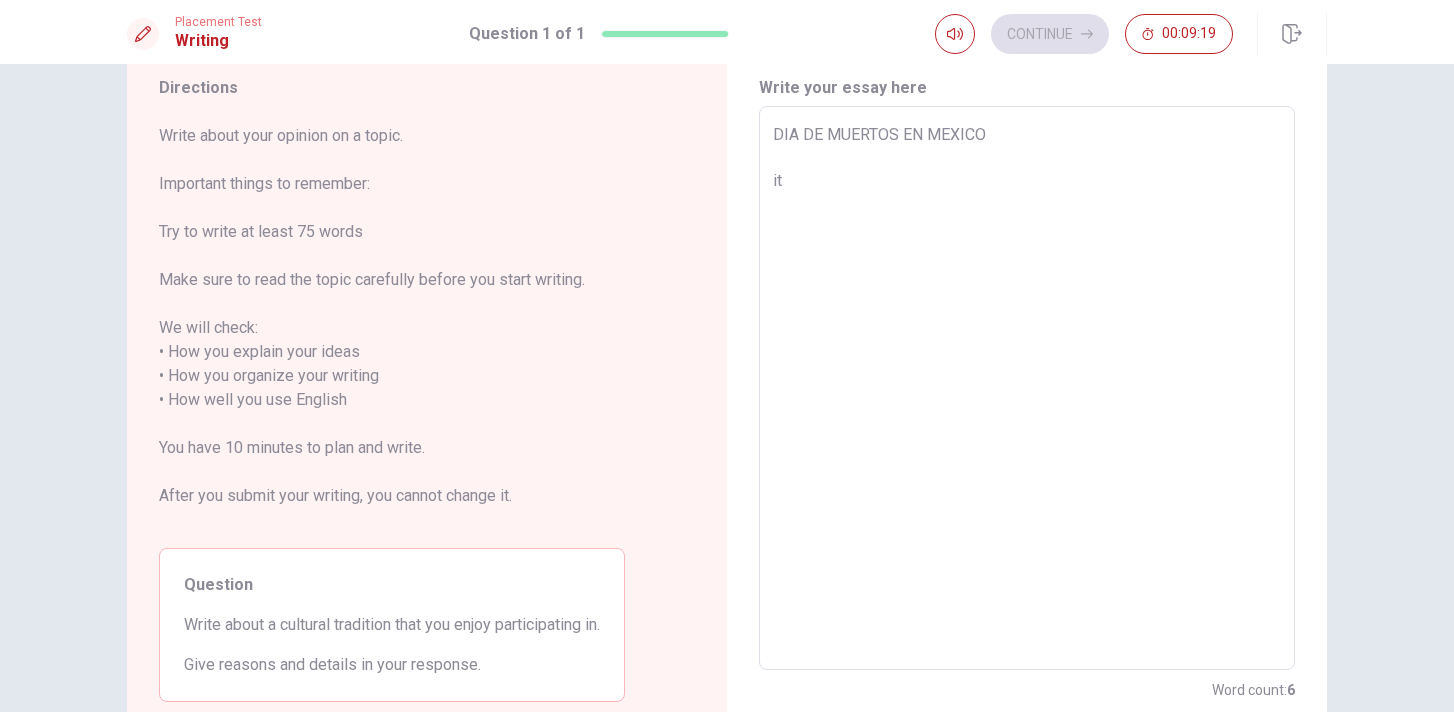 type on "DIA DE MUERTOS EN MEXICO
it" 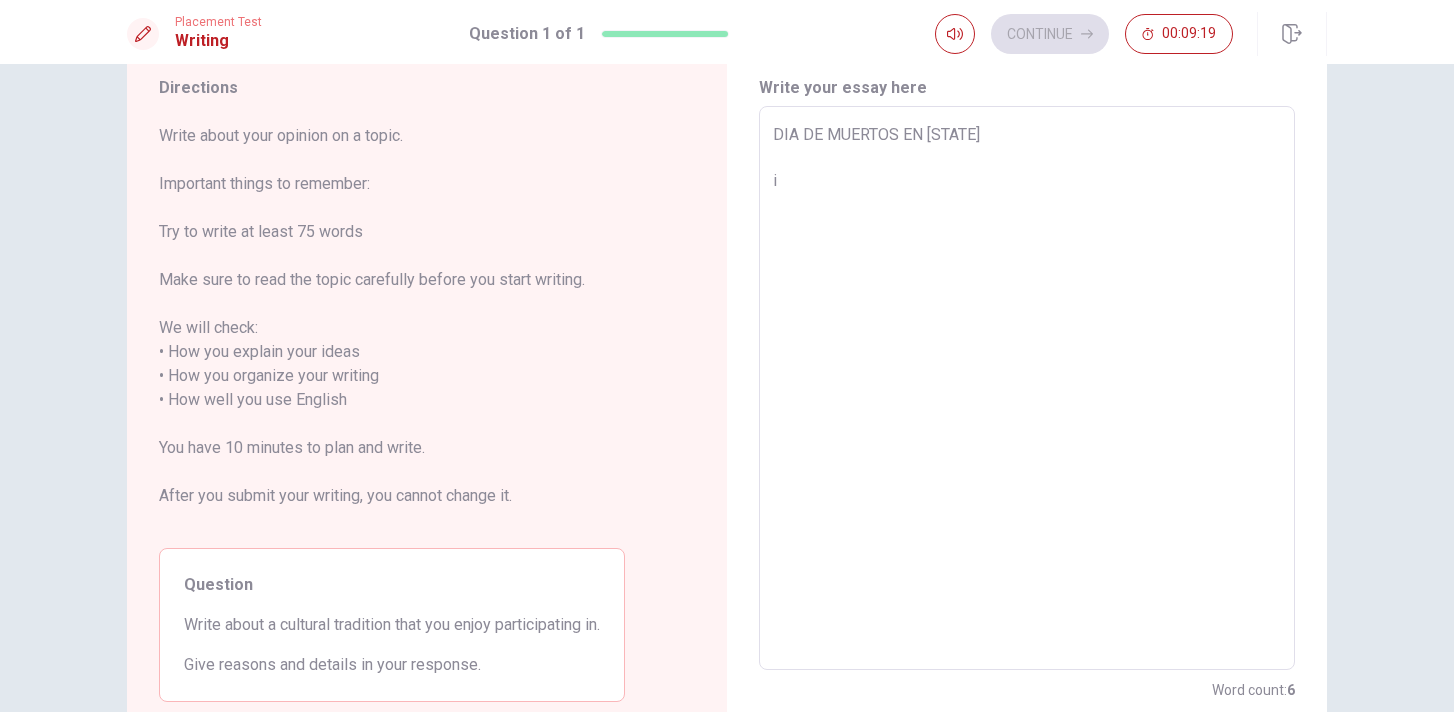 type on "x" 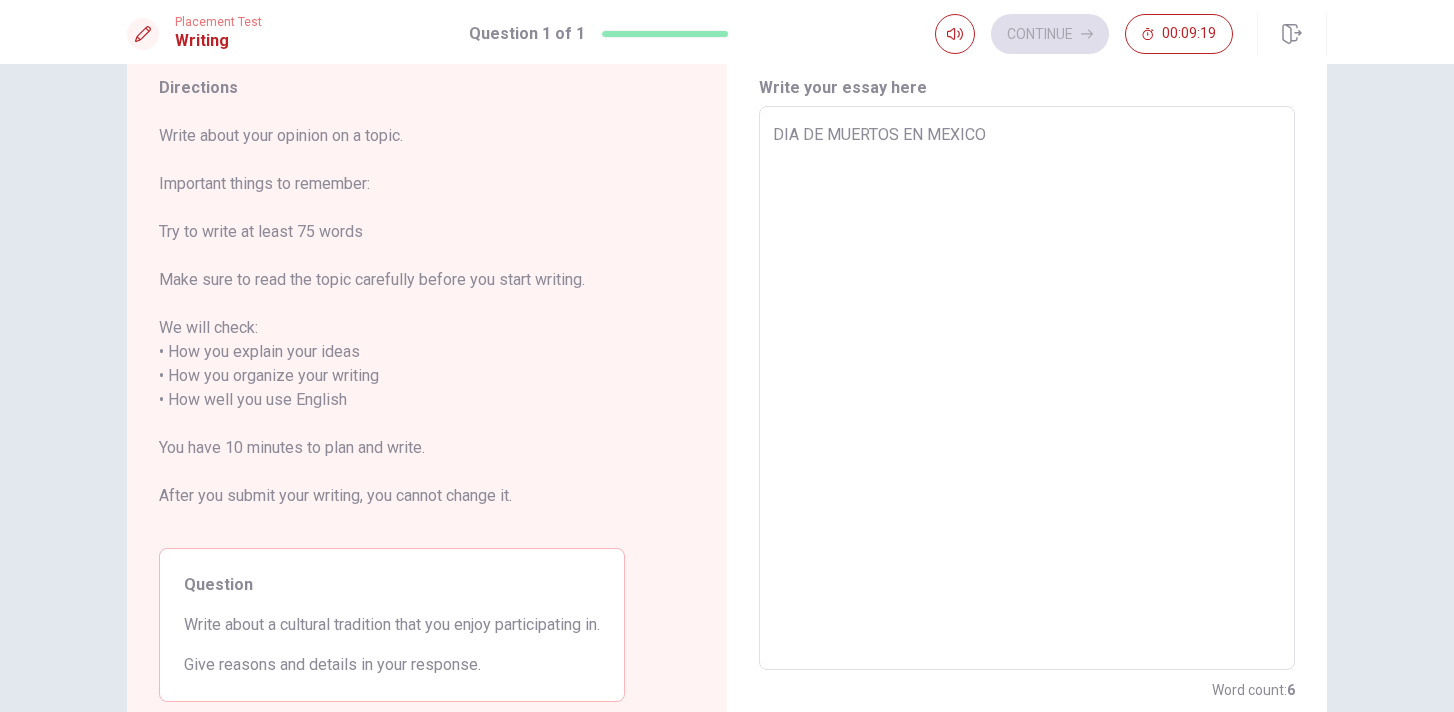 type on "x" 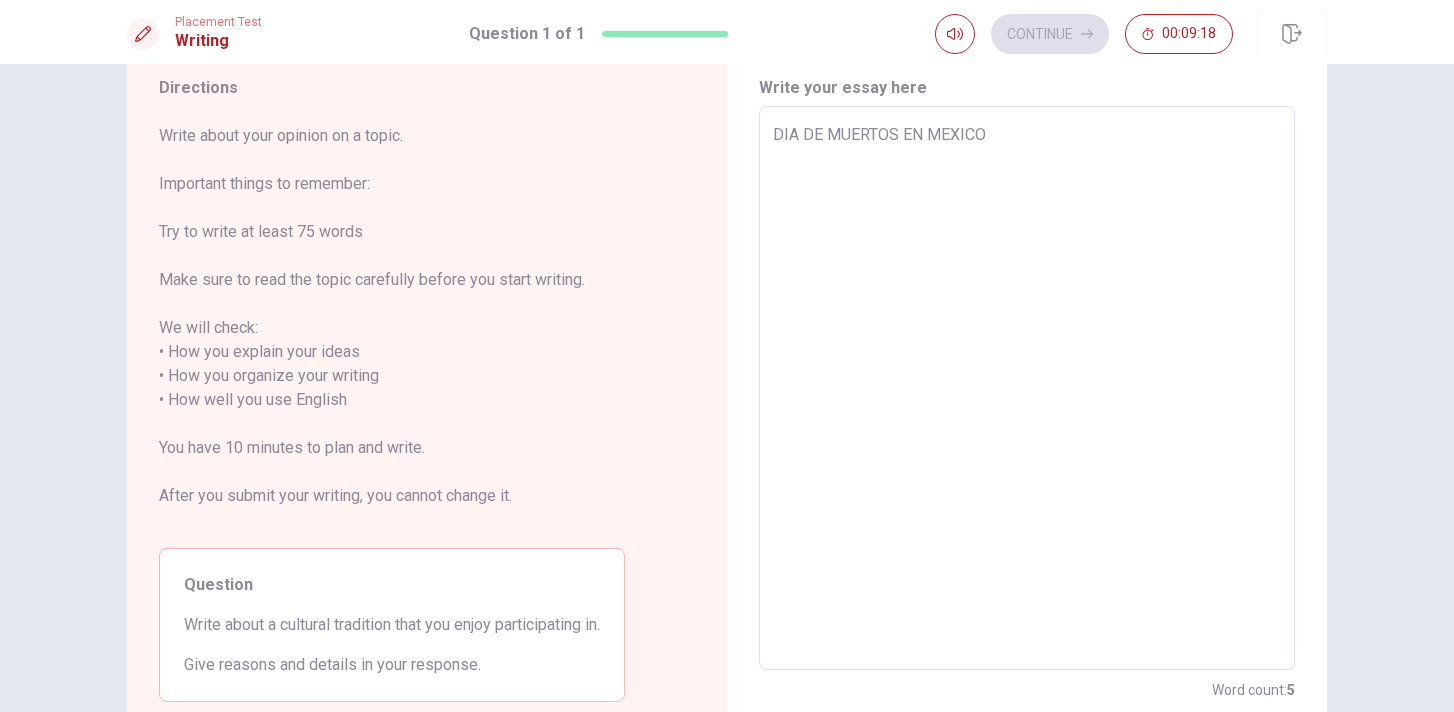 type on "DIA DE MUERTOS EN MEXICO
I" 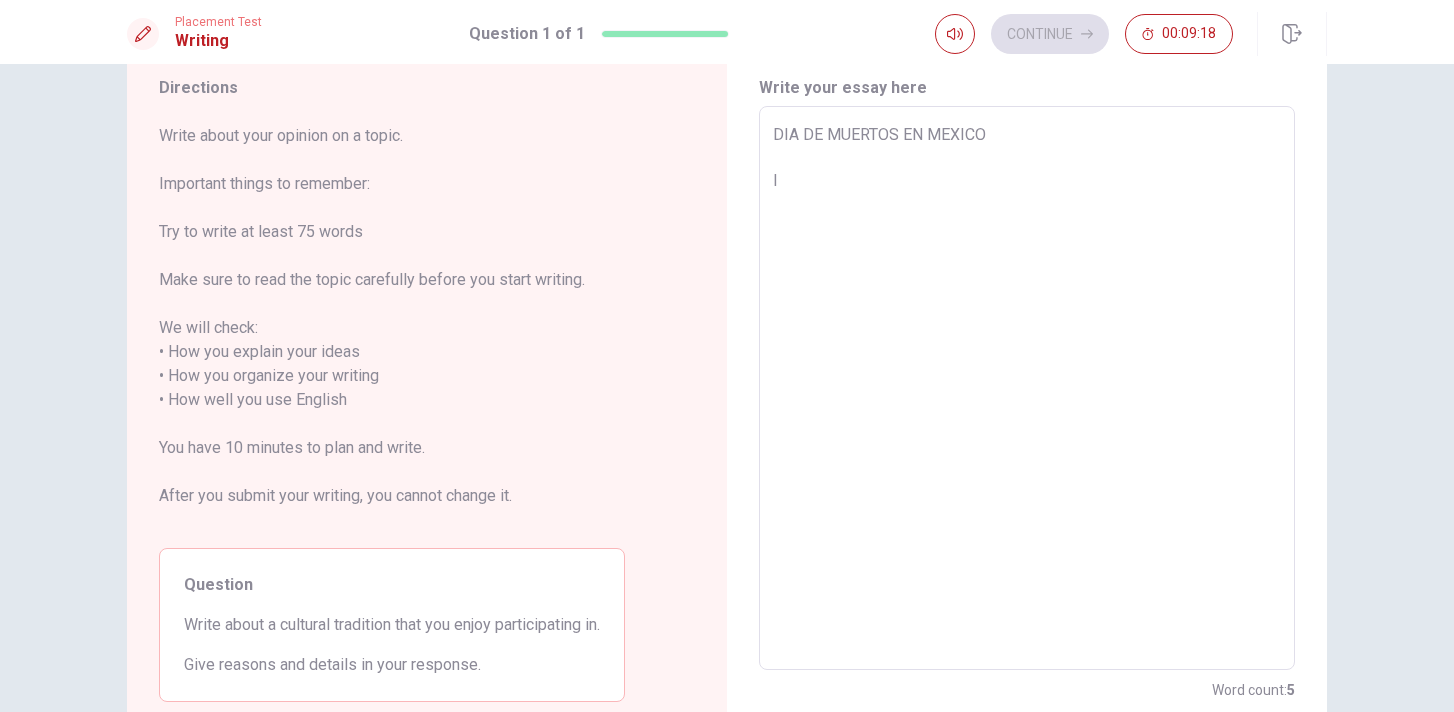 type on "x" 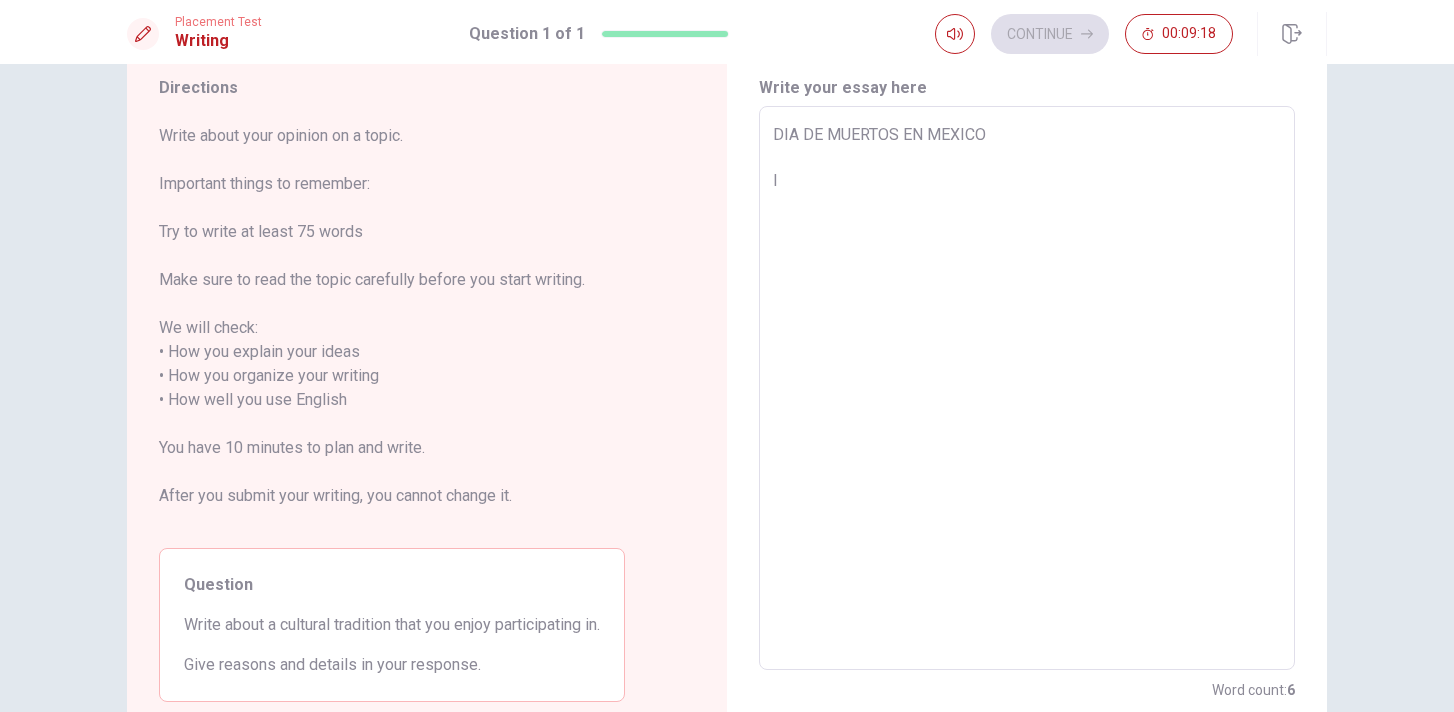 type on "DIA DE MUERTOS EN MEXICO
It" 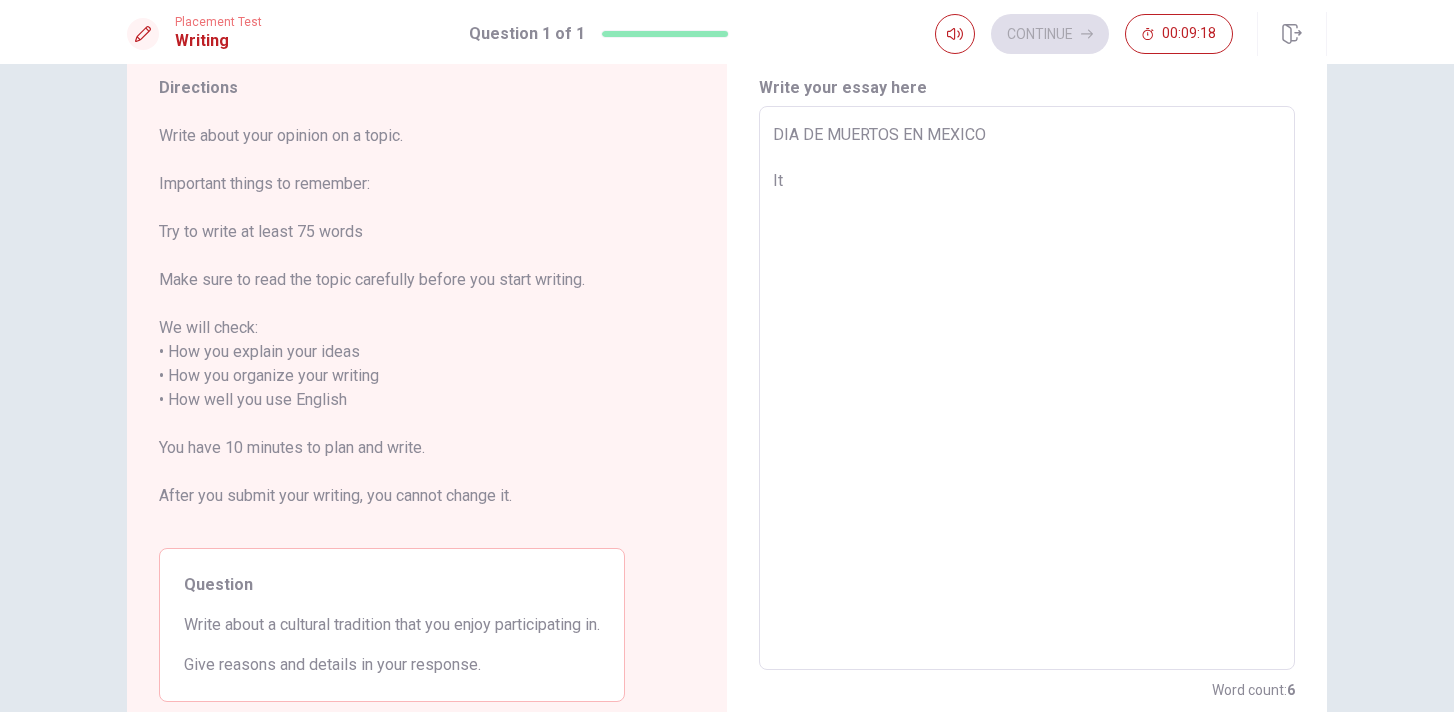 type on "x" 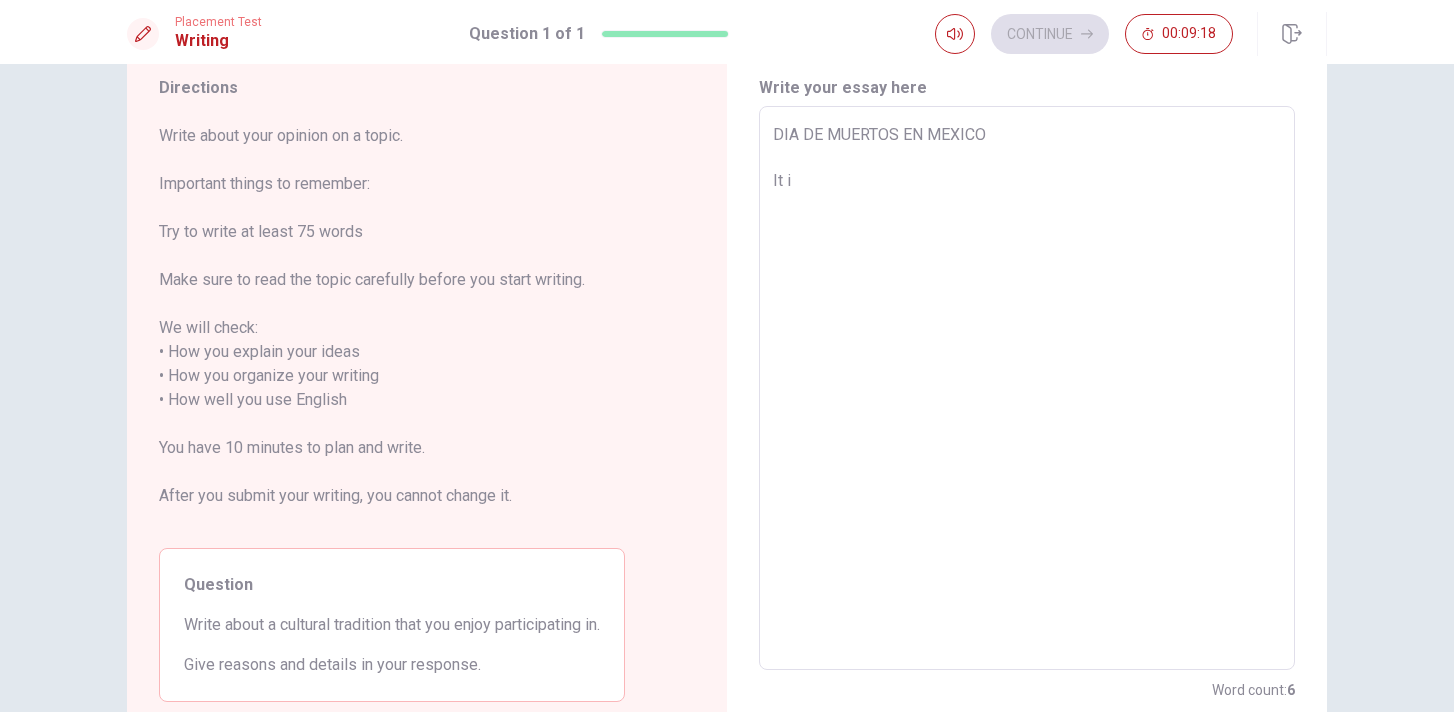 type on "x" 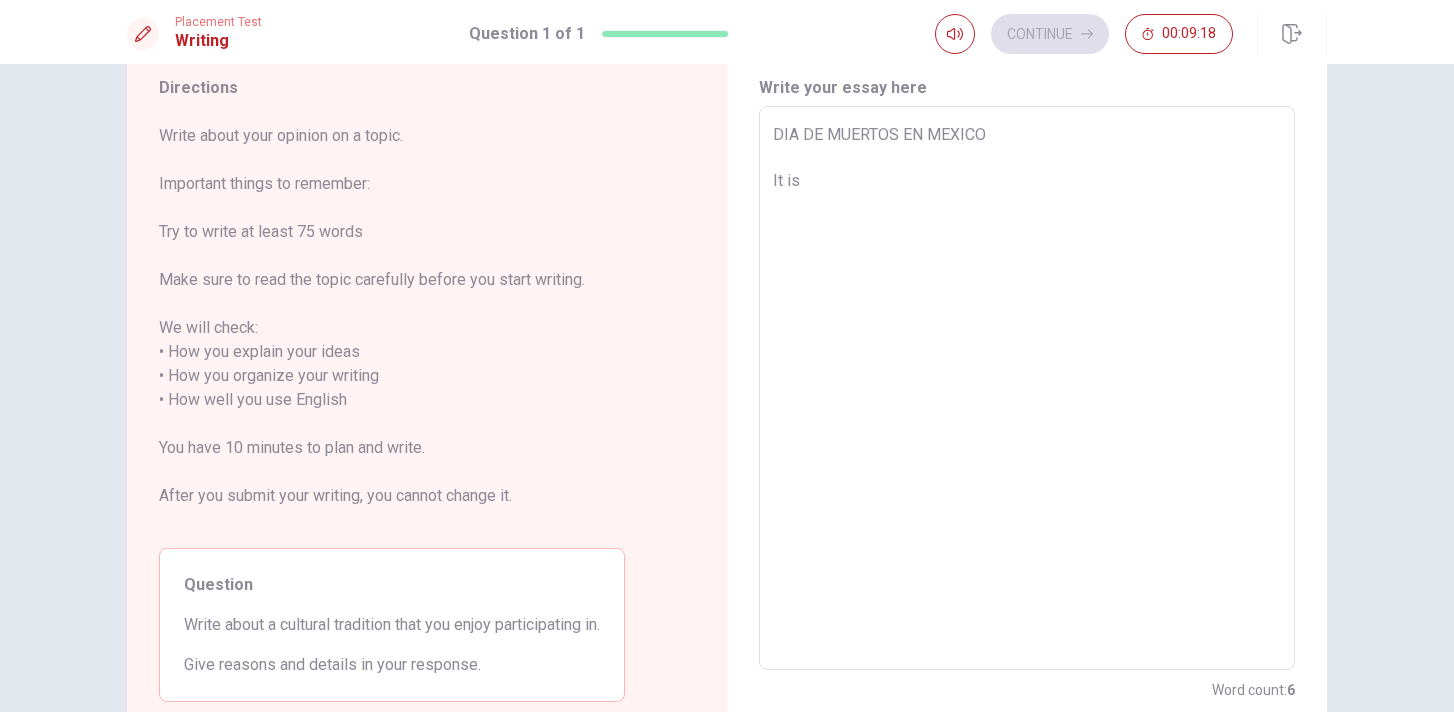 type on "x" 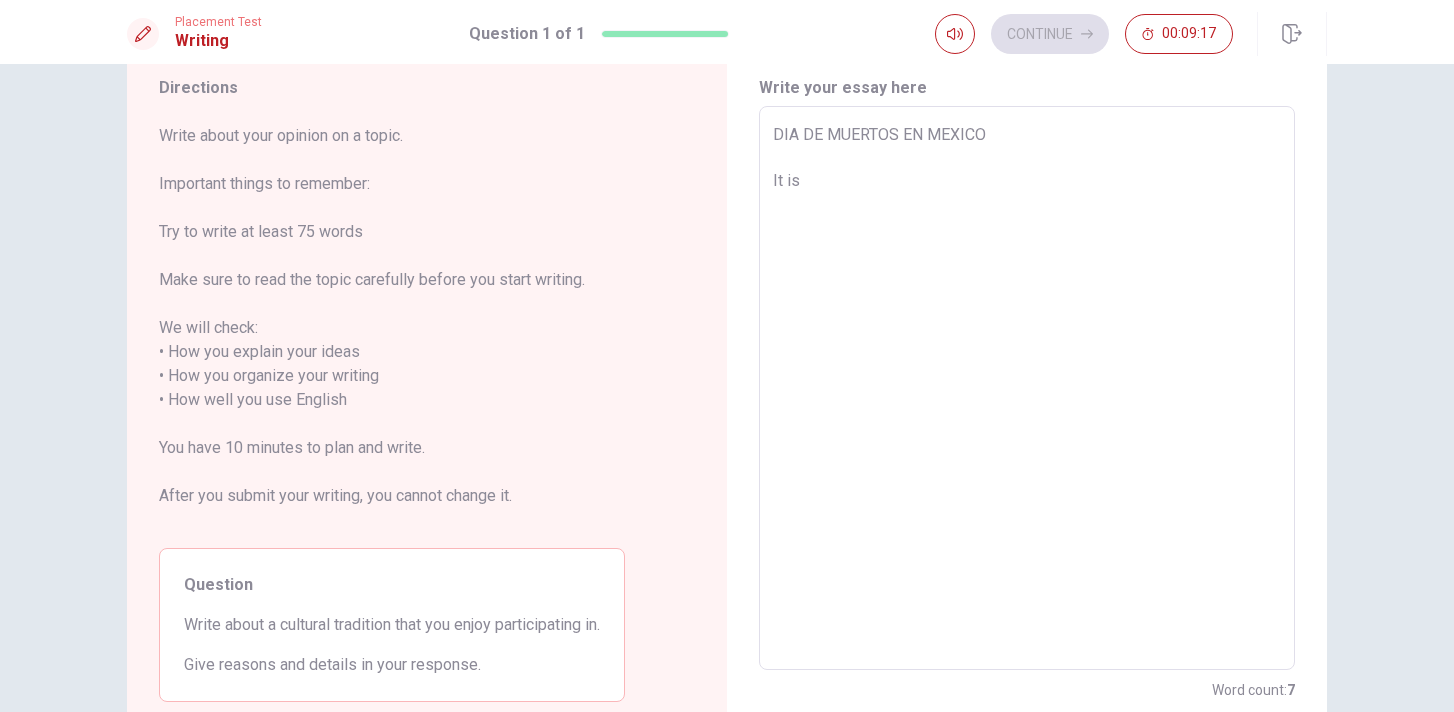 type on "DIA DE MUERTOS EN MEXICO
It is" 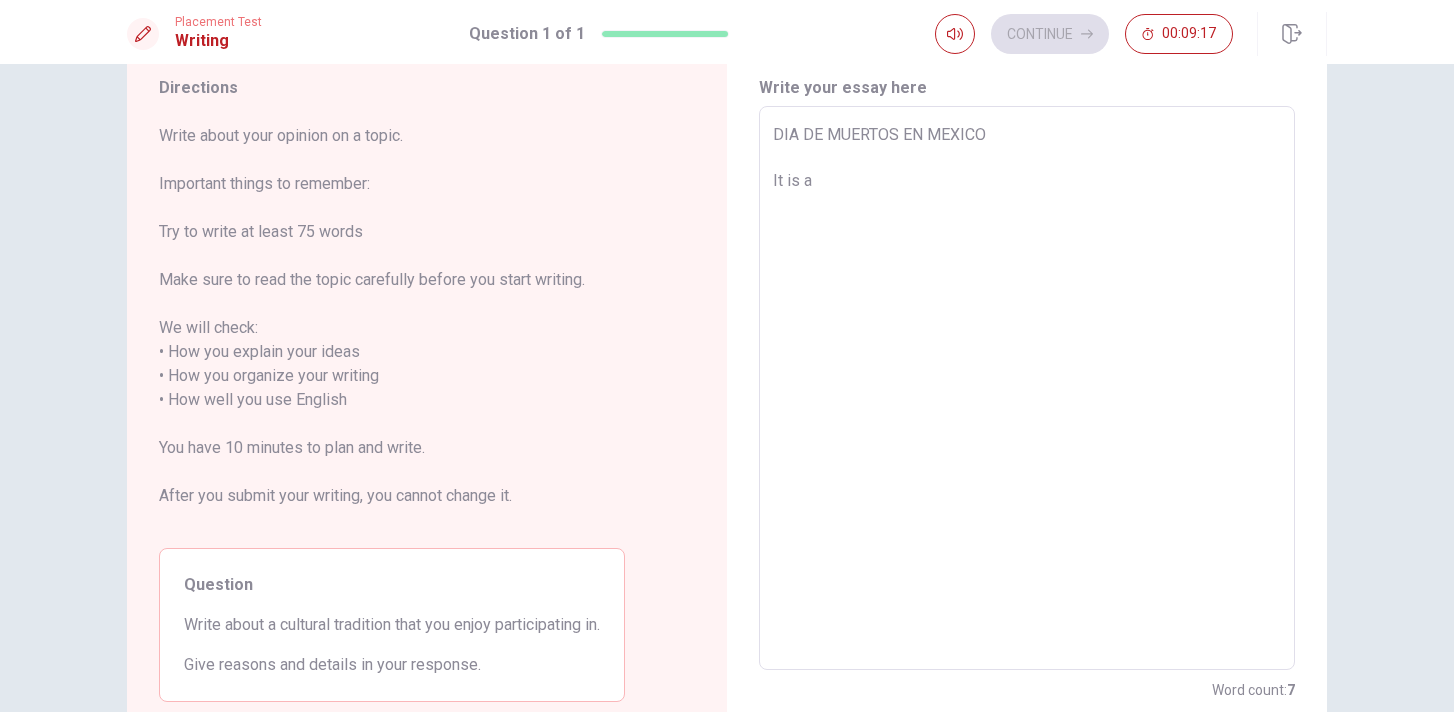 type on "x" 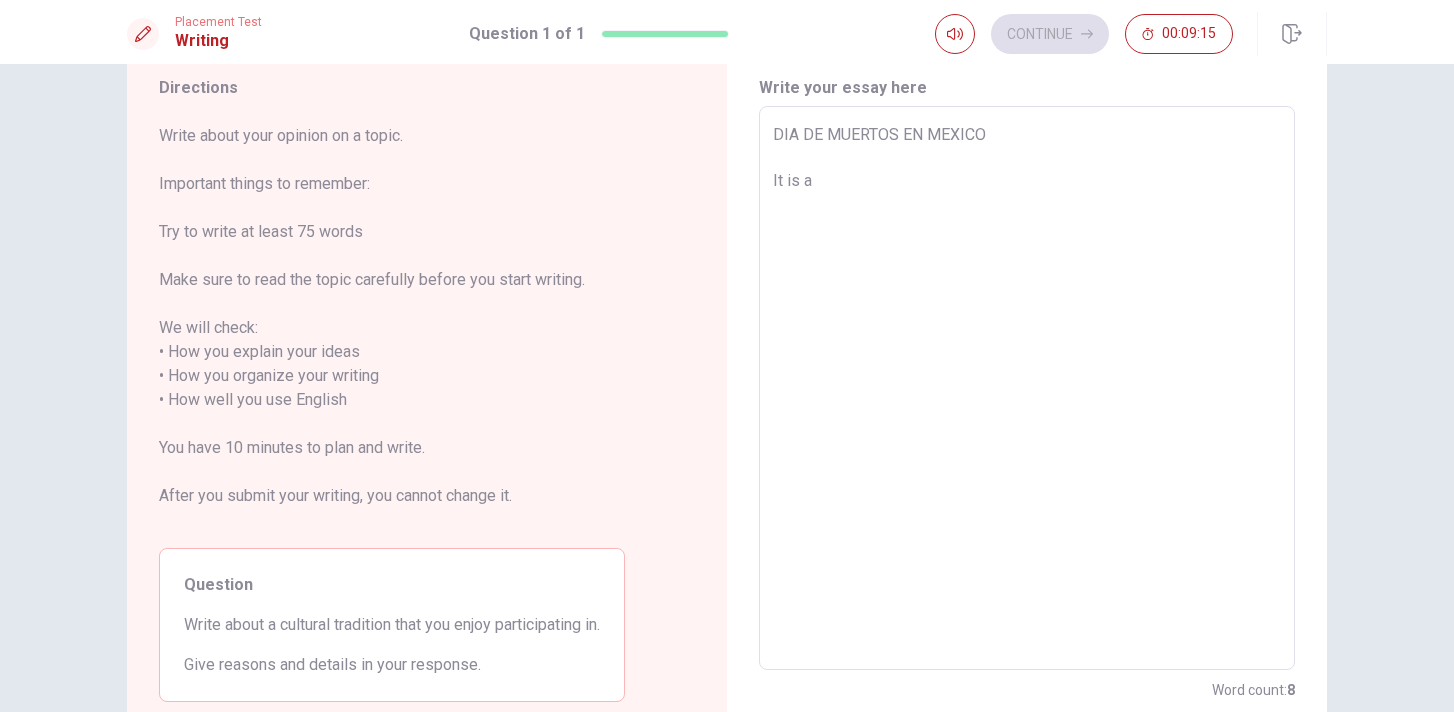 type on "x" 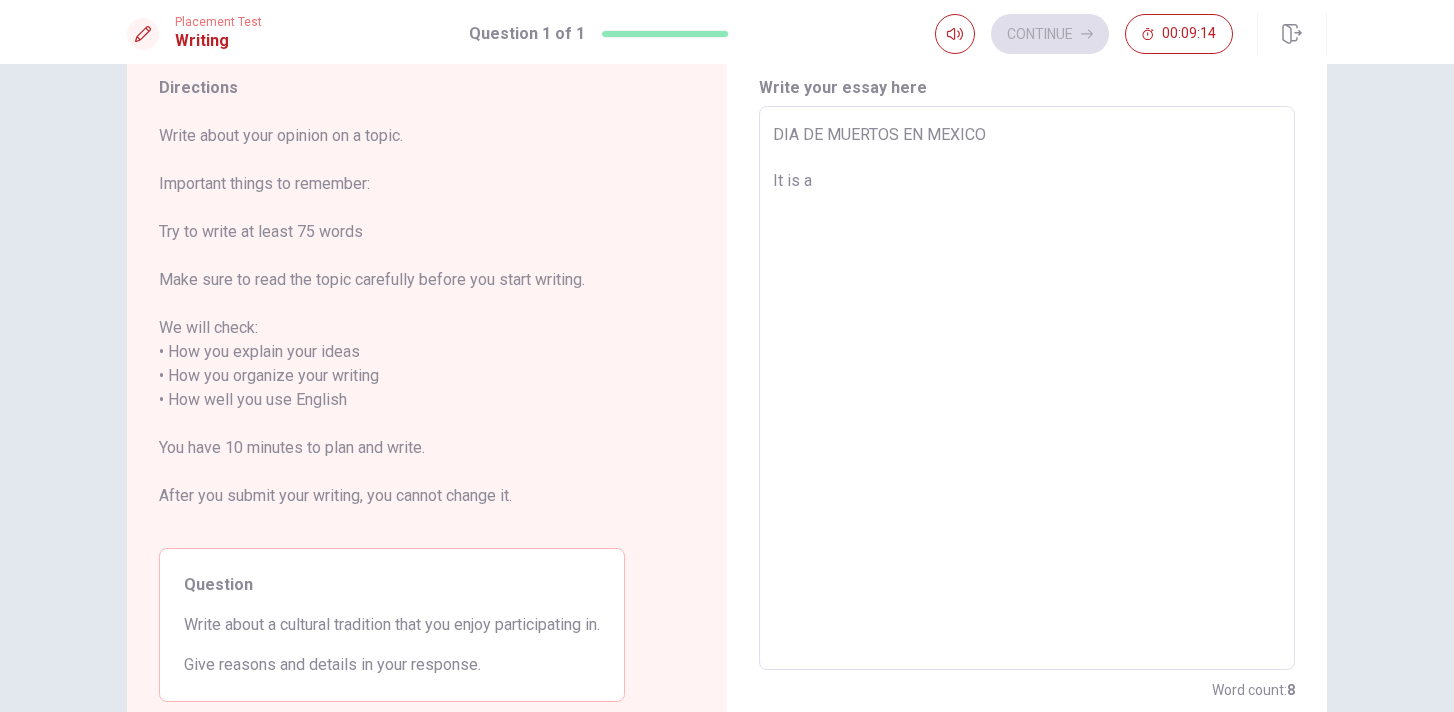 type on "DIA DE MUERTOS EN MEXICO
It is a c" 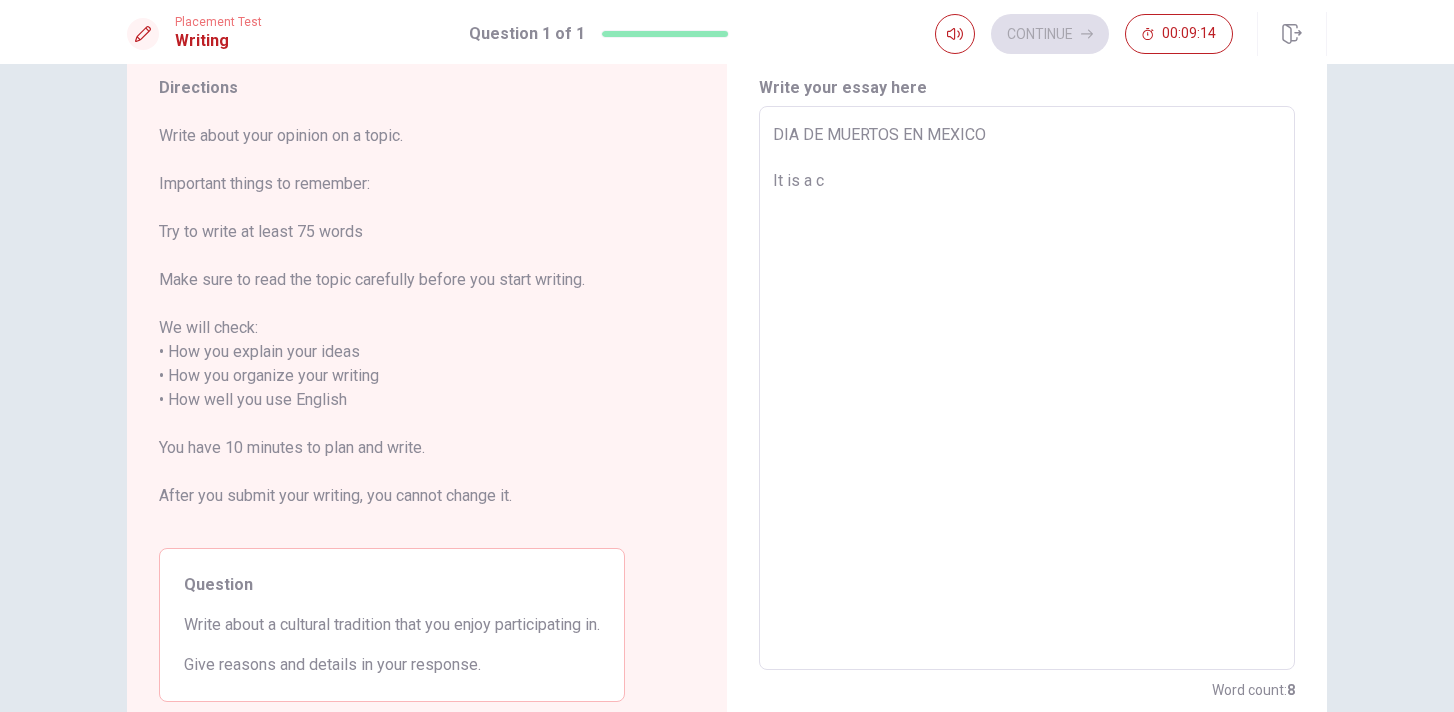 type on "x" 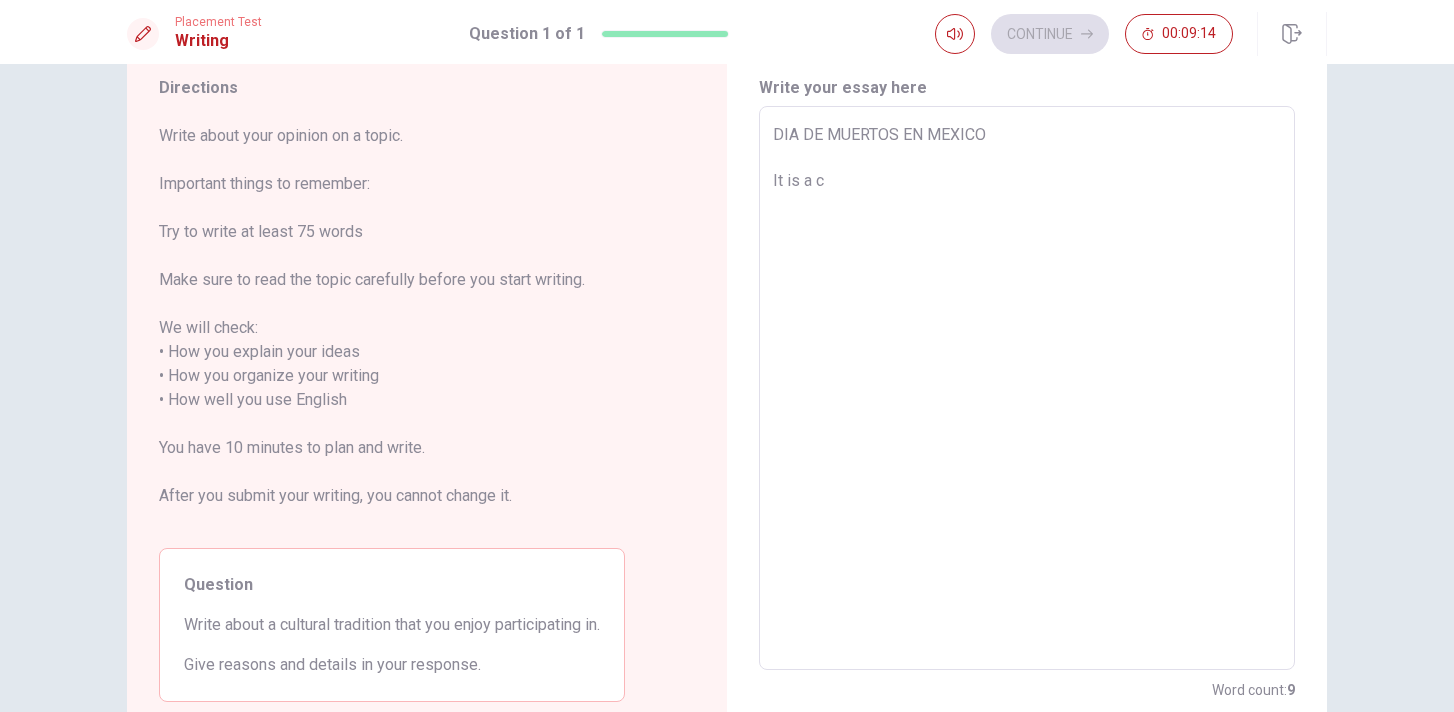 type on "DIA DE MUERTOS EN [STATE]
It is a cu" 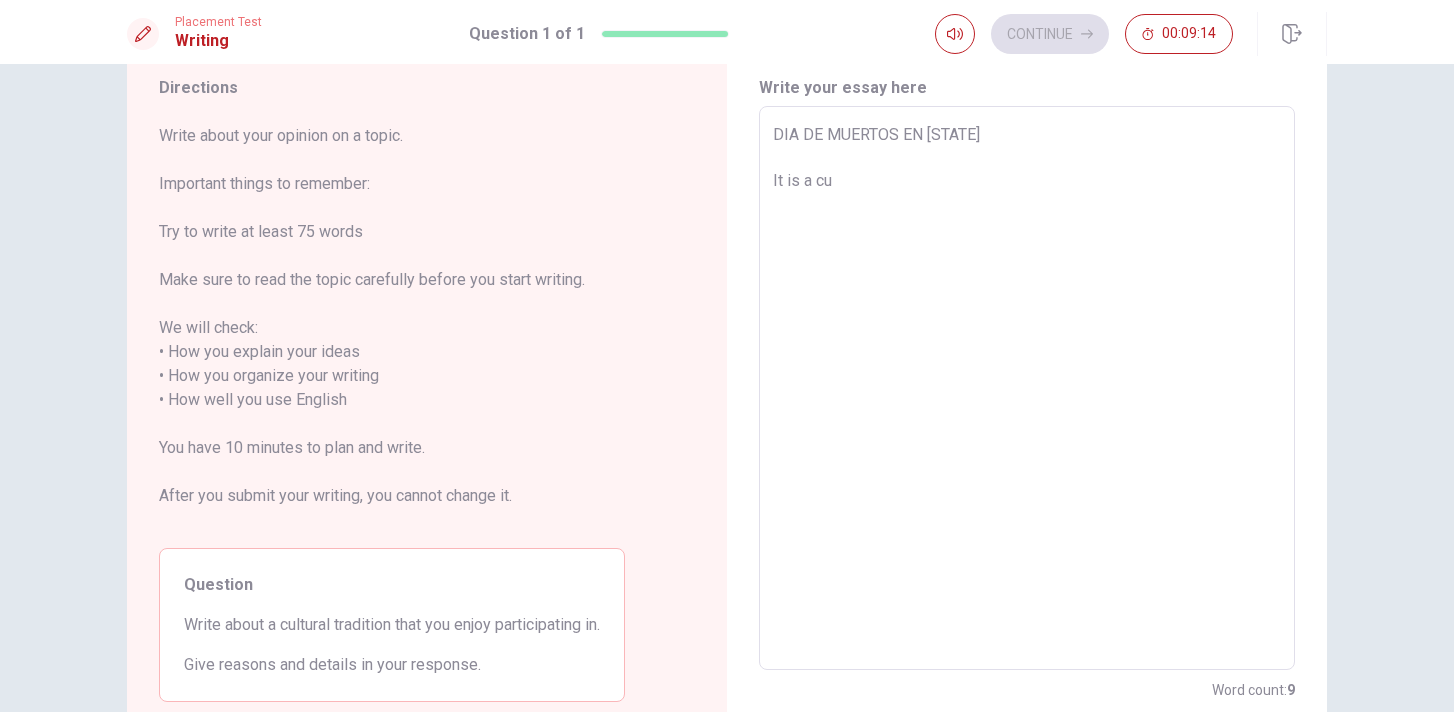 type on "x" 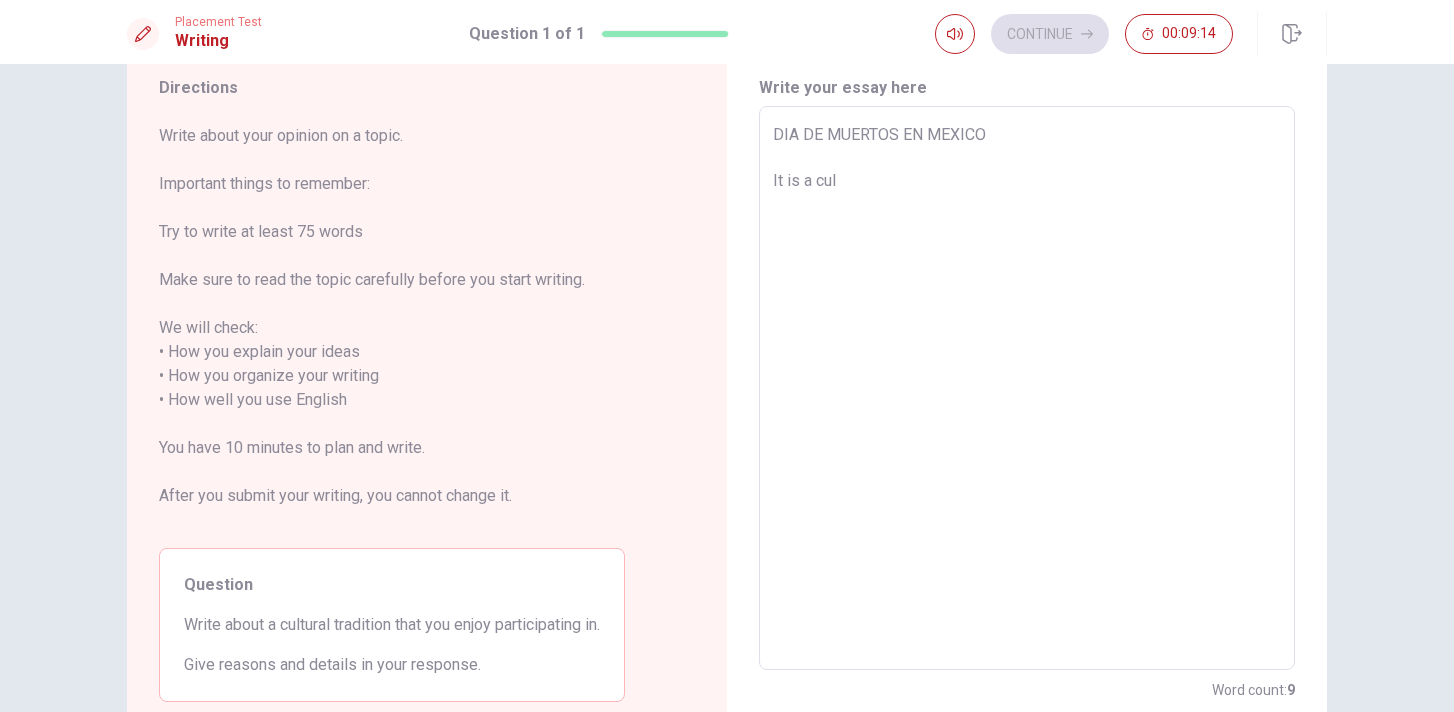 type on "x" 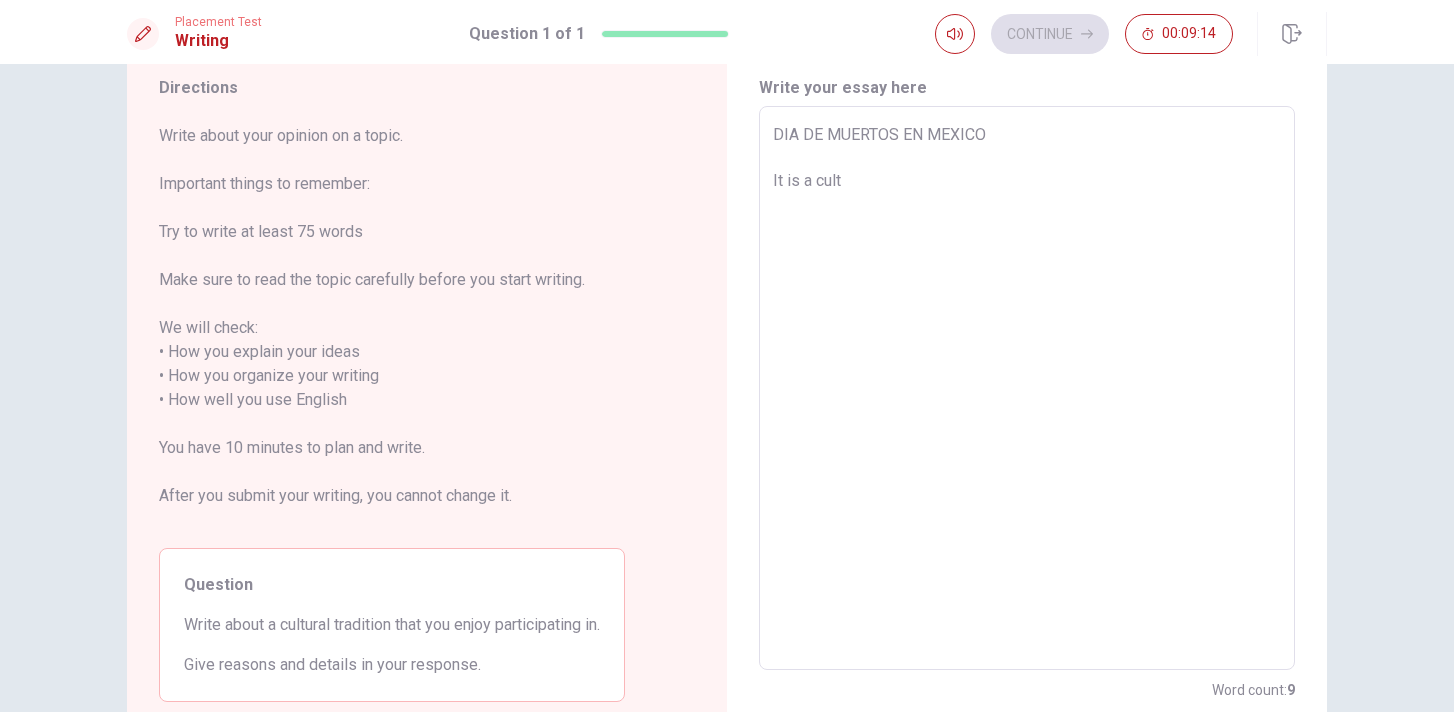 type on "x" 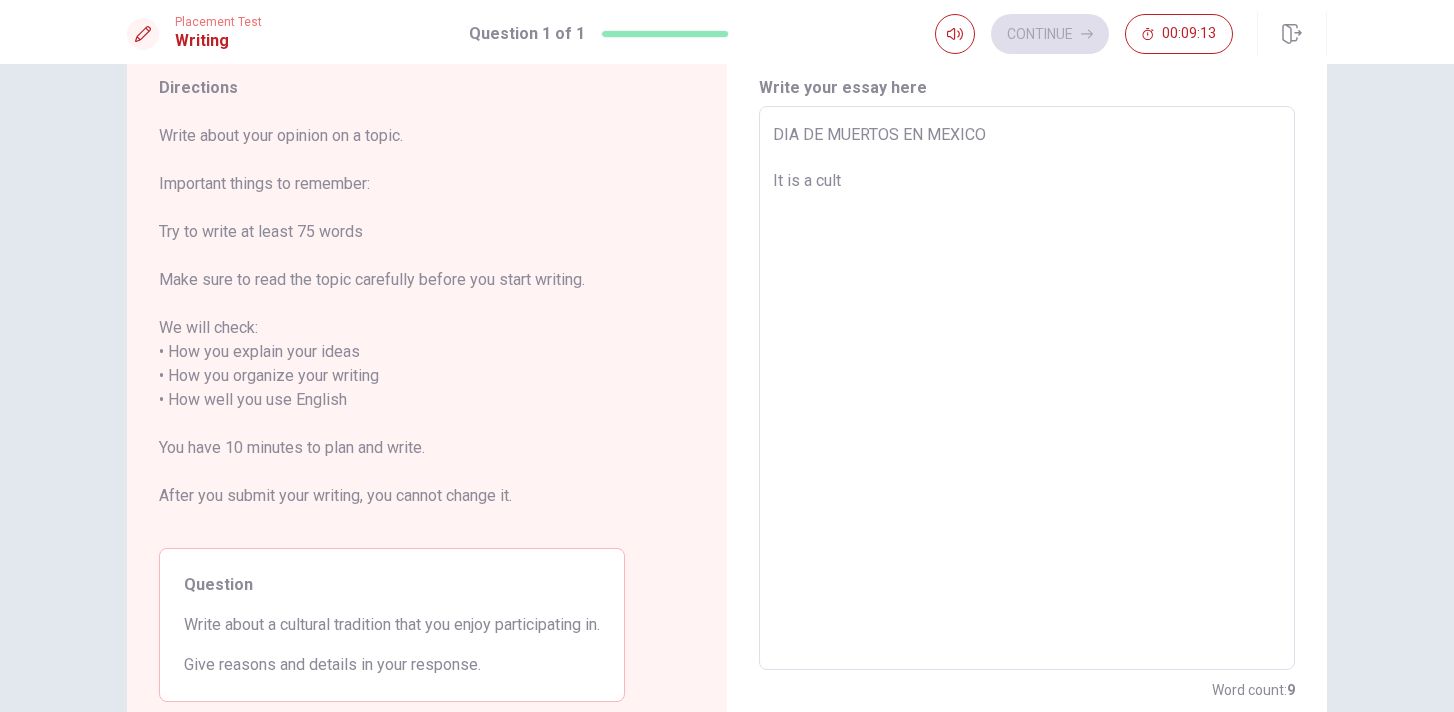 type on "DIA DE MUERTOS EN MEXICO
It is a cultu" 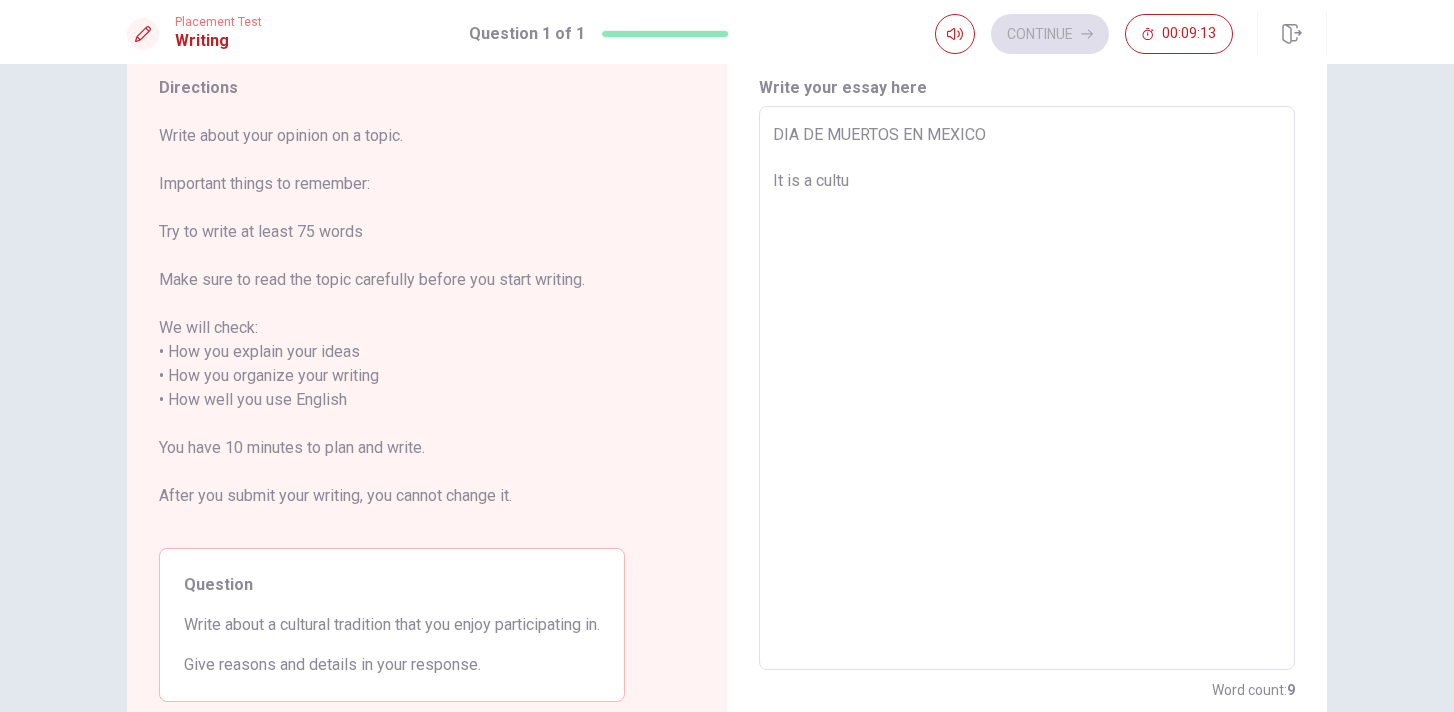 type on "x" 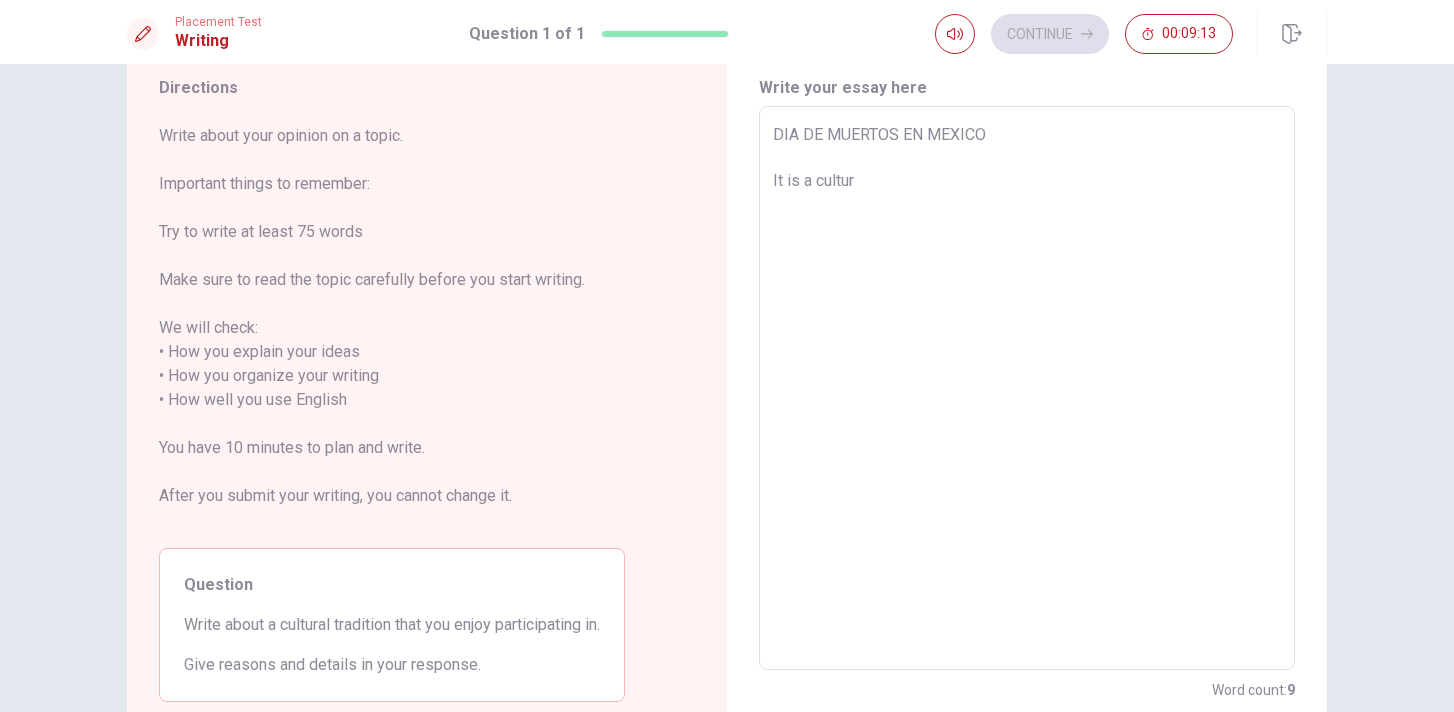type on "x" 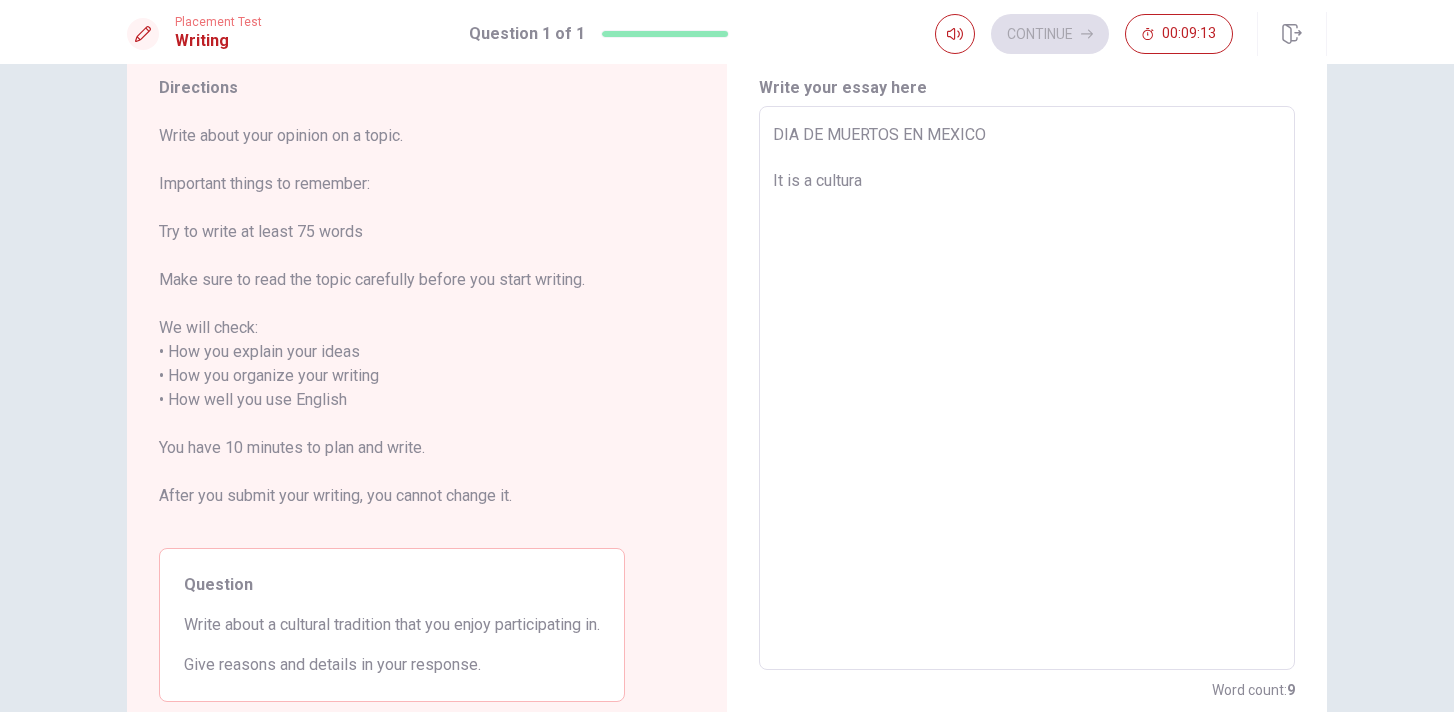 type on "x" 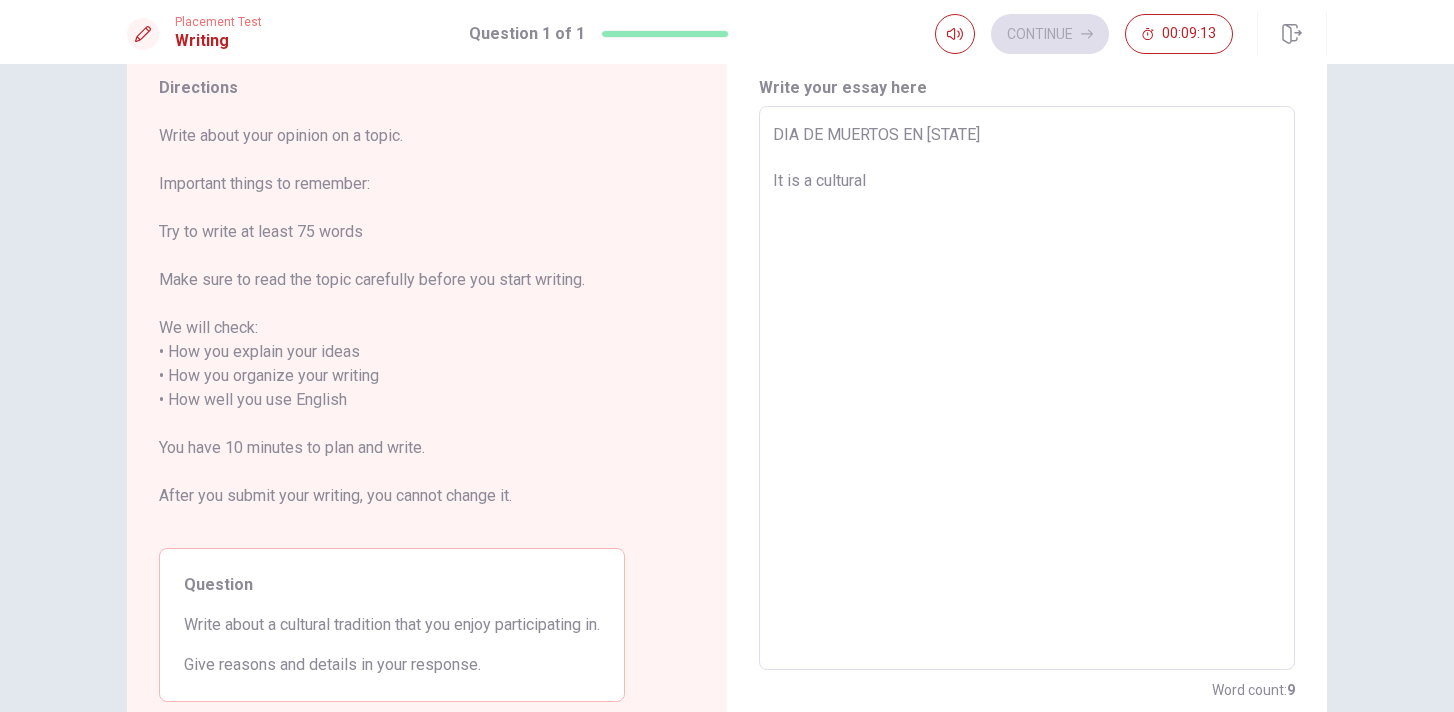 type on "x" 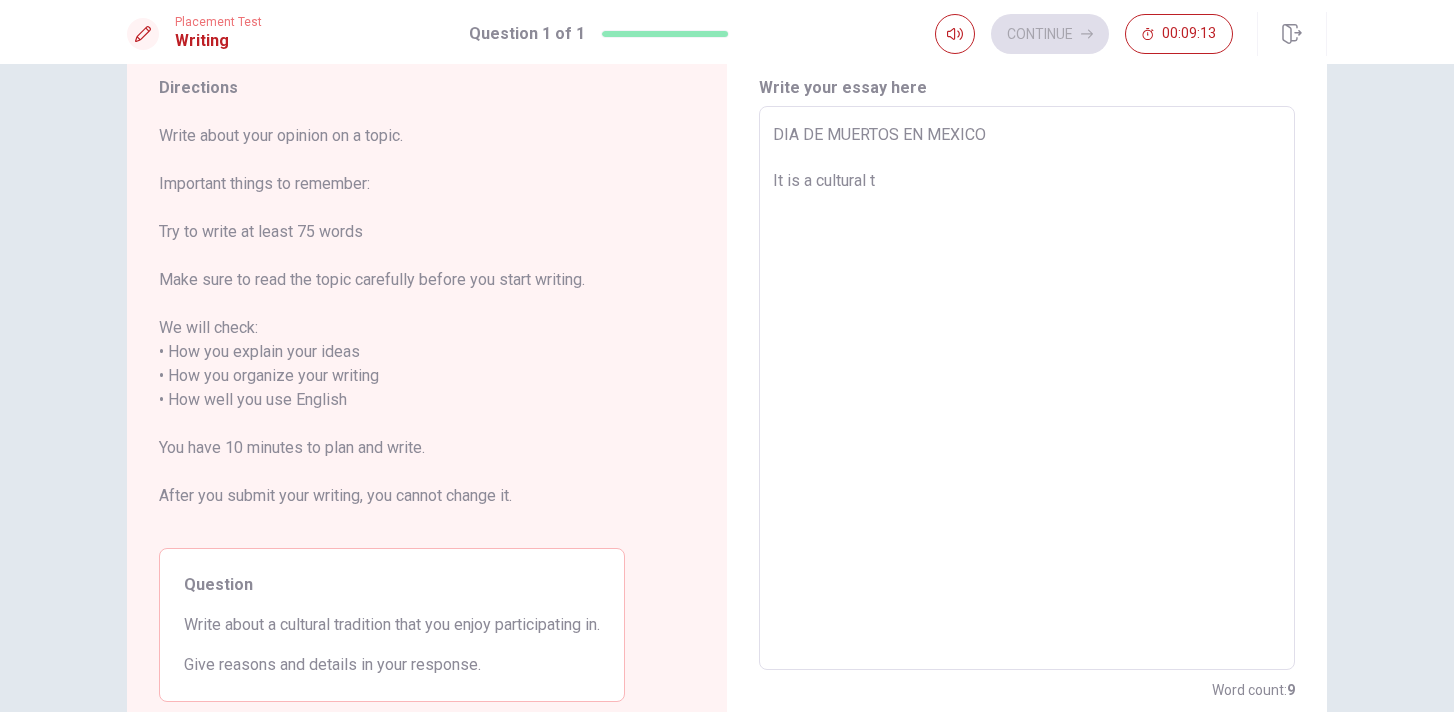 type on "x" 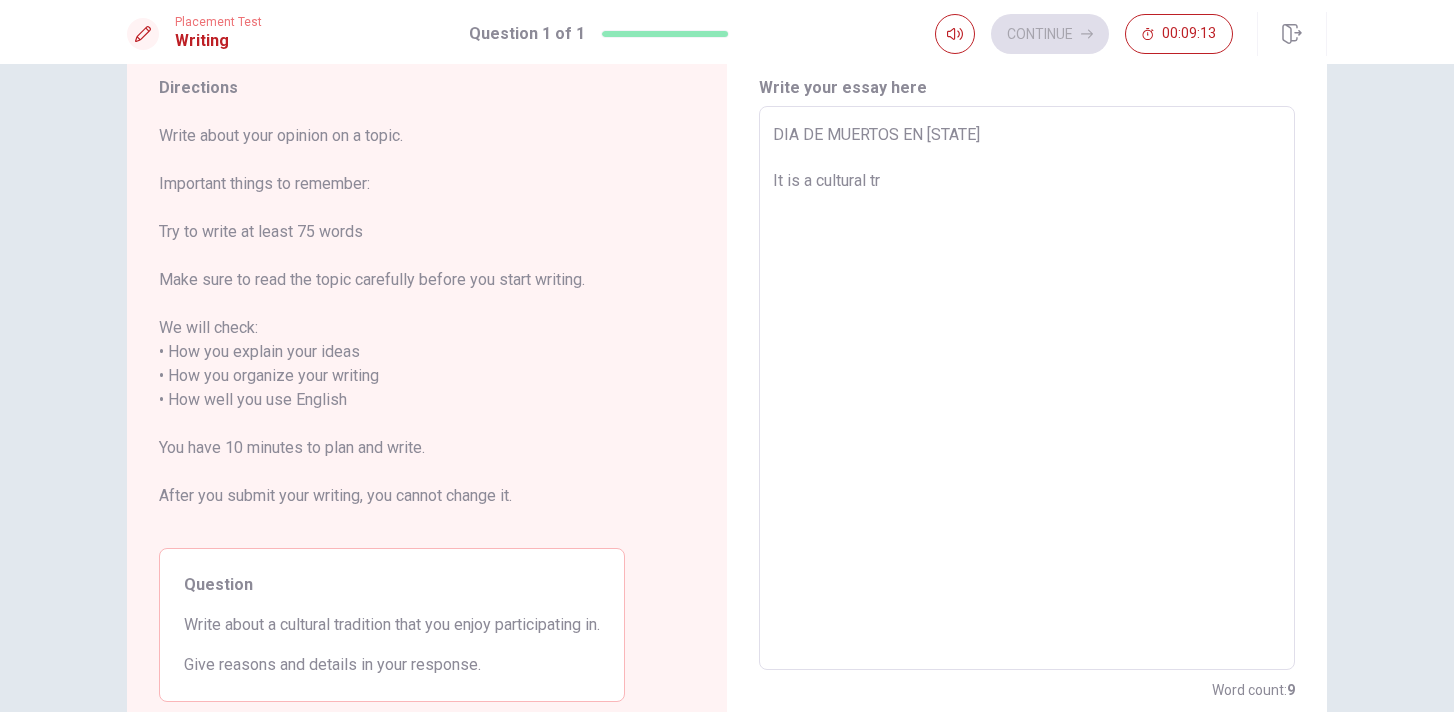 type on "x" 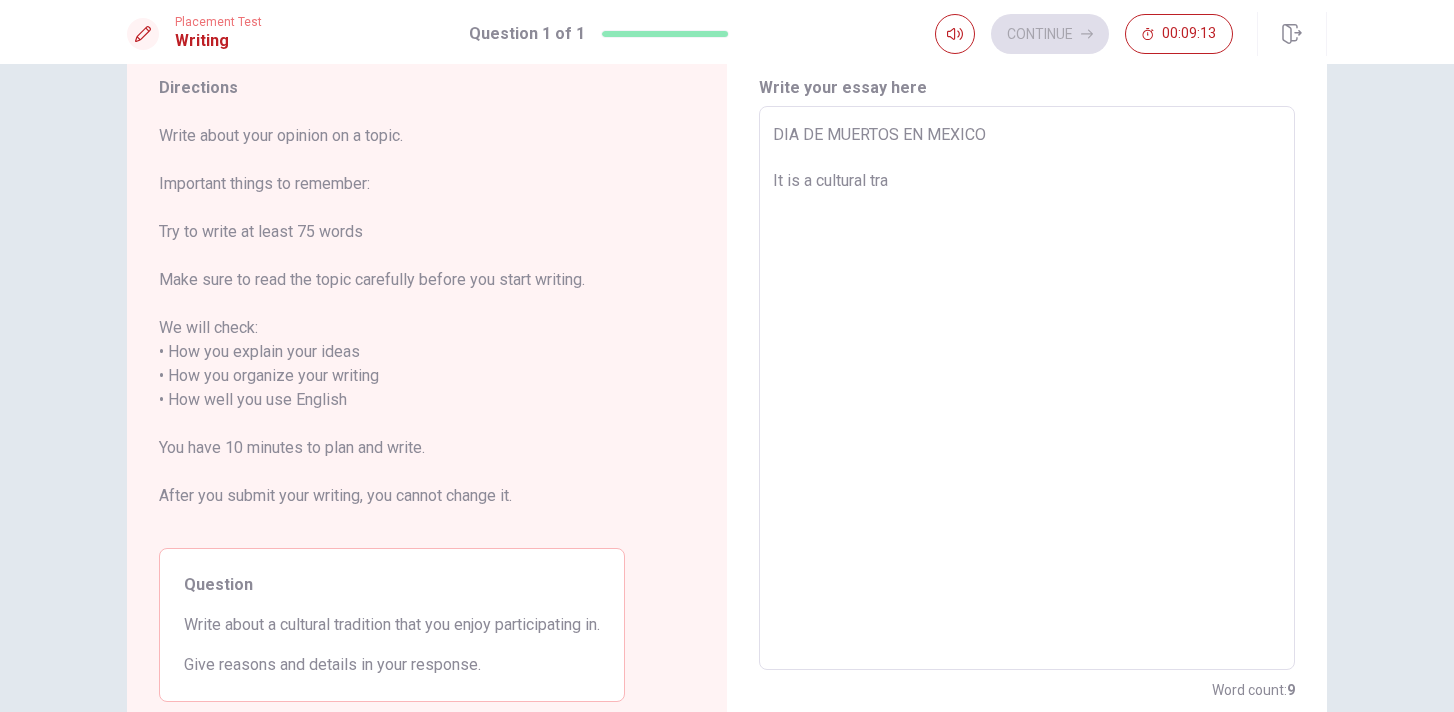 type on "x" 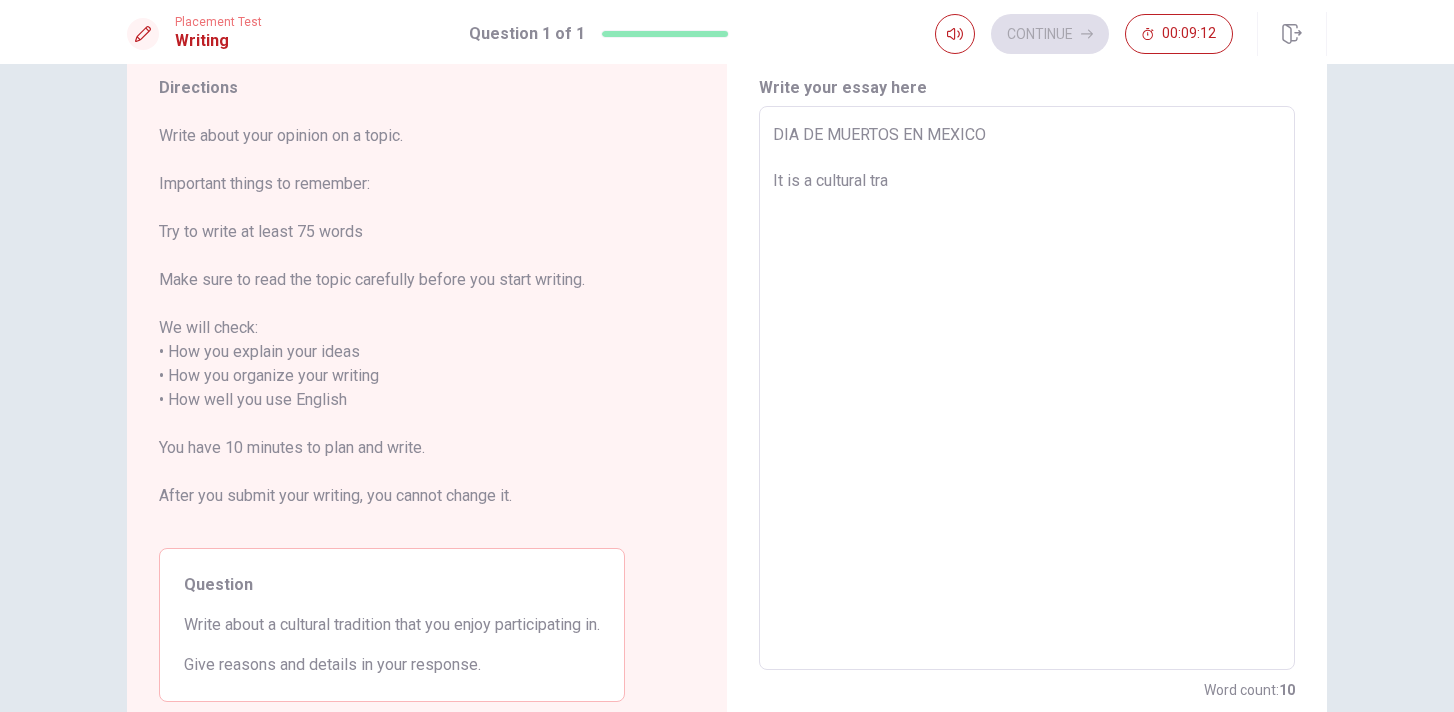 type on "DIA DE MUERTOS EN MEXICO
It is a cultural trad" 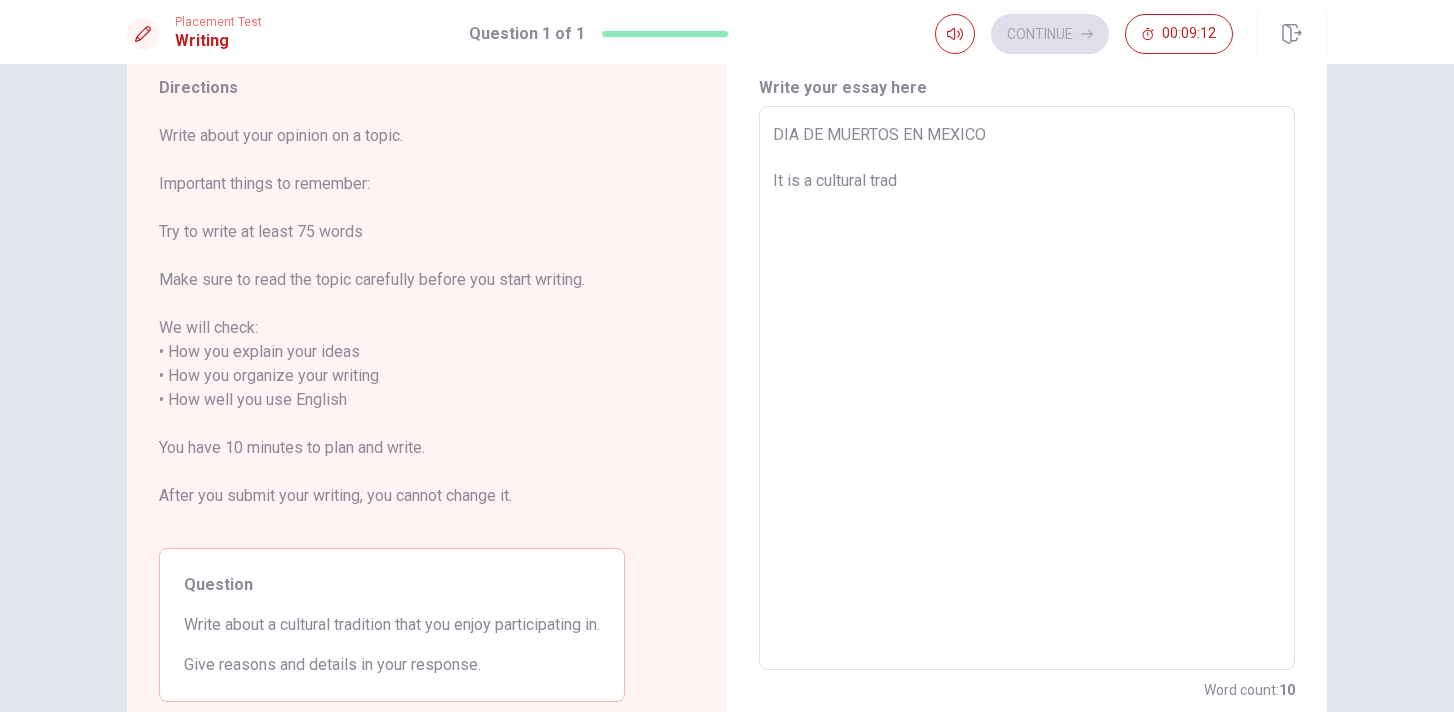 type on "x" 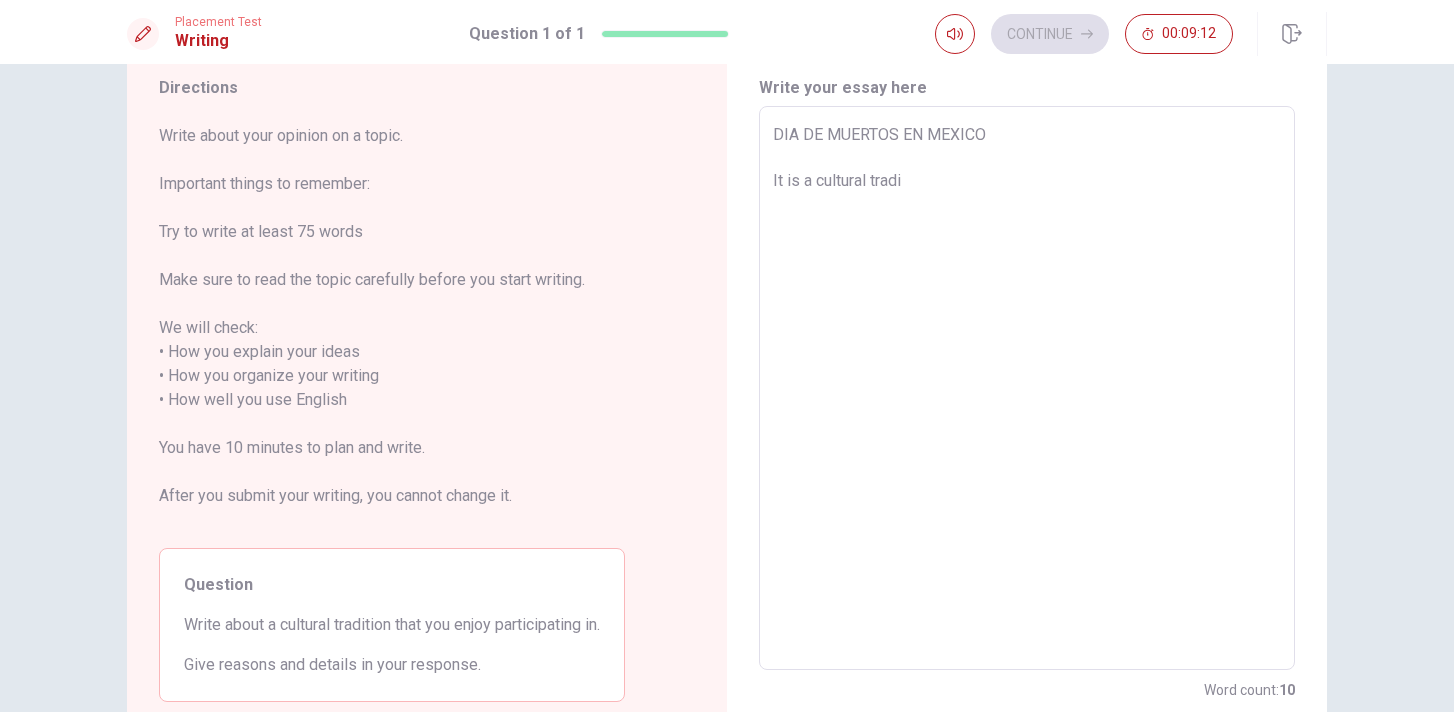type on "x" 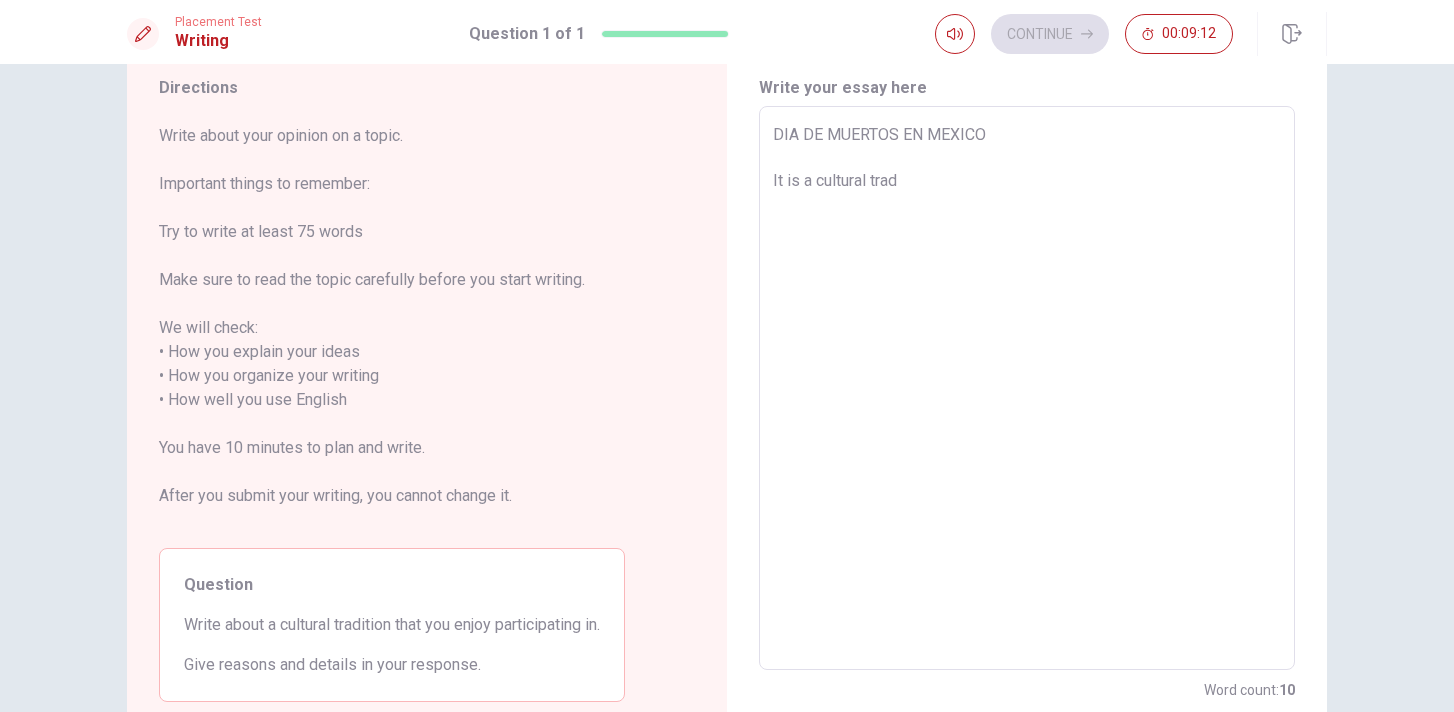 type on "x" 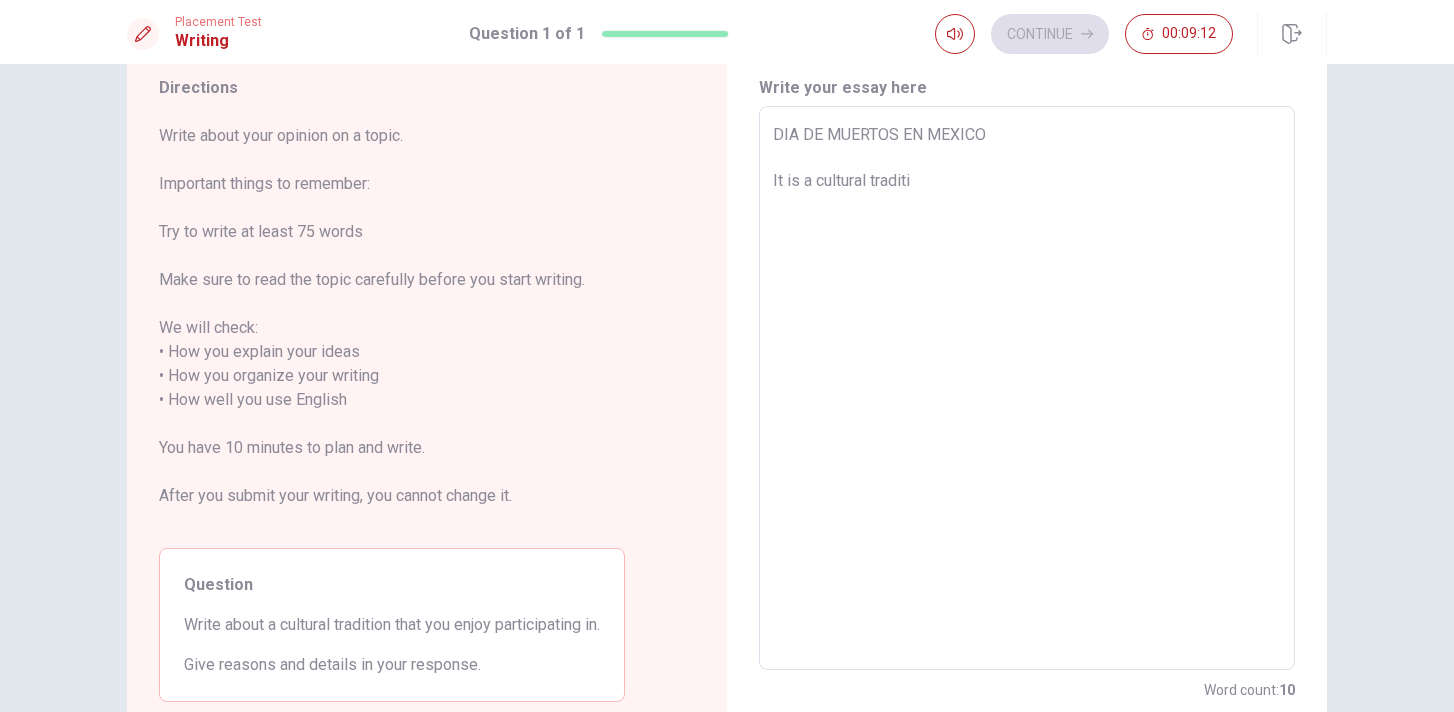type on "x" 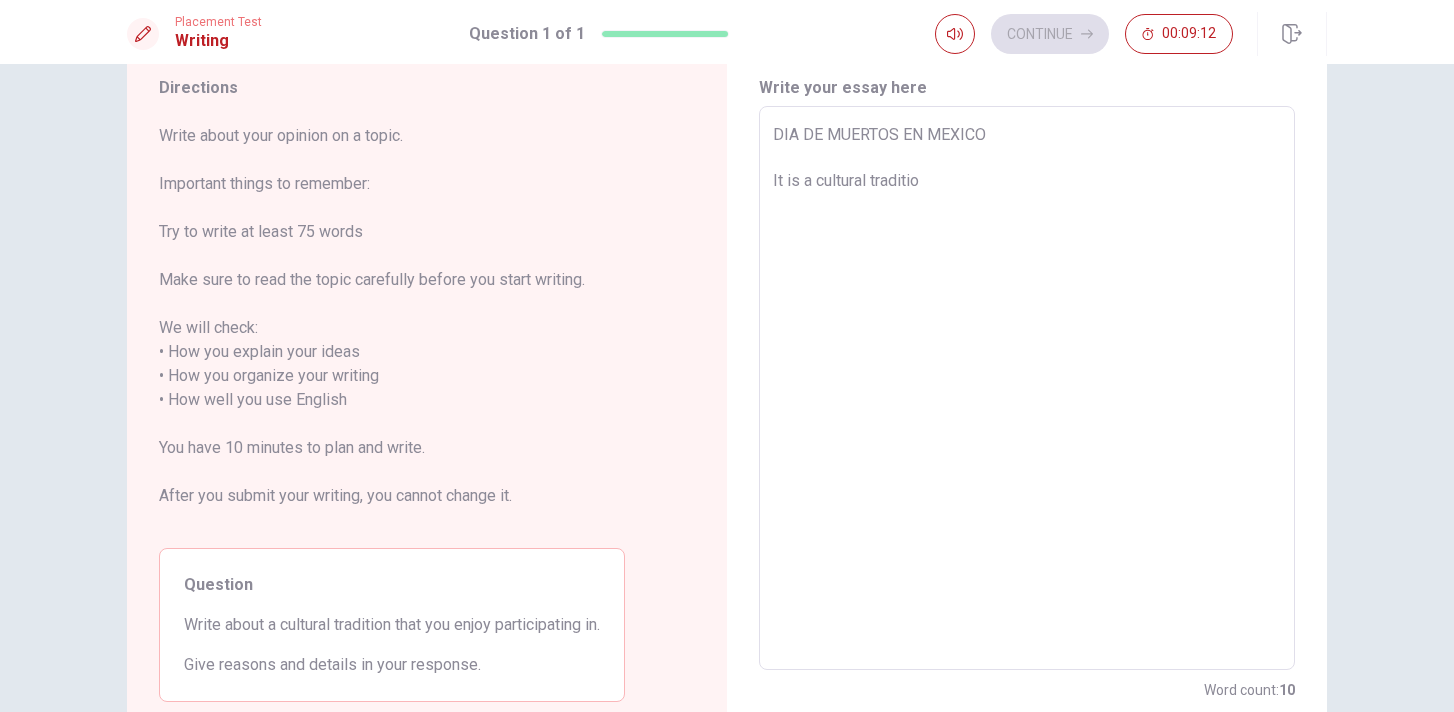 type on "x" 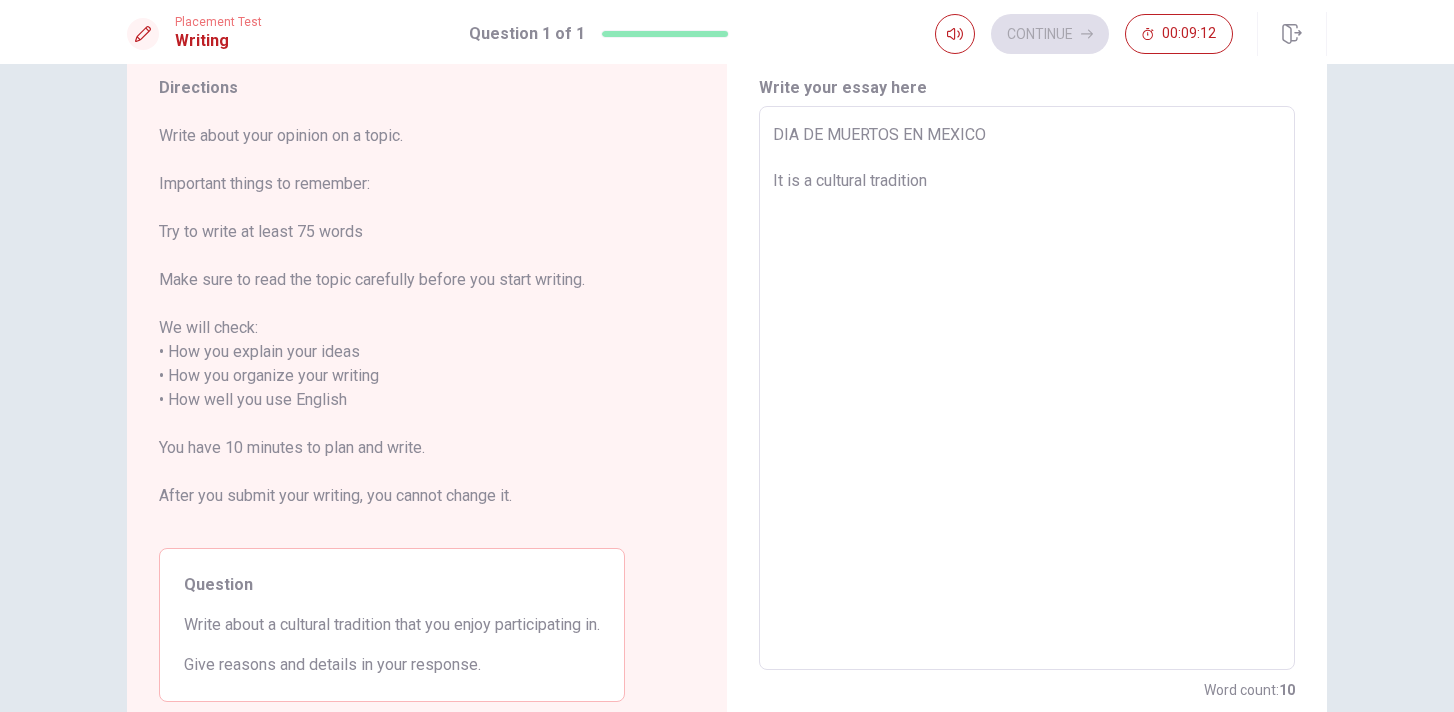 type on "x" 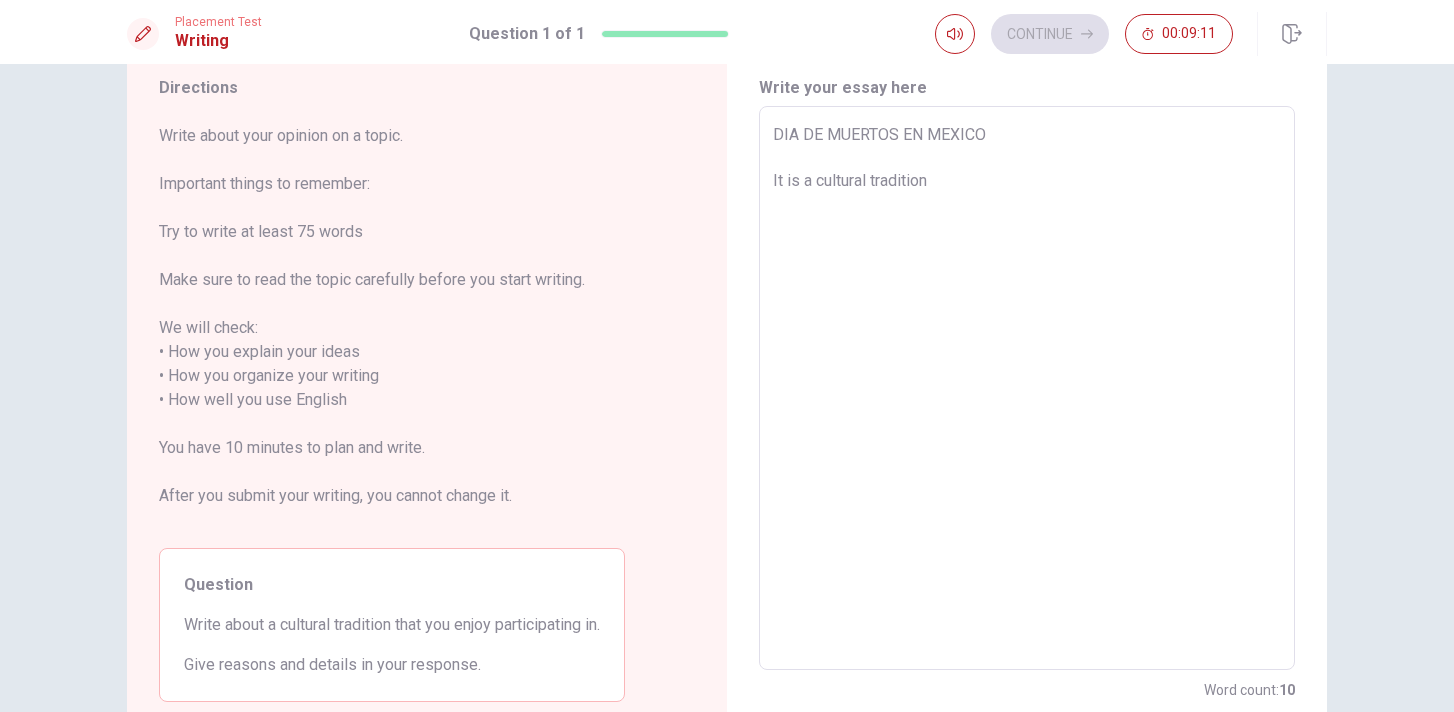type on "DIA DE MUERTOS EN MEXICO
It is a cultural tradition" 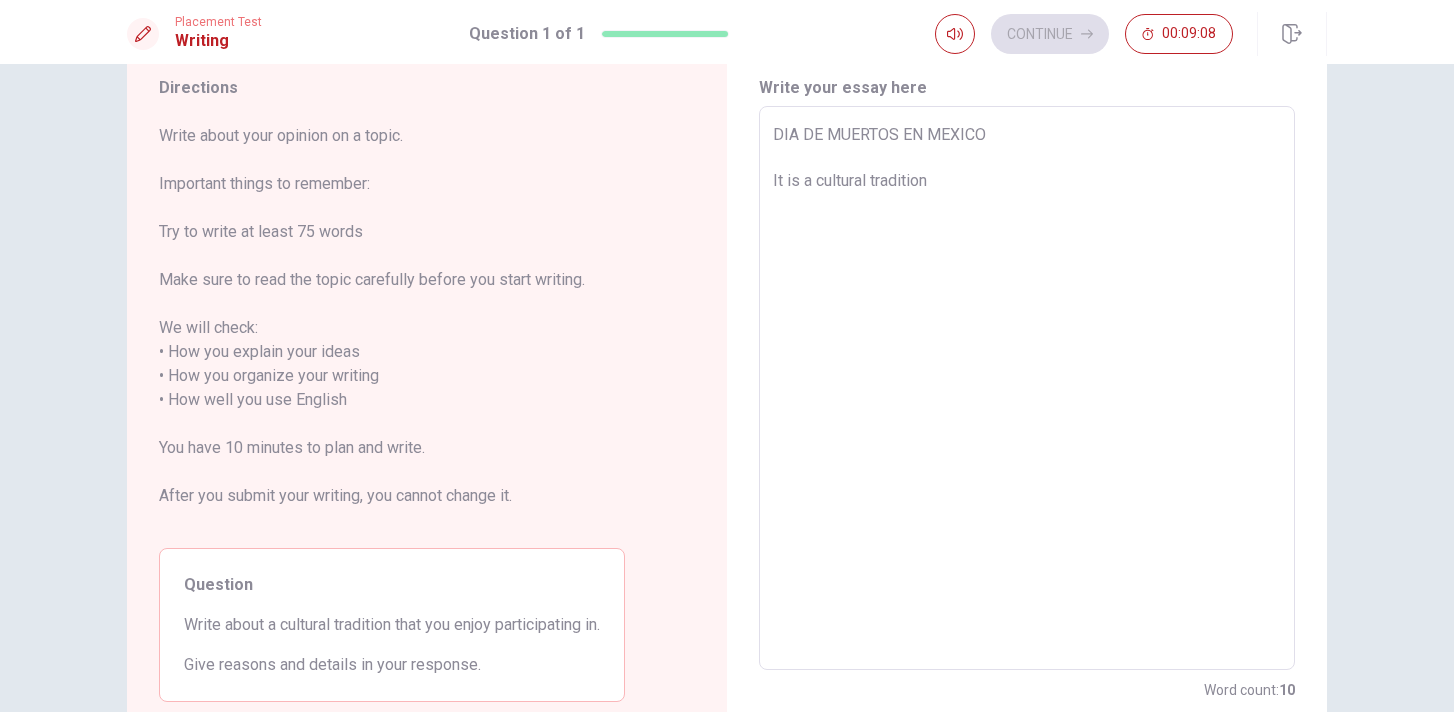 type on "x" 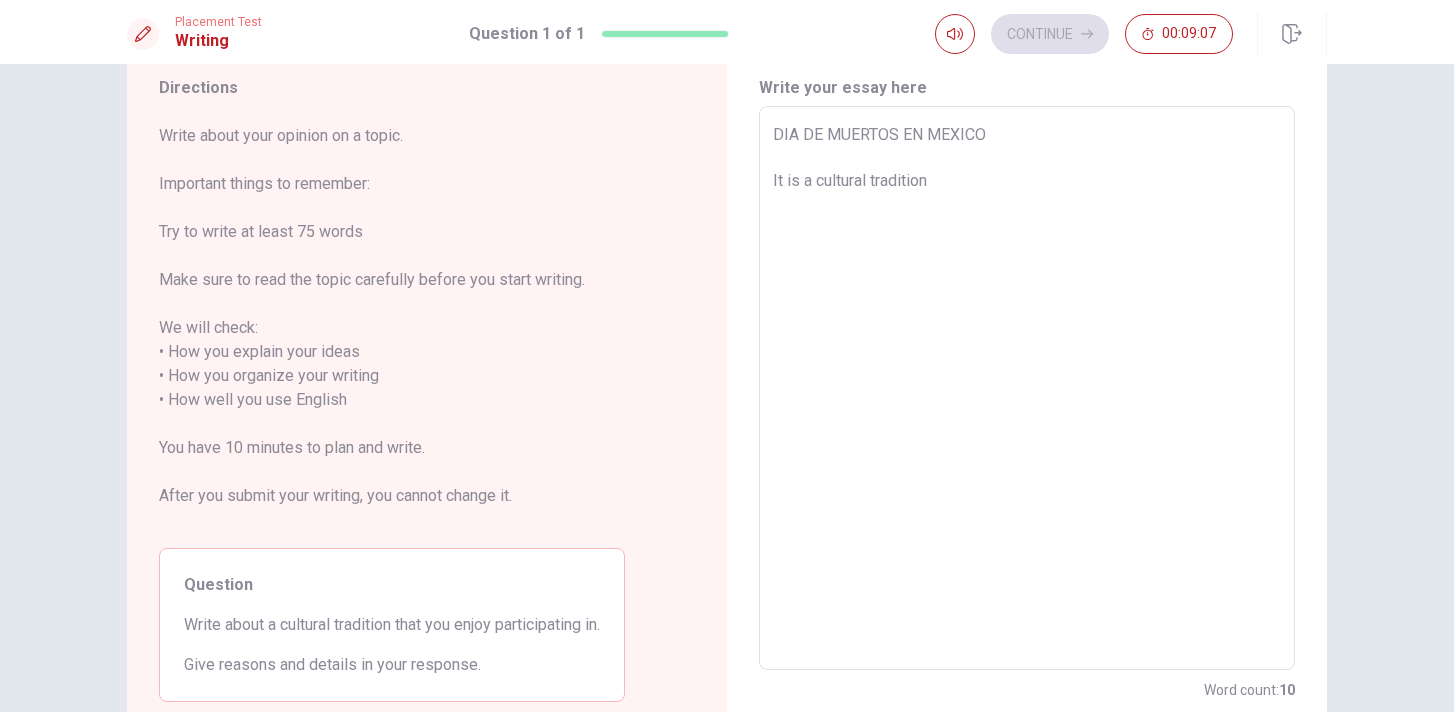 type on "DIA DE MUERTOS EN MEXICO
It is a cultural tradition" 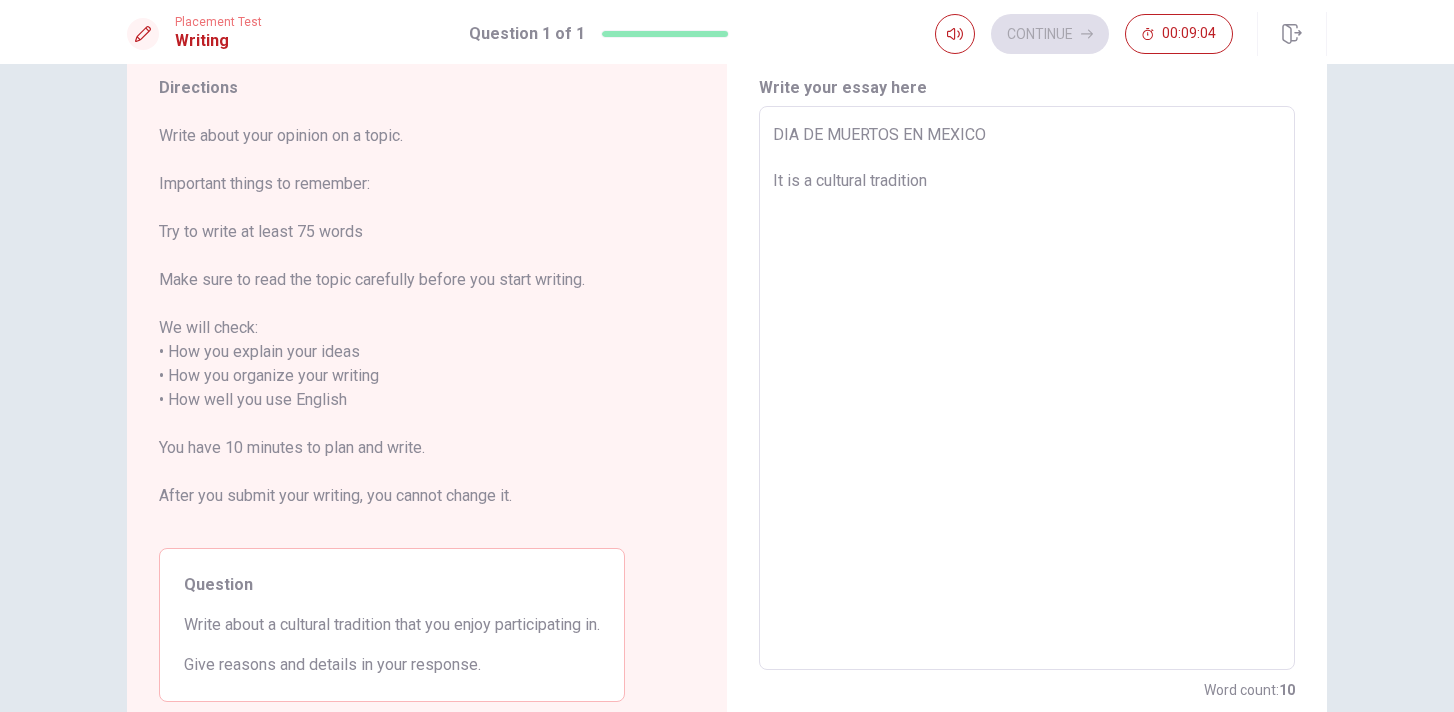 type on "x" 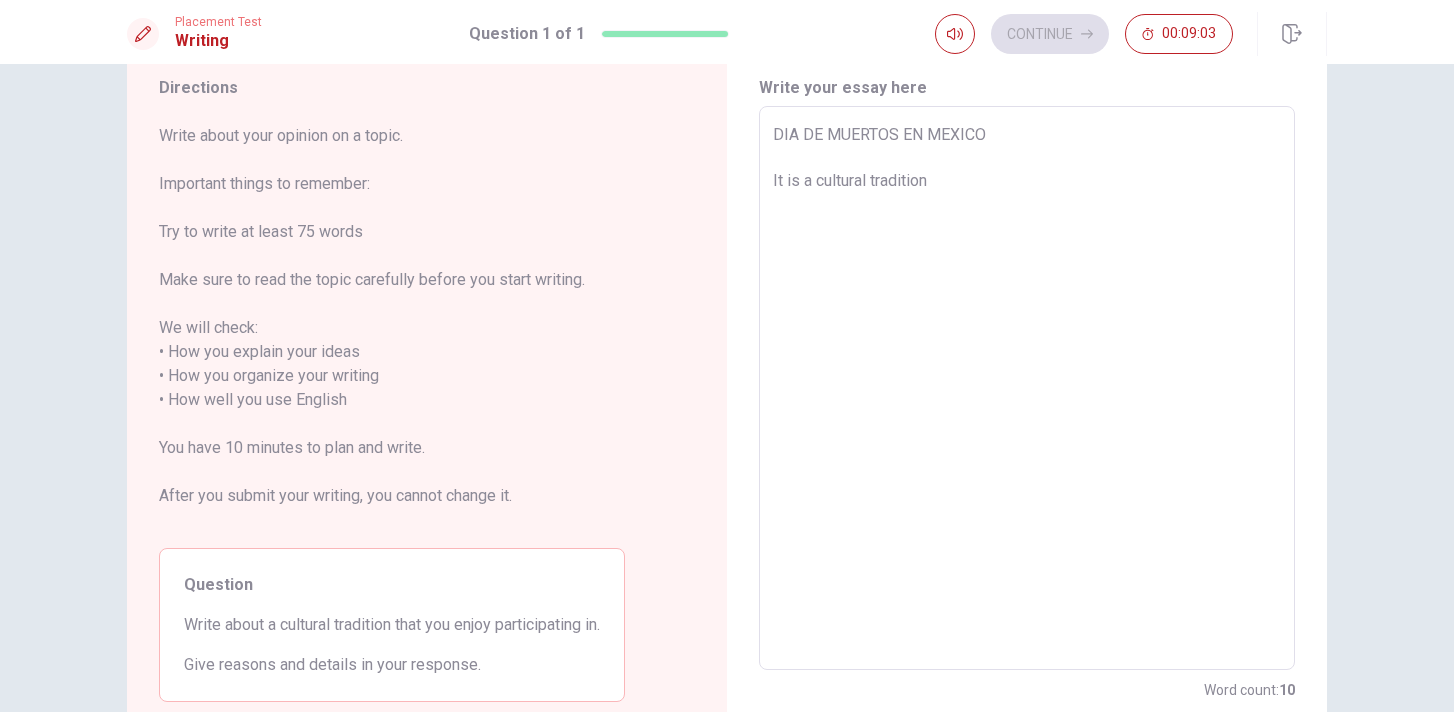 type on "DIA DE MUERTOS EN MEXICO
It is a cultural tradition t" 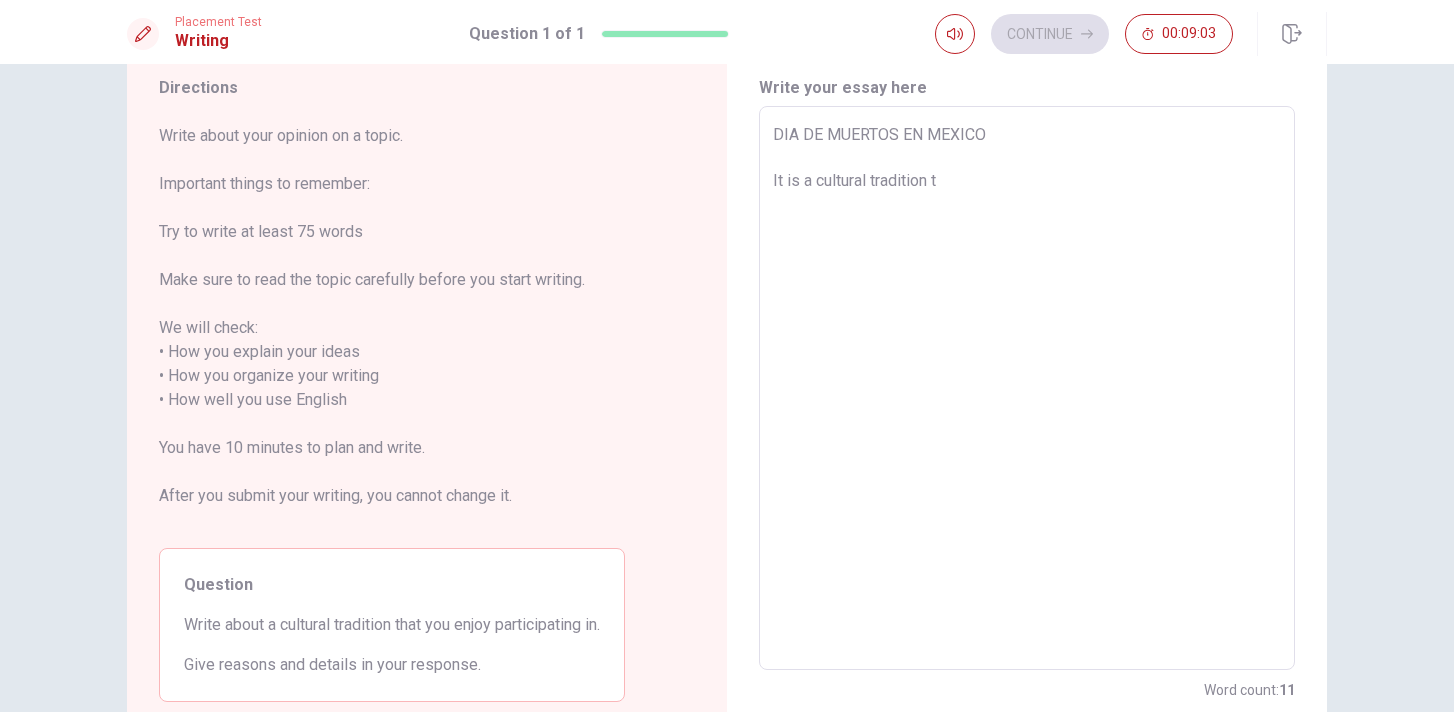 type on "x" 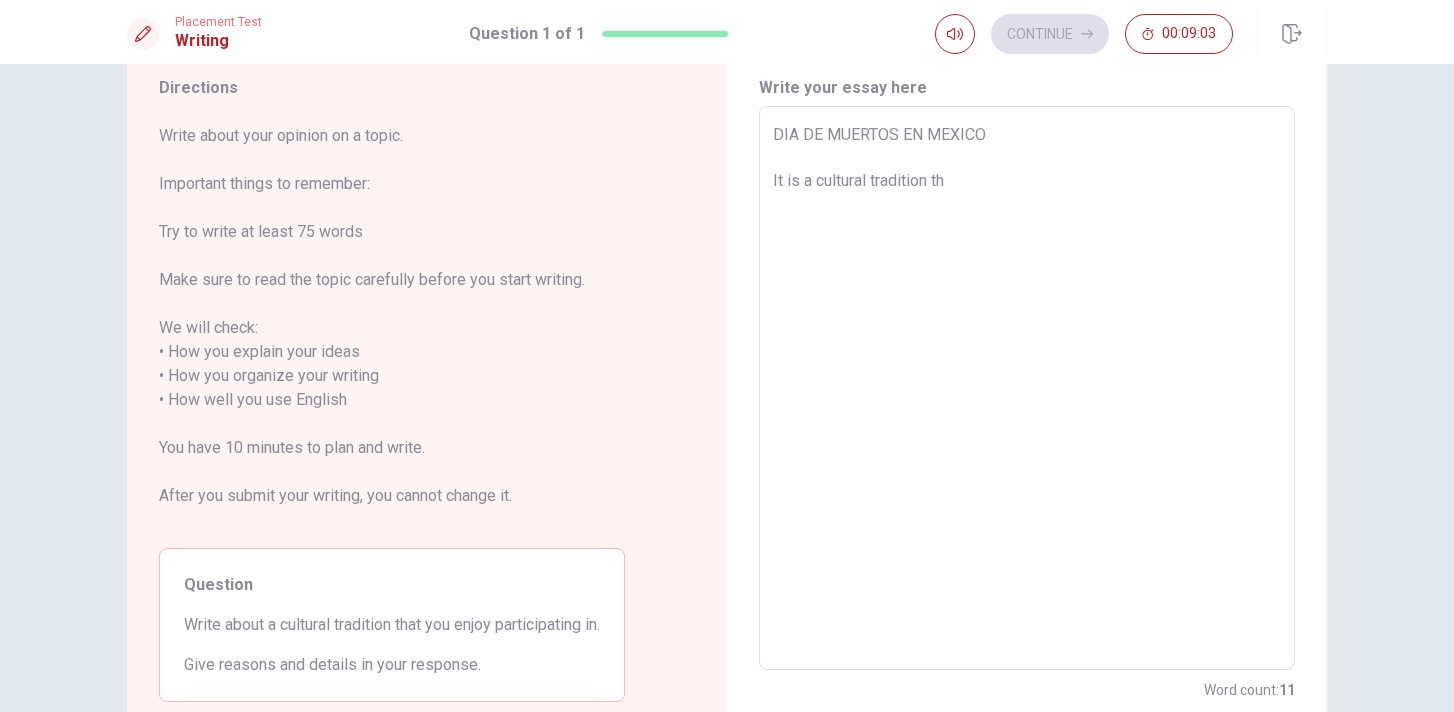 type on "x" 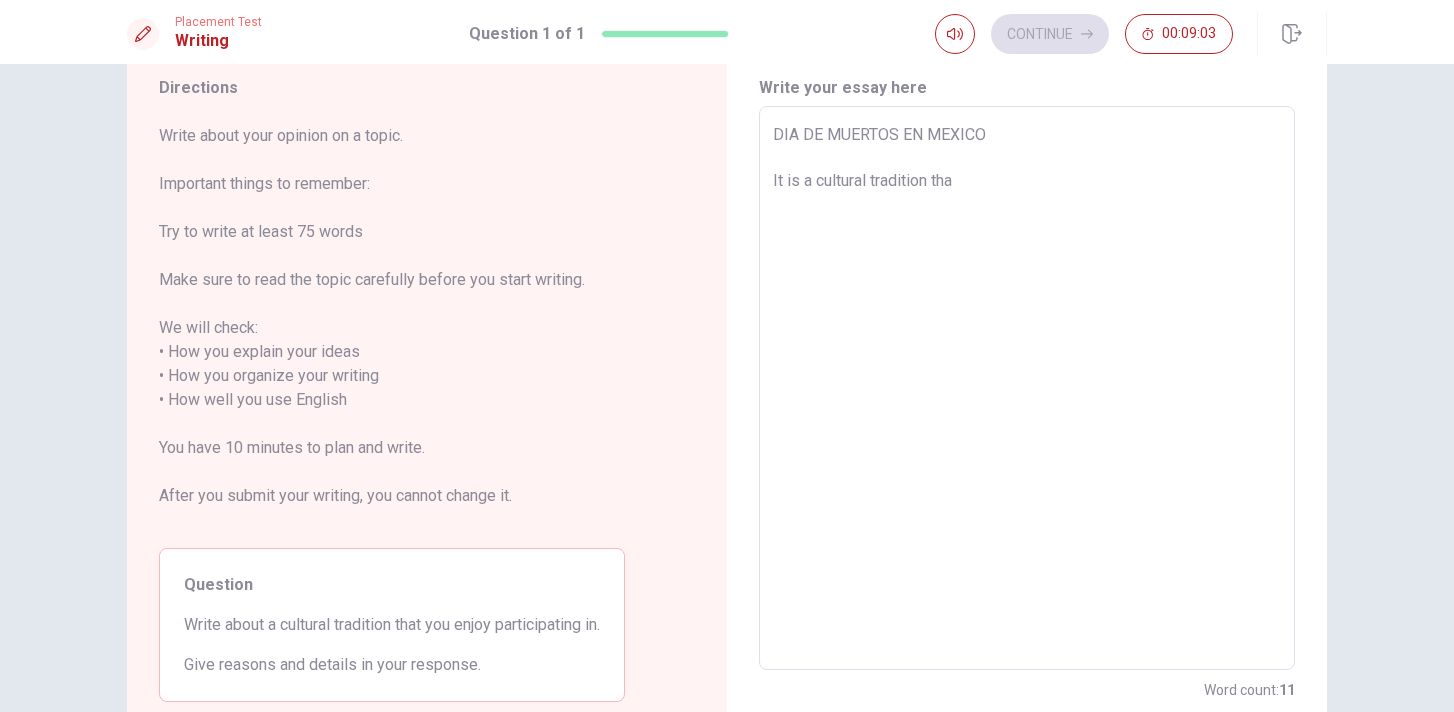 type on "x" 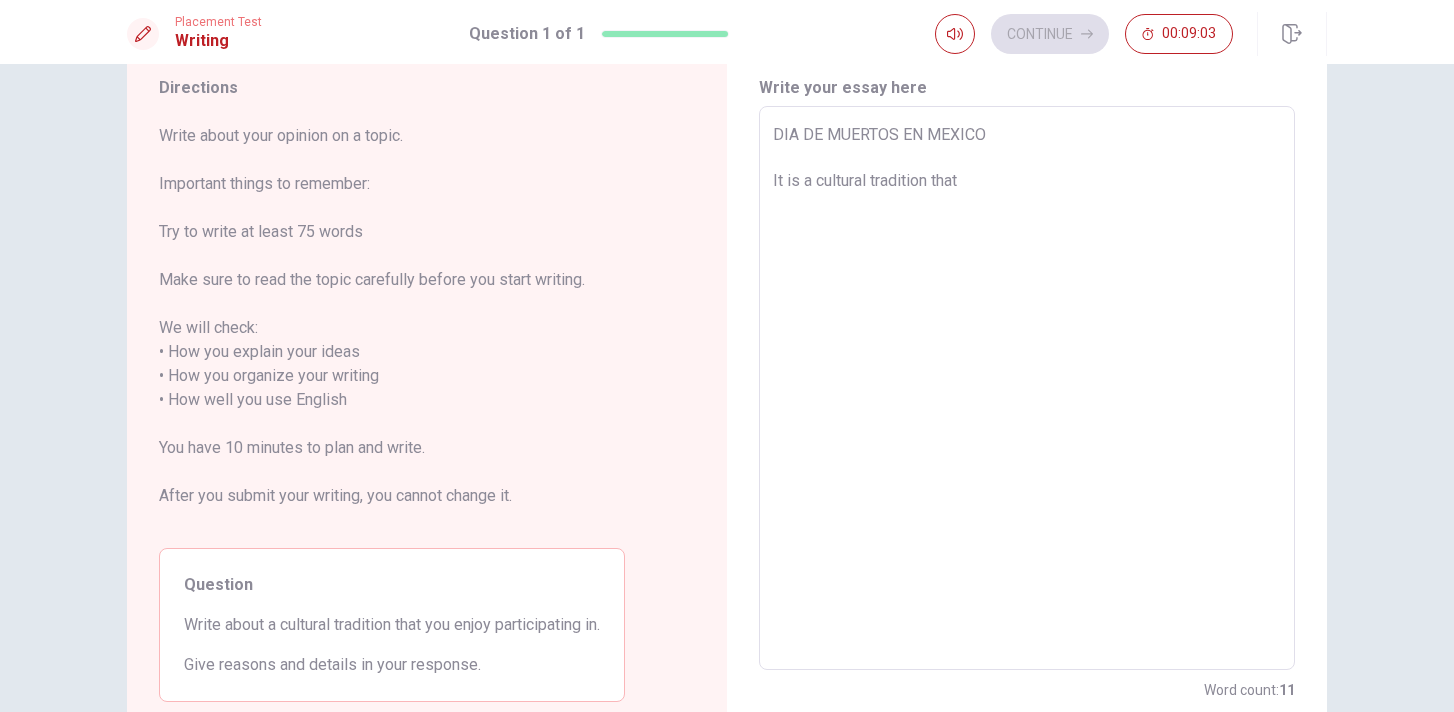type on "x" 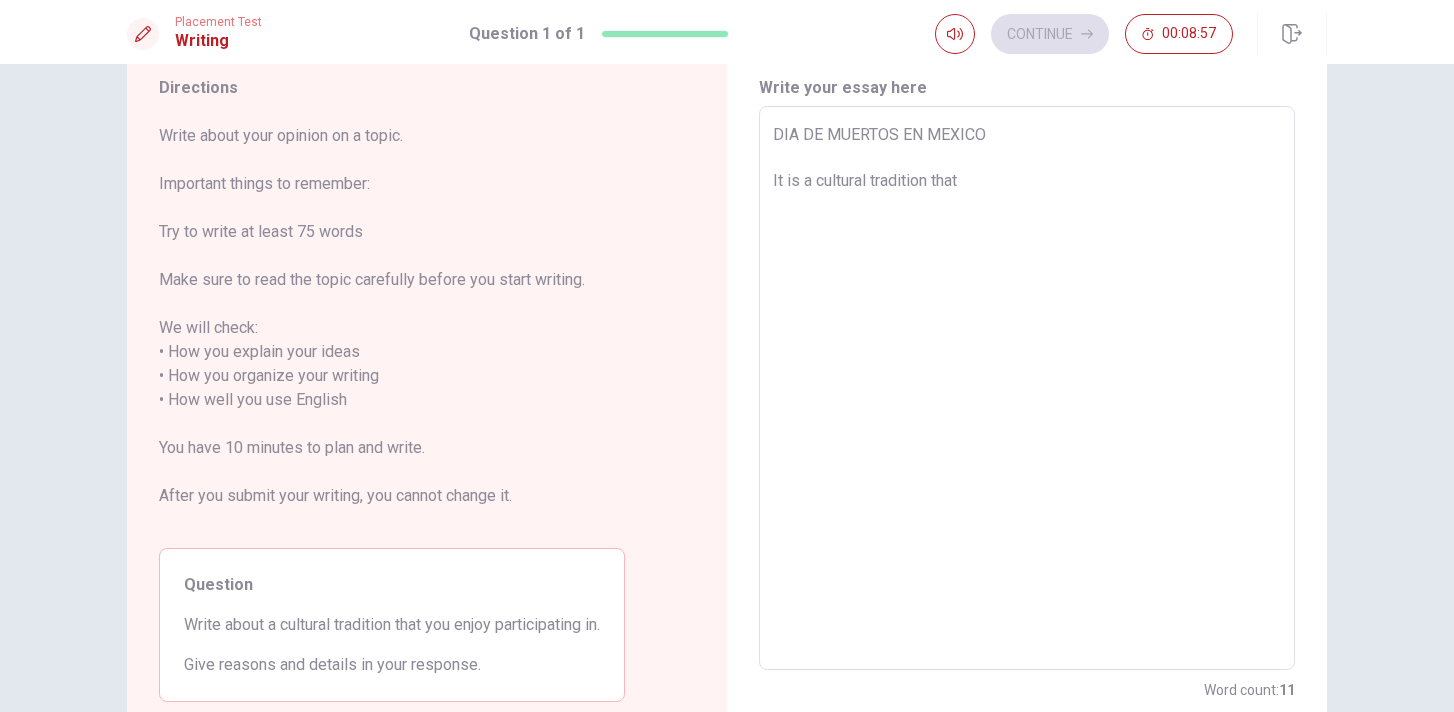 type on "x" 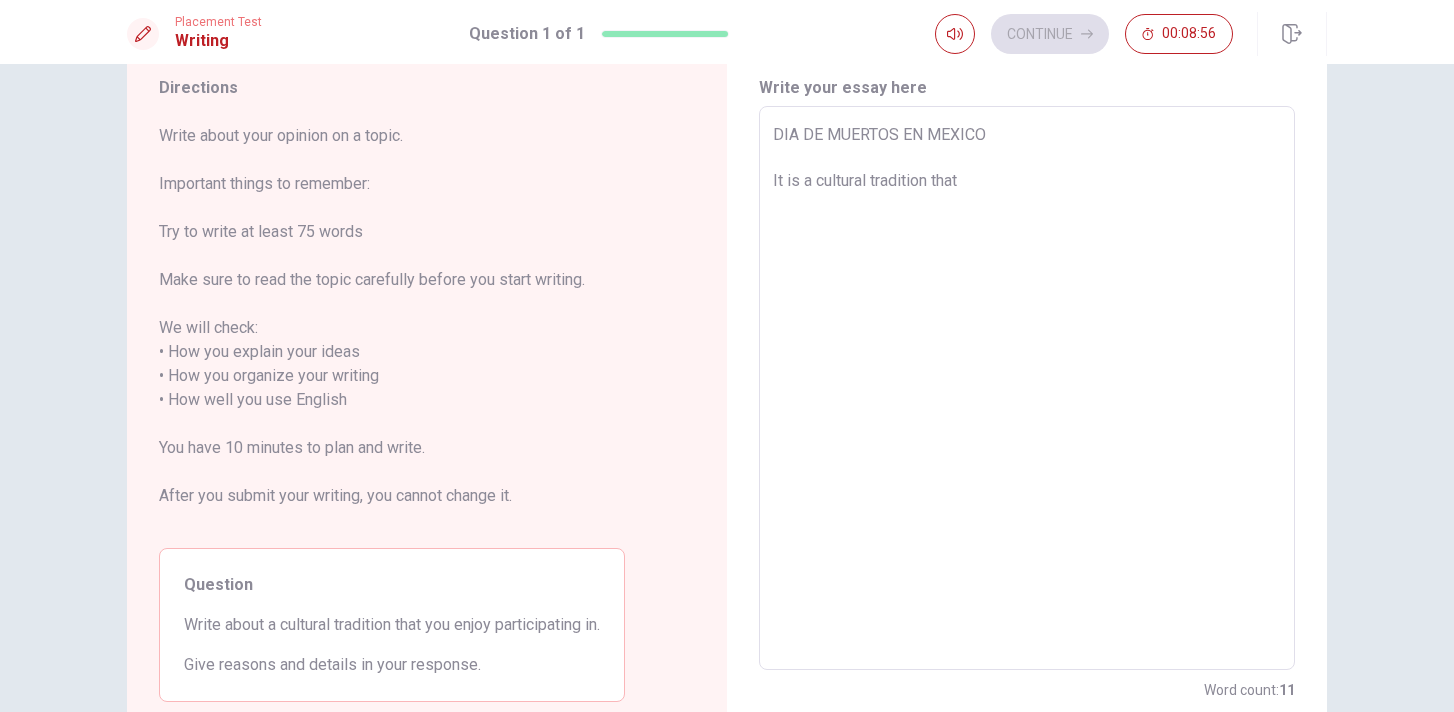 type on "DIA DE MUERTOS EN MEXICO
It is a cultural tradition that m" 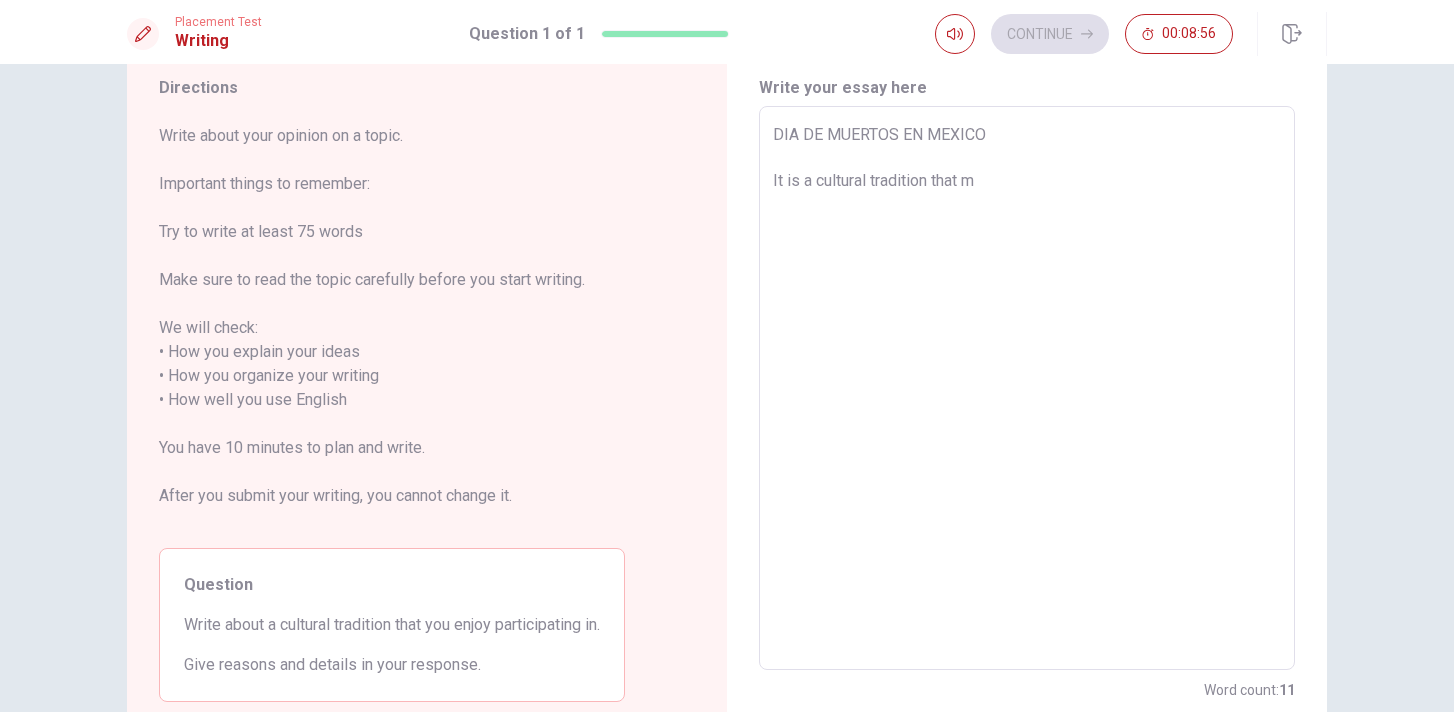 type on "x" 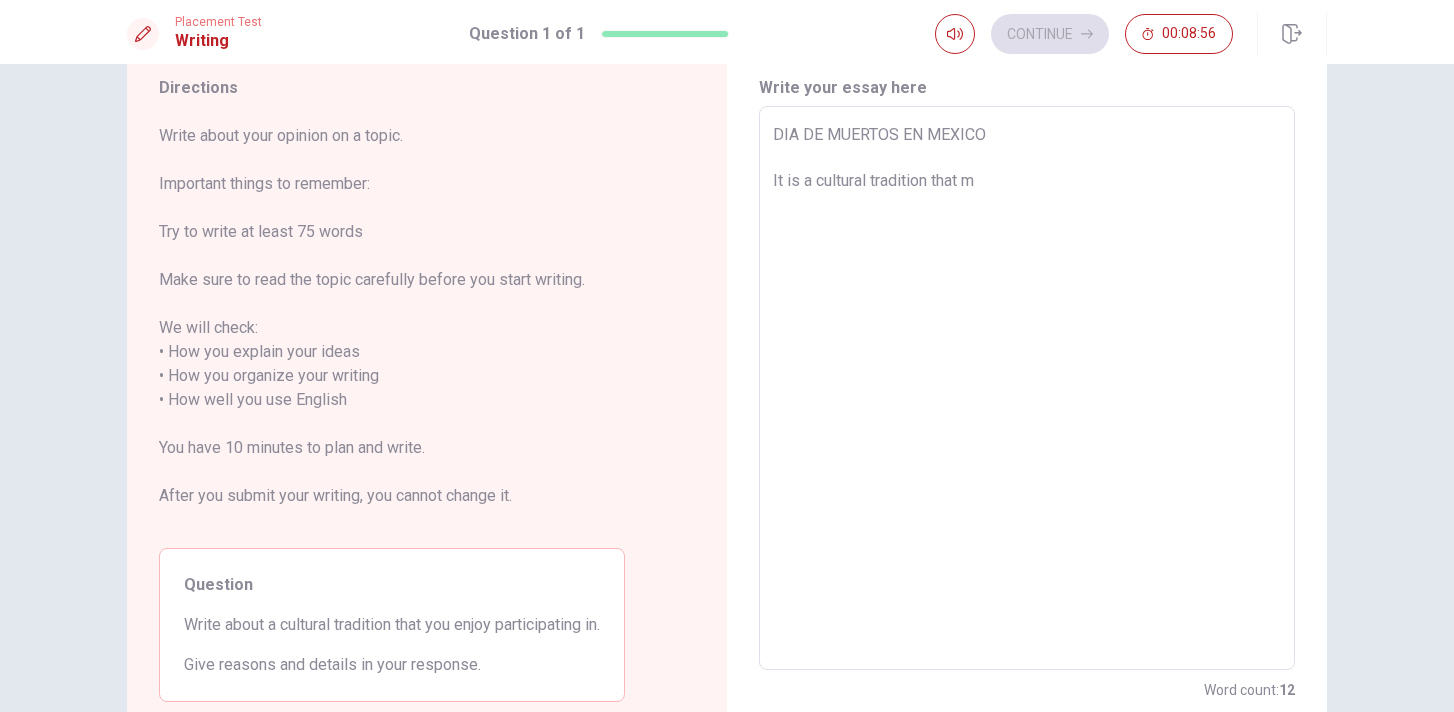 type on "DIA DE MUERTOS EN MEXICO
It is a cultural tradition that ma" 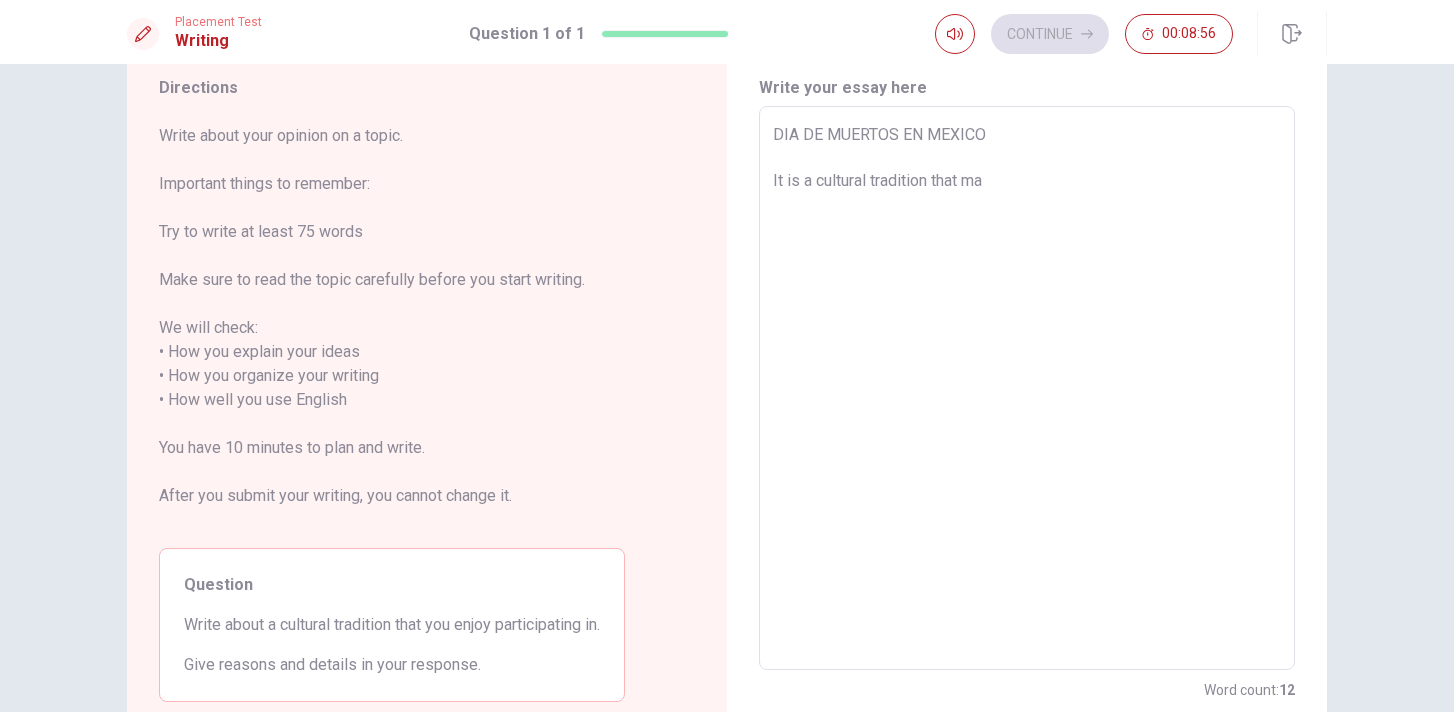 type on "x" 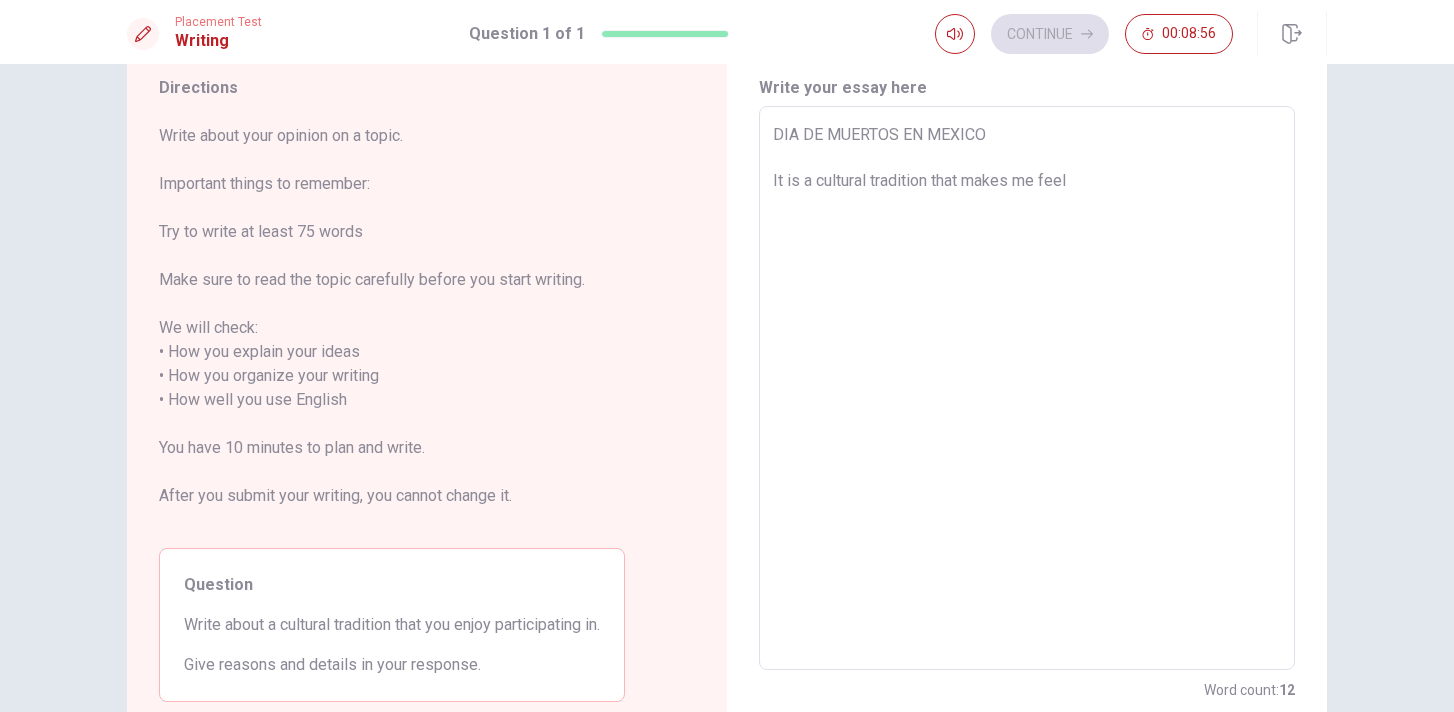 type on "x" 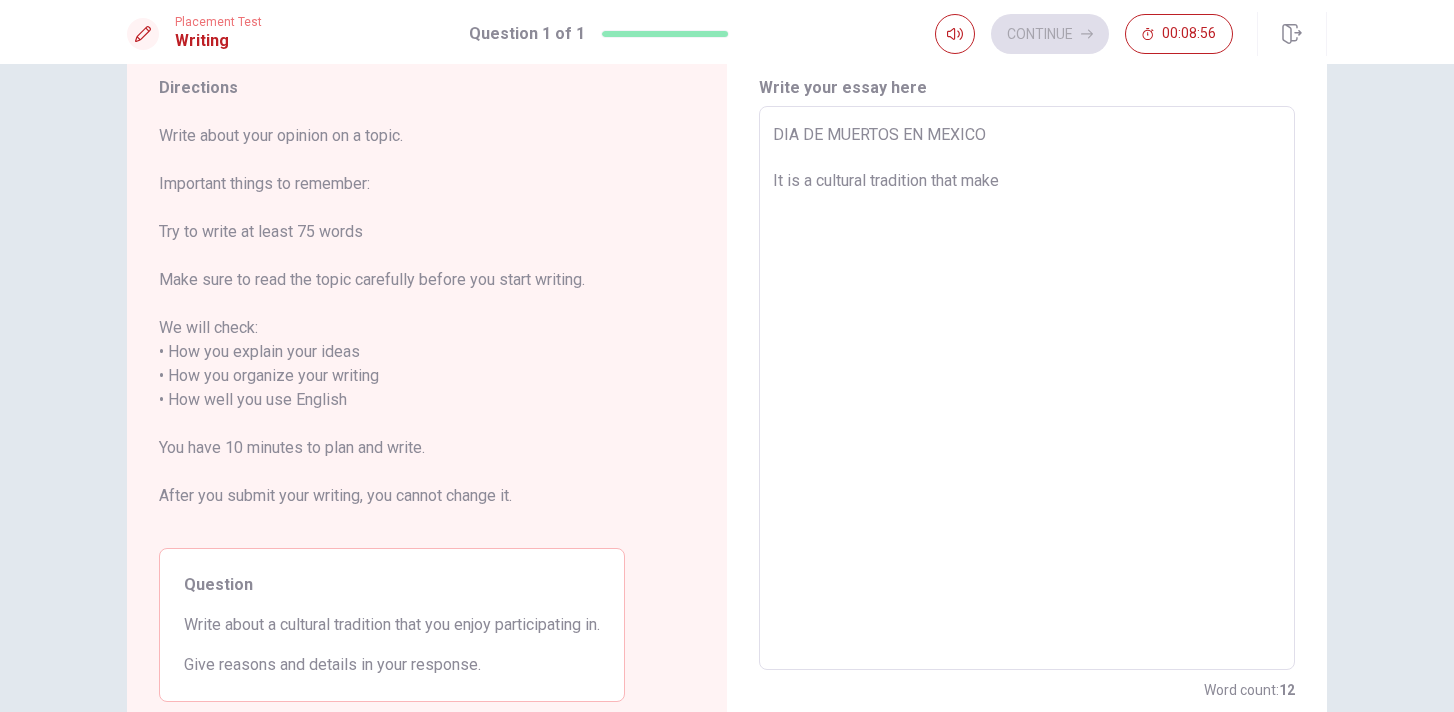 type on "x" 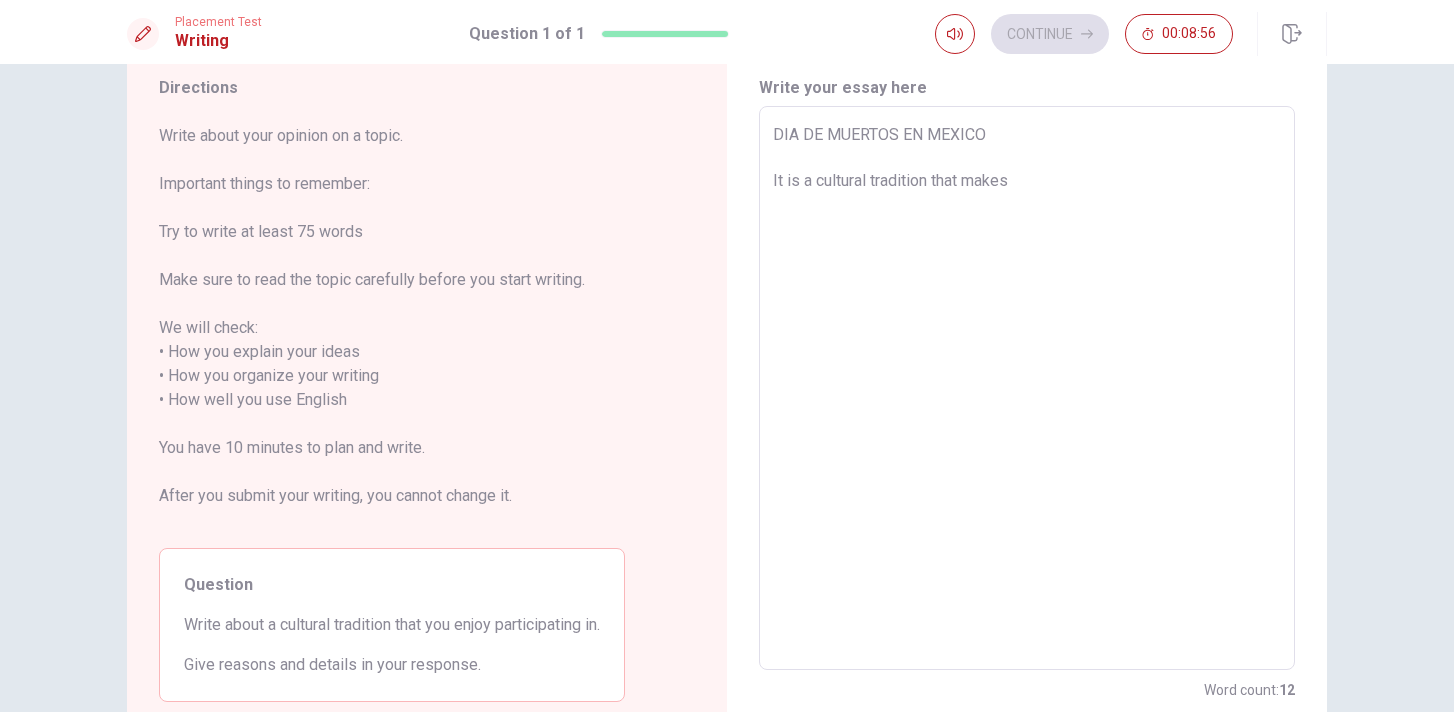 type on "x" 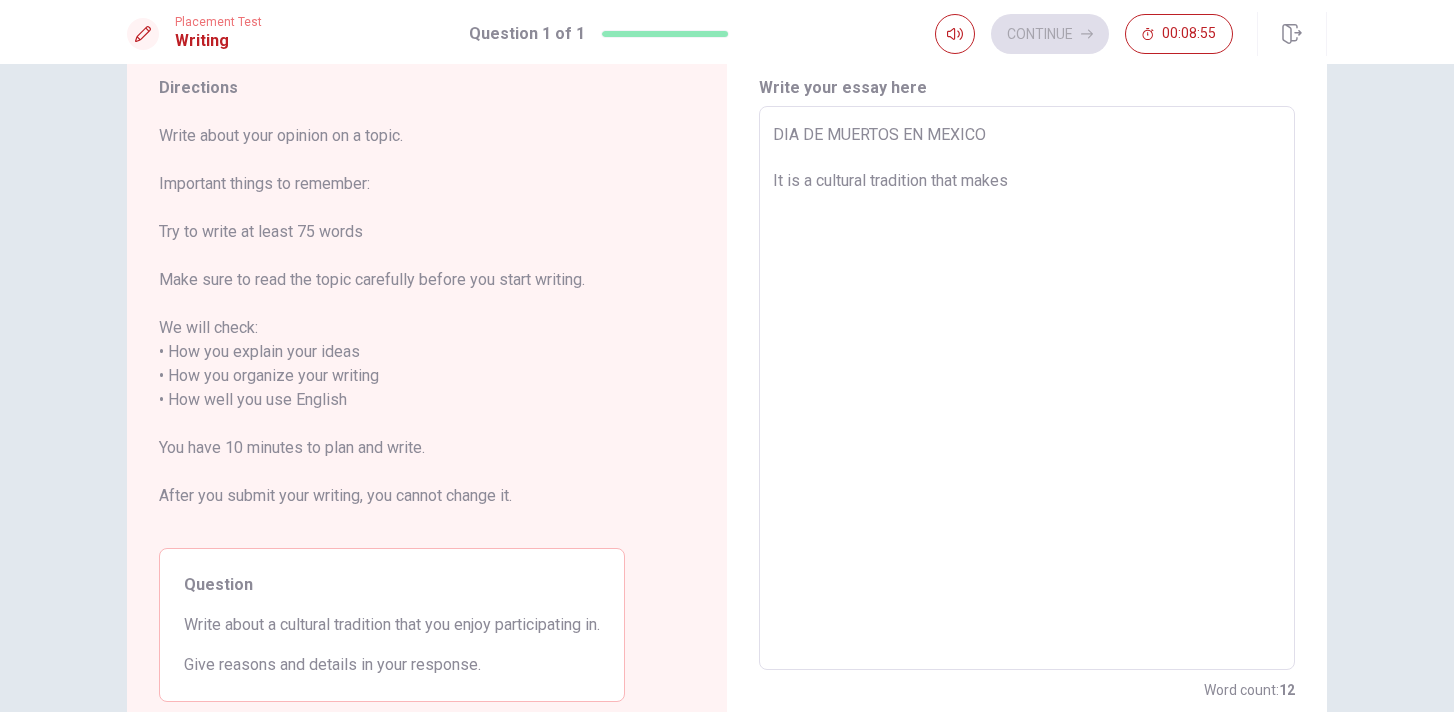 type on "DIA DE MUERTOS EN MEXICO
It is a cultural tradition that makes m" 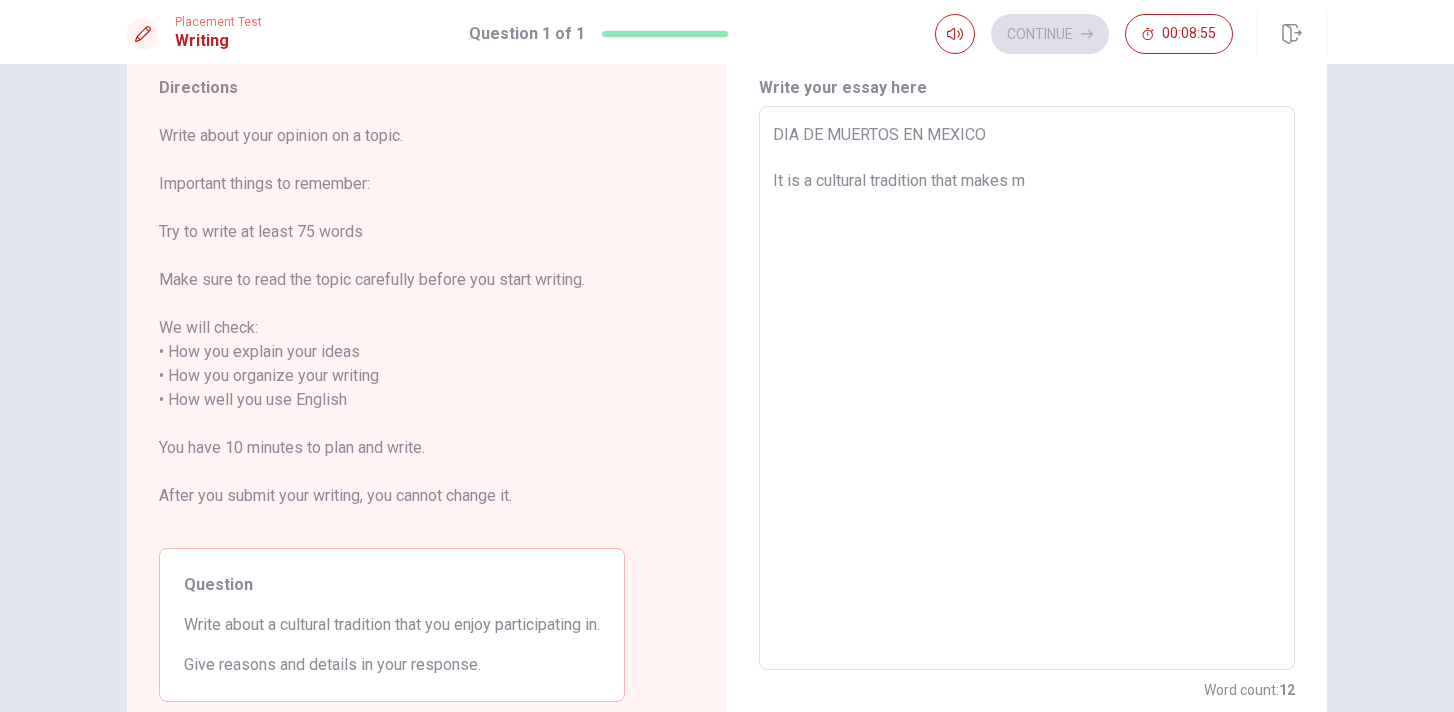type on "x" 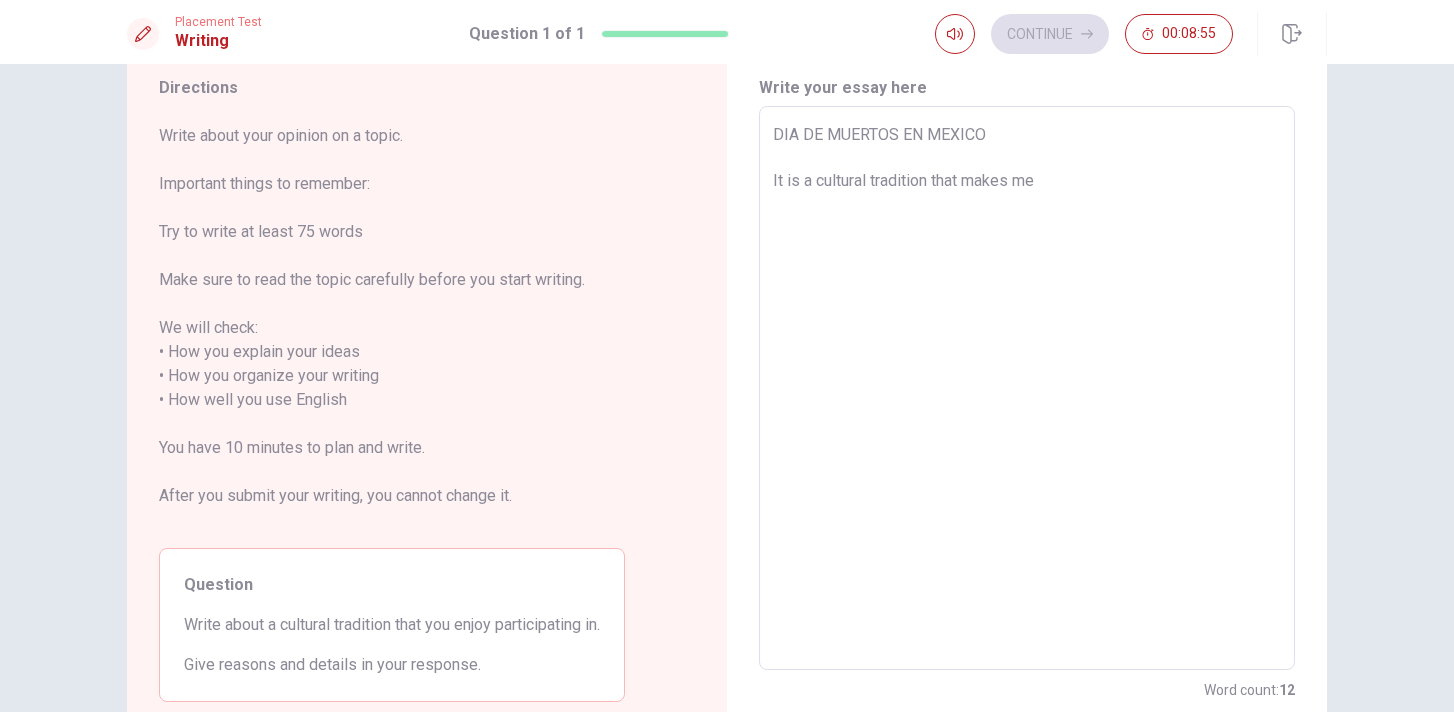 type on "x" 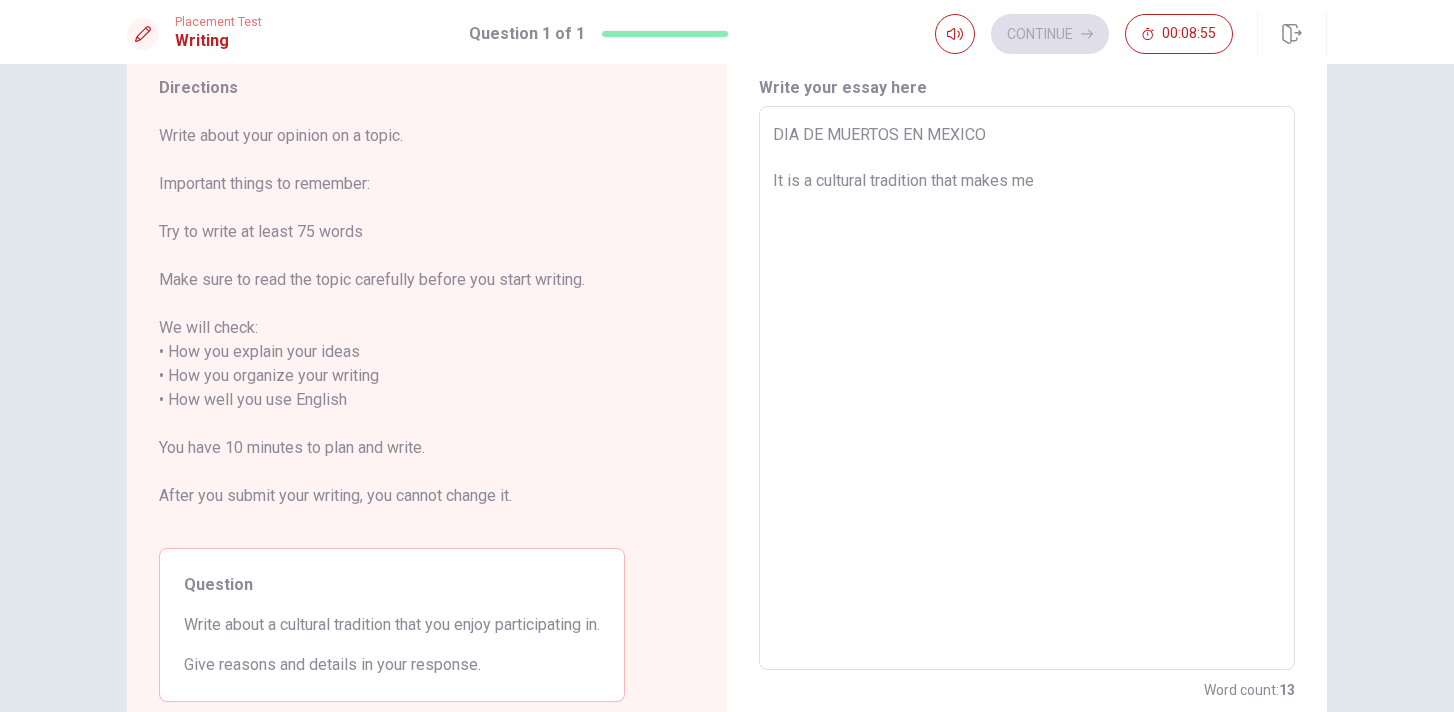type on "DIA DE MUERTOS EN MEXICO
It is a cultural tradition that makes me" 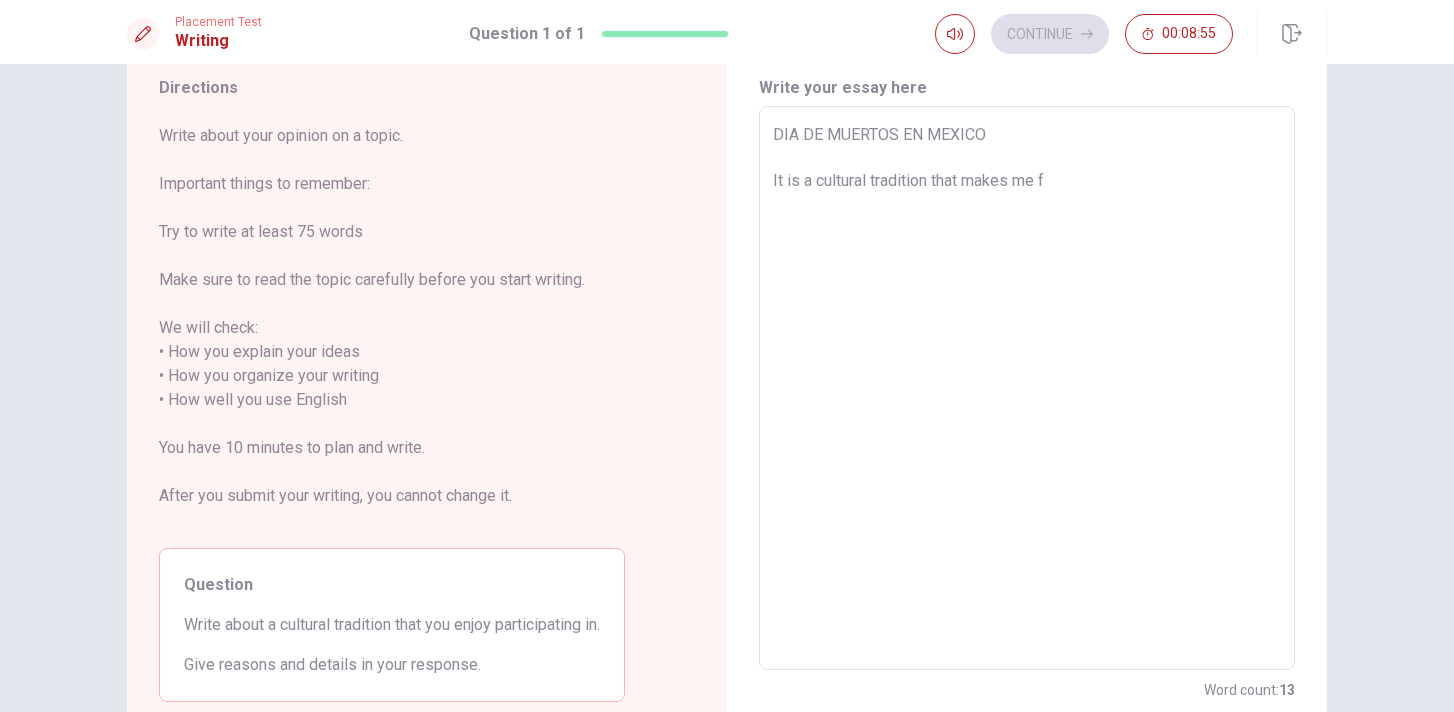 type on "x" 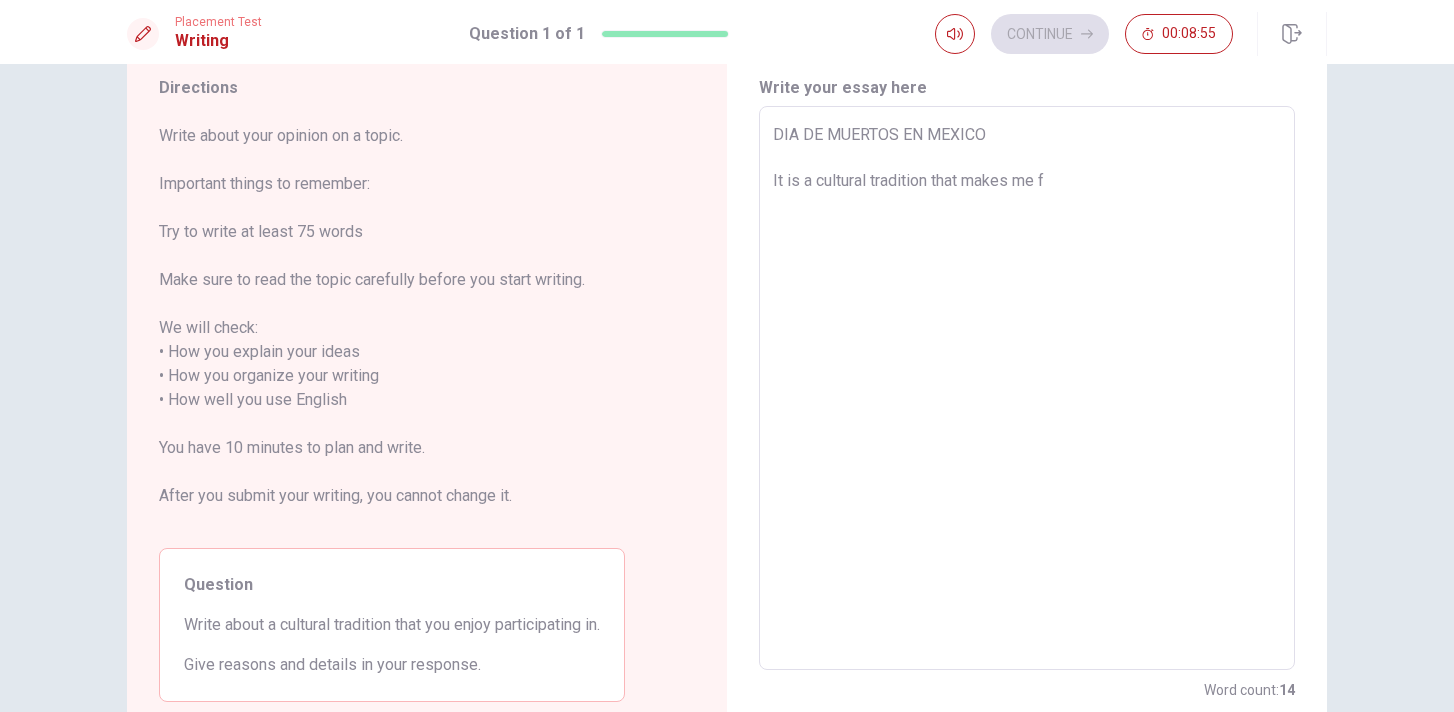 type on "DIA DE MUERTOS EN MEXICO
It is a cultural tradition that makes me feel a" 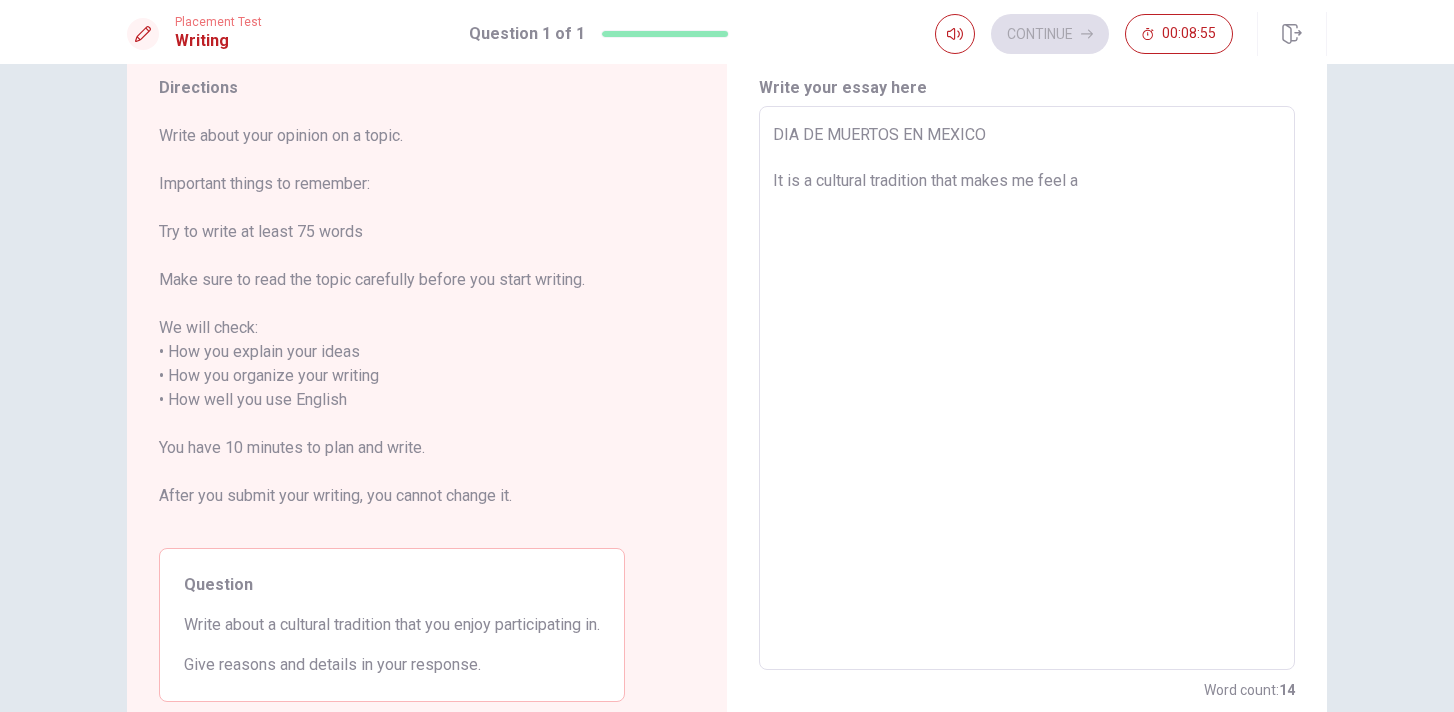 type on "x" 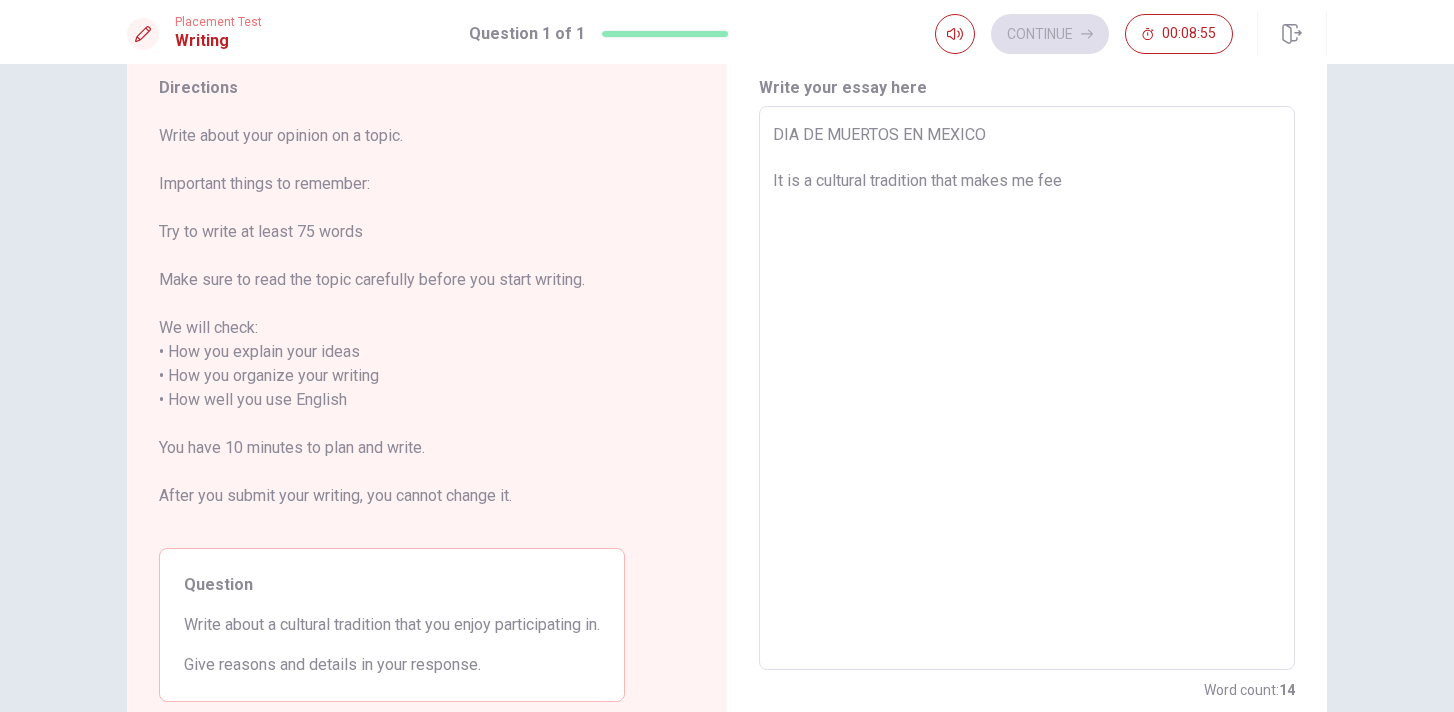 type on "x" 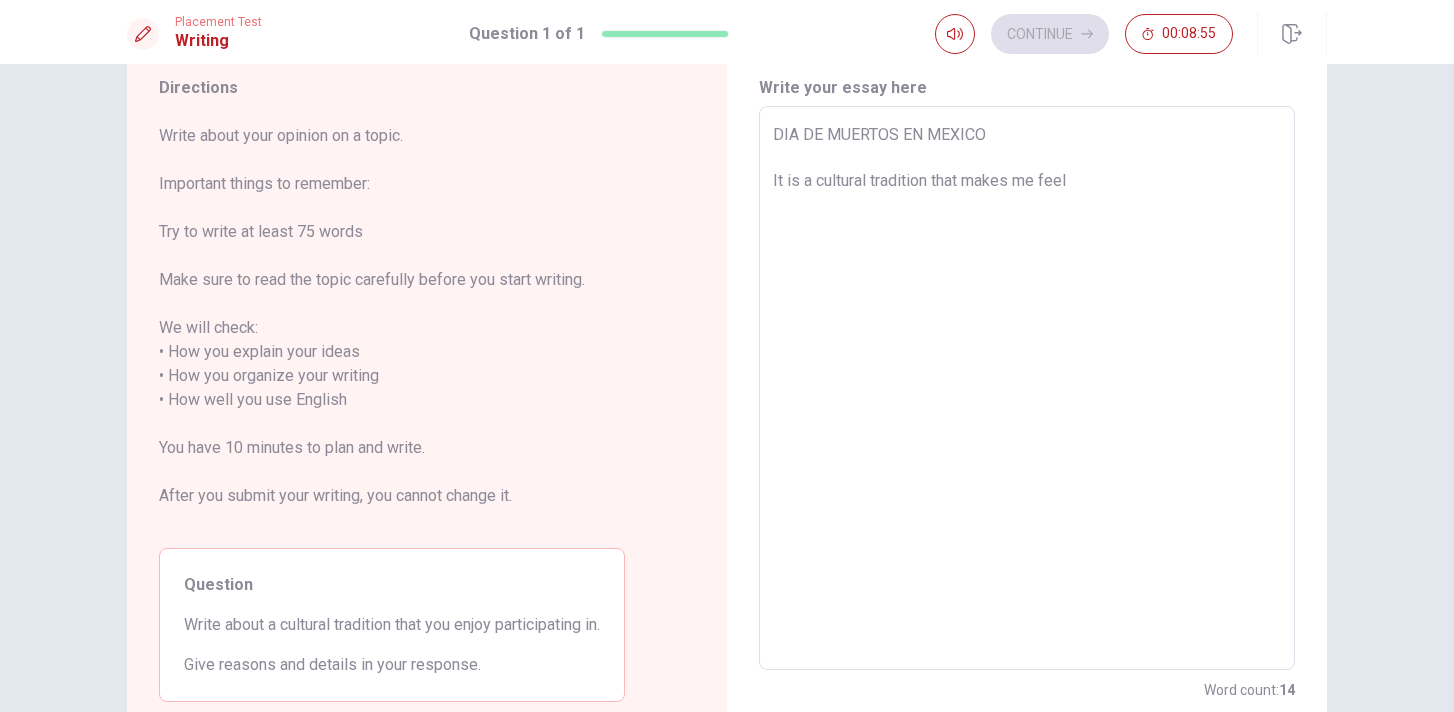 type on "x" 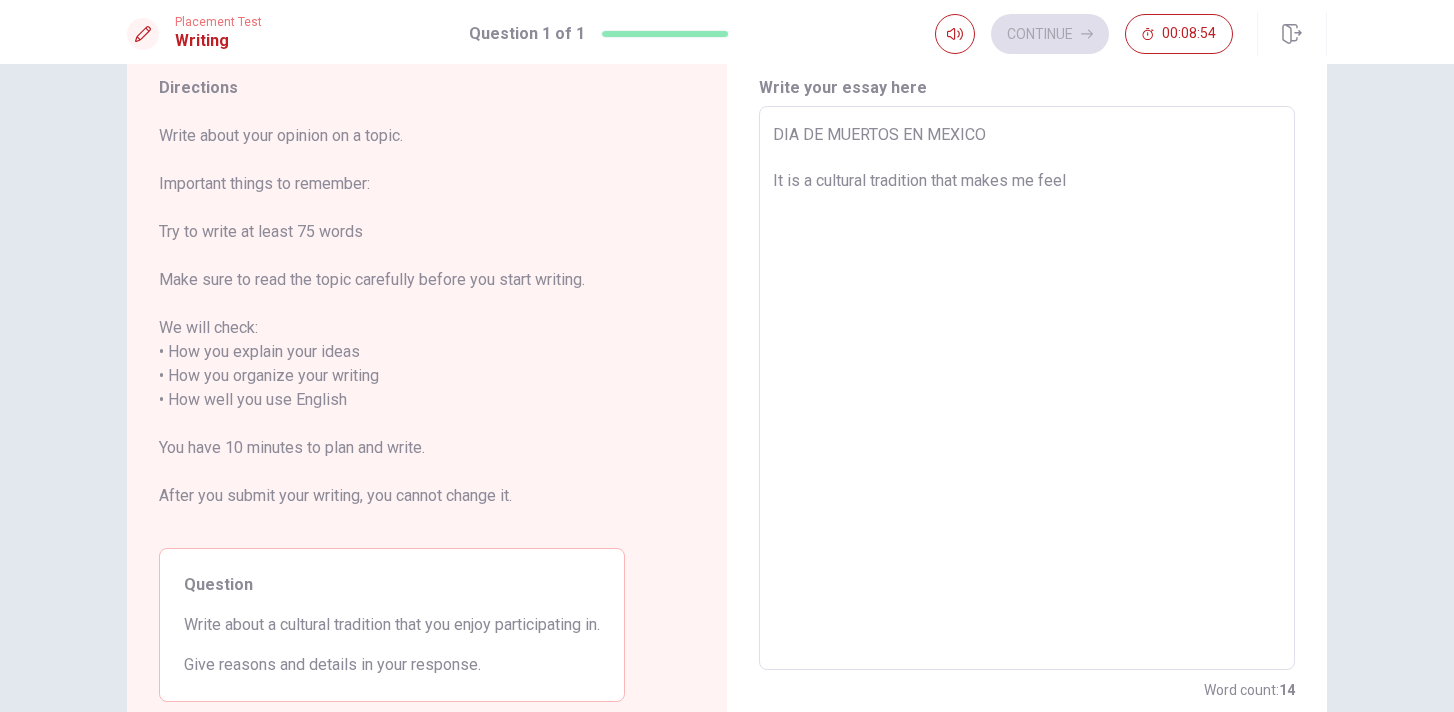 type on "DIA DE MUERTOS EN MEXICO
It is a cultural tradition that makes me feel" 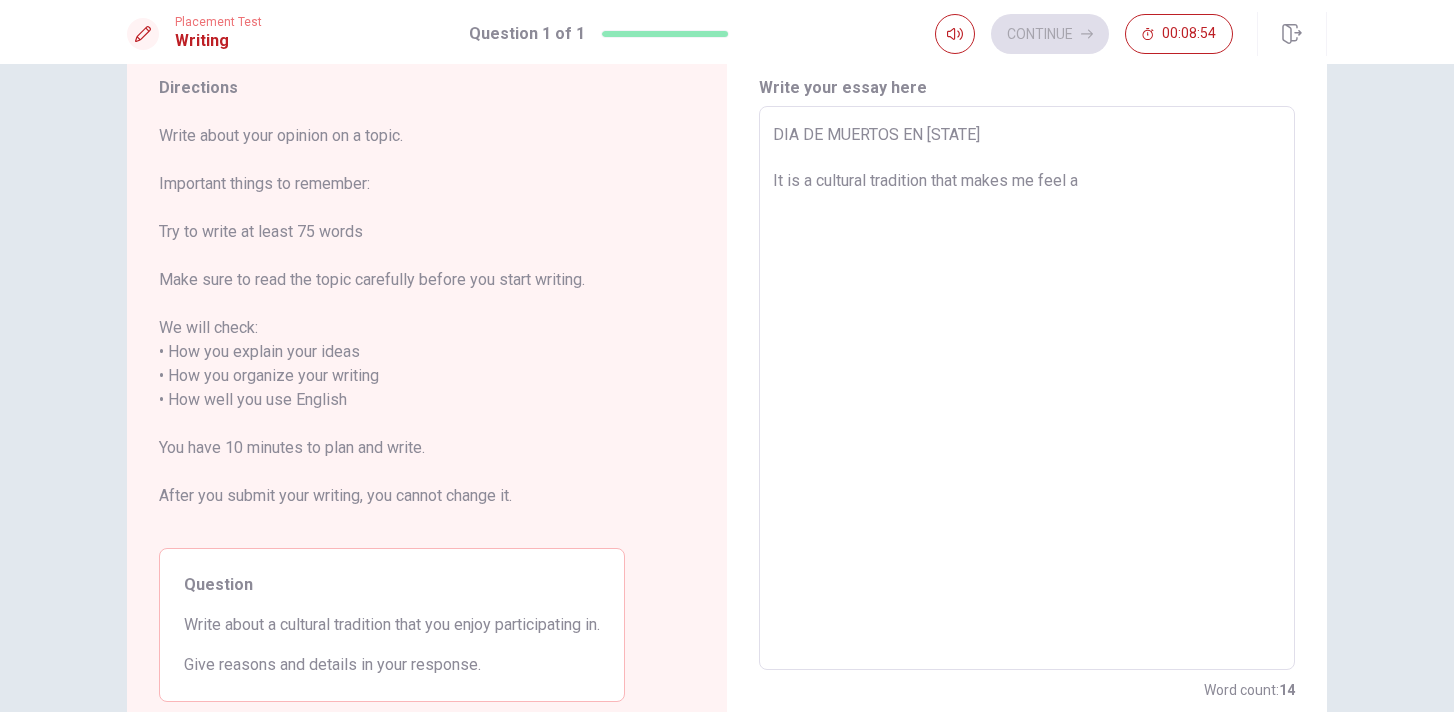 type on "x" 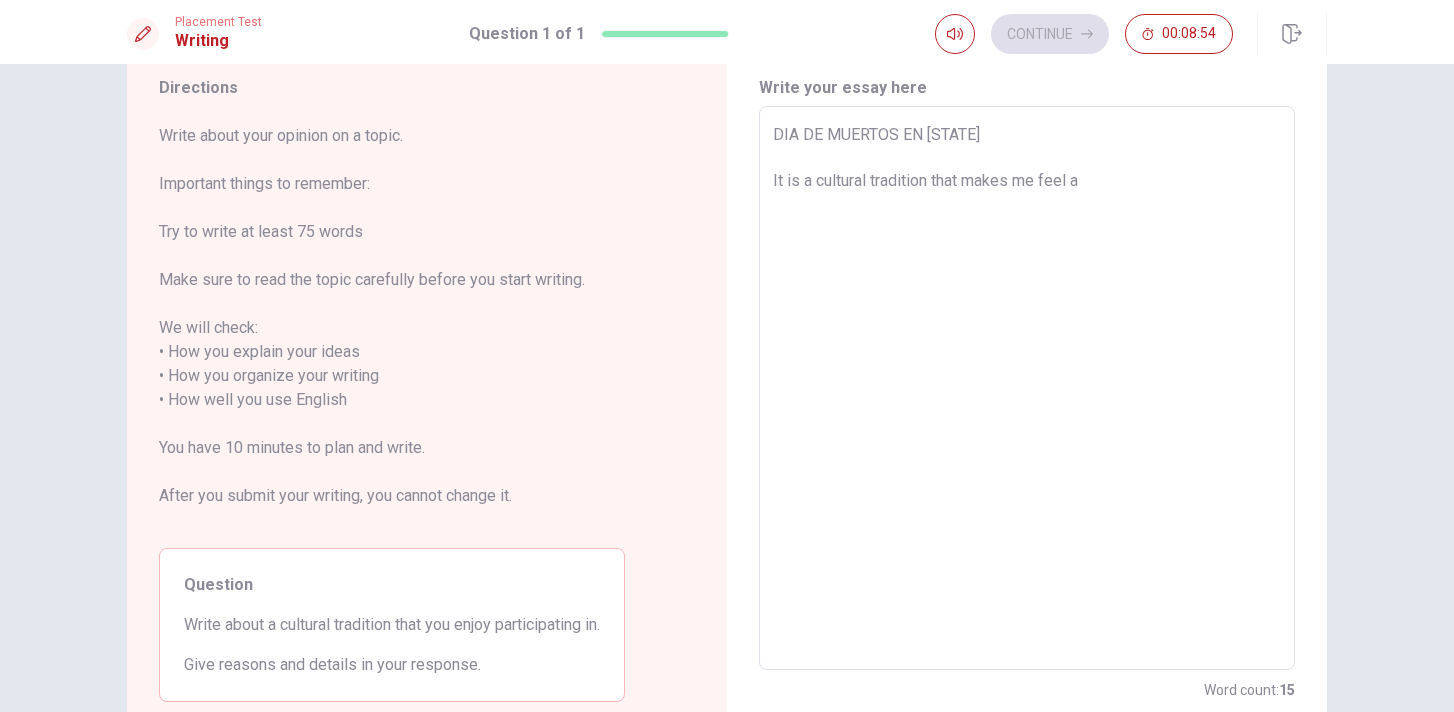 type on "DIA DE MUERTOS EN [STATE]
It is a cultural tradition that makes me feel a" 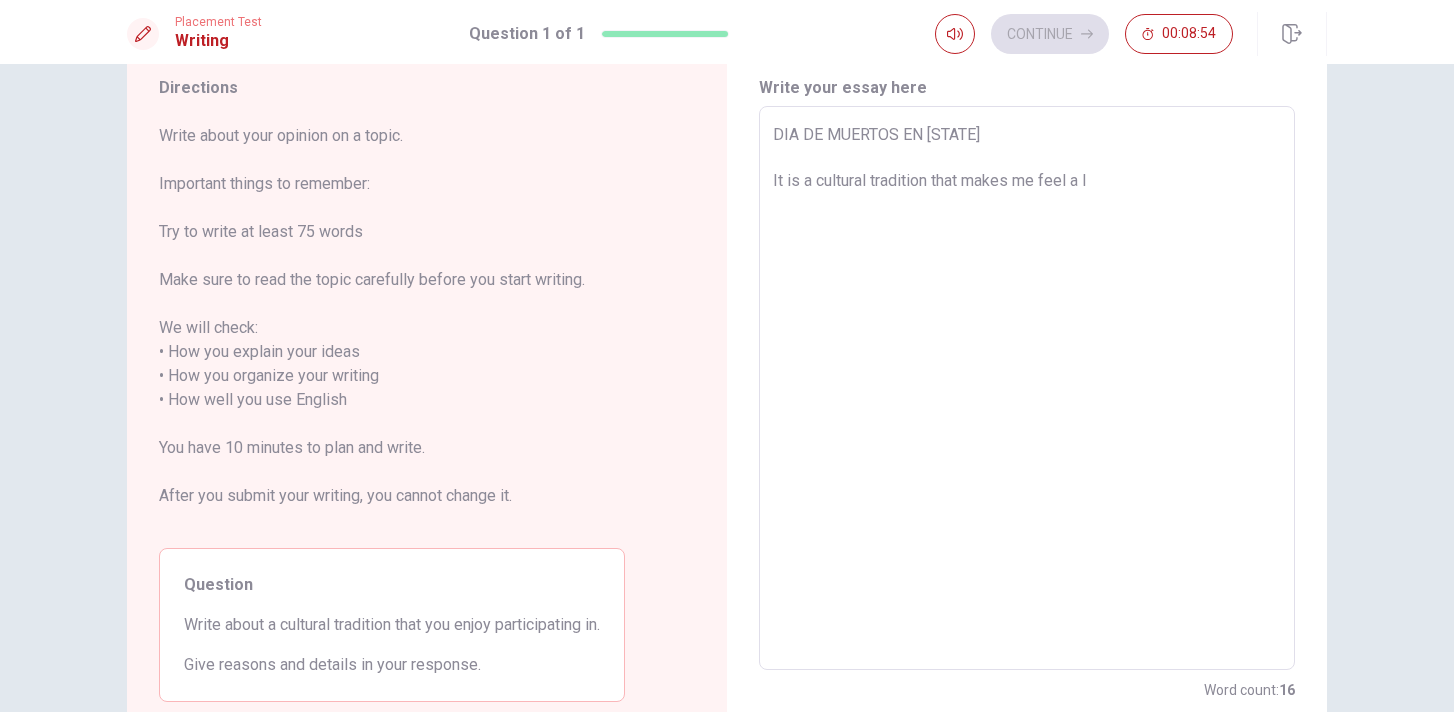 type on "x" 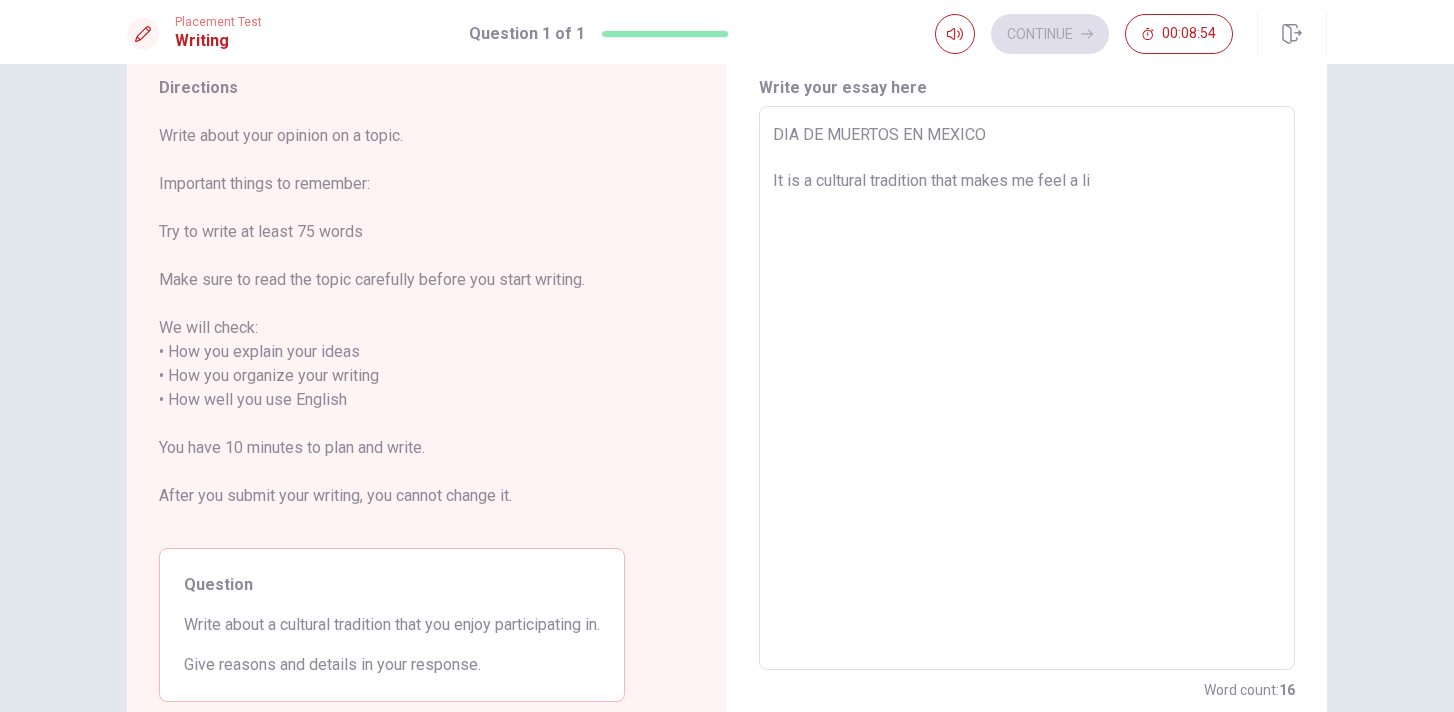 type on "x" 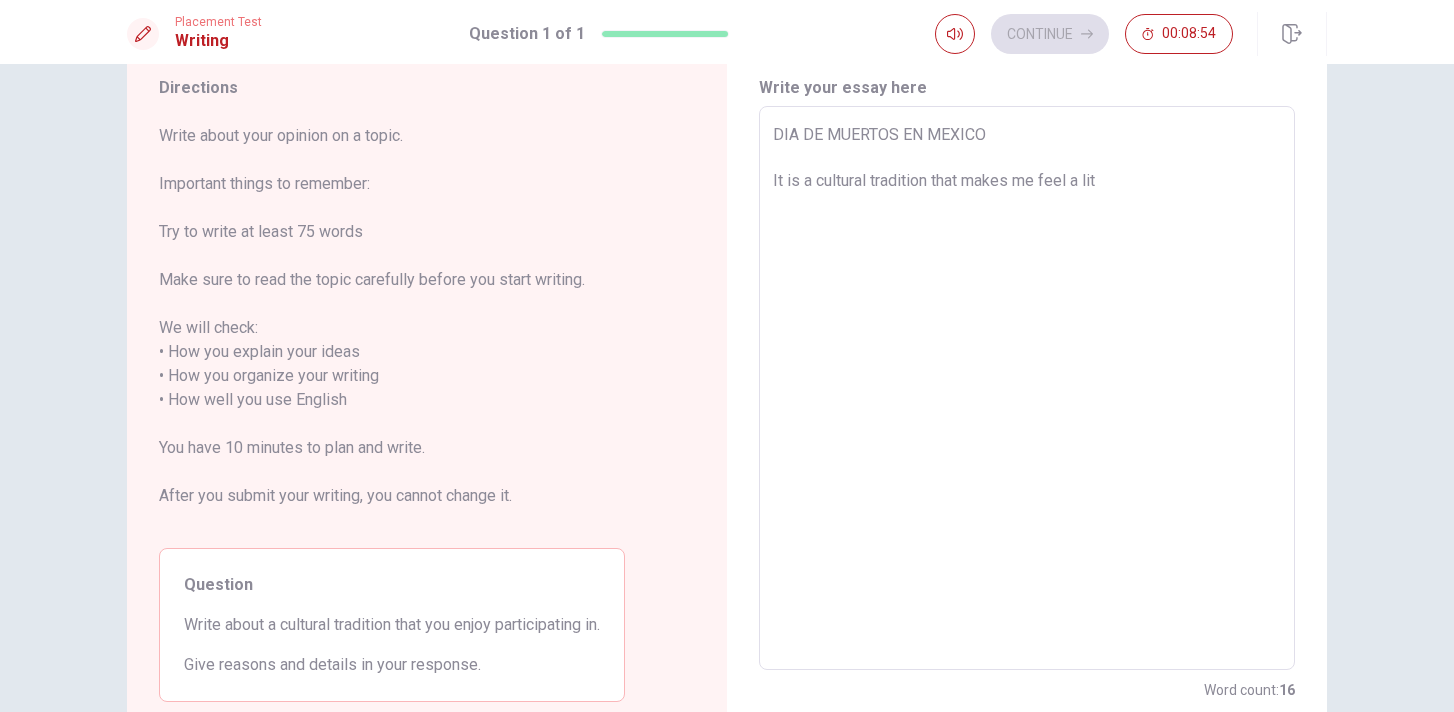 type 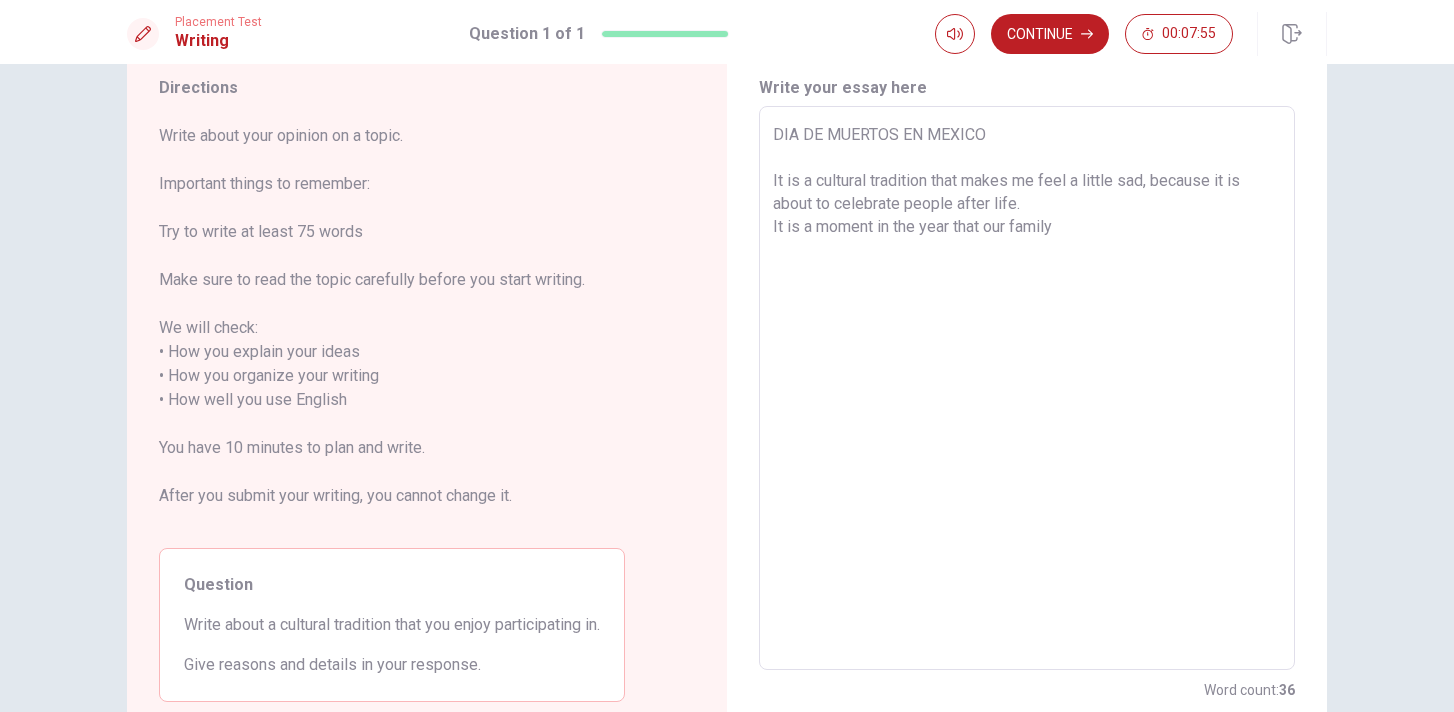 click on "DIA DE MUERTOS EN MEXICO
It is a cultural tradition that makes me feel a little sad, because it is about to celebrate people after life.
It is a moment in the year that our family" at bounding box center [1027, 388] 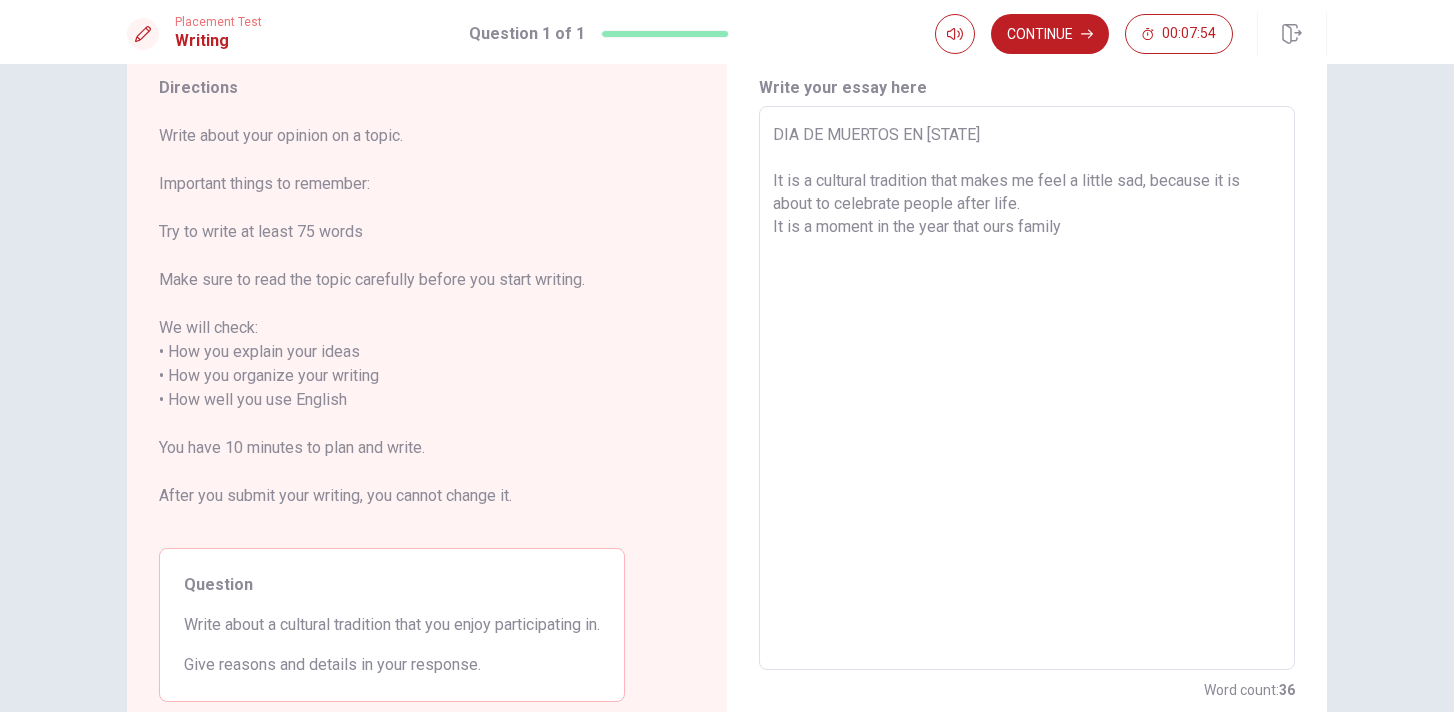 click on "DIA DE MUERTOS EN [STATE]
It is a cultural tradition that makes me feel a little sad, because it is about to celebrate people after life.
It is a moment in the year that ours family" at bounding box center (1027, 388) 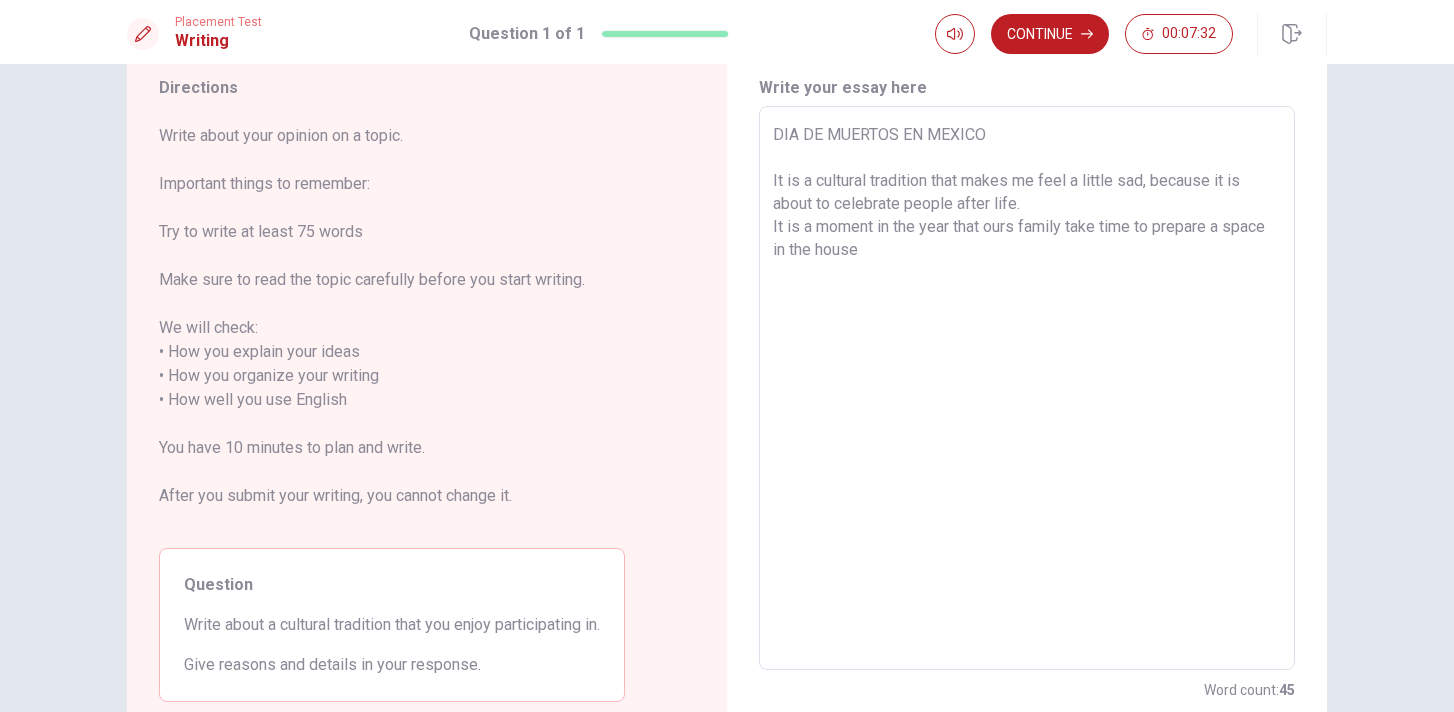 click on "DIA DE MUERTOS EN MEXICO
It is a cultural tradition that makes me feel a little sad, because it is about to celebrate people after life.
It is a moment in the year that ours family take time to prepare a space in the house" at bounding box center (1027, 388) 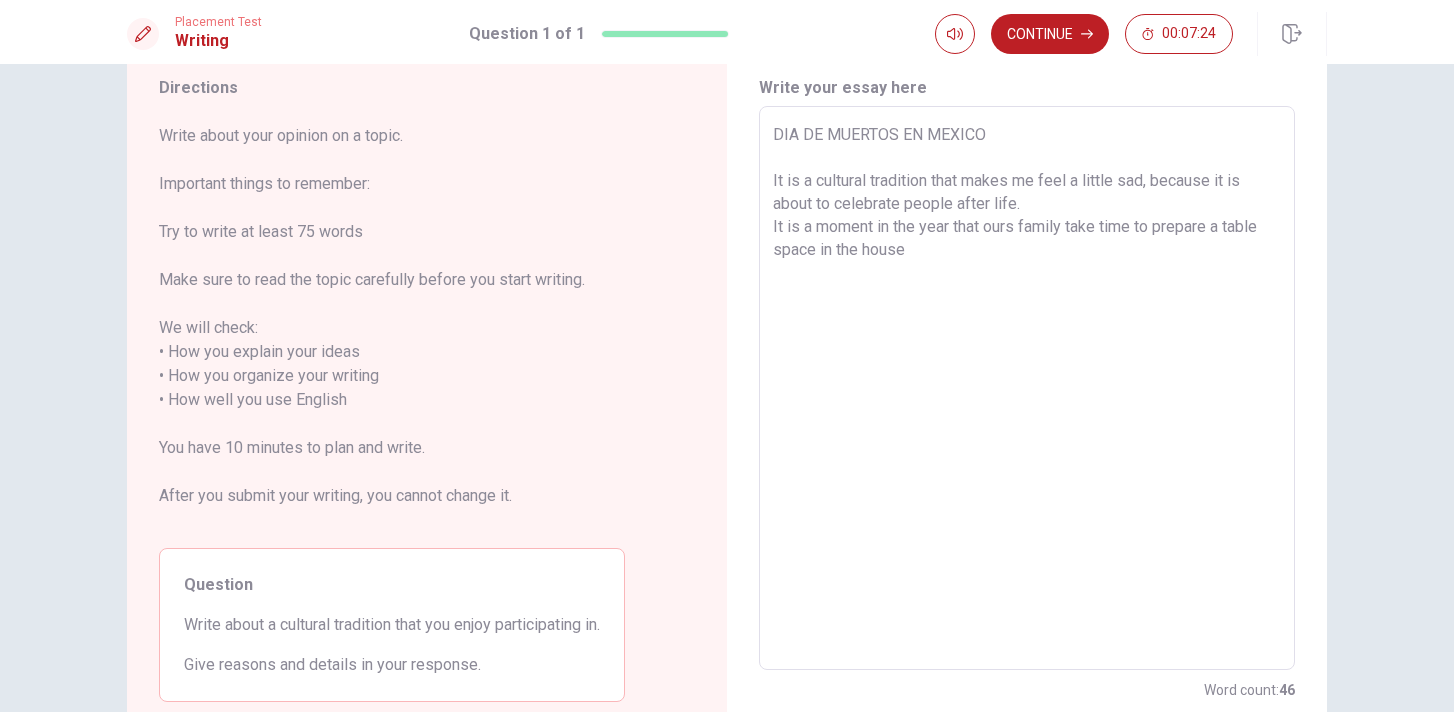 click on "DIA DE MUERTOS EN MEXICO
It is a cultural tradition that makes me feel a little sad, because it is about to celebrate people after life.
It is a moment in the year that ours family take time to prepare a table  space in the house" at bounding box center [1027, 388] 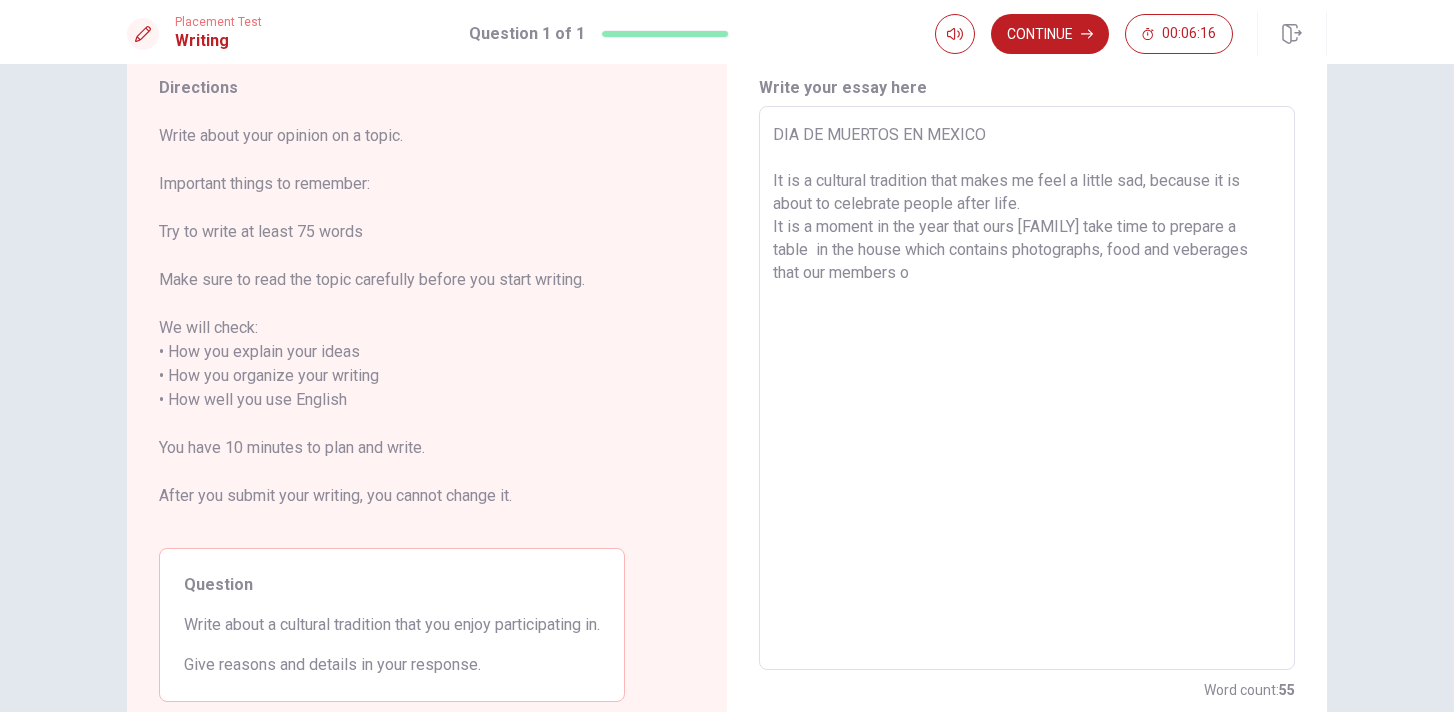 click on "DIA DE MUERTOS EN MEXICO
It is a cultural tradition that makes me feel a little sad, because it is about to celebrate people after life.
It is a moment in the year that ours [FAMILY] take time to prepare a table  in the house which contains photographs, food and veberages that our members o" at bounding box center (1027, 388) 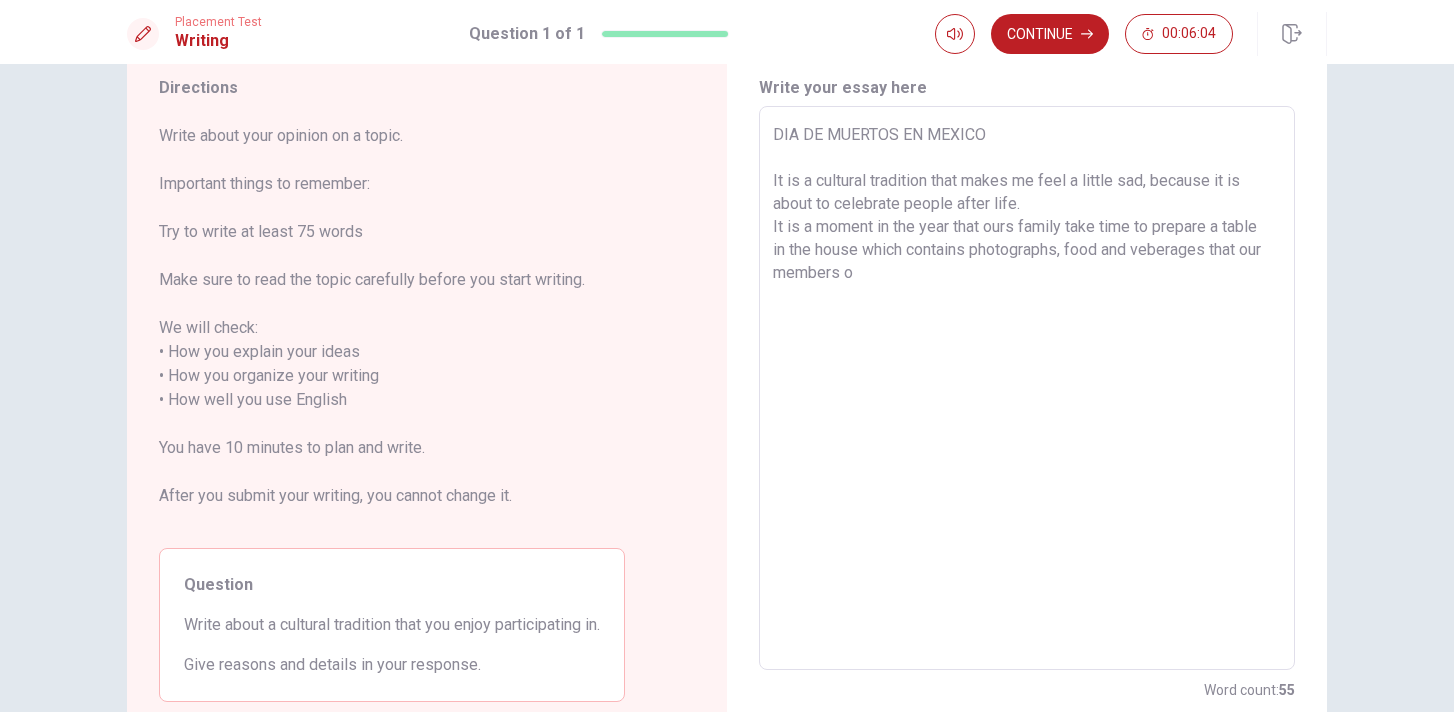 click on "DIA DE MUERTOS EN MEXICO
It is a cultural tradition that makes me feel a little sad, because it is about to celebrate people after life.
It is a moment in the year that ours family take time to prepare a table  in the house which contains photographs, food and veberages that our members o" at bounding box center [1027, 388] 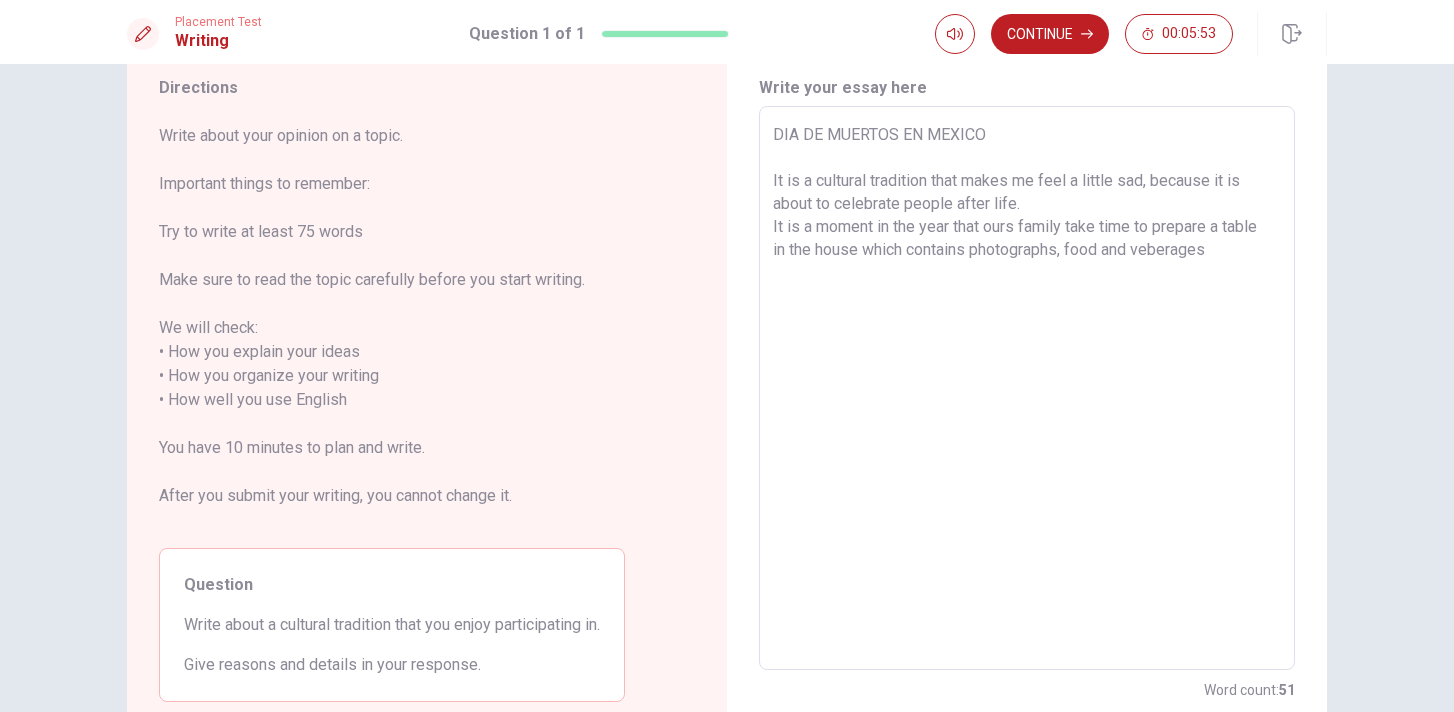 click on "DIA DE MUERTOS EN MEXICO
It is a cultural tradition that makes me feel a little sad, because it is about to celebrate people after life.
It is a moment in the year that ours family take time to prepare a table  in the house which contains photographs, food and veberages" at bounding box center [1027, 388] 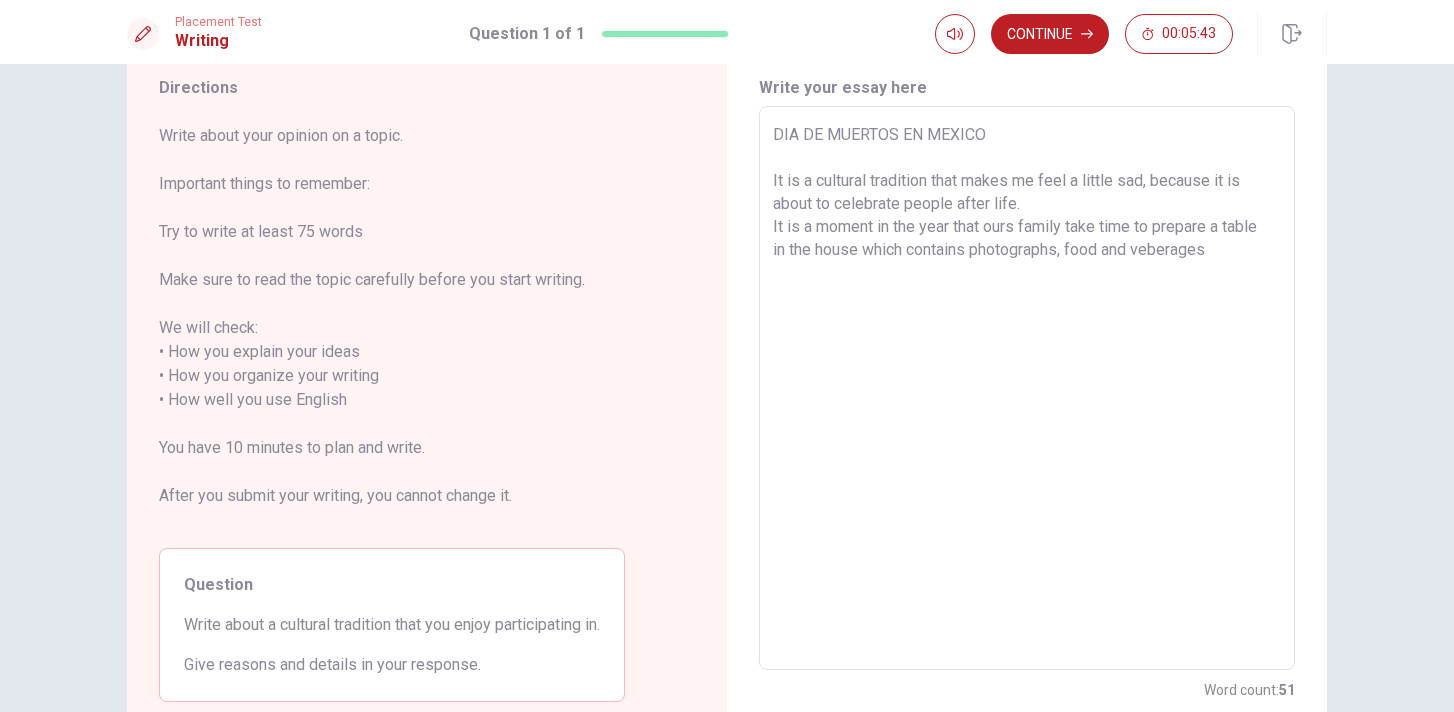 click on "DIA DE MUERTOS EN MEXICO
It is a cultural tradition that makes me feel a little sad, because it is about to celebrate people after life.
It is a moment in the year that ours family take time to prepare a table  in the house which contains photographs, food and veberages" at bounding box center (1027, 388) 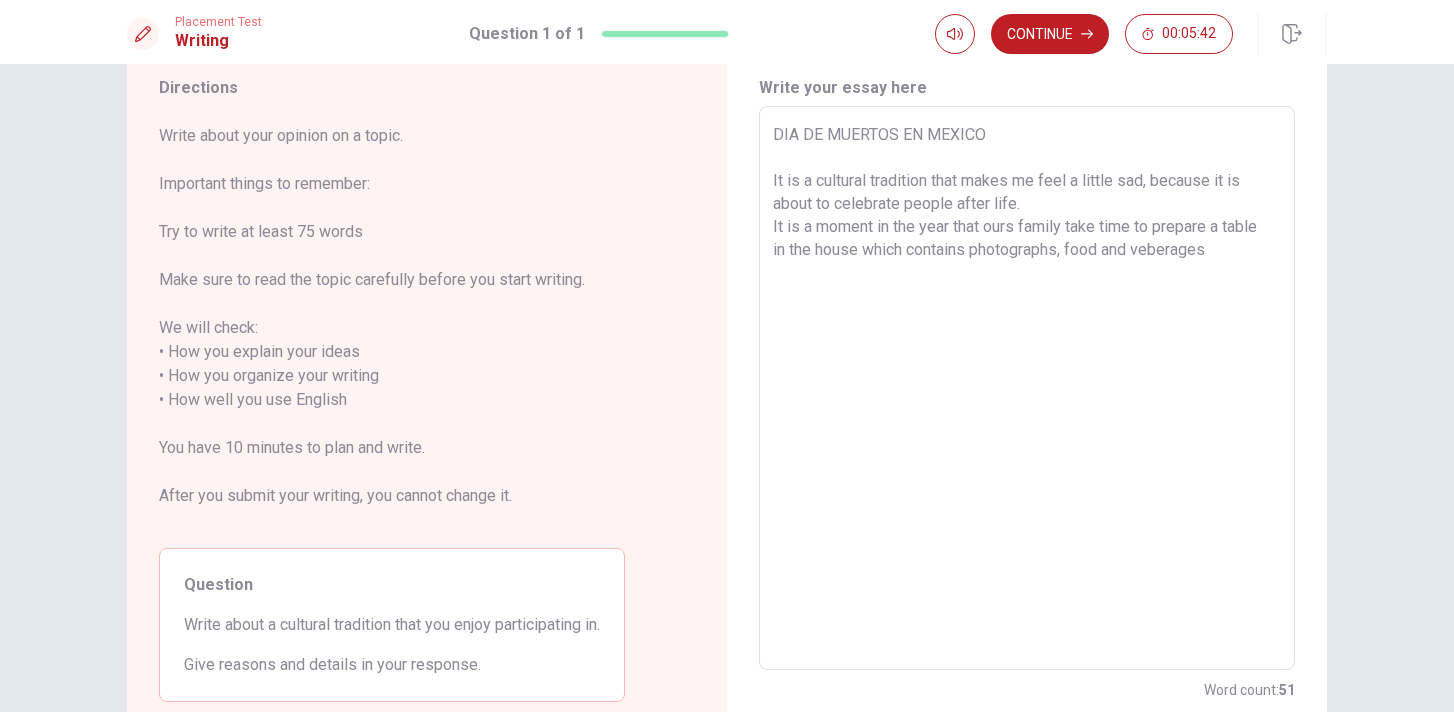 click on "DIA DE MUERTOS EN MEXICO
It is a cultural tradition that makes me feel a little sad, because it is about to celebrate people after life.
It is a moment in the year that ours family take time to prepare a table  in the house which contains photographs, food and veberages" at bounding box center [1027, 388] 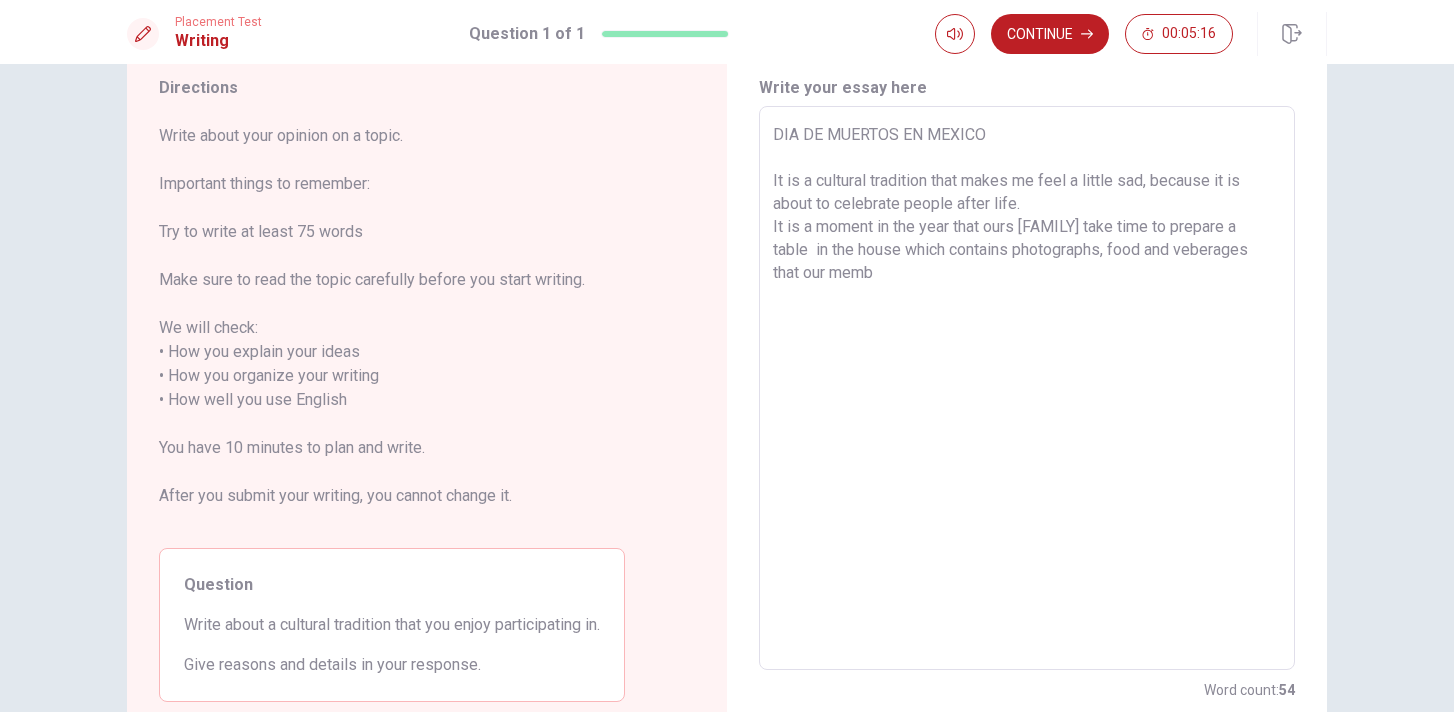 click on "DIA DE MUERTOS EN MEXICO
It is a cultural tradition that makes me feel a little sad, because it is about to celebrate people after life.
It is a moment in the year that ours [FAMILY] take time to prepare a table  in the house which contains photographs, food and veberages that our memb" at bounding box center (1027, 388) 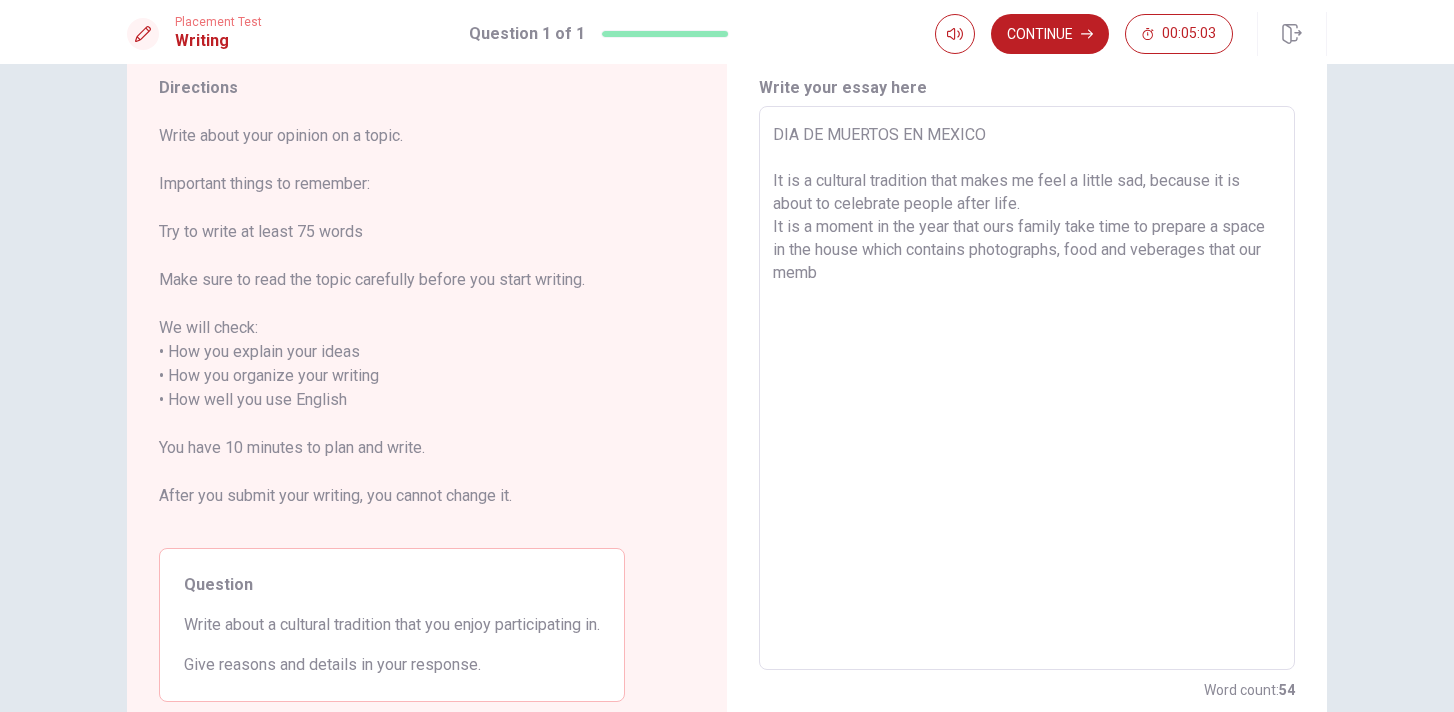 click on "DIA DE MUERTOS EN MEXICO
It is a cultural tradition that makes me feel a little sad, because it is about to celebrate people after life.
It is a moment in the year that ours family take time to prepare a space  in the house which contains photographs, food and veberages that our memb" at bounding box center [1027, 388] 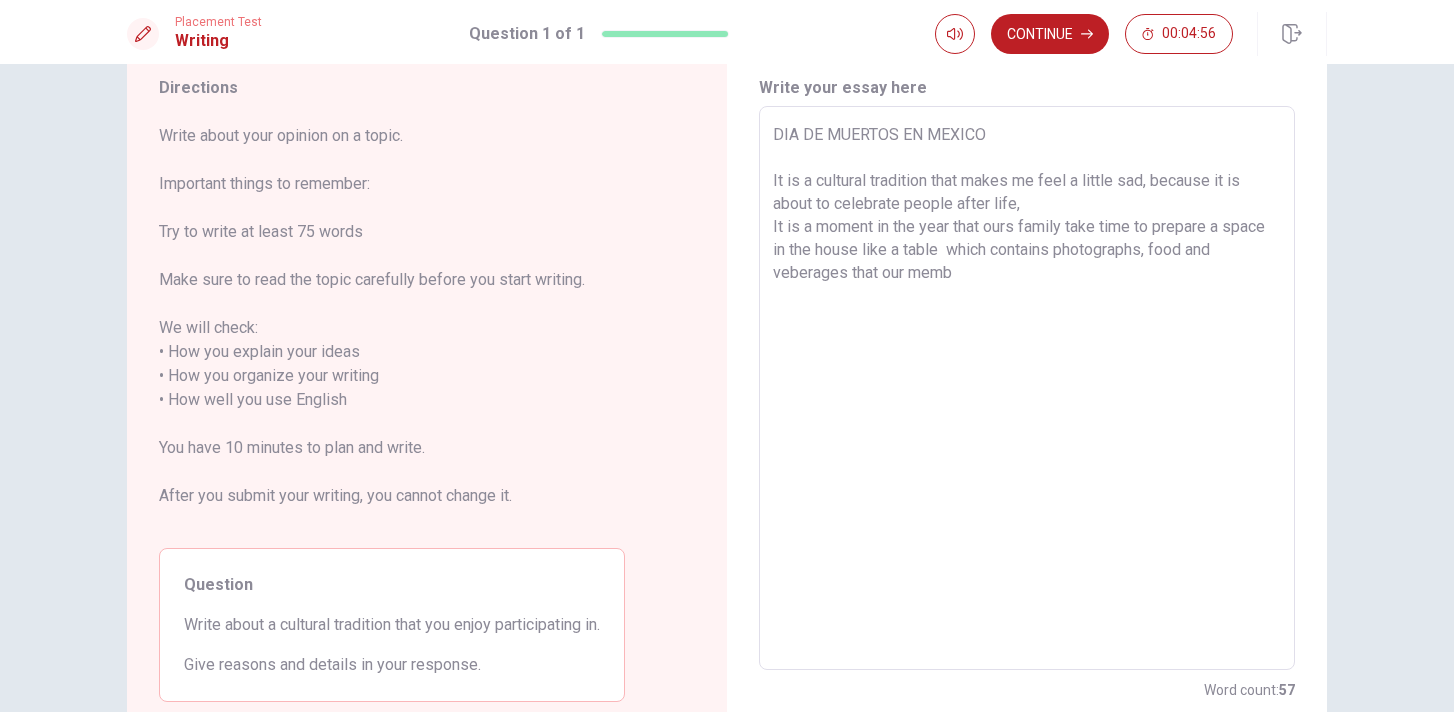 click on "DIA DE MUERTOS EN MEXICO
It is a cultural tradition that makes me feel a little sad, because it is about to celebrate people after life,
It is a moment in the year that ours family take time to prepare a space  in the house like a table  which contains photographs, food and veberages that our memb" at bounding box center (1027, 388) 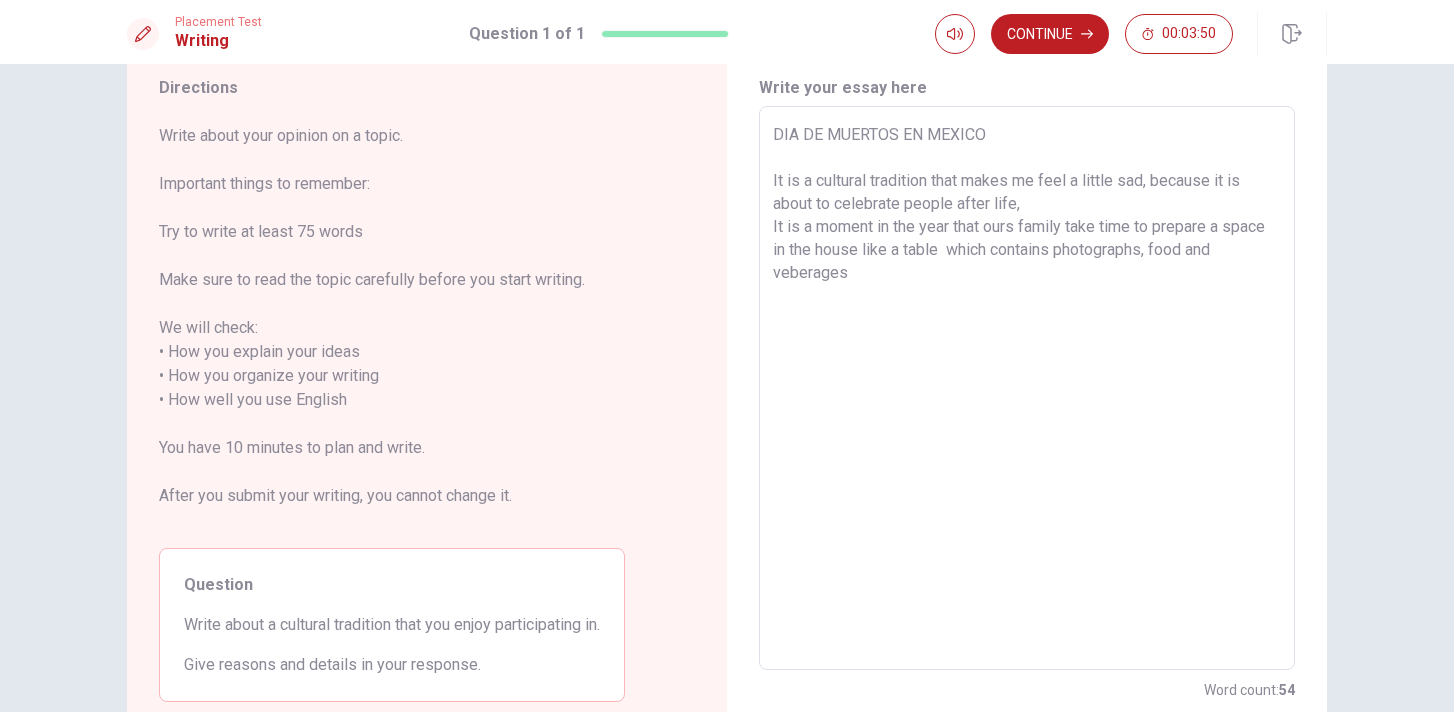 click on "DIA DE MUERTOS EN MEXICO
It is a cultural tradition that makes me feel a little sad, because it is about to celebrate people after life,
It is a moment in the year that ours family take time to prepare a space  in the house like a table  which contains photographs, food and veberages" at bounding box center [1027, 388] 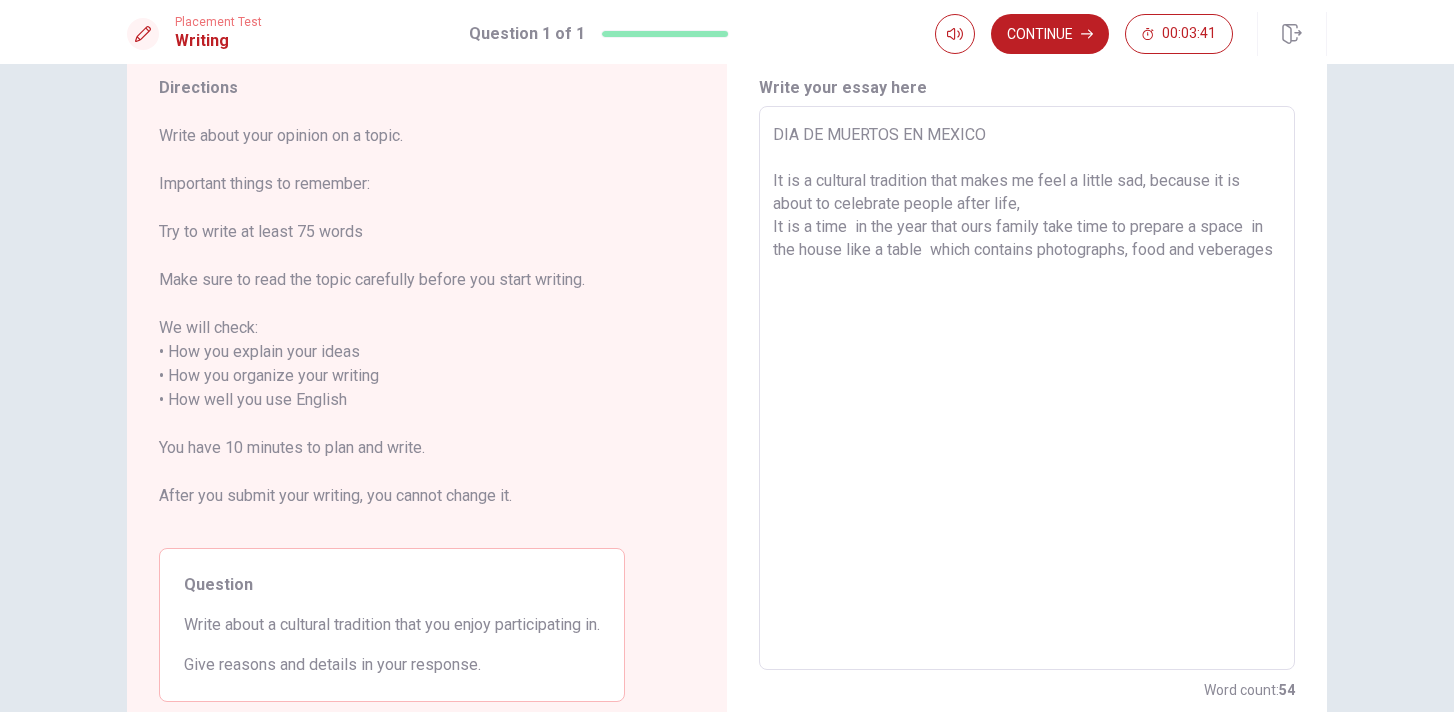 click on "DIA DE MUERTOS EN MEXICO
It is a cultural tradition that makes me feel a little sad, because it is about to celebrate people after life,
It is a time  in the year that ours family take time to prepare a space  in the house like a table  which contains photographs, food and veberages" at bounding box center (1027, 388) 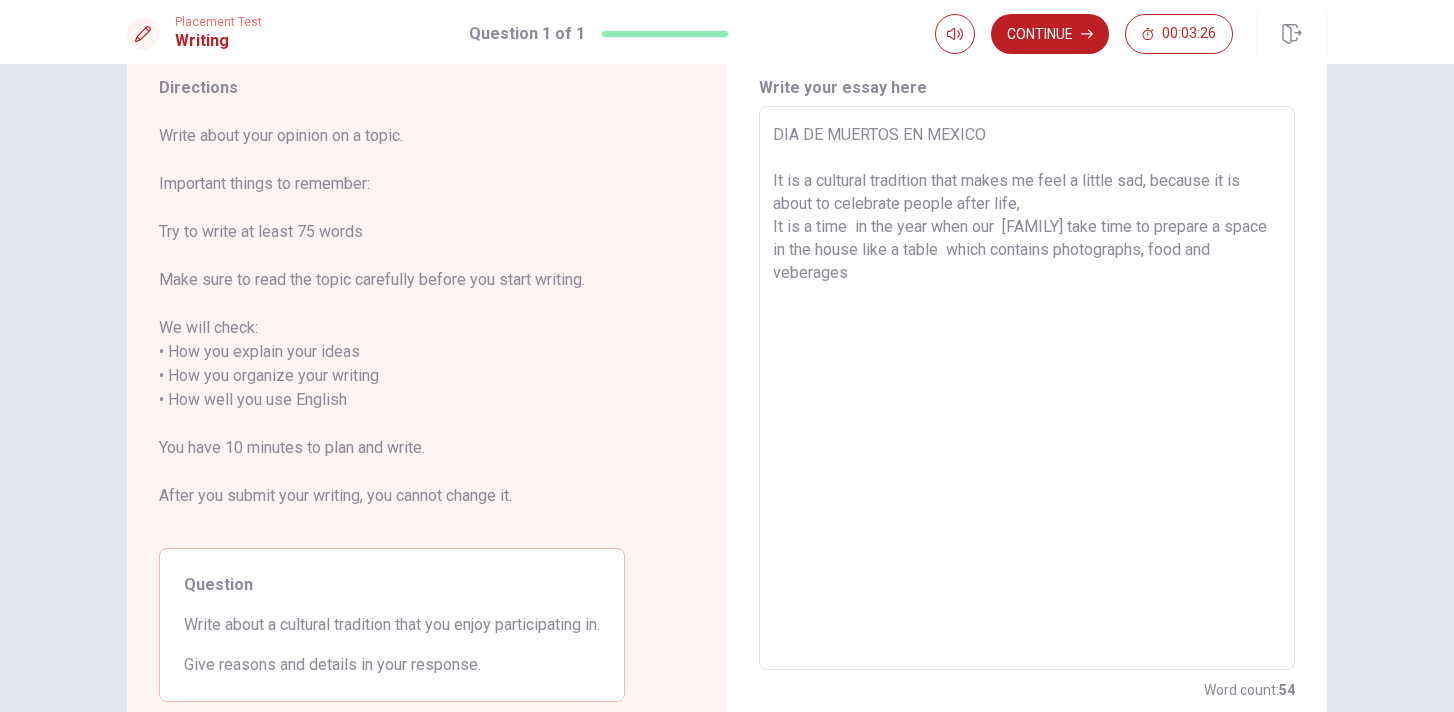 click on "DIA DE MUERTOS EN MEXICO
It is a cultural tradition that makes me feel a little sad, because it is about to celebrate people after life,
It is a time  in the year when our  [FAMILY] take time to prepare a space  in the house like a table  which contains photographs, food and veberages" at bounding box center [1027, 388] 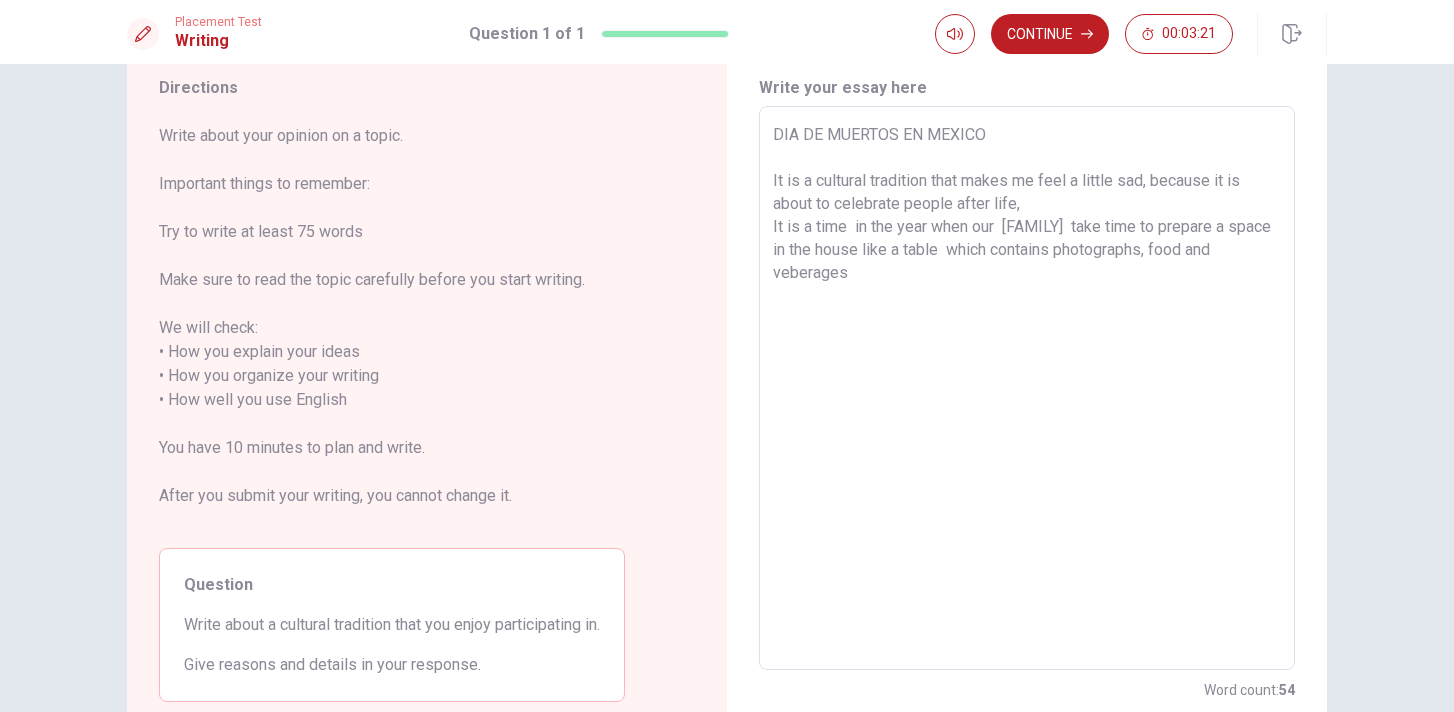 click on "DIA DE MUERTOS EN MEXICO
It is a cultural tradition that makes me feel a little sad, because it is about to celebrate people after life,
It is a time  in the year when our  [FAMILY]  take time to prepare a space  in the house like a table  which contains photographs, food and veberages" at bounding box center (1027, 388) 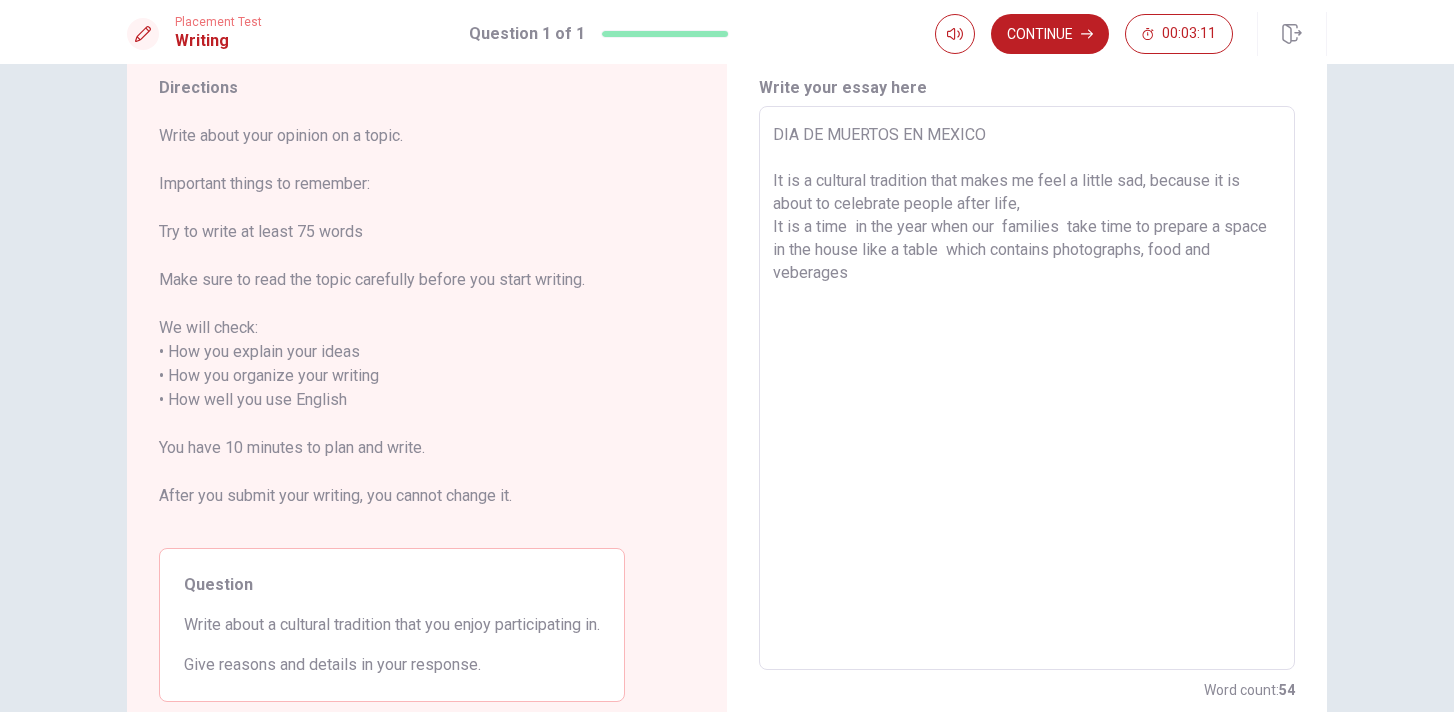 drag, startPoint x: 1273, startPoint y: 227, endPoint x: 1102, endPoint y: 231, distance: 171.04678 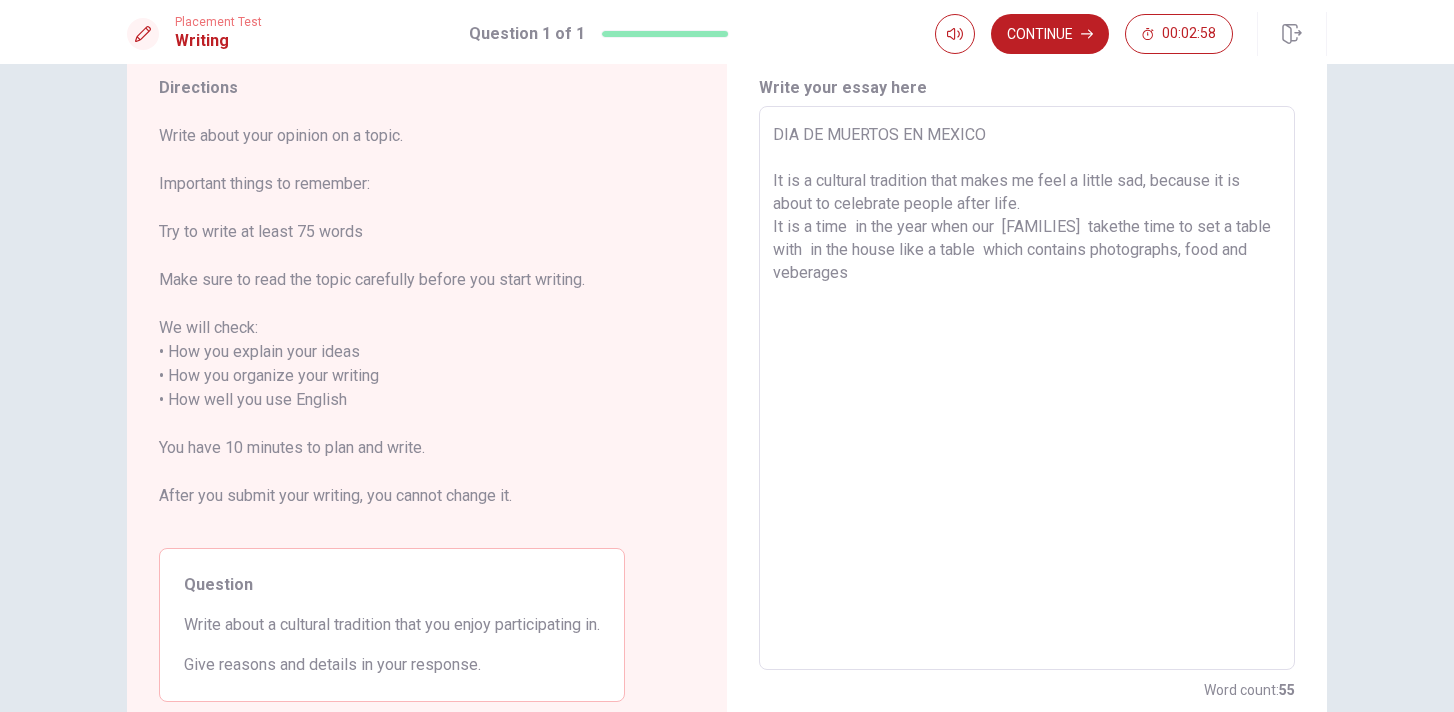 drag, startPoint x: 1094, startPoint y: 248, endPoint x: 811, endPoint y: 245, distance: 283.0159 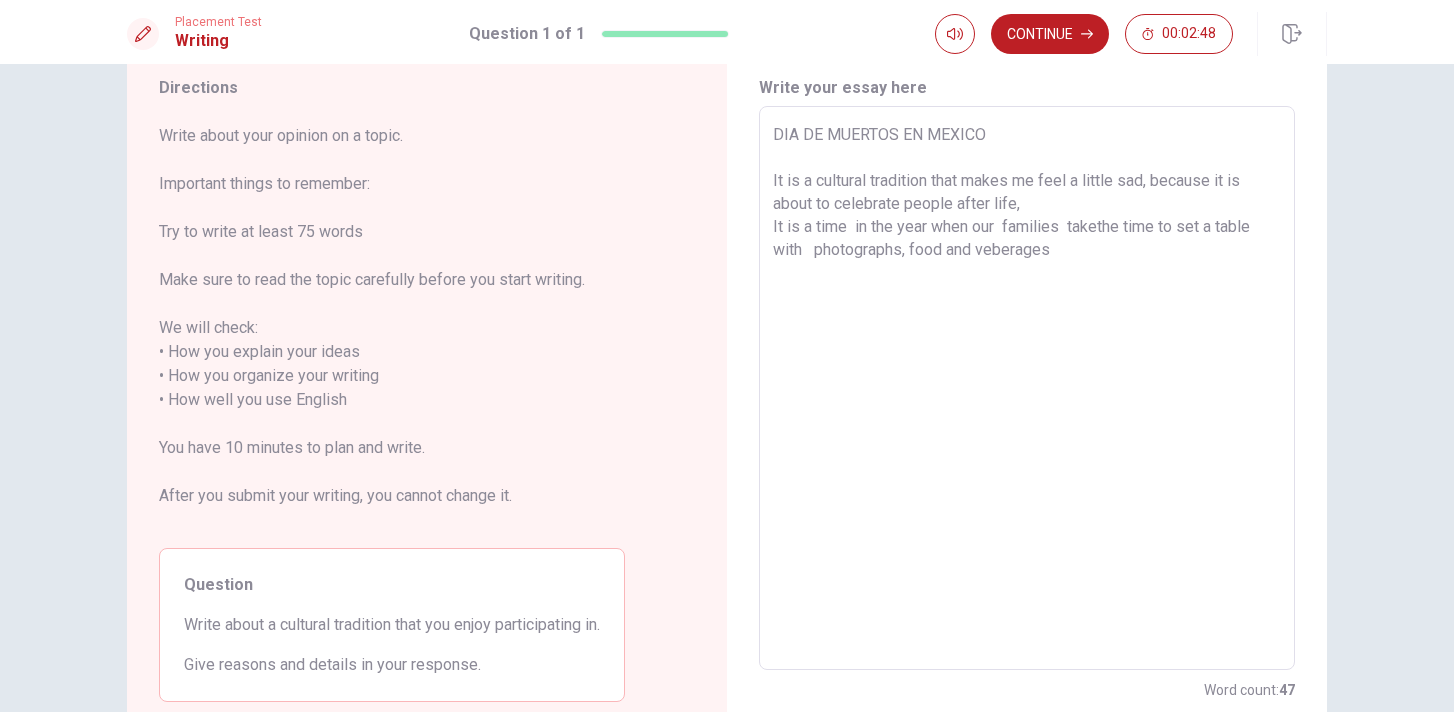 click on "DIA DE MUERTOS EN MEXICO
It is a cultural tradition that makes me feel a little sad, because it is about to celebrate people after life,
It is a time  in the year when our  families  takethe time to set a table with   photographs, food and veberages" at bounding box center [1027, 388] 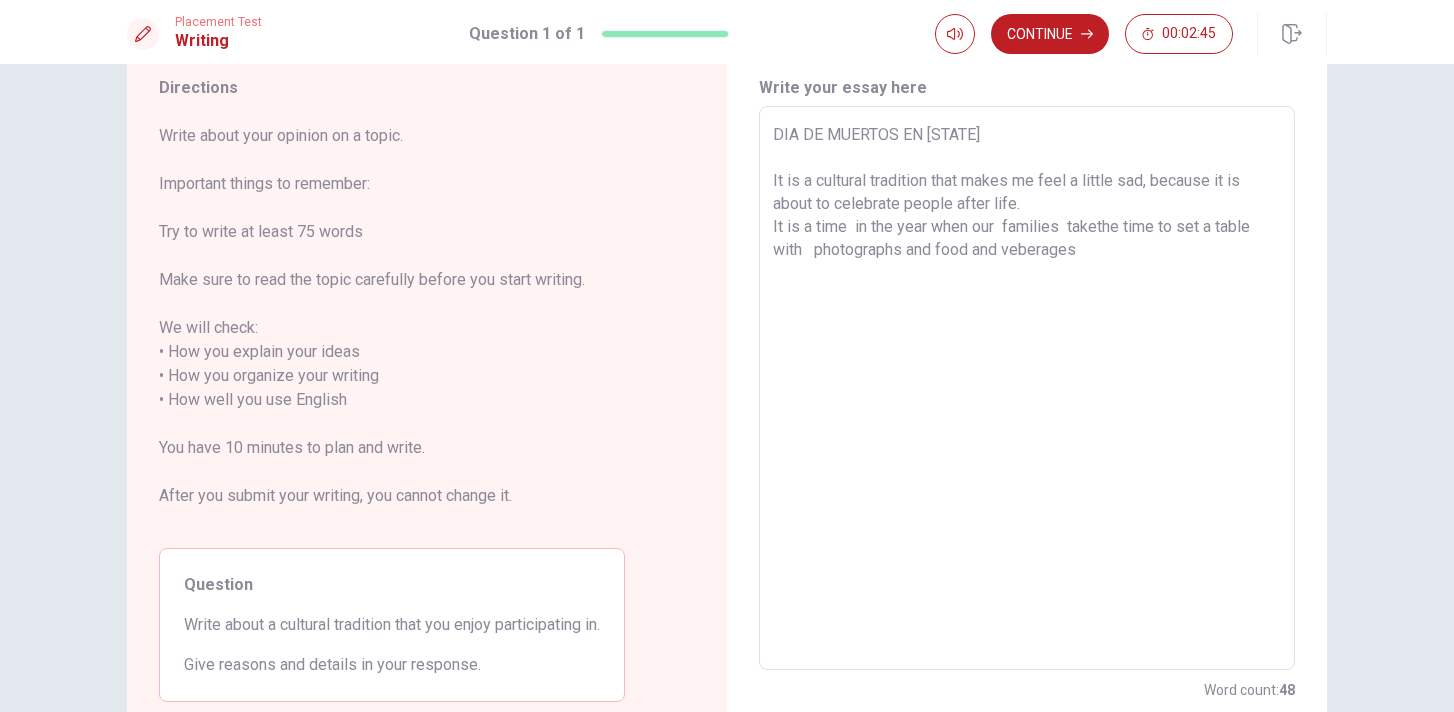 click on "DIA DE MUERTOS EN [STATE]
It is a cultural tradition that makes me feel a little sad, because it is about to celebrate people after life.
It is a time  in the year when our  families  takethe time to set a table with   photographs and food and veberages" at bounding box center (1027, 388) 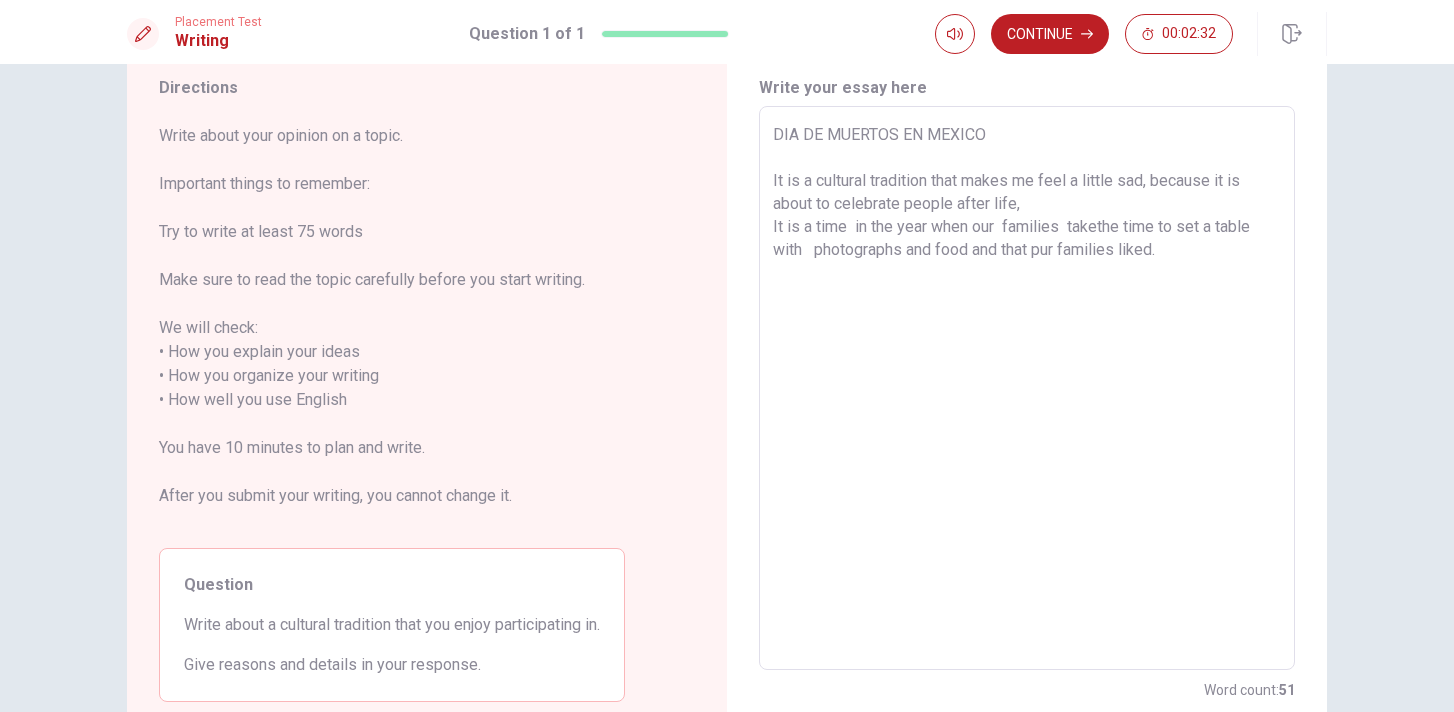 click on "DIA DE MUERTOS EN MEXICO
It is a cultural tradition that makes me feel a little sad, because it is about to celebrate people after life,
It is a time  in the year when our  families  takethe time to set a table with   photographs and food and that pur families liked." at bounding box center [1027, 388] 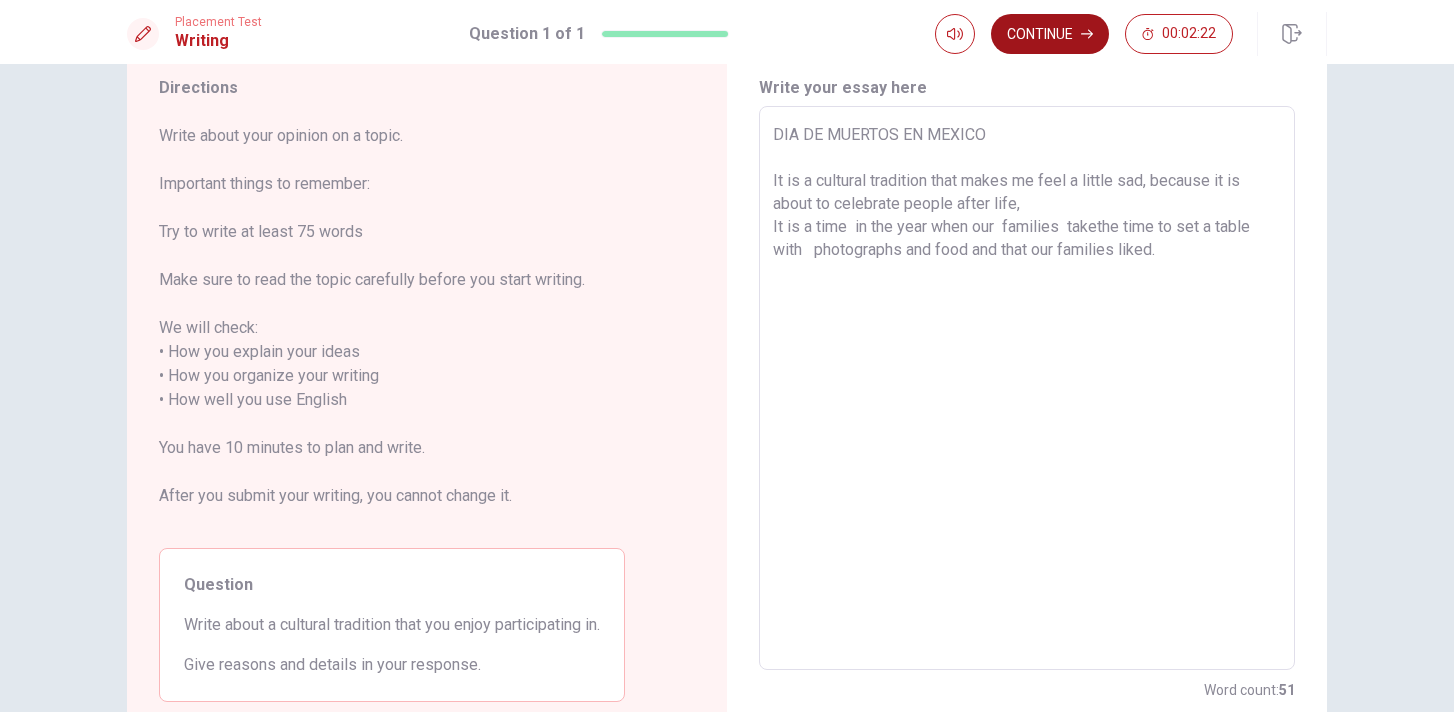 click on "Continue" at bounding box center [1050, 34] 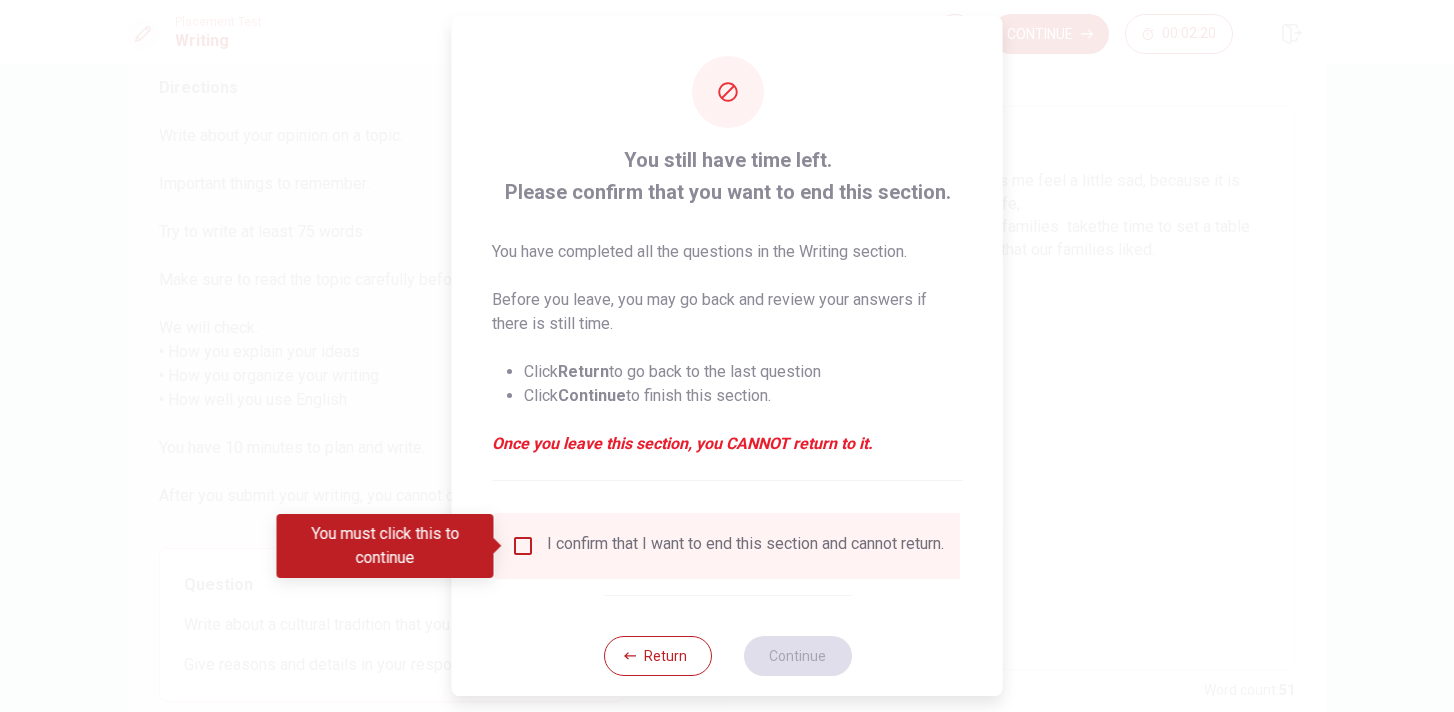 click at bounding box center (523, 546) 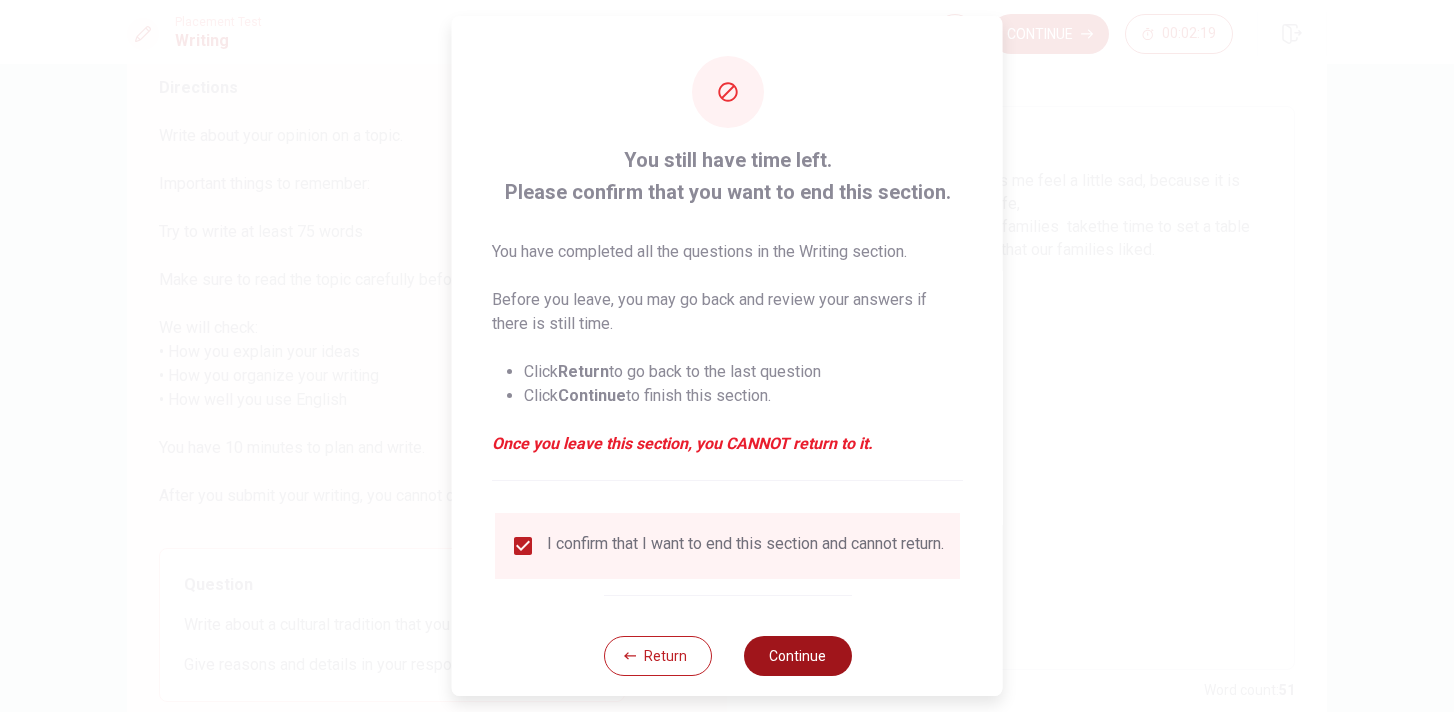 click on "Continue" at bounding box center (797, 656) 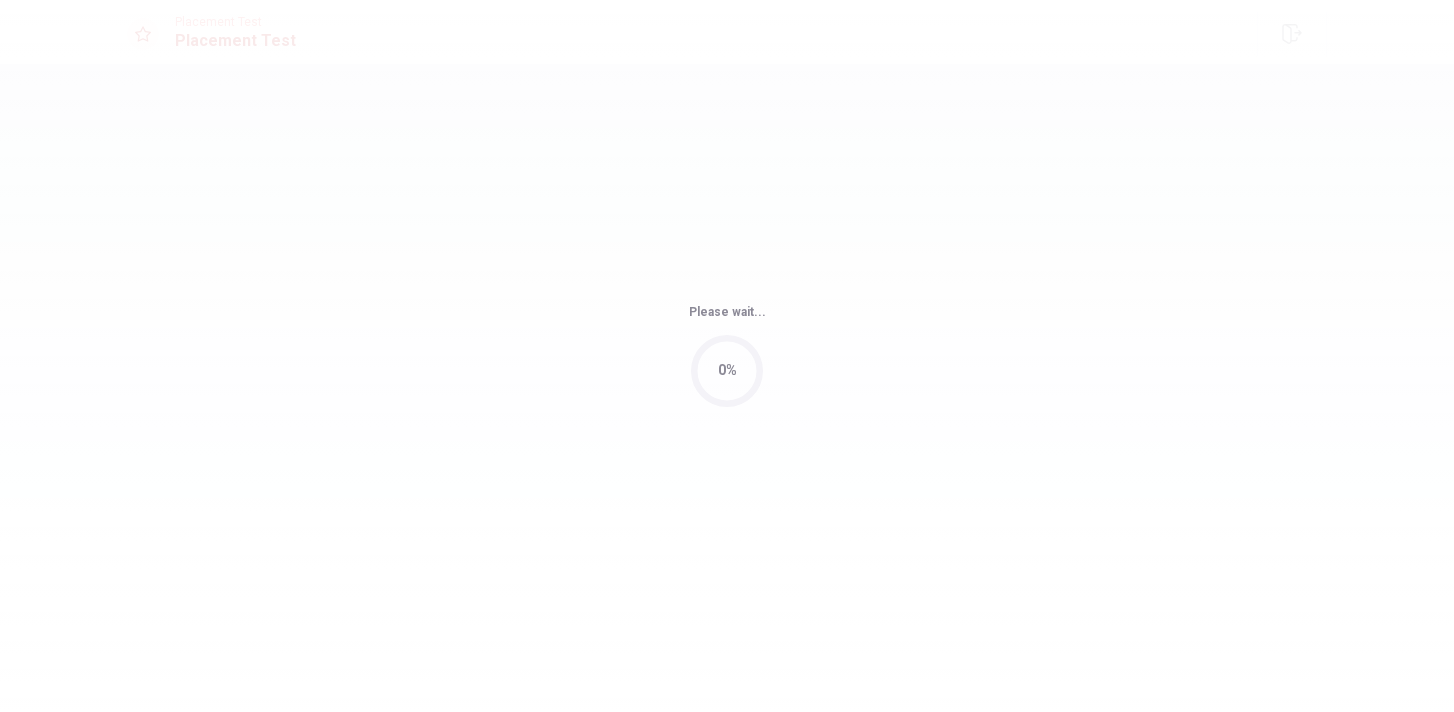 scroll, scrollTop: 0, scrollLeft: 0, axis: both 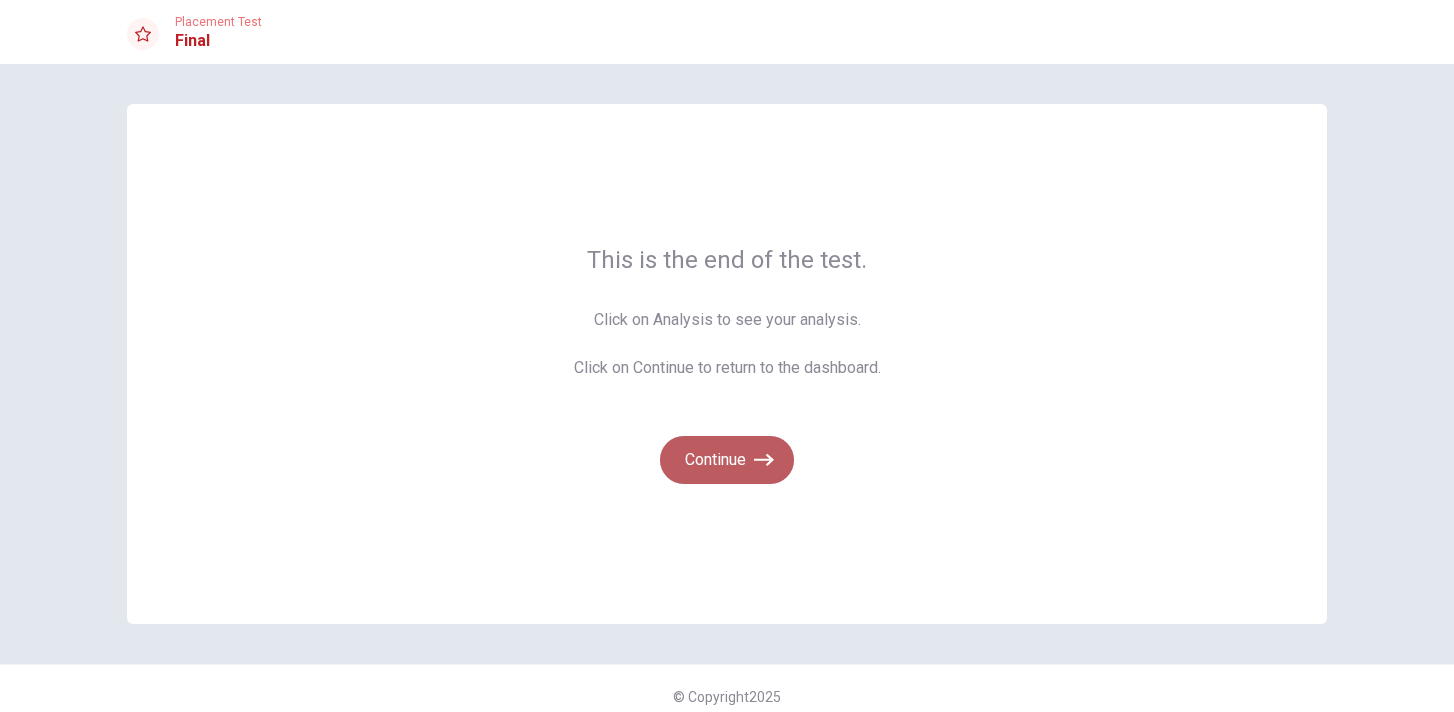 click on "Continue" at bounding box center [727, 460] 